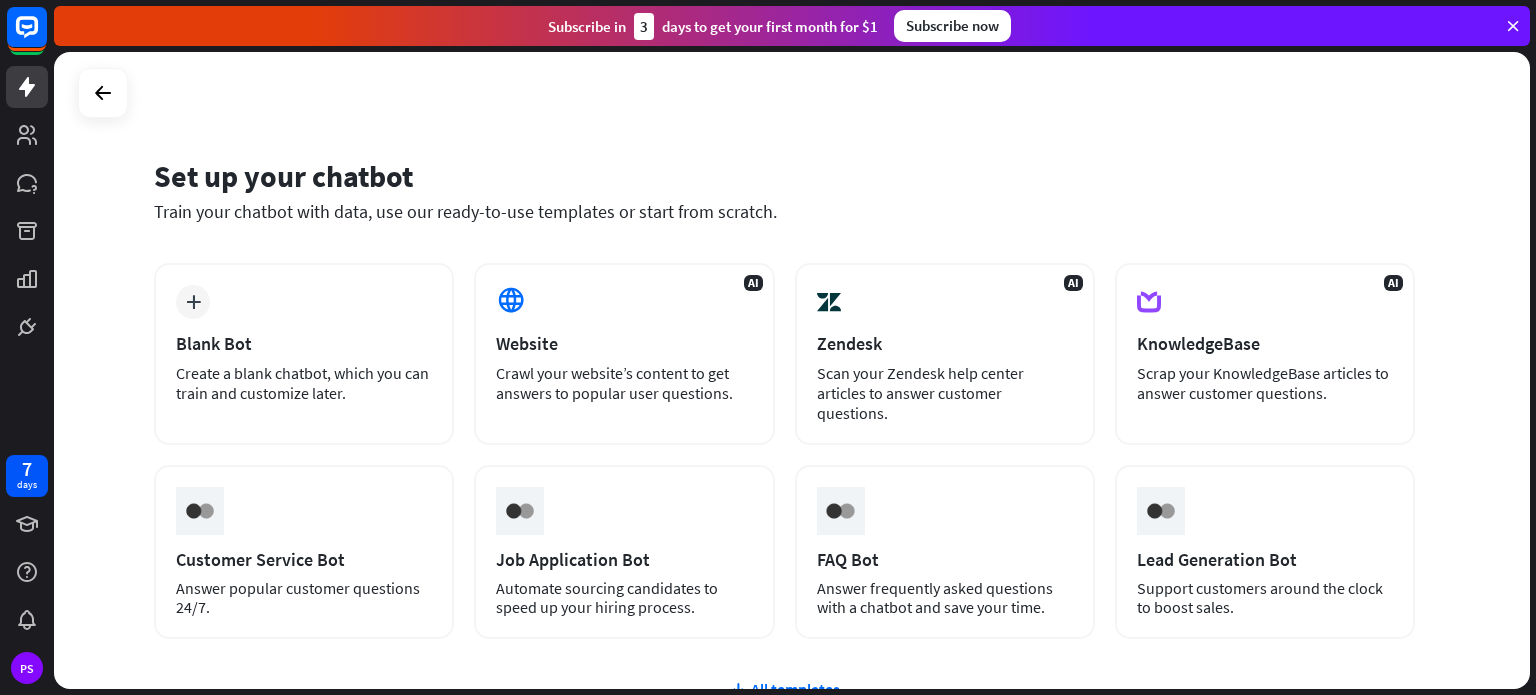 scroll, scrollTop: 0, scrollLeft: 0, axis: both 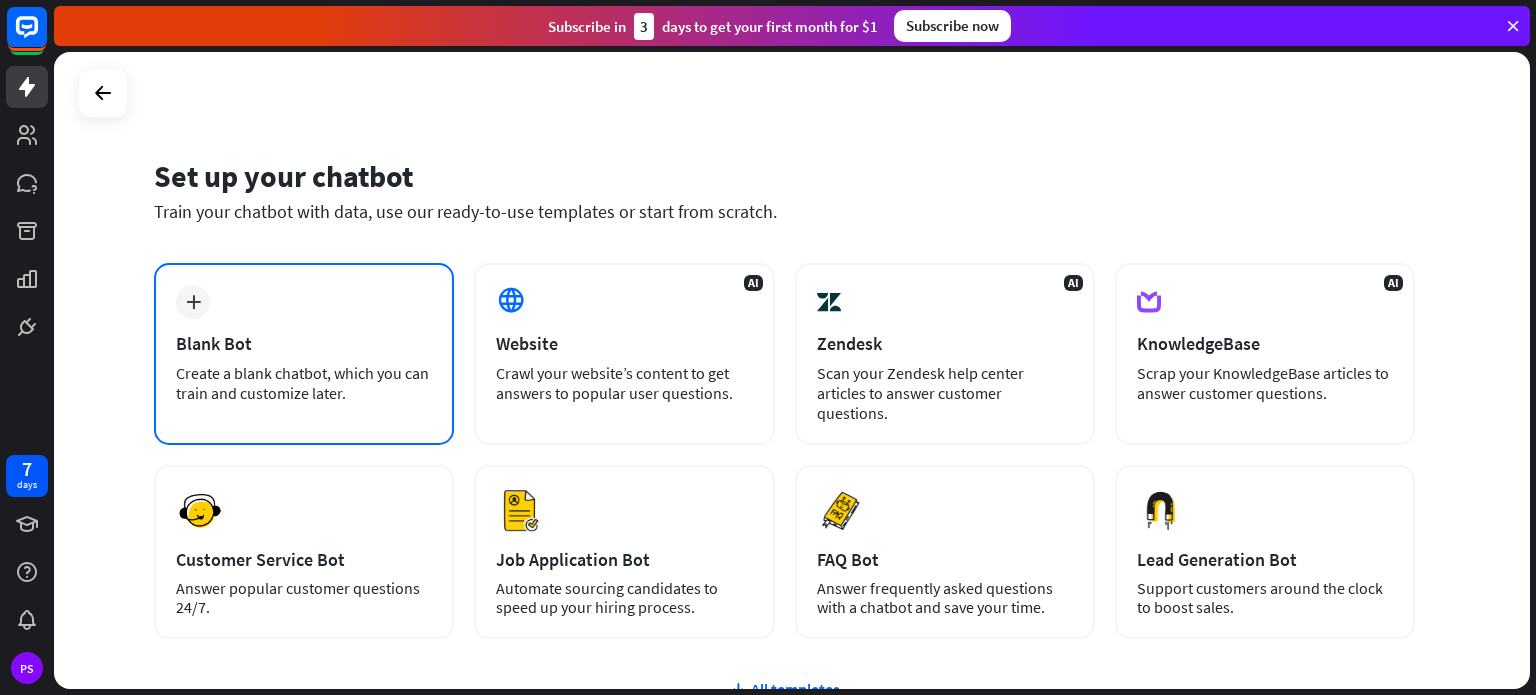 click on "plus   Blank Bot
Create a blank chatbot, which you can train and
customize later." at bounding box center [304, 354] 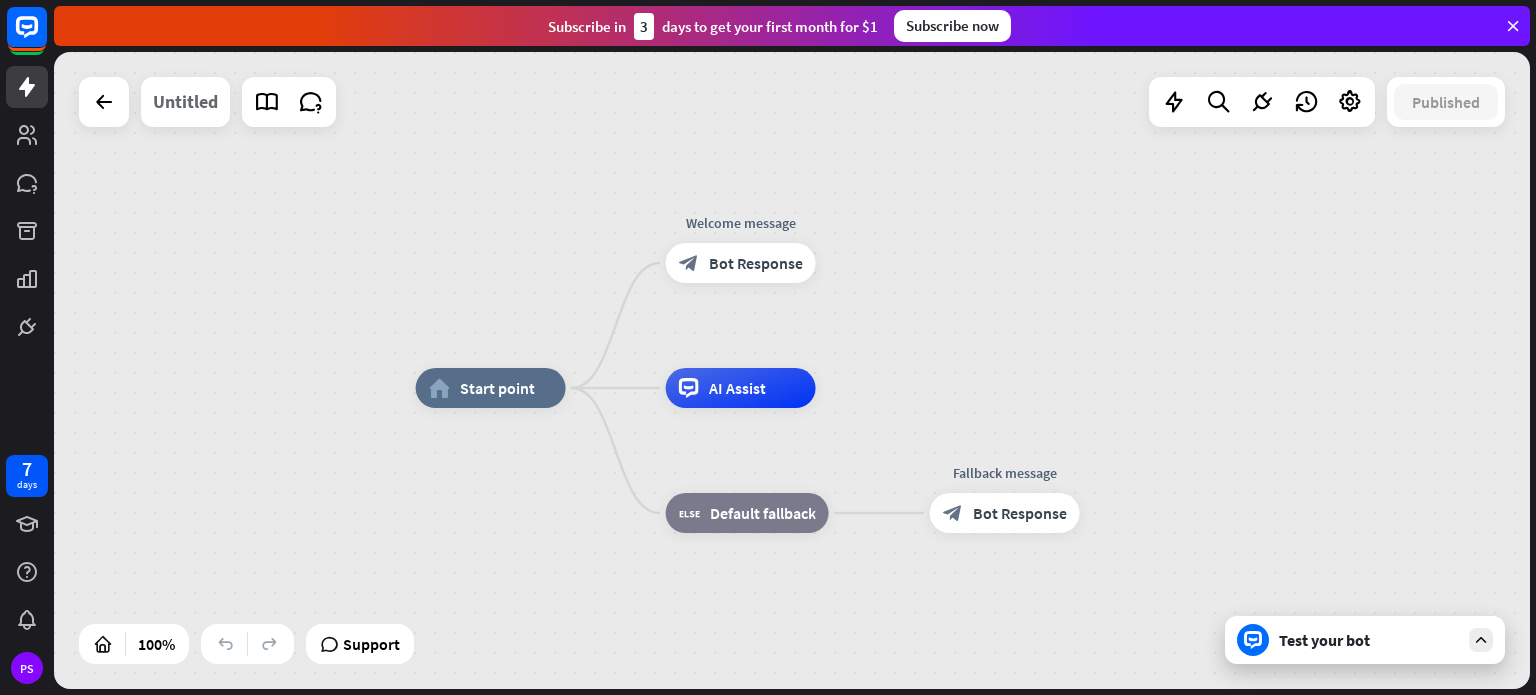 click on "Untitled" at bounding box center (185, 102) 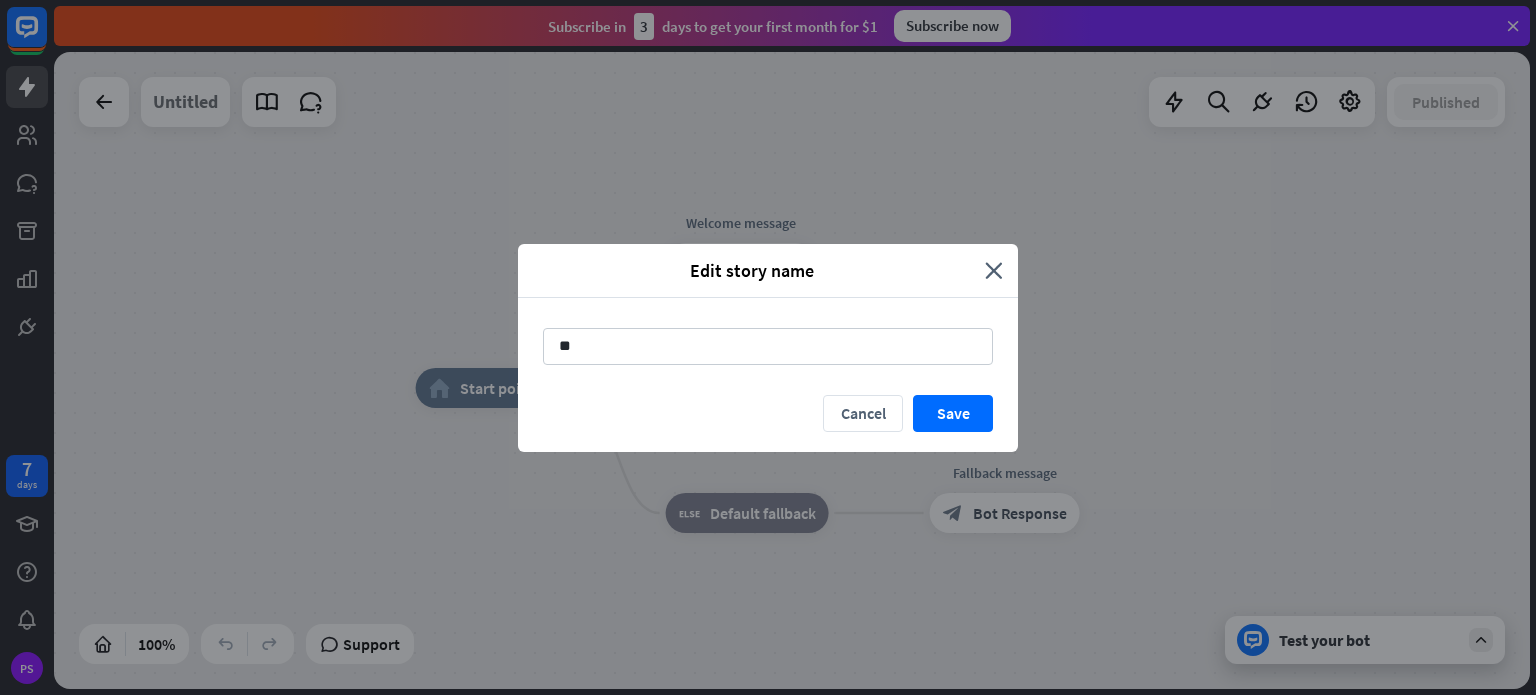 type on "*" 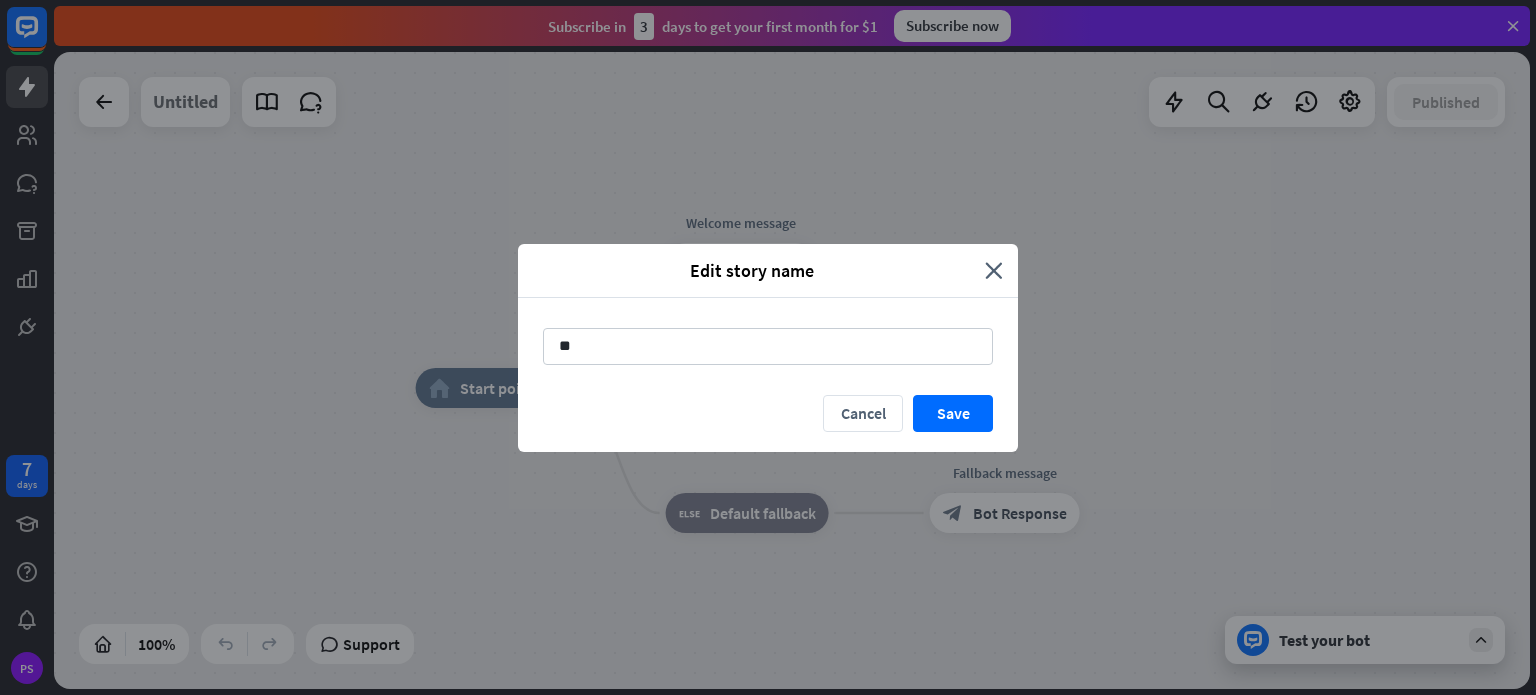 type on "*" 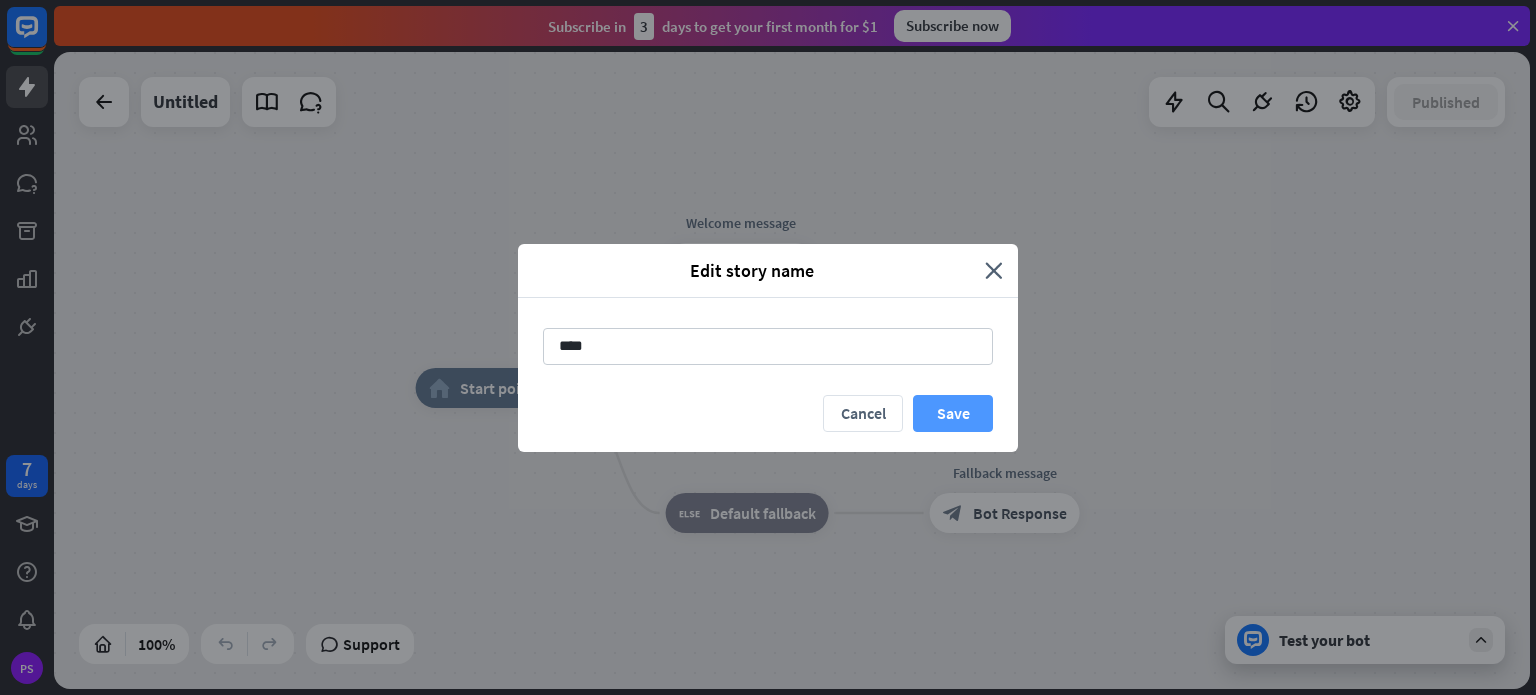 type on "****" 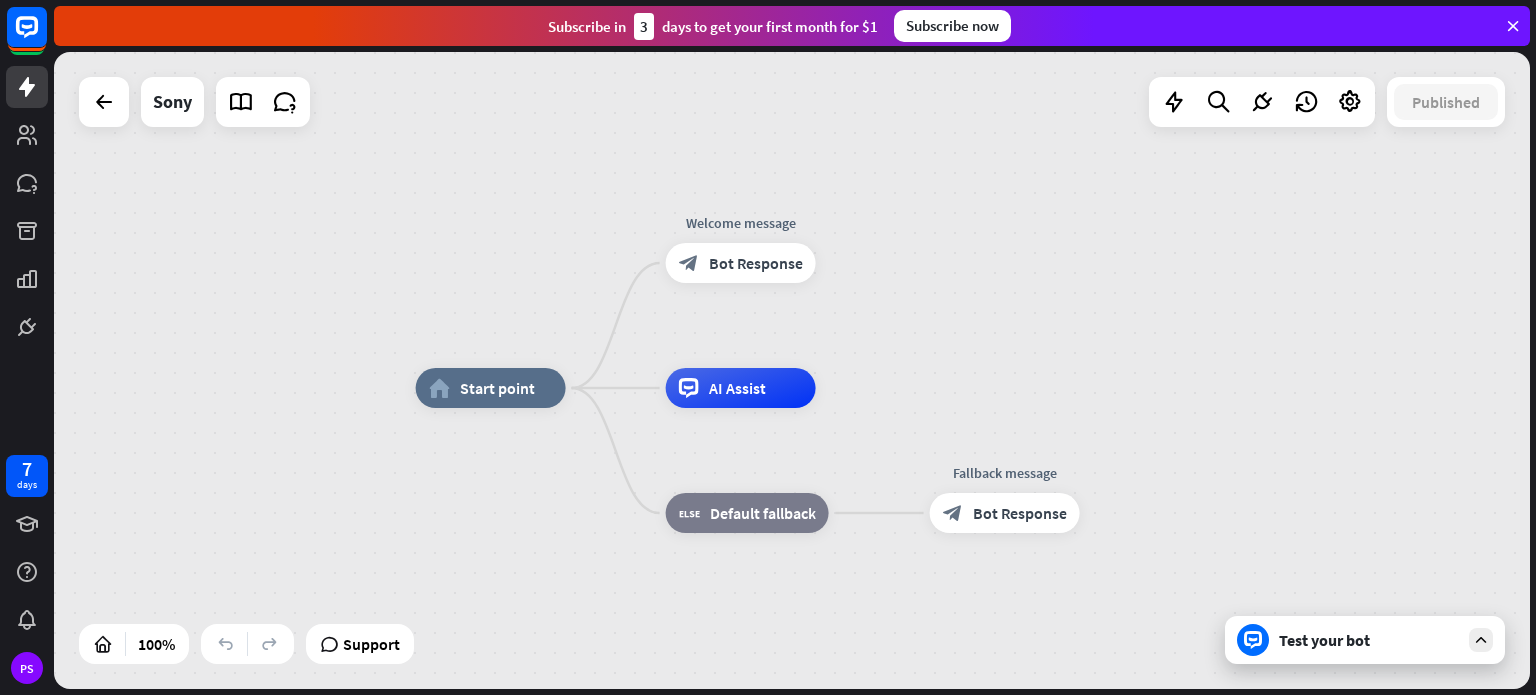 click on "Bot Response" at bounding box center (756, 263) 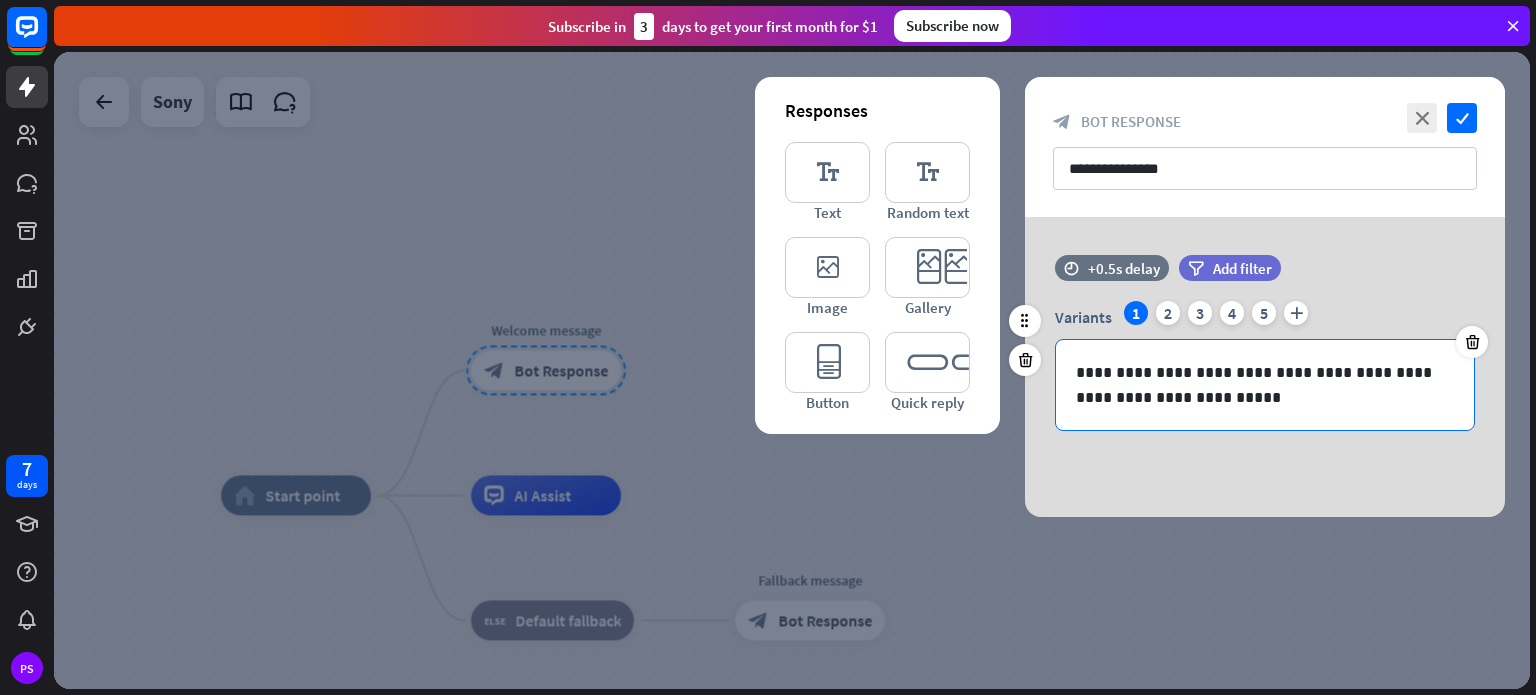 click on "**********" at bounding box center (1265, 385) 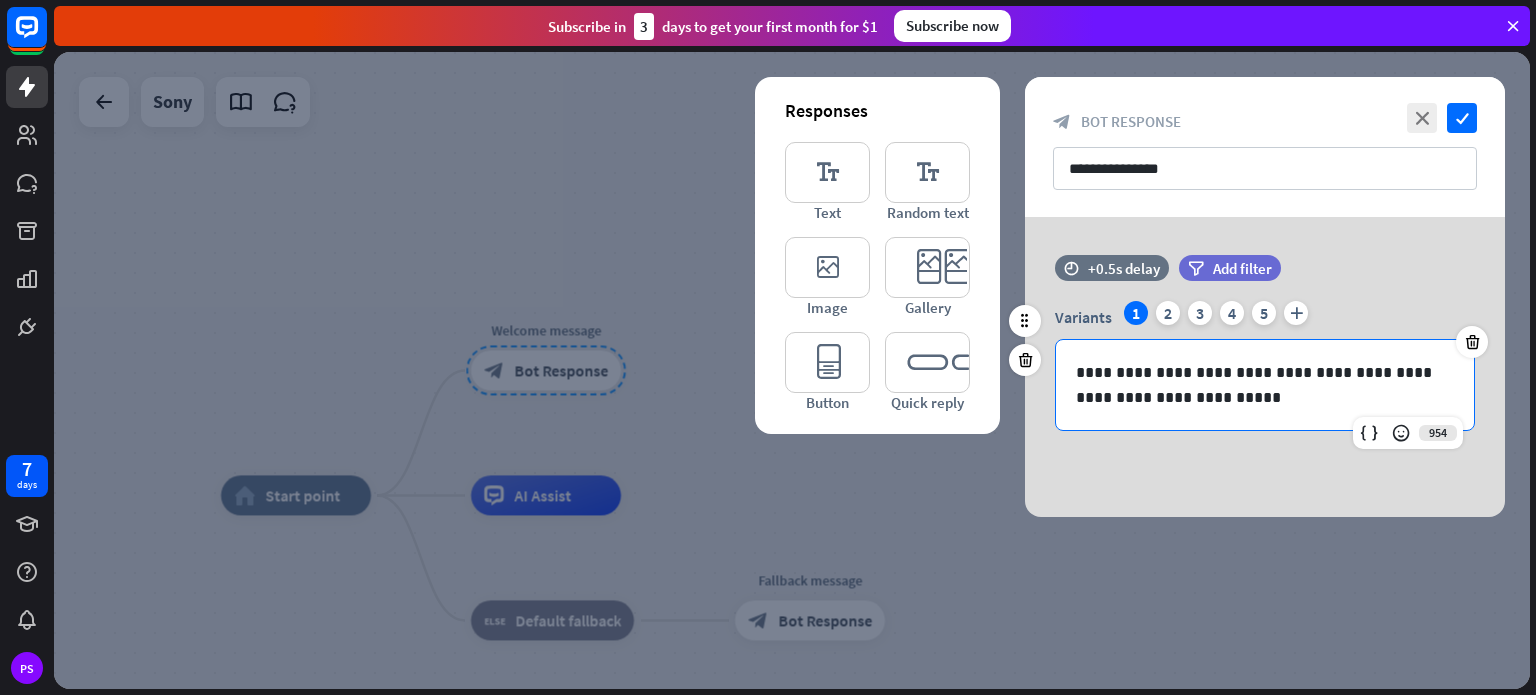 type 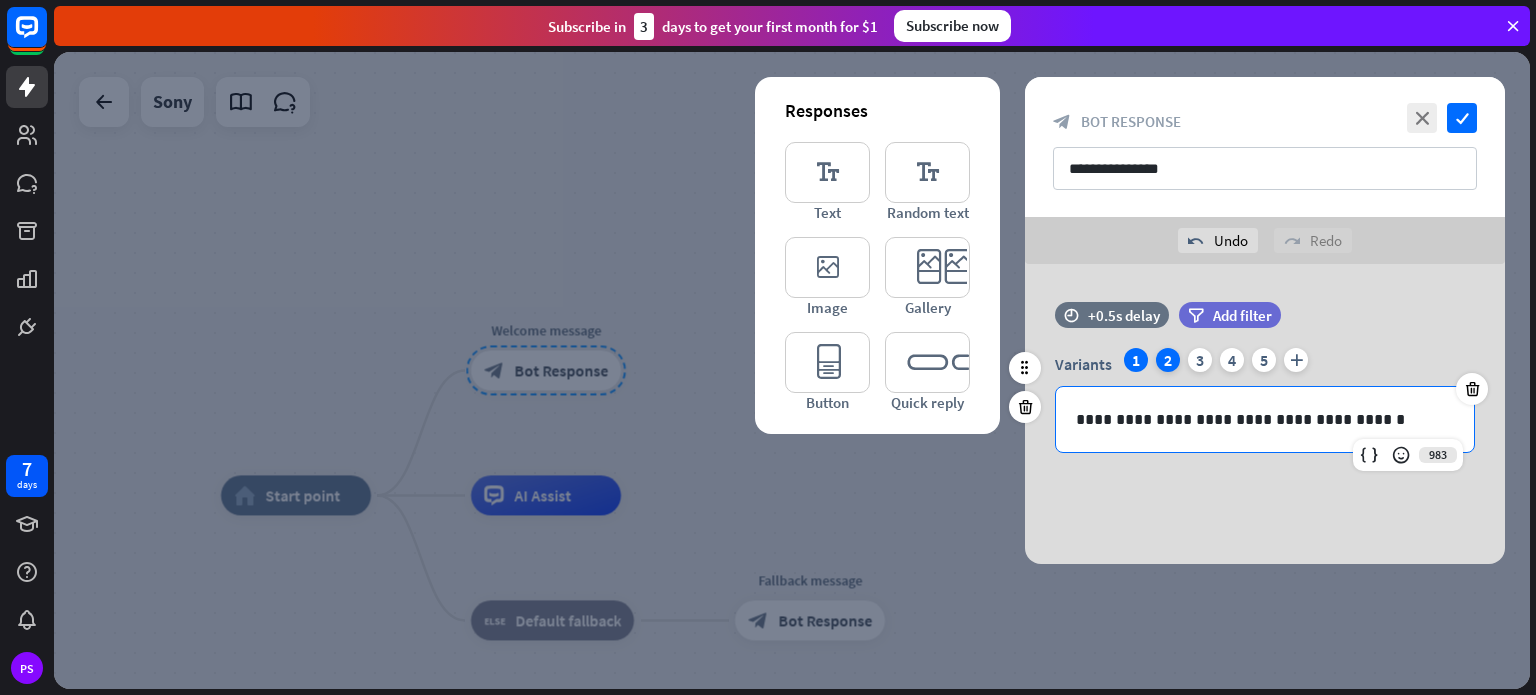 click on "2" at bounding box center [1168, 360] 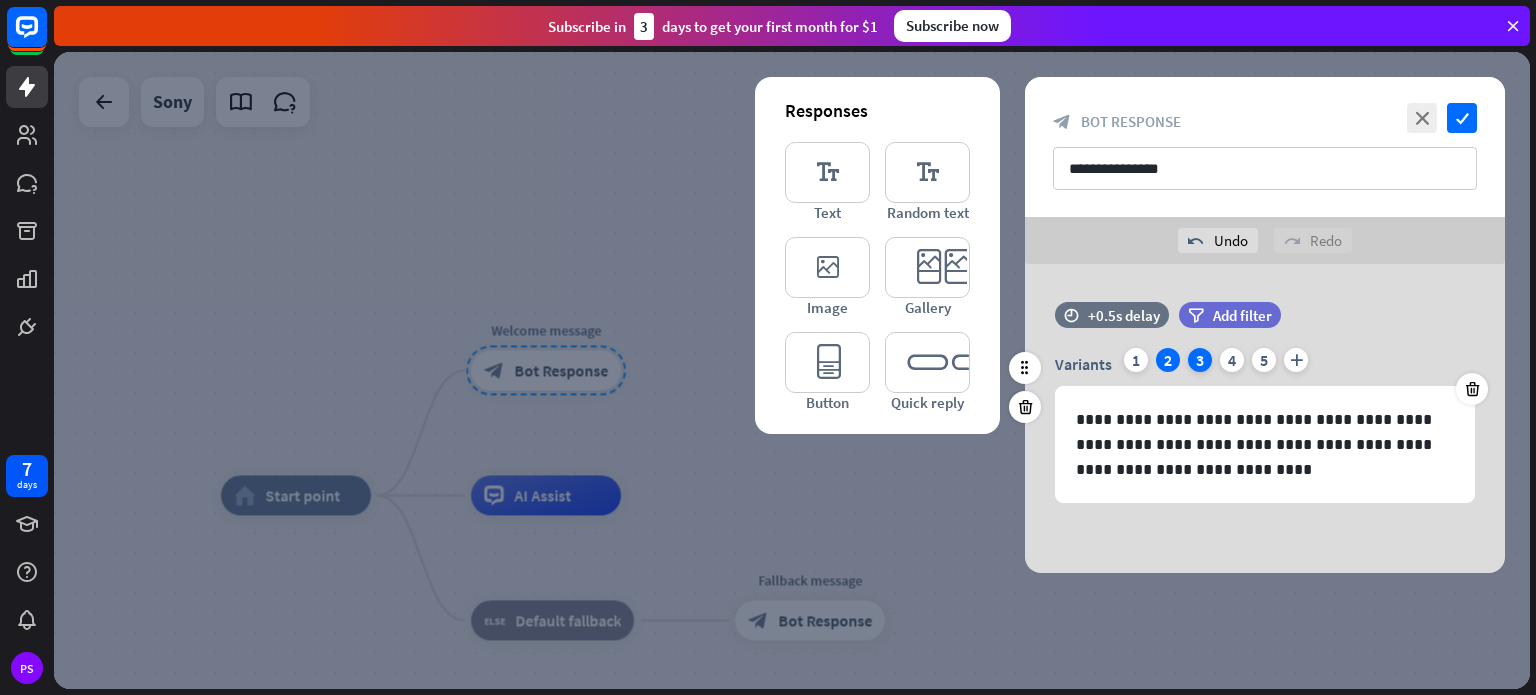 click on "3" at bounding box center [1200, 360] 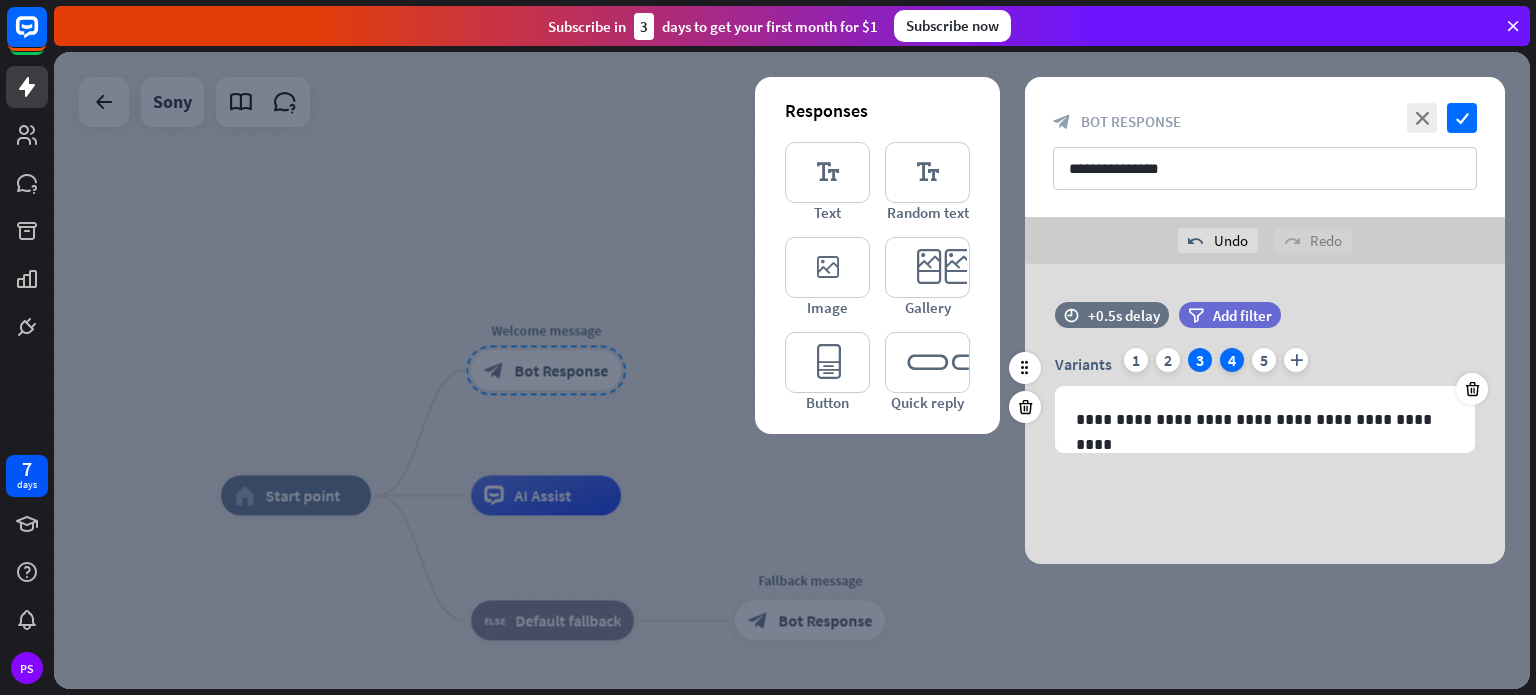 click on "4" at bounding box center [1232, 360] 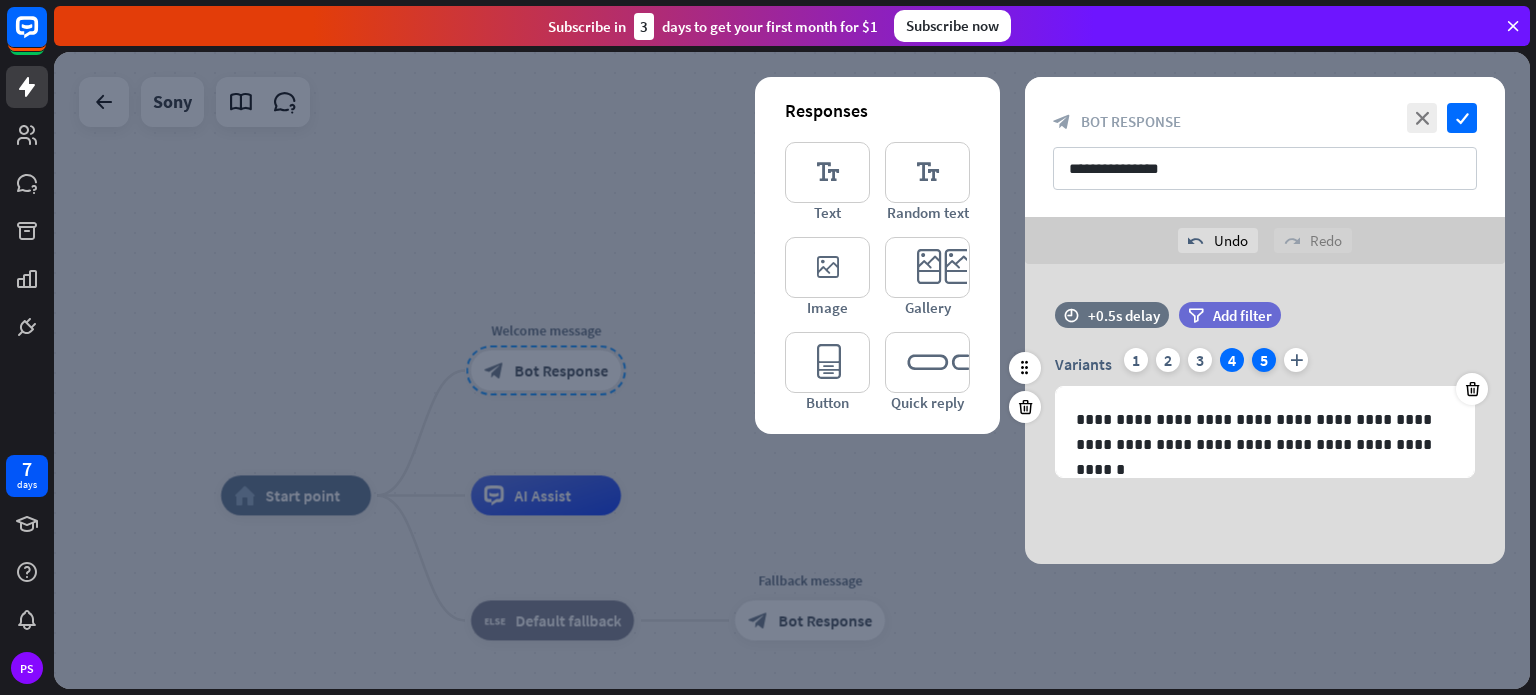 click on "5" at bounding box center [1264, 360] 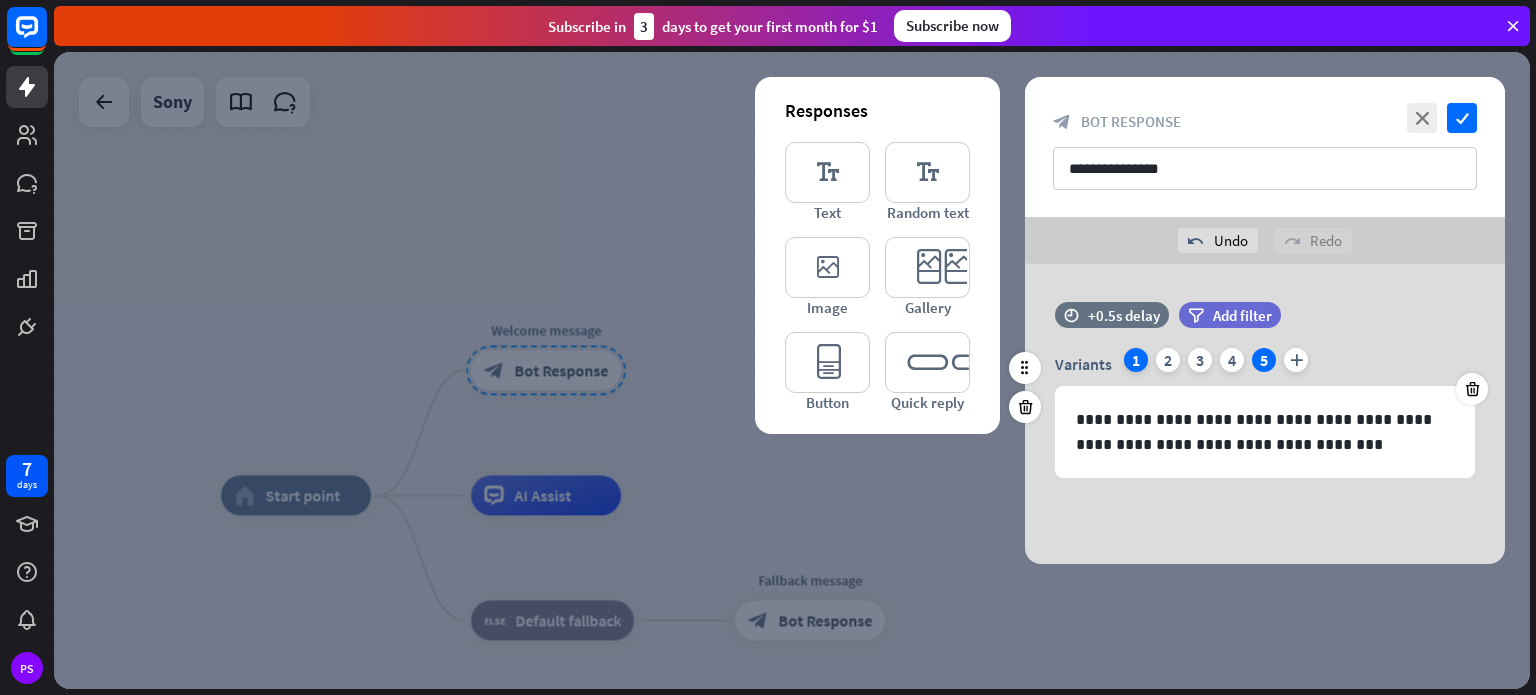 click on "1" at bounding box center [1136, 360] 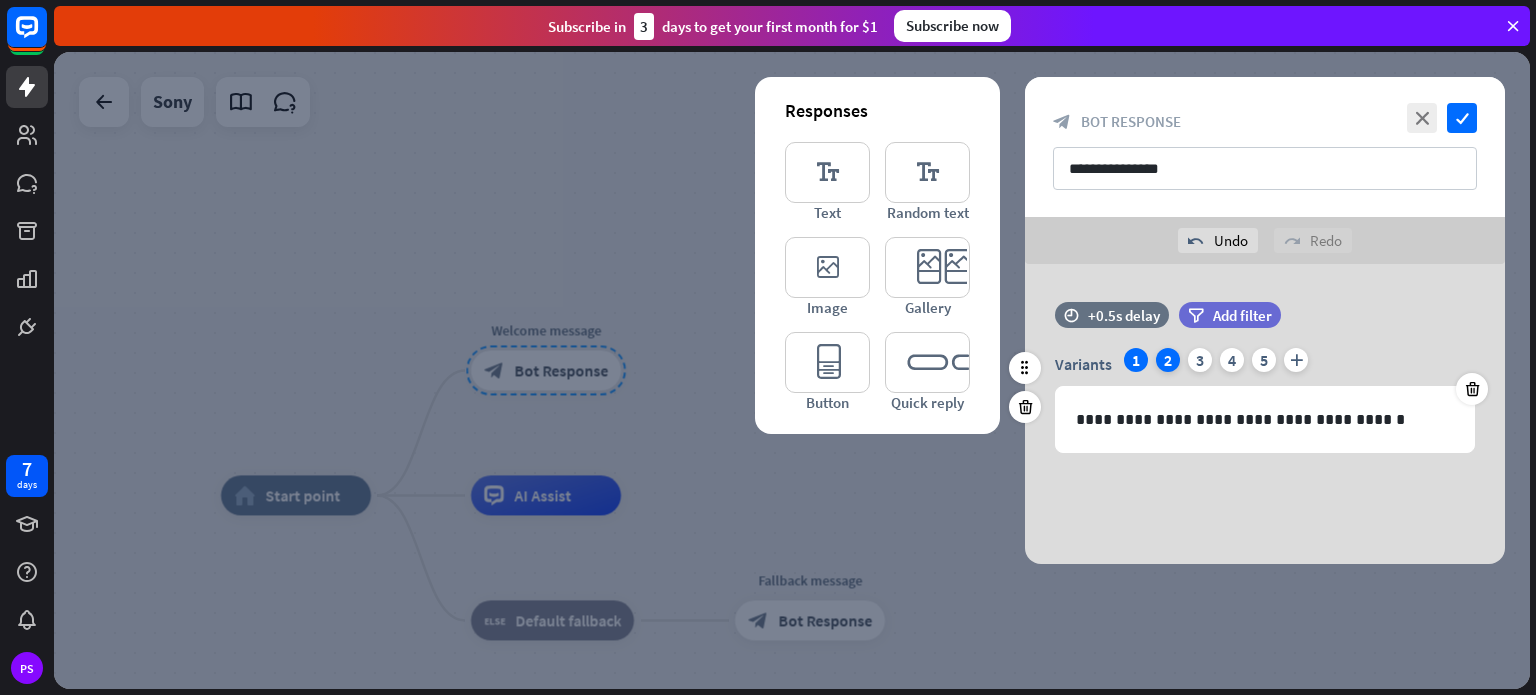 click on "2" at bounding box center (1168, 360) 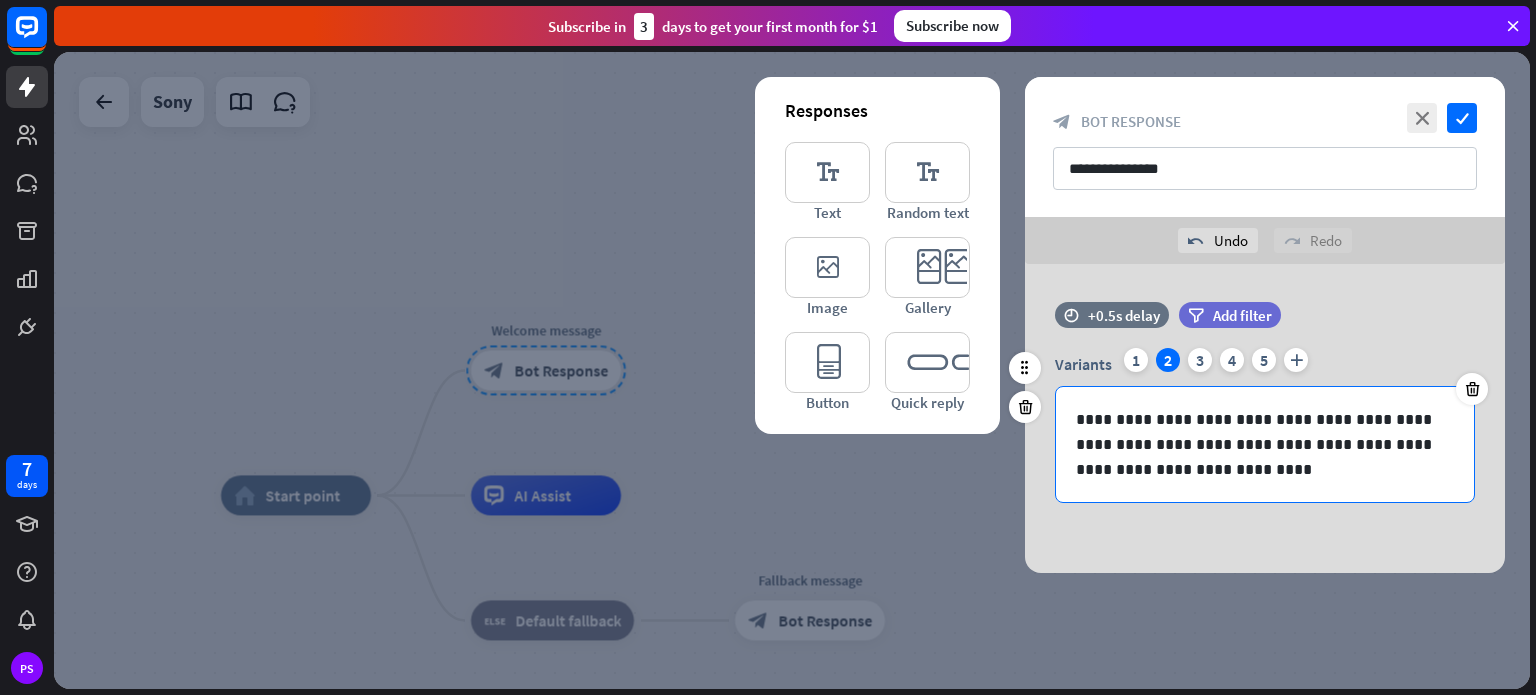 click on "**********" at bounding box center (1265, 444) 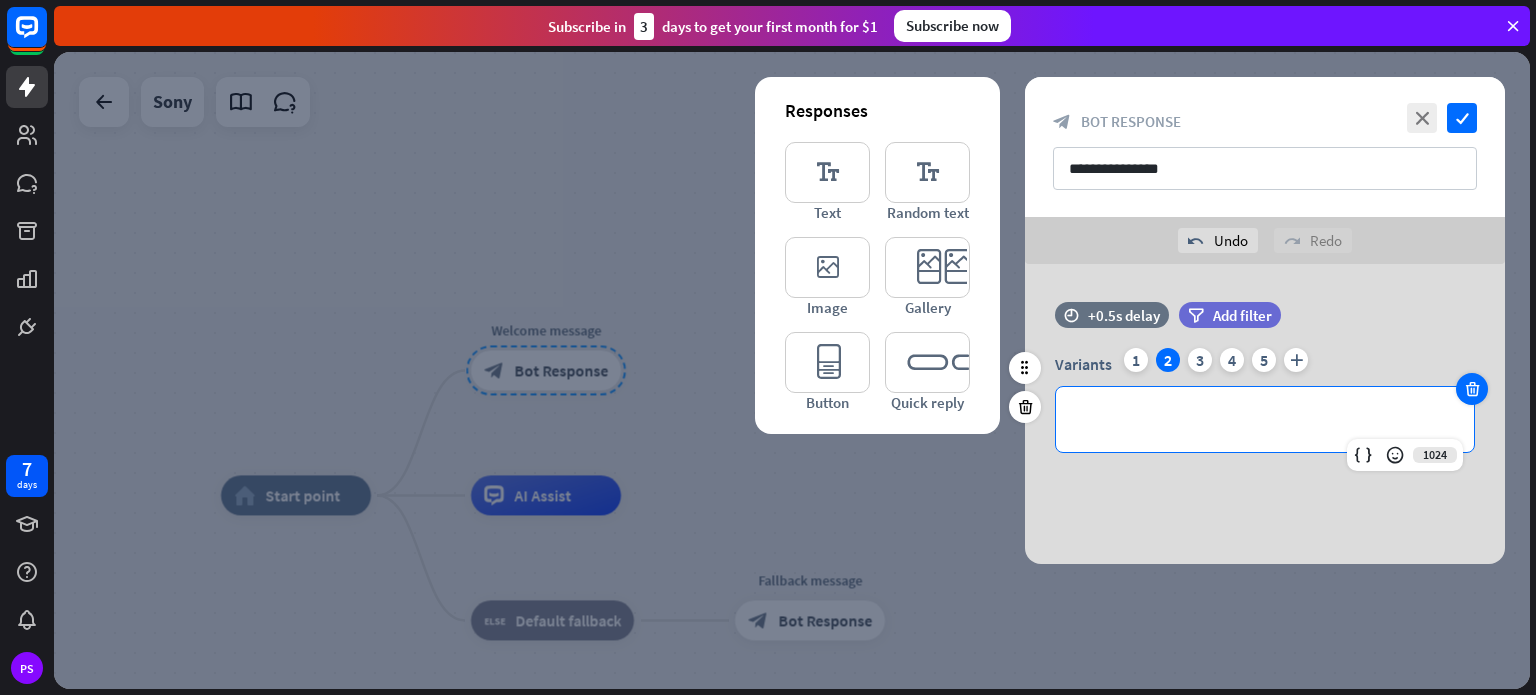 click at bounding box center [1472, 389] 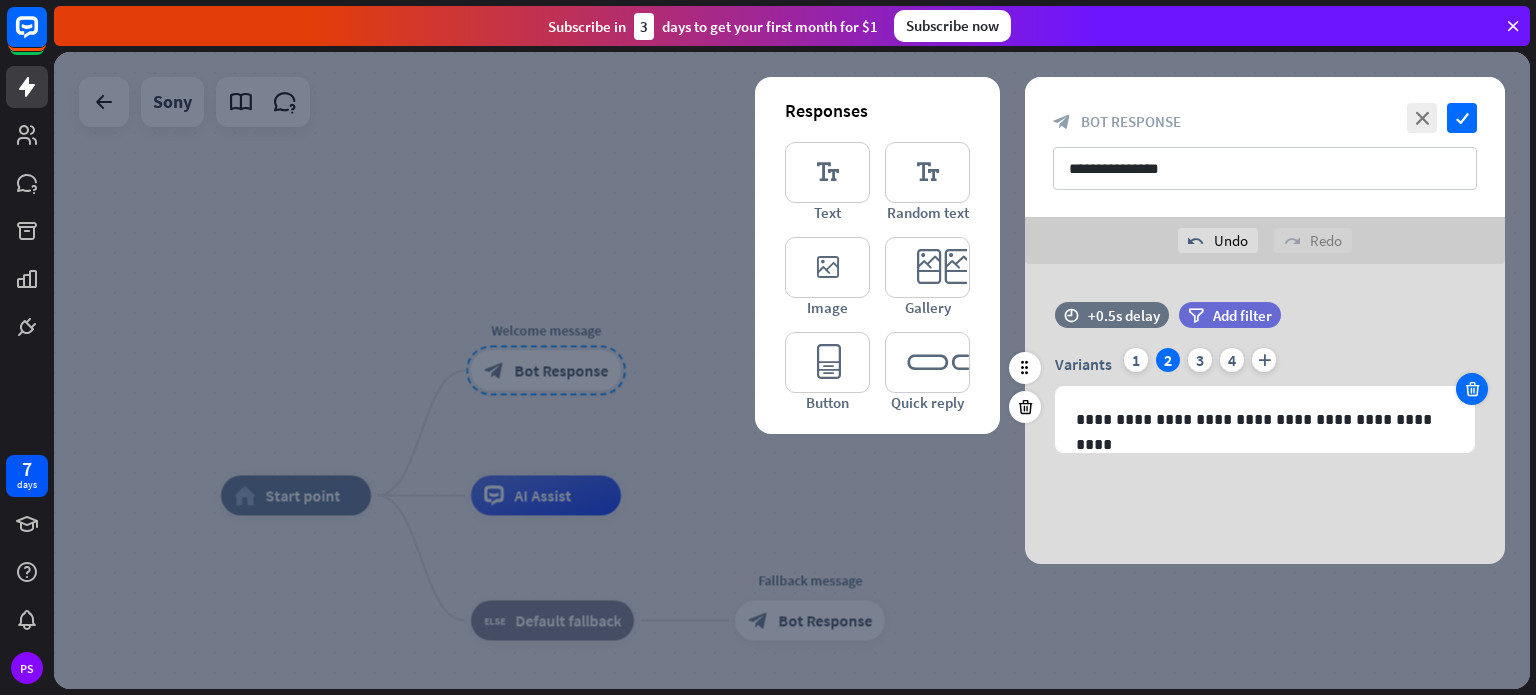 click at bounding box center [1472, 389] 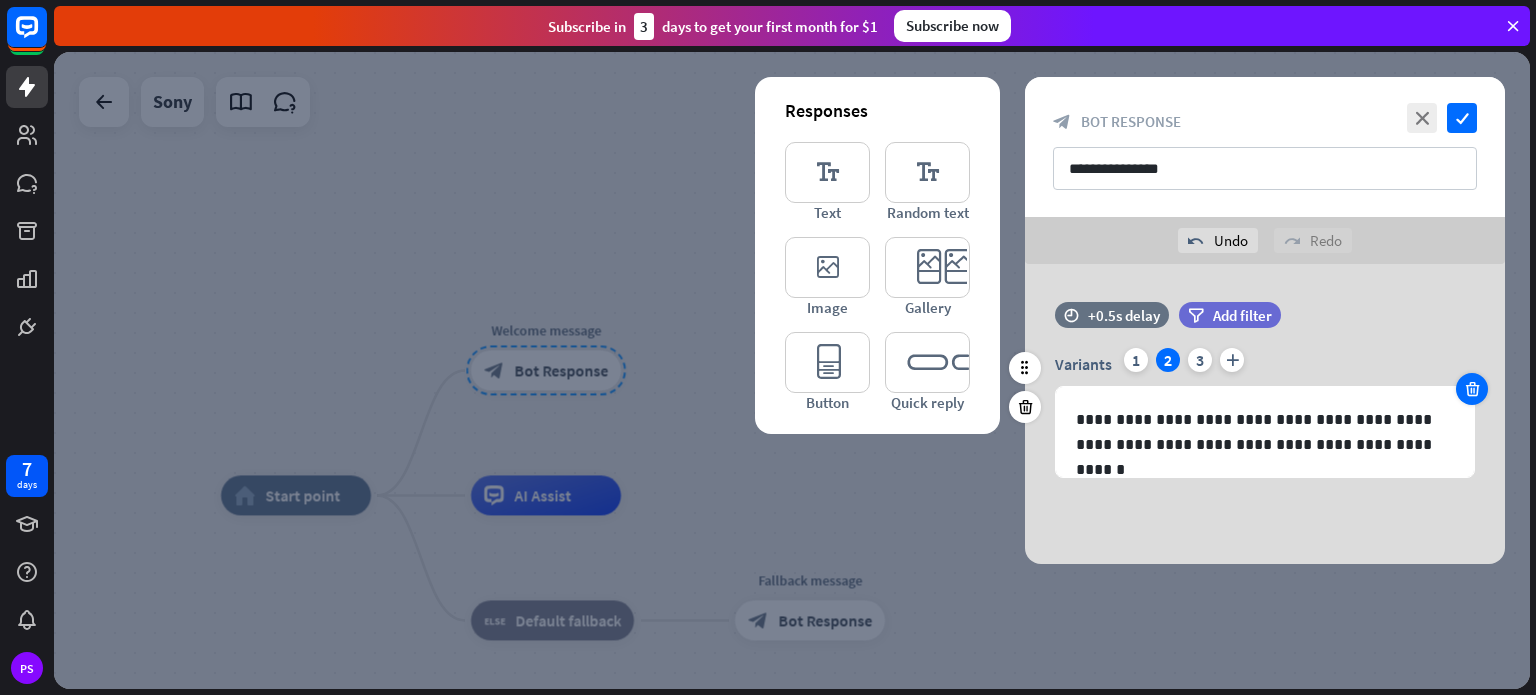 click at bounding box center [1472, 389] 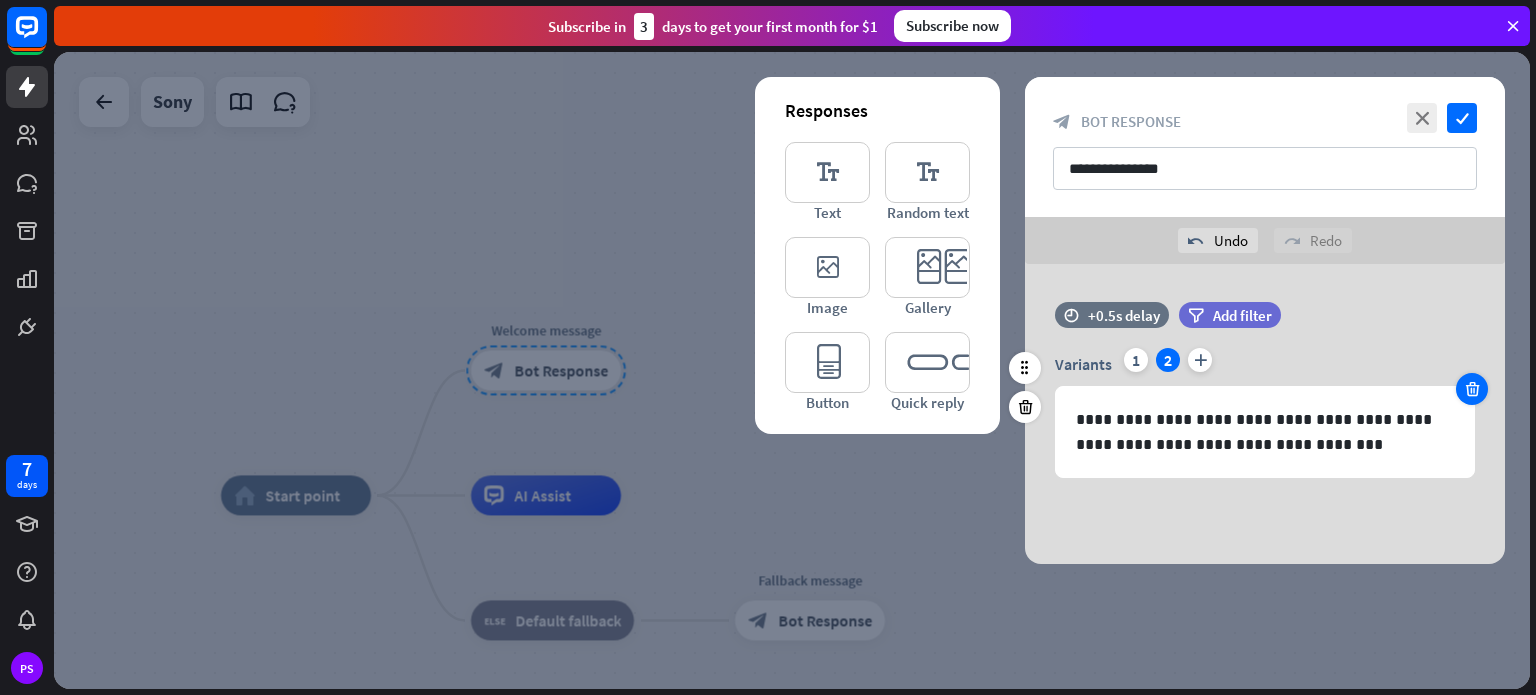 click at bounding box center (1472, 389) 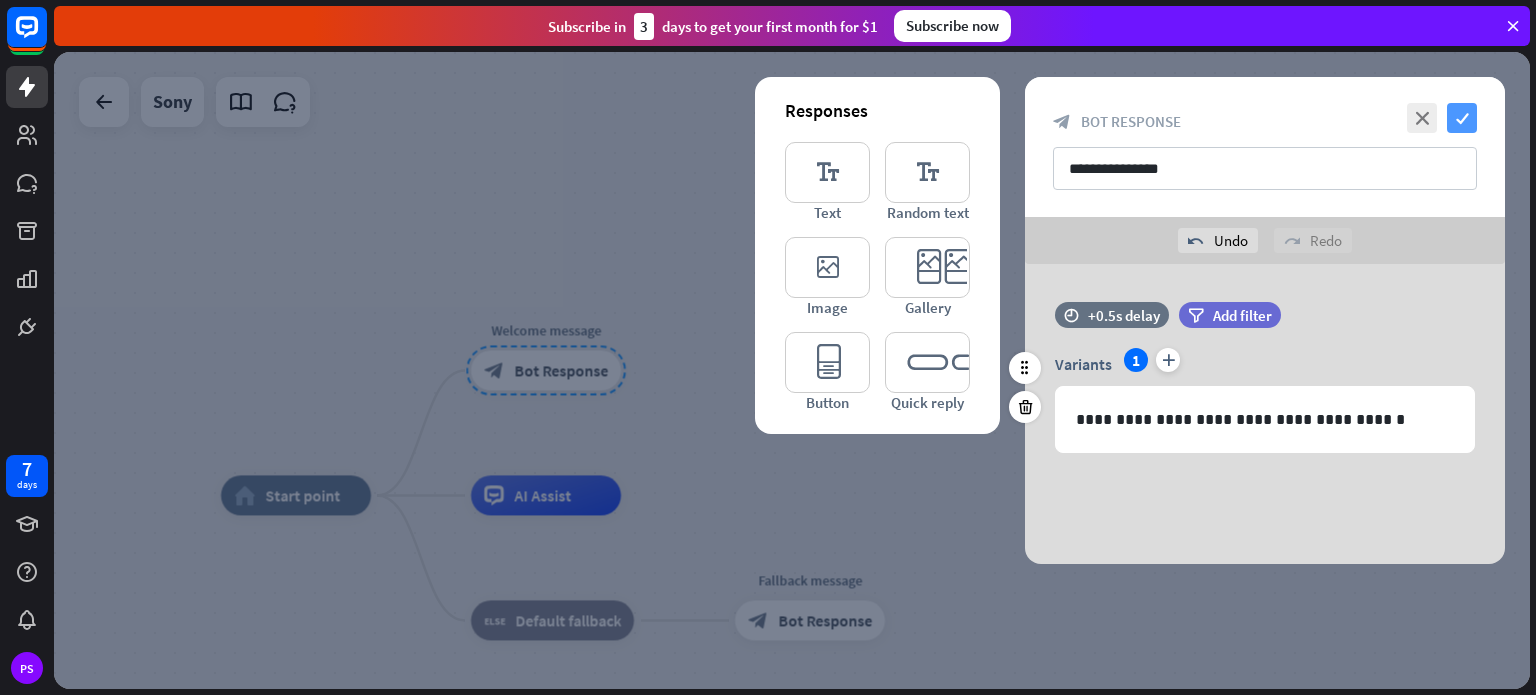 click on "check" at bounding box center [1462, 118] 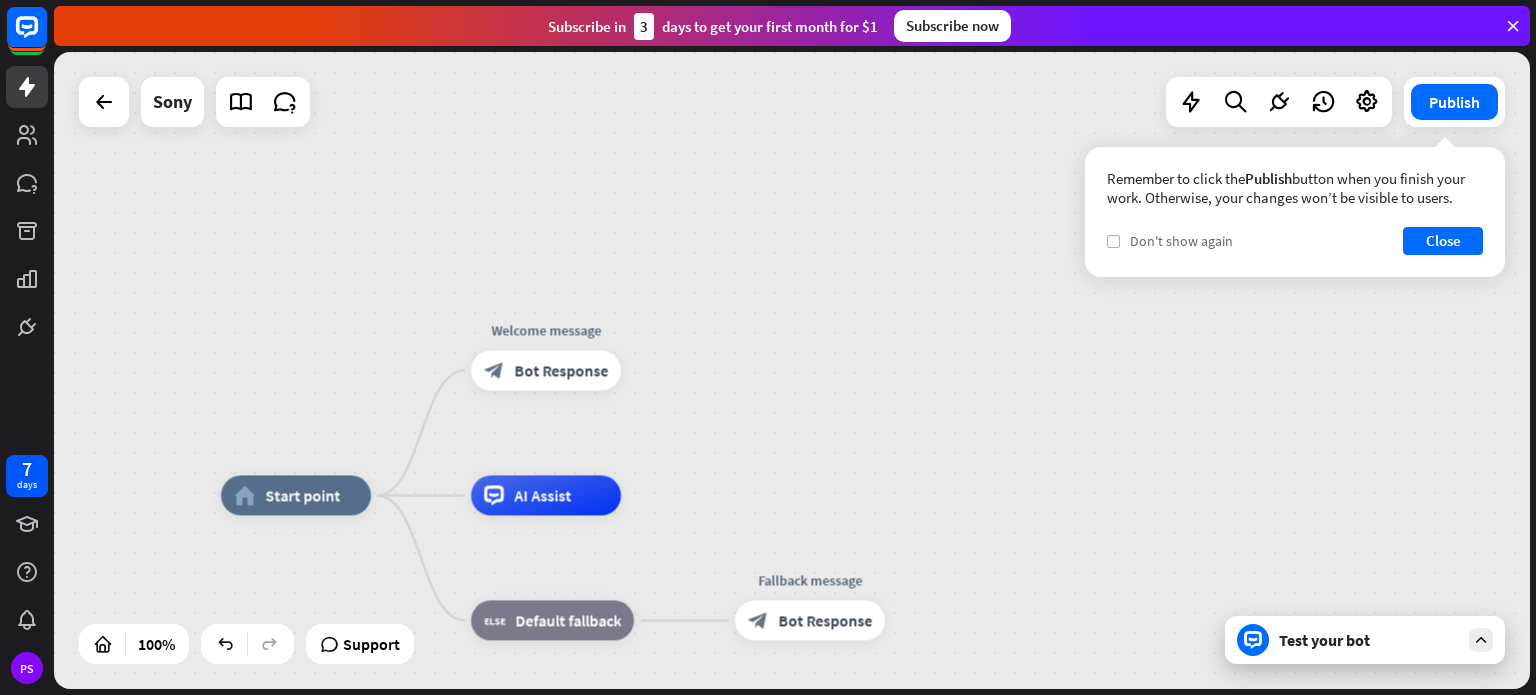 click on "check" at bounding box center (1113, 241) 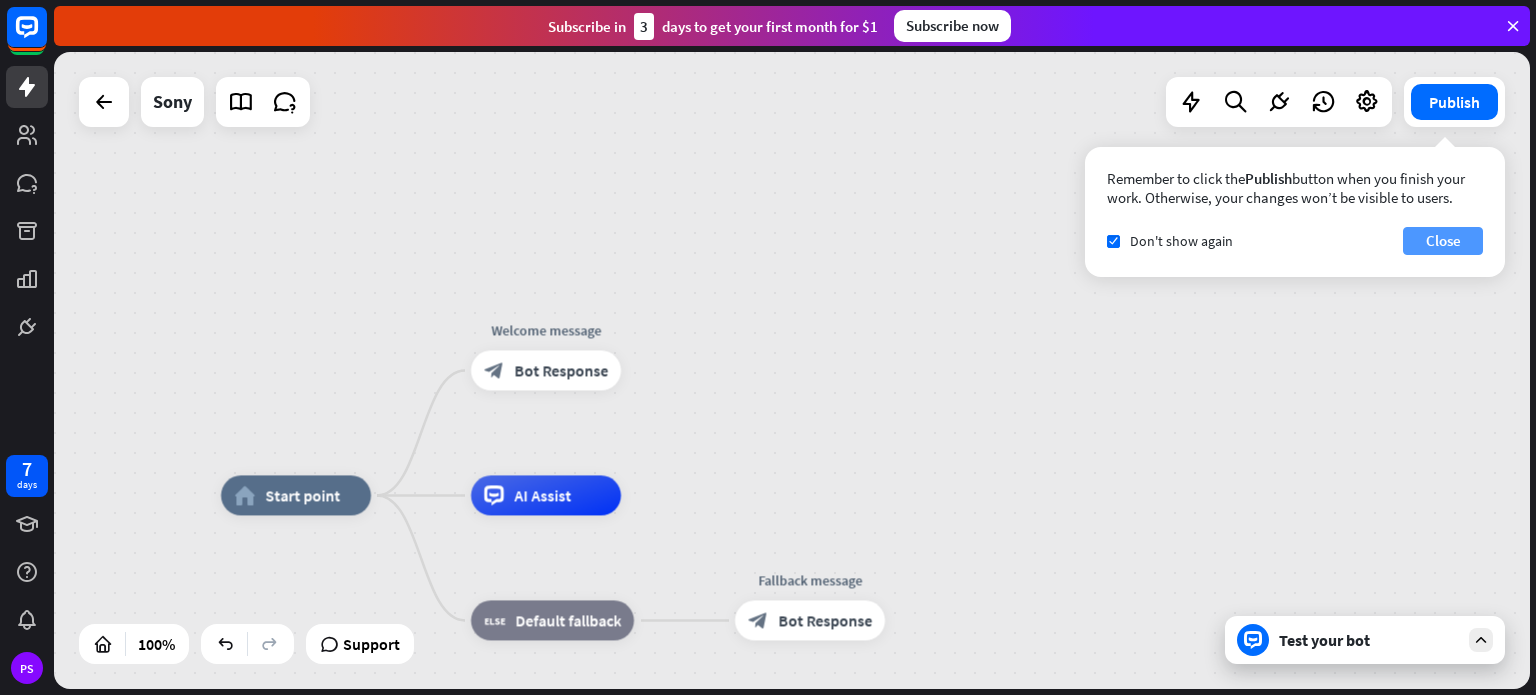click on "Close" at bounding box center [1443, 241] 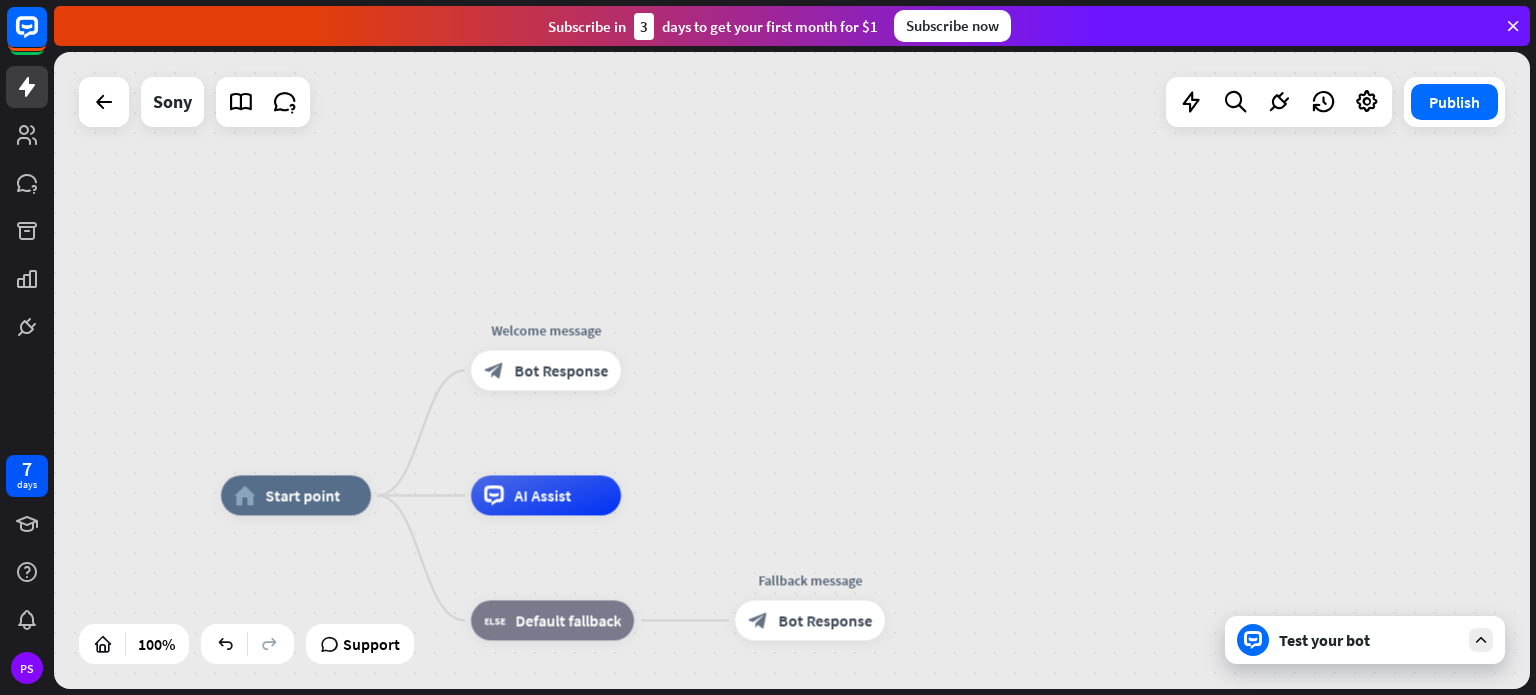 click on "block_bot_response   Bot Response" at bounding box center [546, 371] 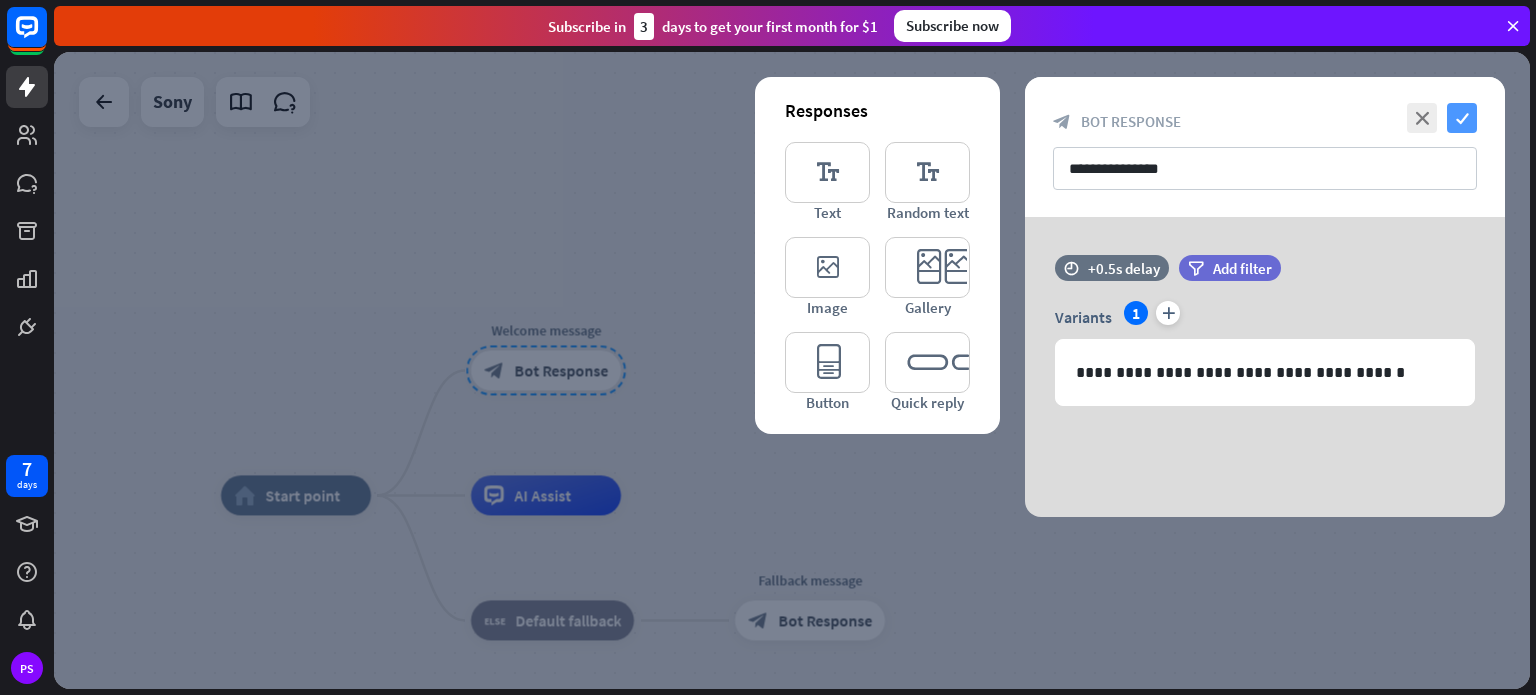 click on "check" at bounding box center (1462, 118) 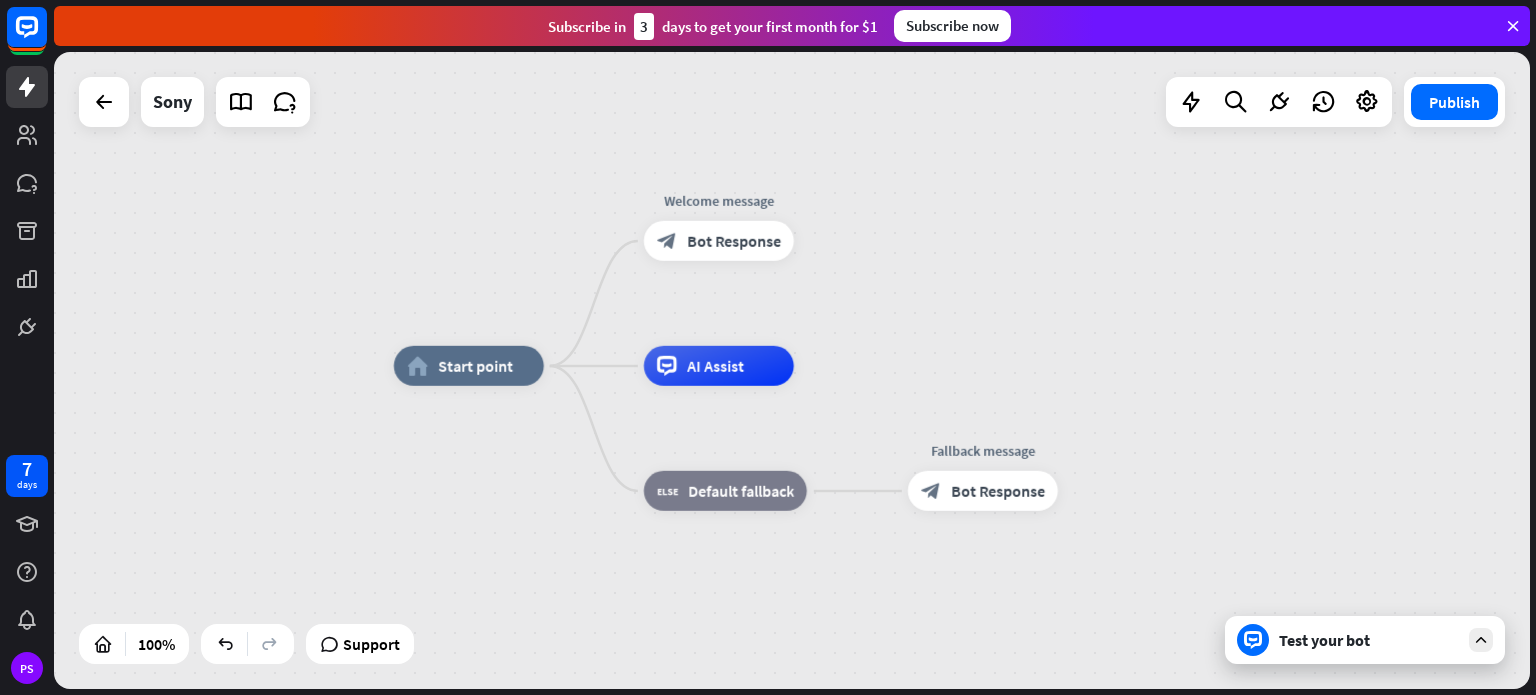 click on "Bot Response" at bounding box center (734, 241) 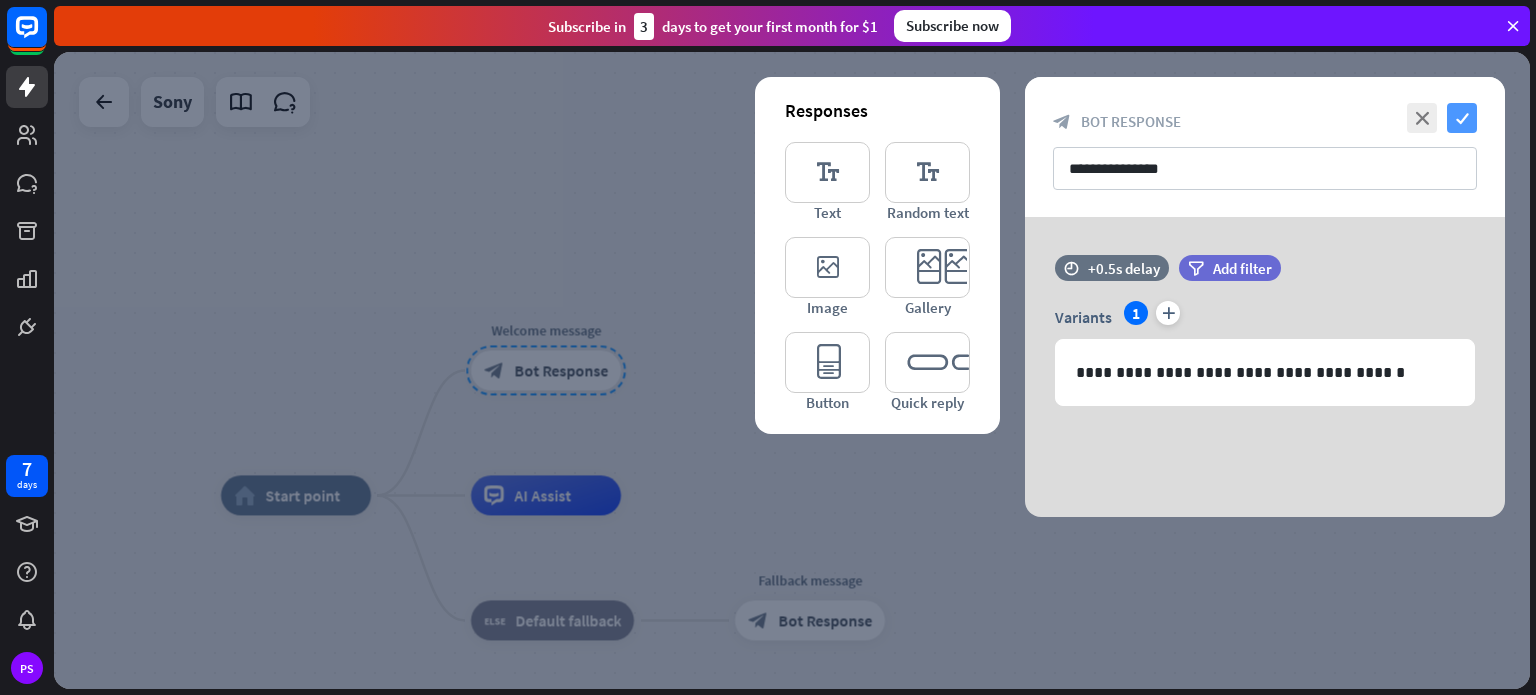 click on "check" at bounding box center (1462, 118) 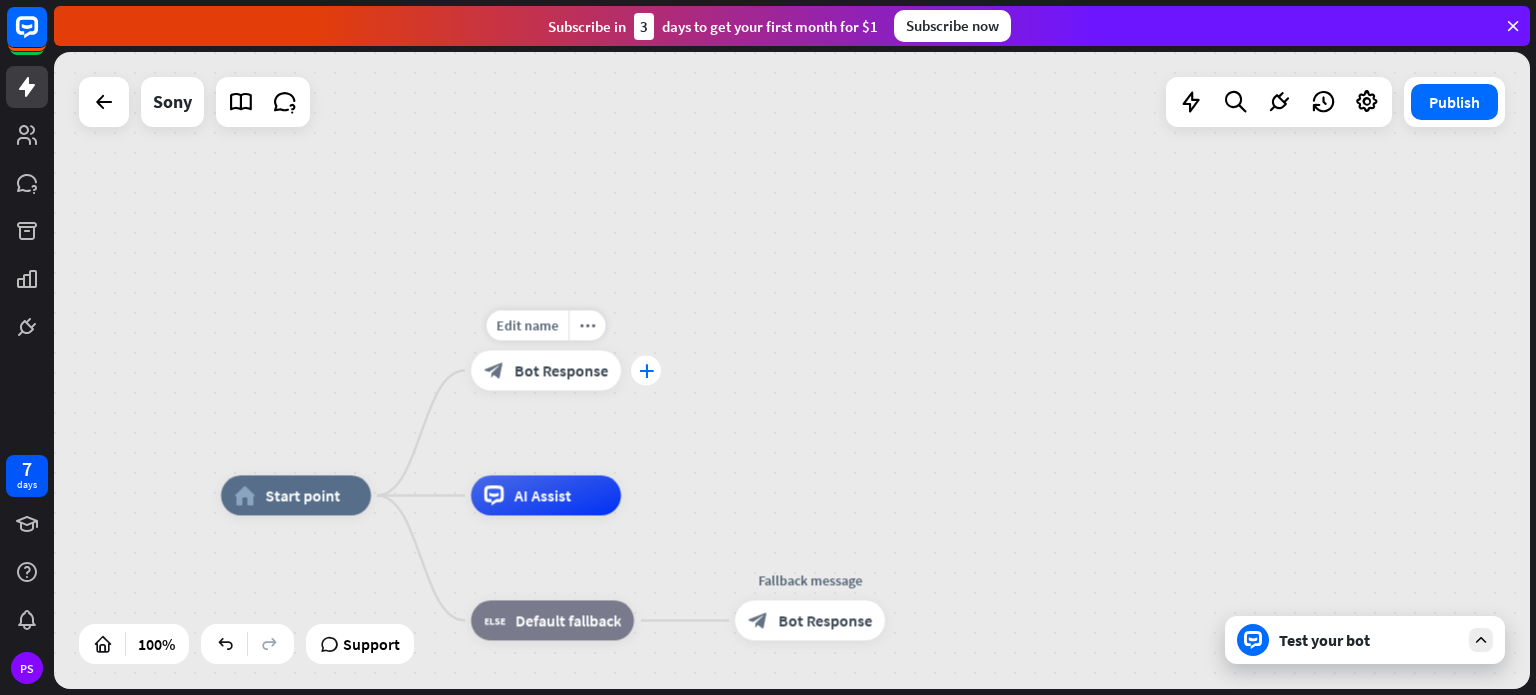 click on "plus" at bounding box center (646, 371) 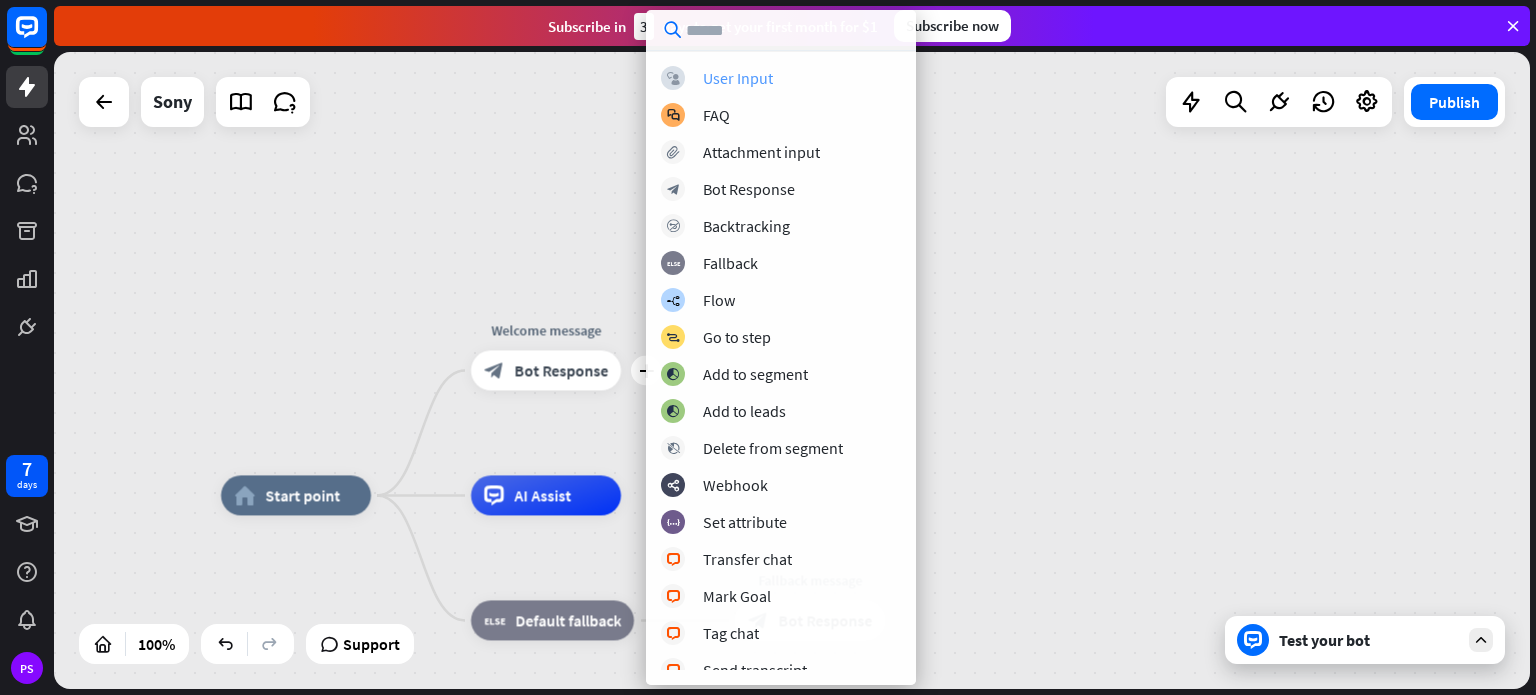 click on "User Input" at bounding box center [738, 78] 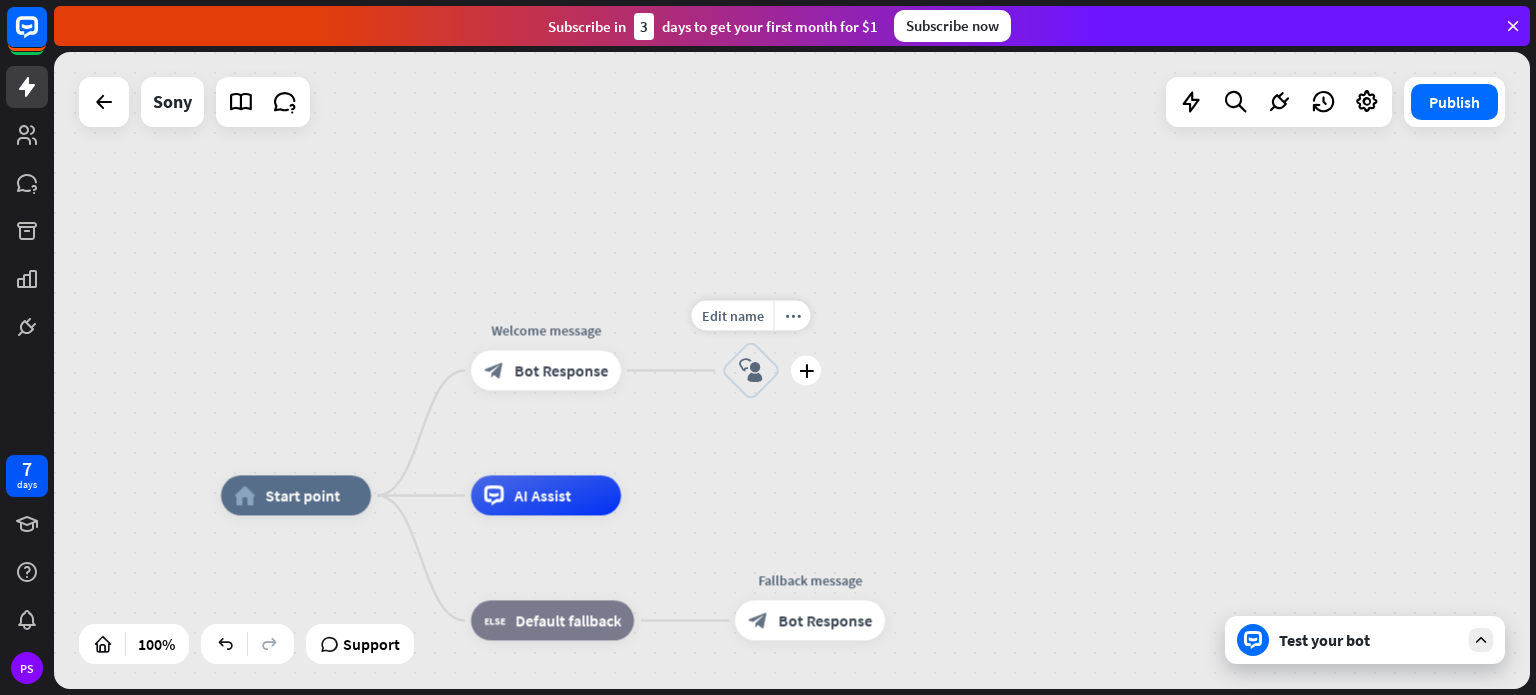 click on "block_user_input" at bounding box center [751, 371] 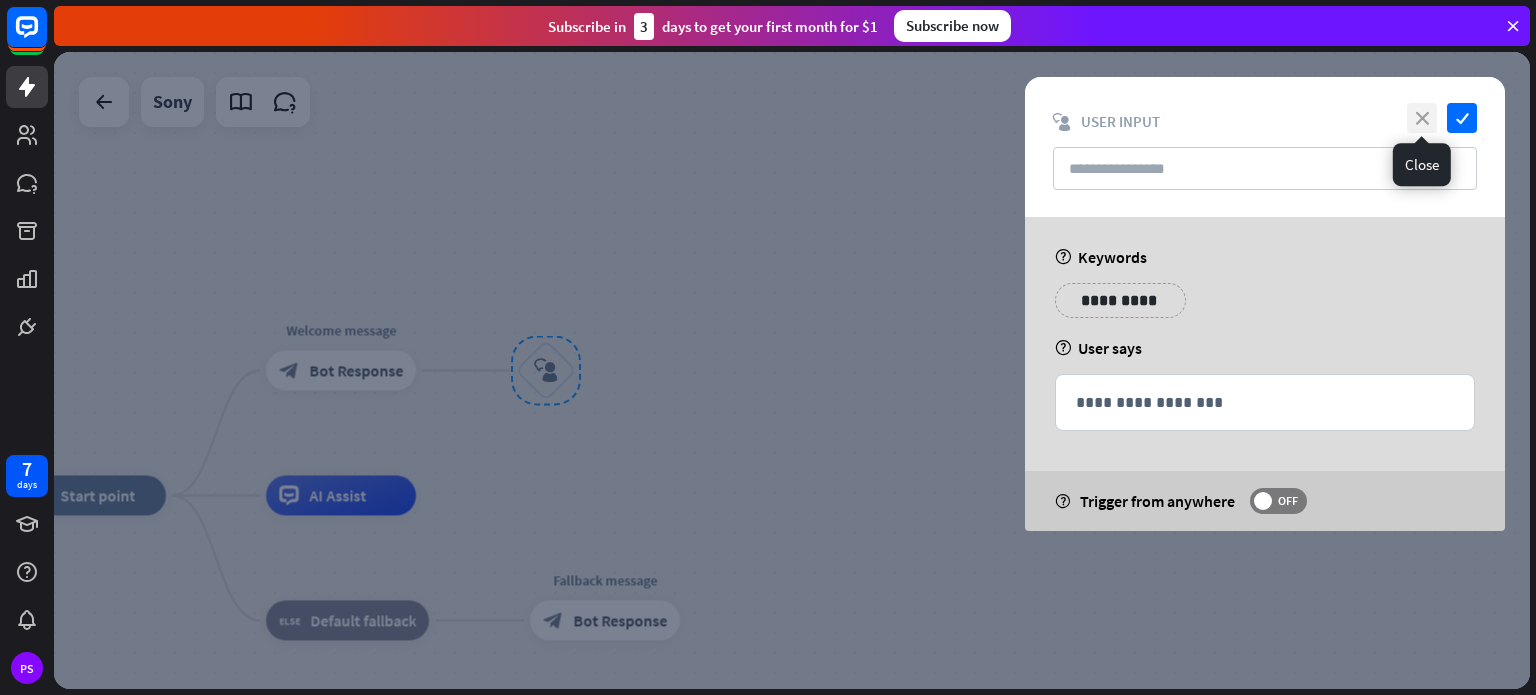 click on "close" at bounding box center [1422, 118] 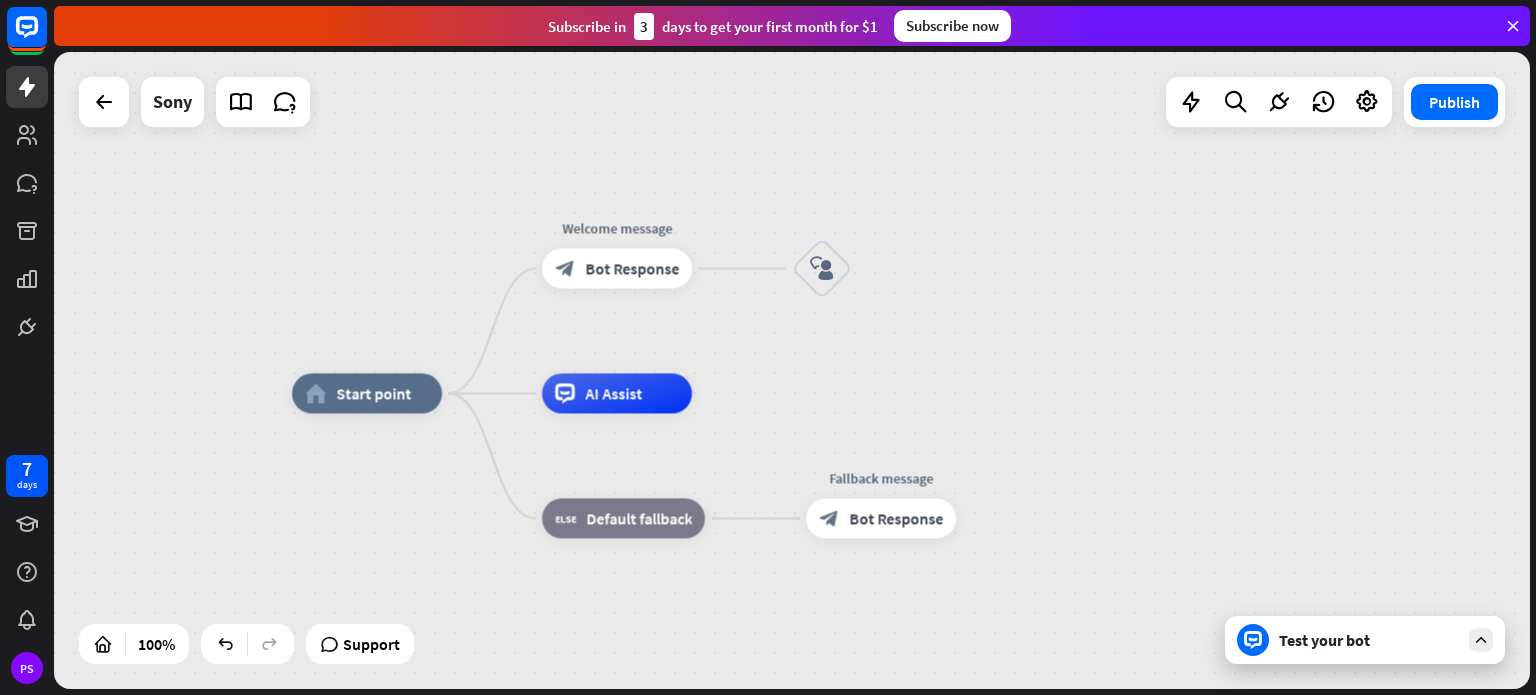 drag, startPoint x: 621, startPoint y: 395, endPoint x: 894, endPoint y: 296, distance: 290.39627 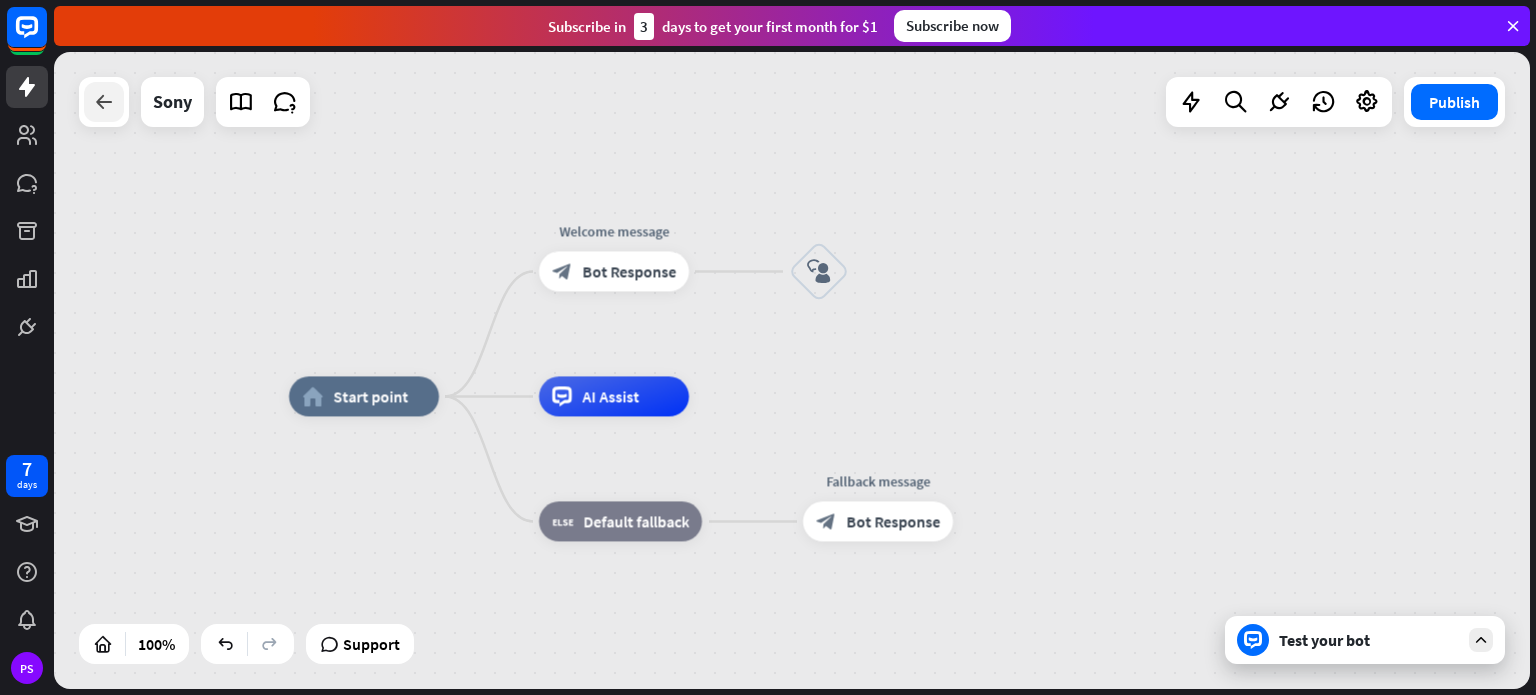 click at bounding box center (104, 102) 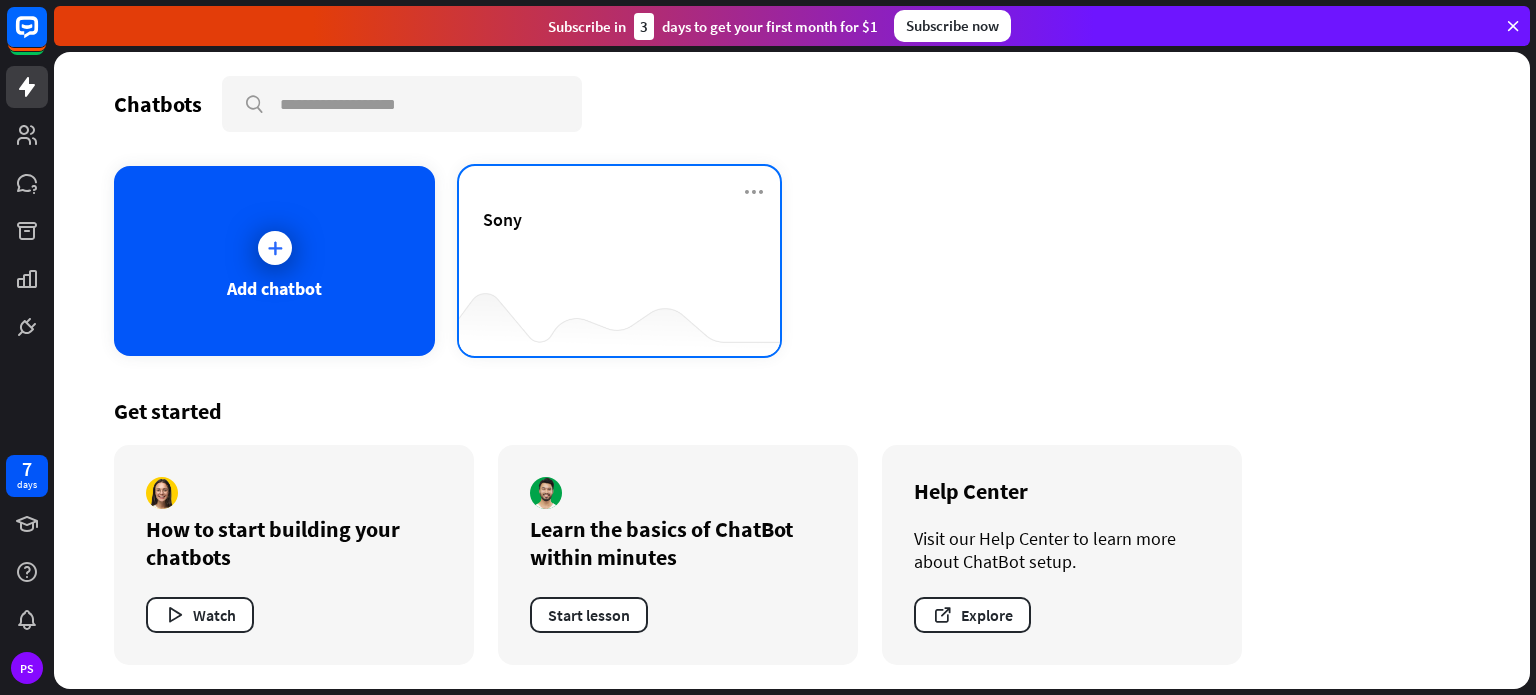 click at bounding box center (619, 316) 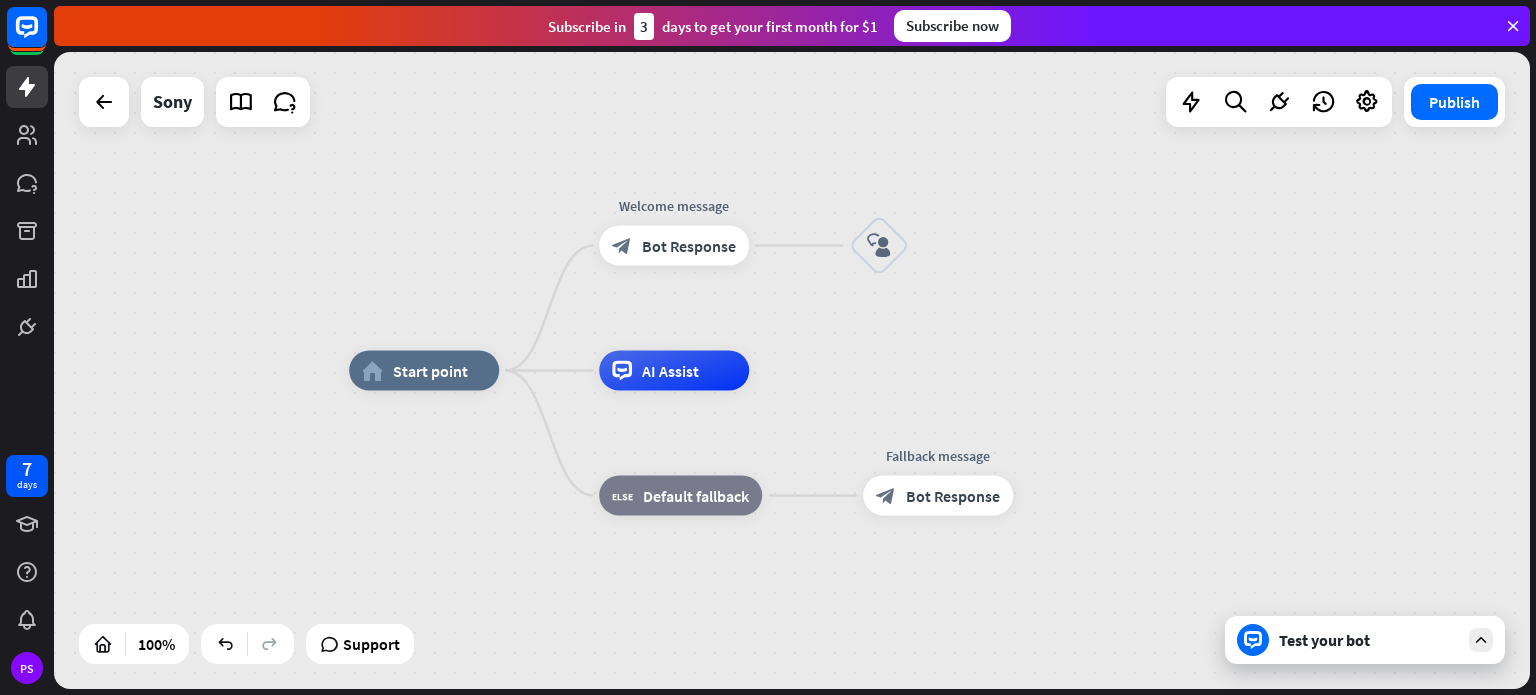 click on "home_2   Start point                 Welcome message   block_bot_response   Bot Response                   block_user_input                     AI Assist                   block_fallback   Default fallback                 Fallback message   block_bot_response   Bot Response
Sony
Publish
100%           Support         Test your bot                 close   Interactions   block_user_input   User Input block_bot_response   Bot Response block_fallback   Fallback filter   Filter block_attachment   Attachment input builder_tree   Flow Actions   block_goto   Go to step block_faq   FAQ block_add_to_segment   Add to leads block_add_to_segment   Add to segment block_delete_from_segment   Delete from segment webhooks   Webhook block_set_attribute   Set attribute block_ab_testing   A/B Test block_question   Question block_close_chat   Close chat block_backtracking   Backtracking LiveChat actions" at bounding box center [795, 373] 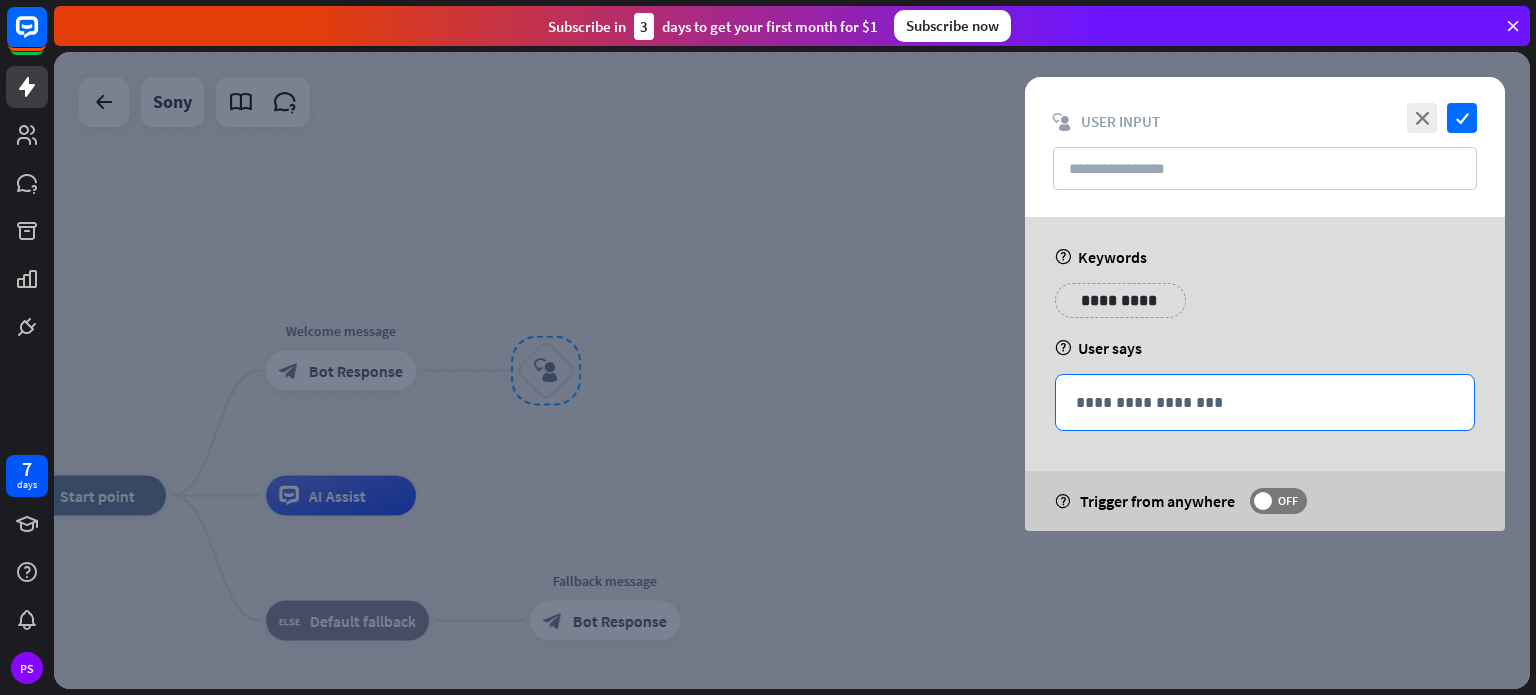 click on "**********" at bounding box center [1265, 402] 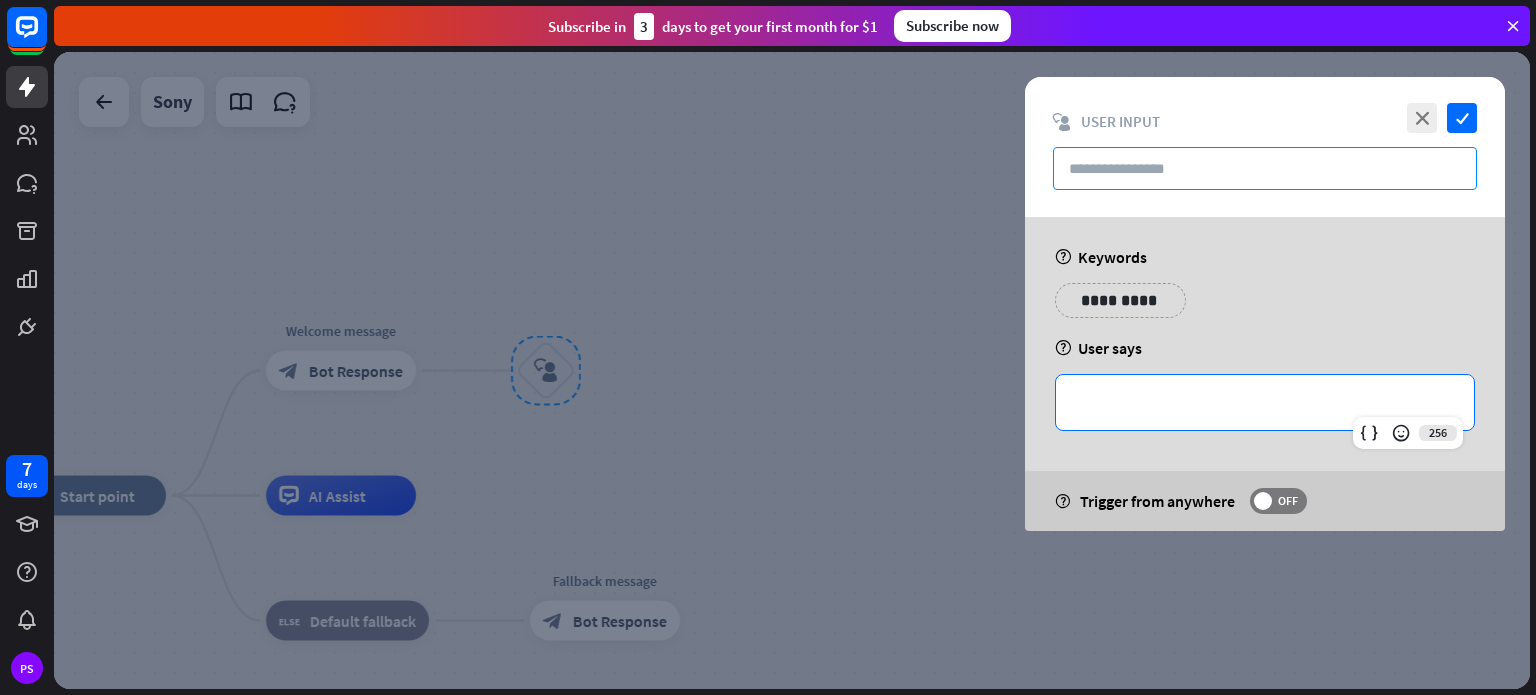 click at bounding box center (1265, 168) 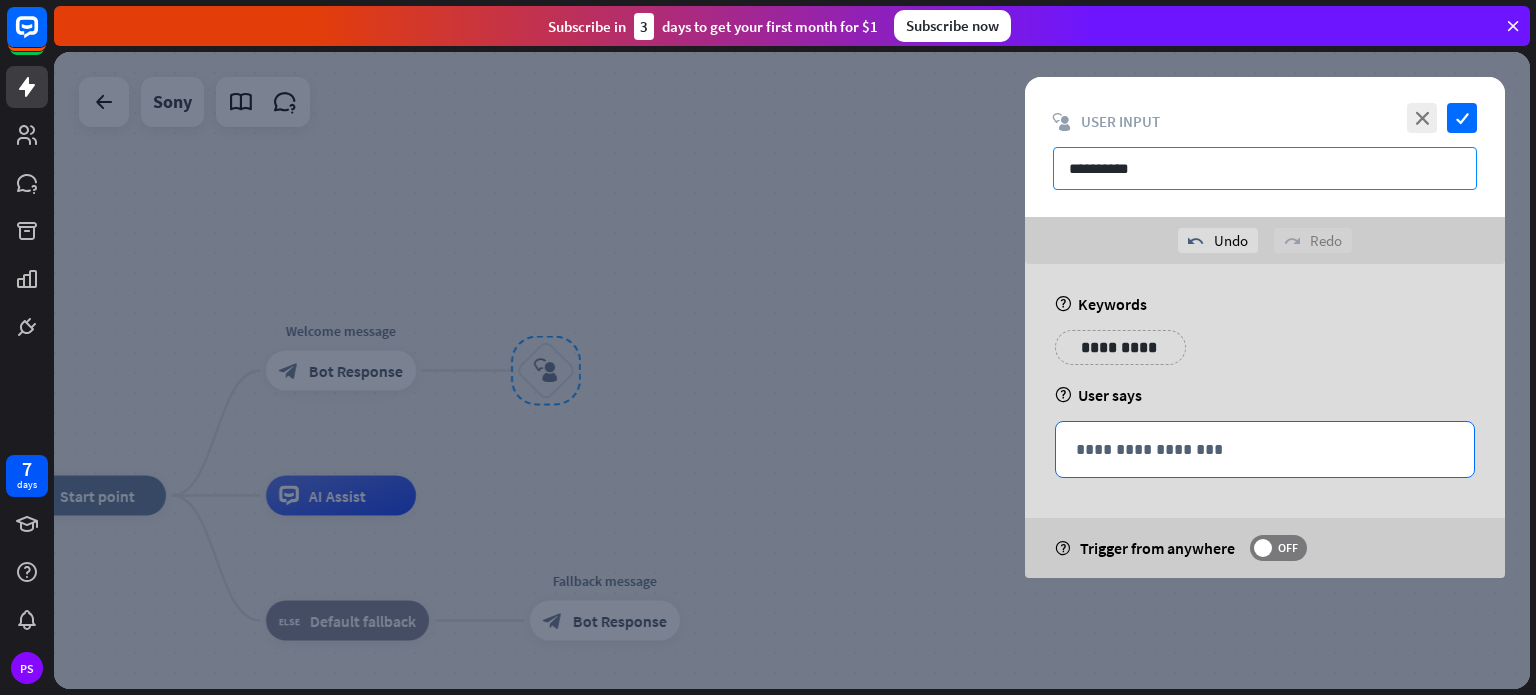 type on "**********" 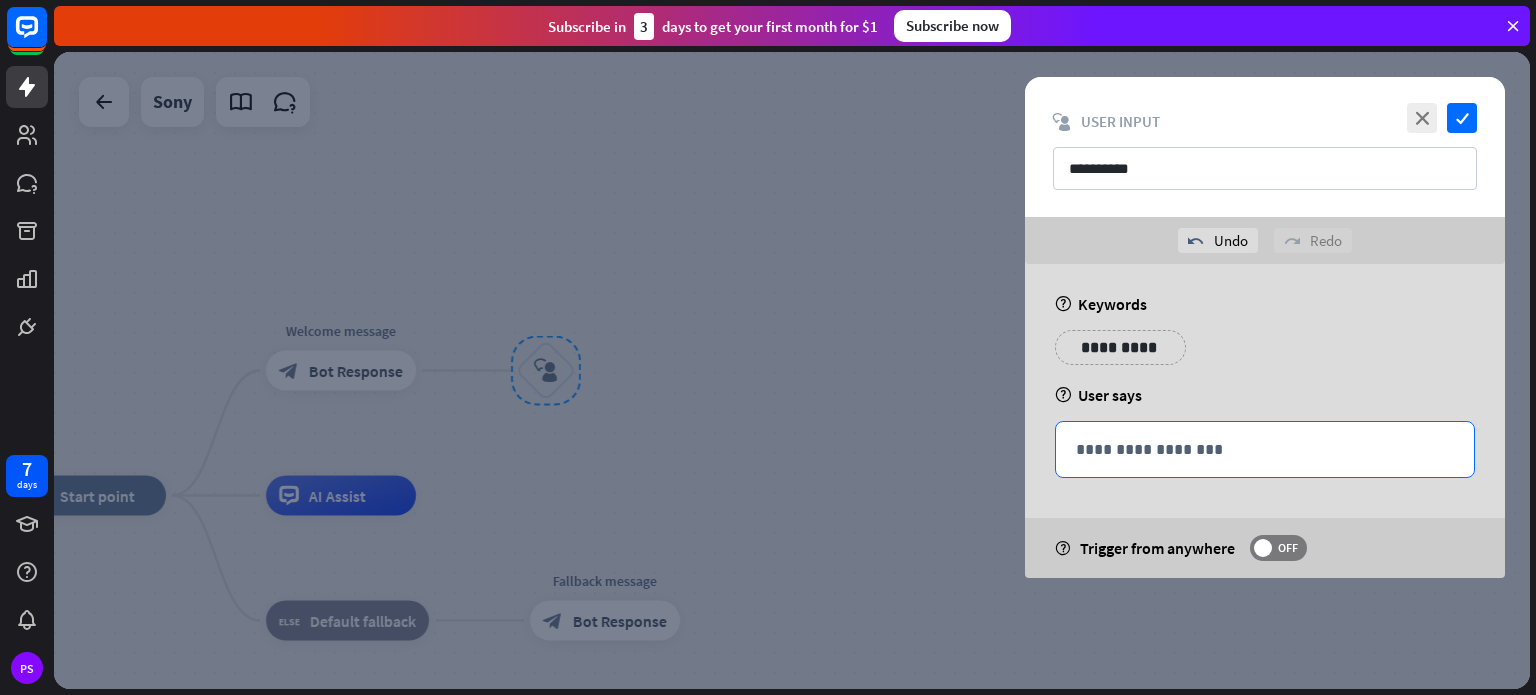 click on "**********" at bounding box center (1265, 449) 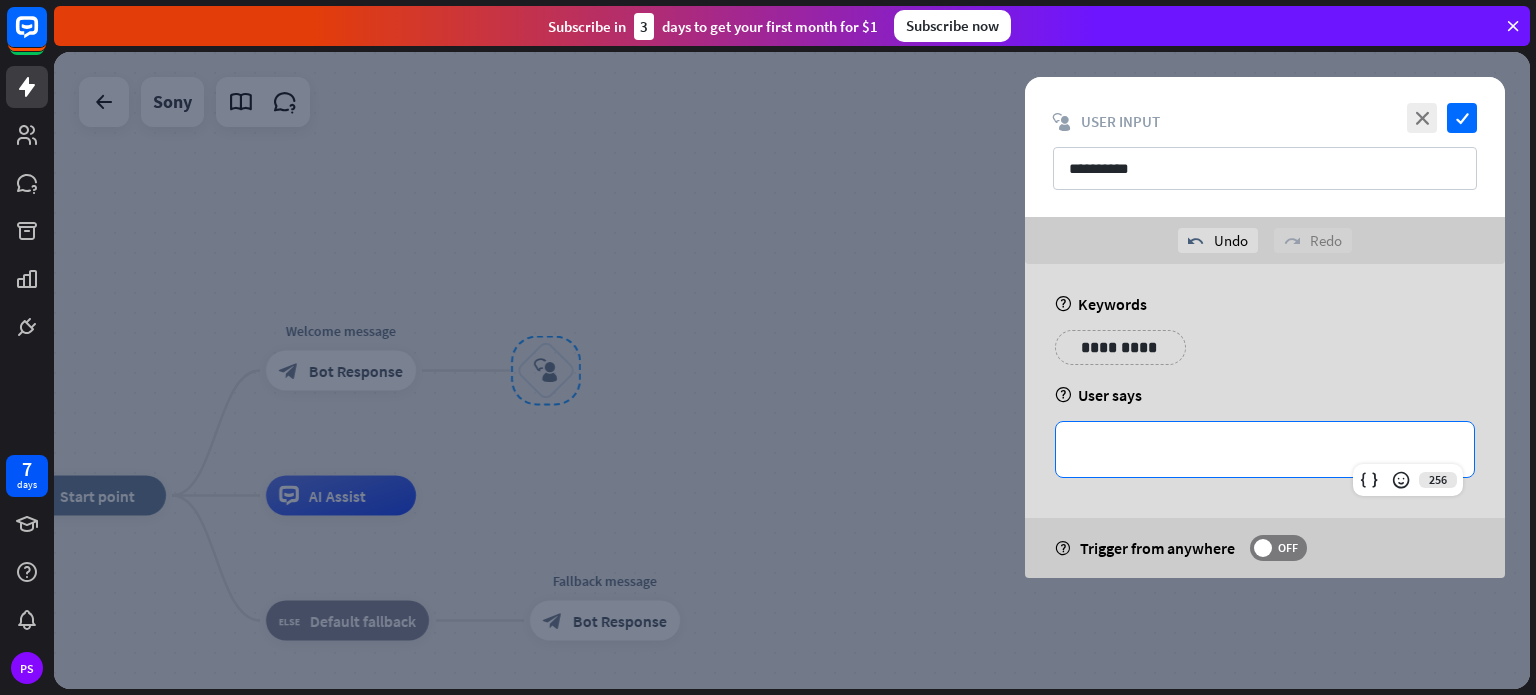 type 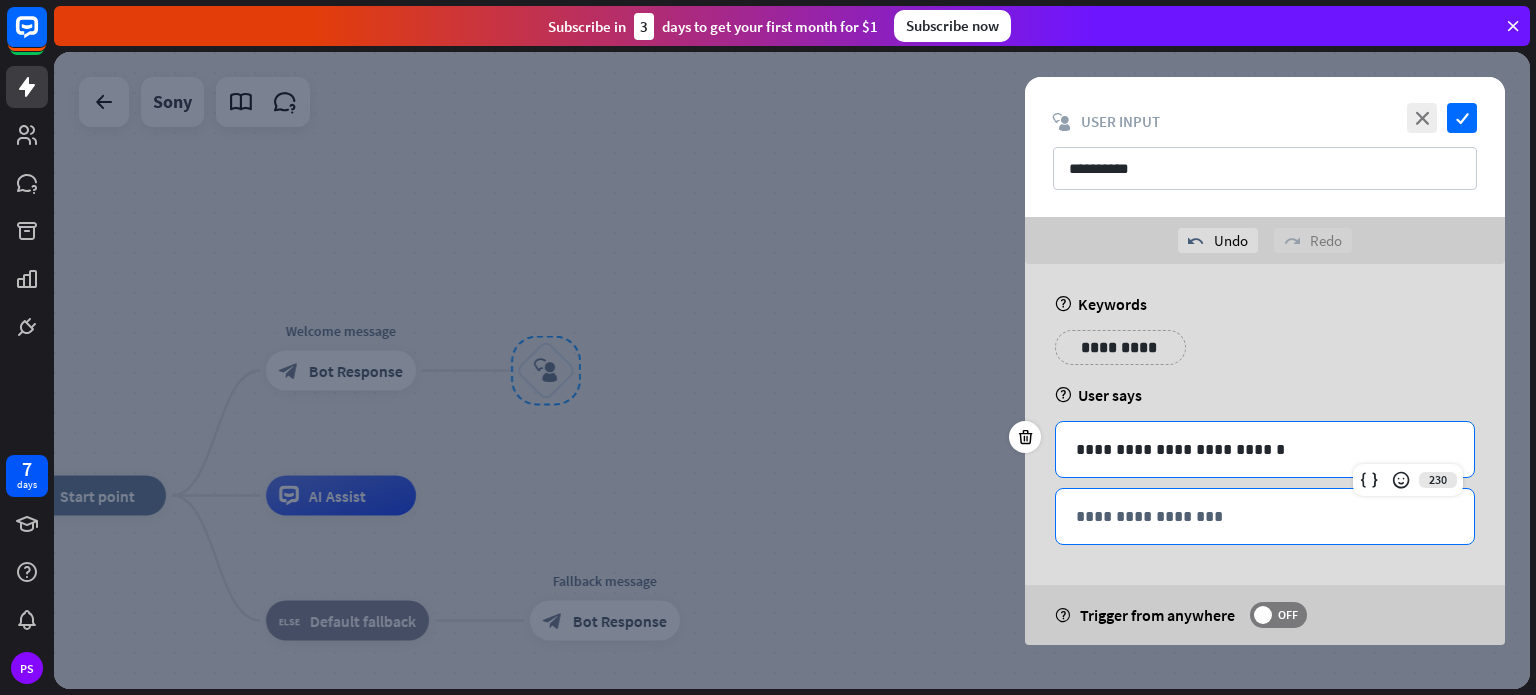click on "**********" at bounding box center [1265, 516] 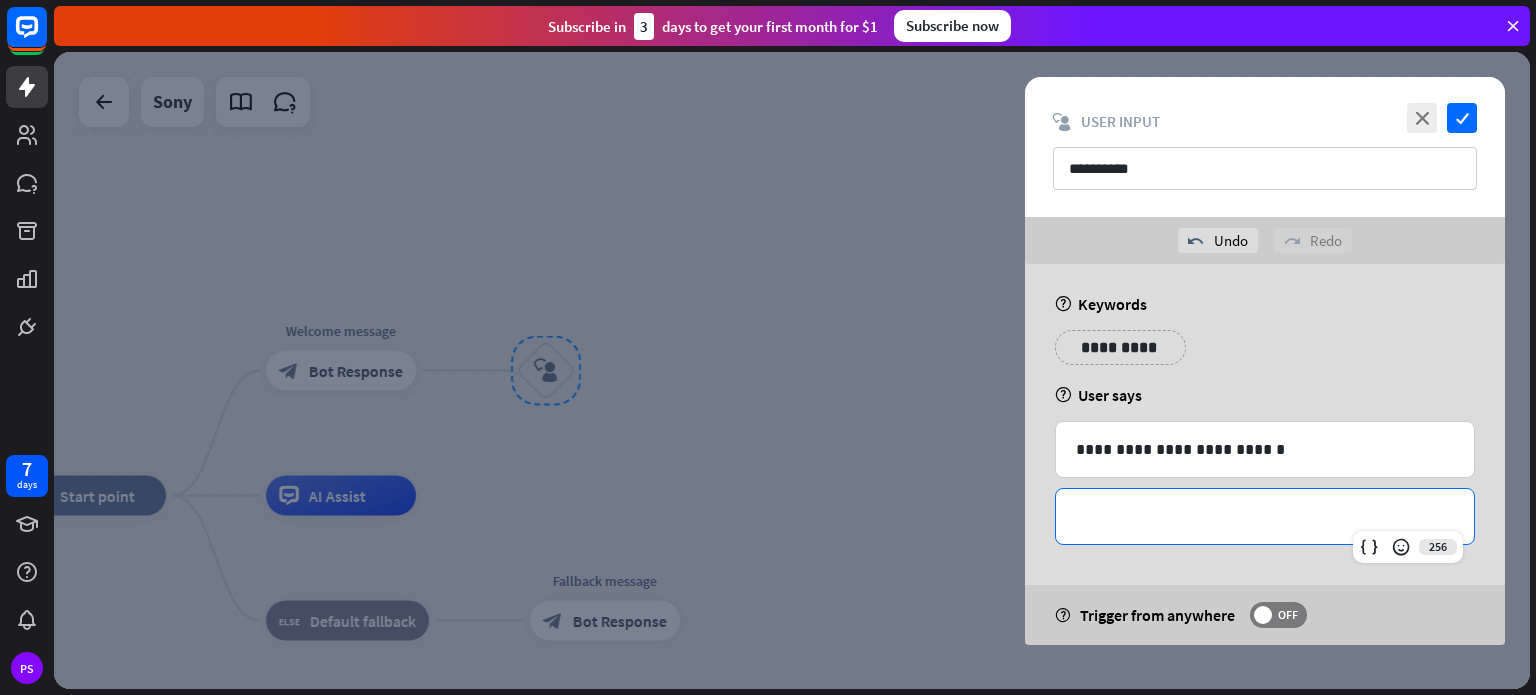 type 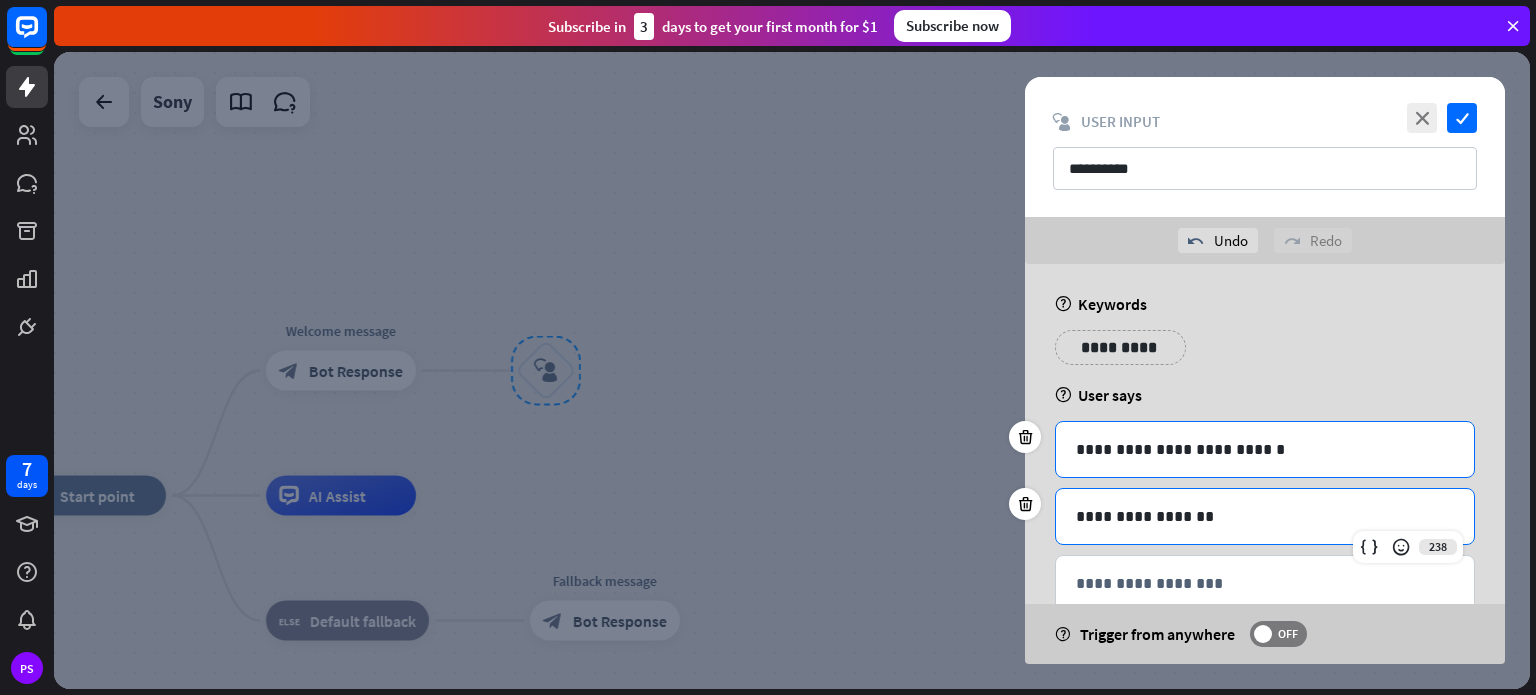click on "**********" at bounding box center (1265, 449) 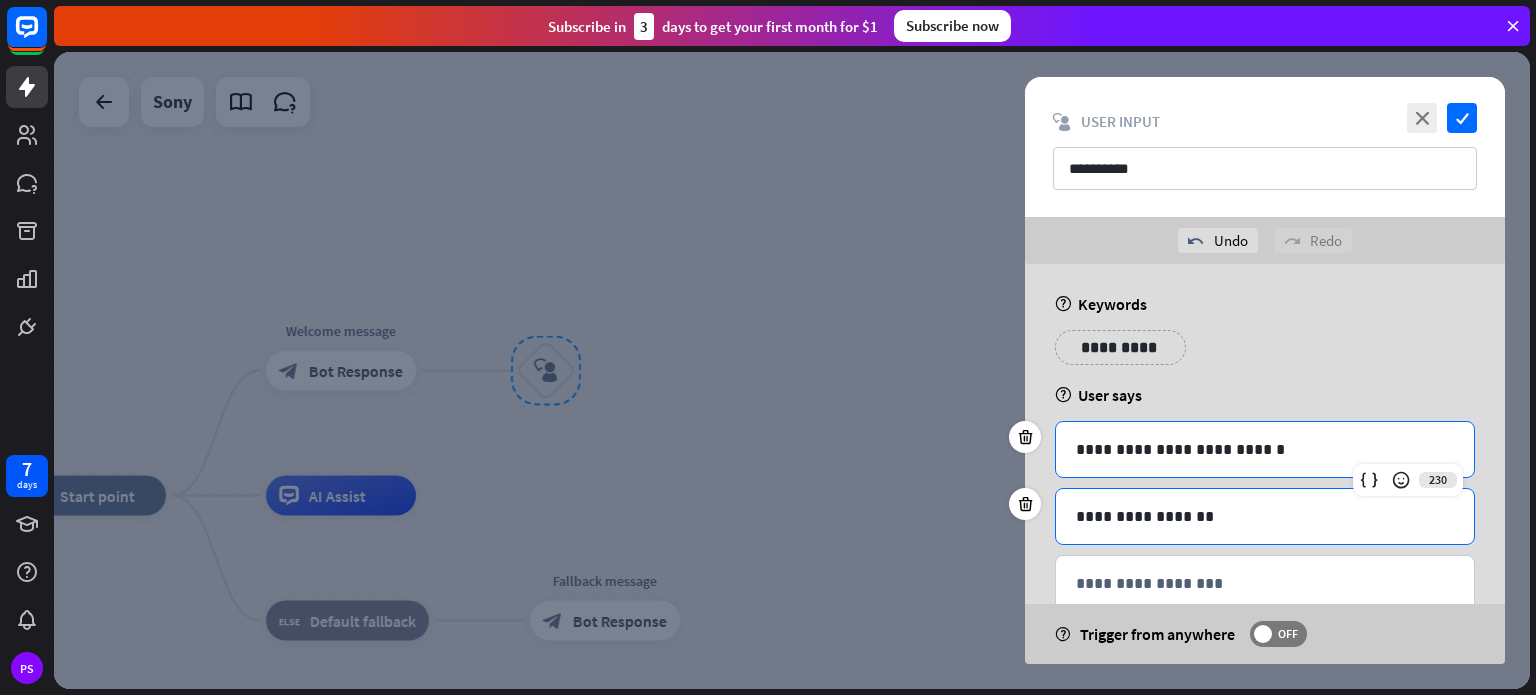 click on "**********" at bounding box center [1265, 516] 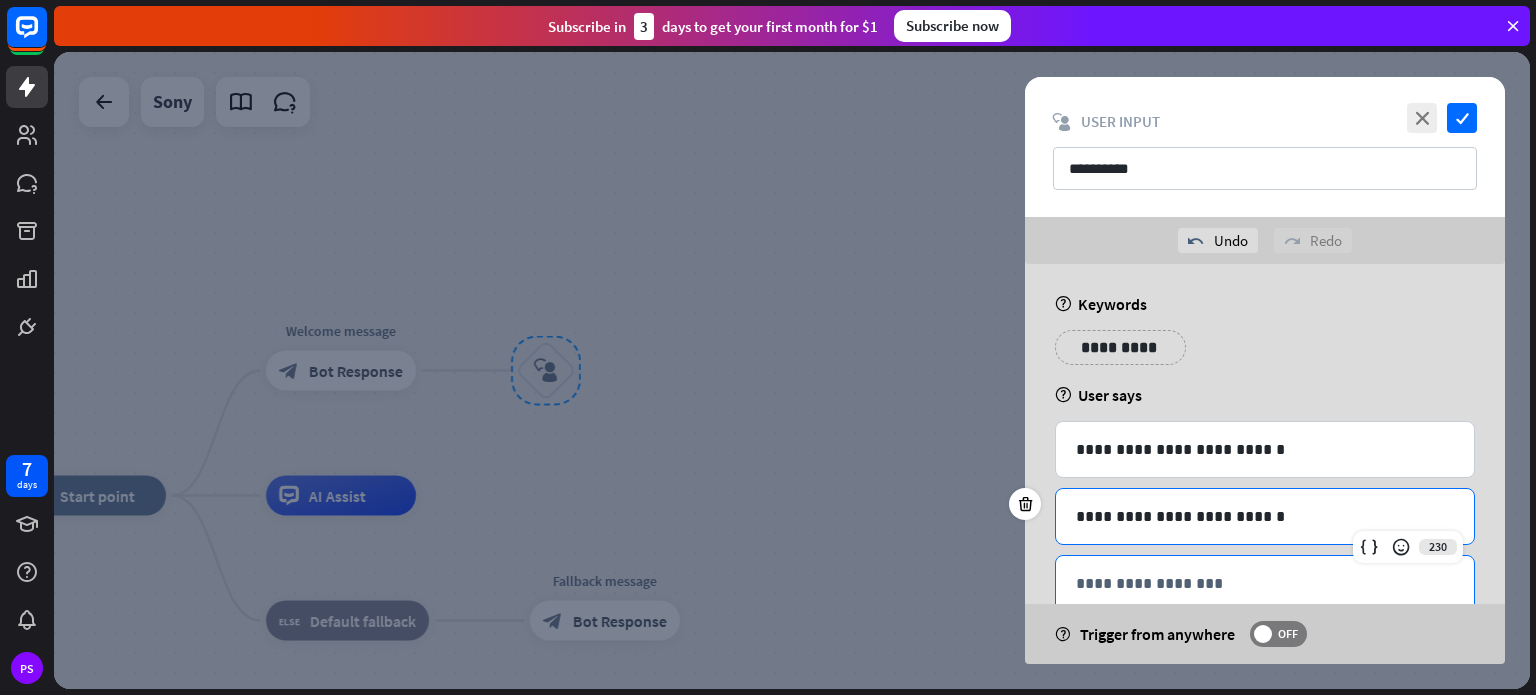click on "**********" at bounding box center [1265, 583] 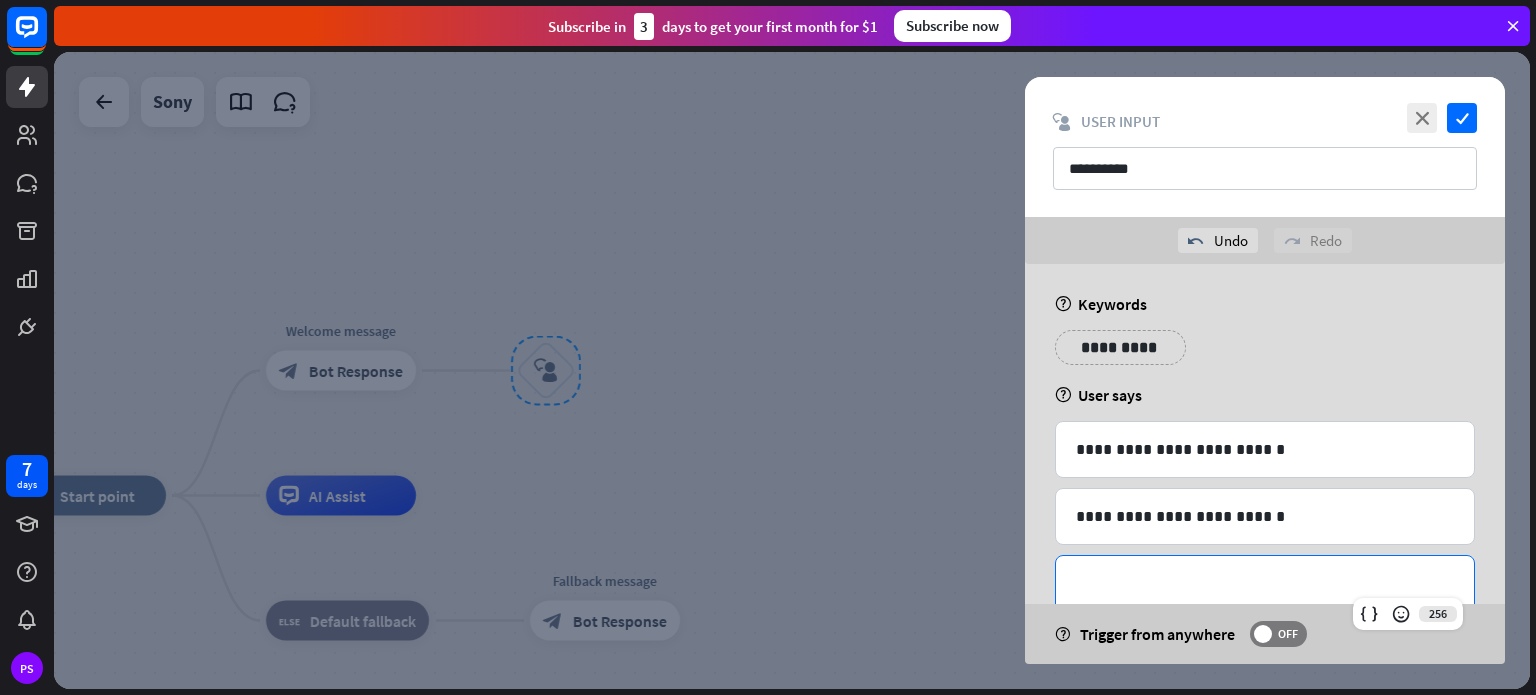 type 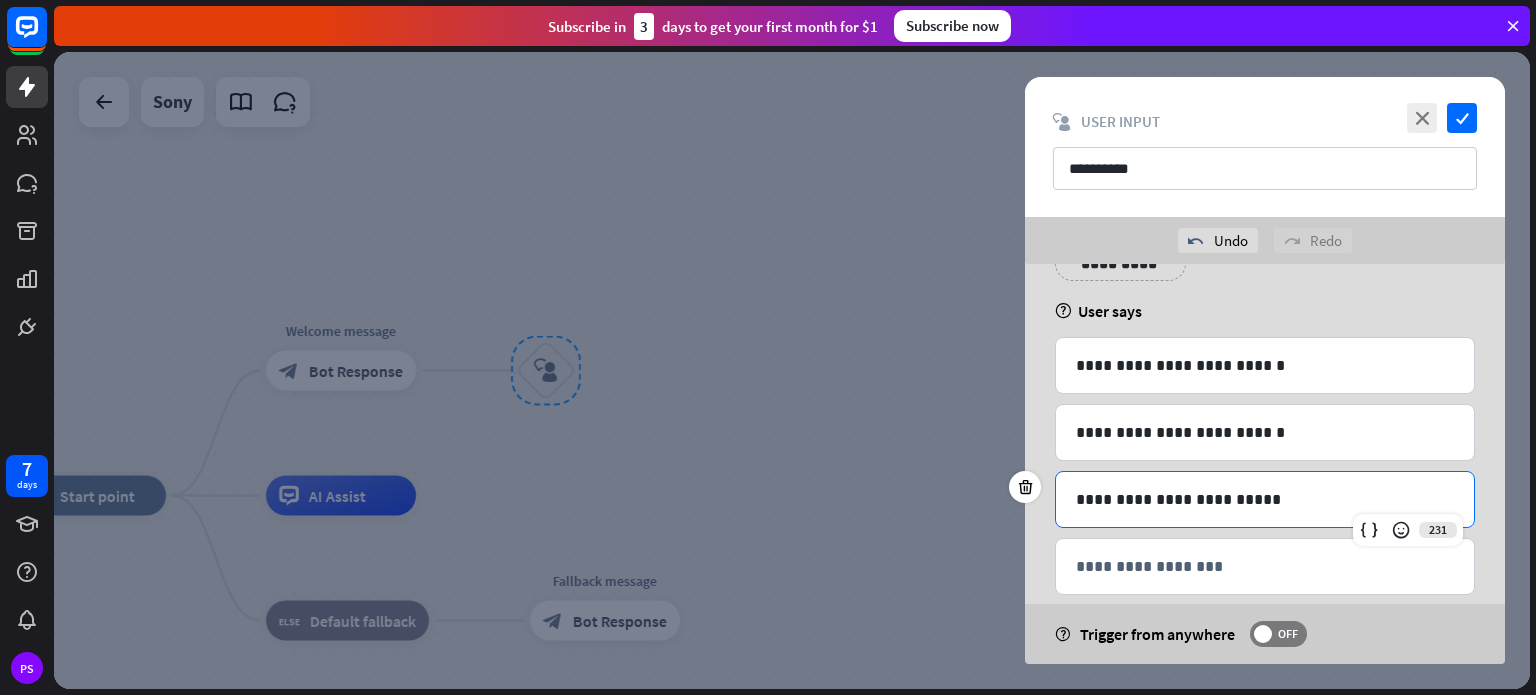 scroll, scrollTop: 84, scrollLeft: 0, axis: vertical 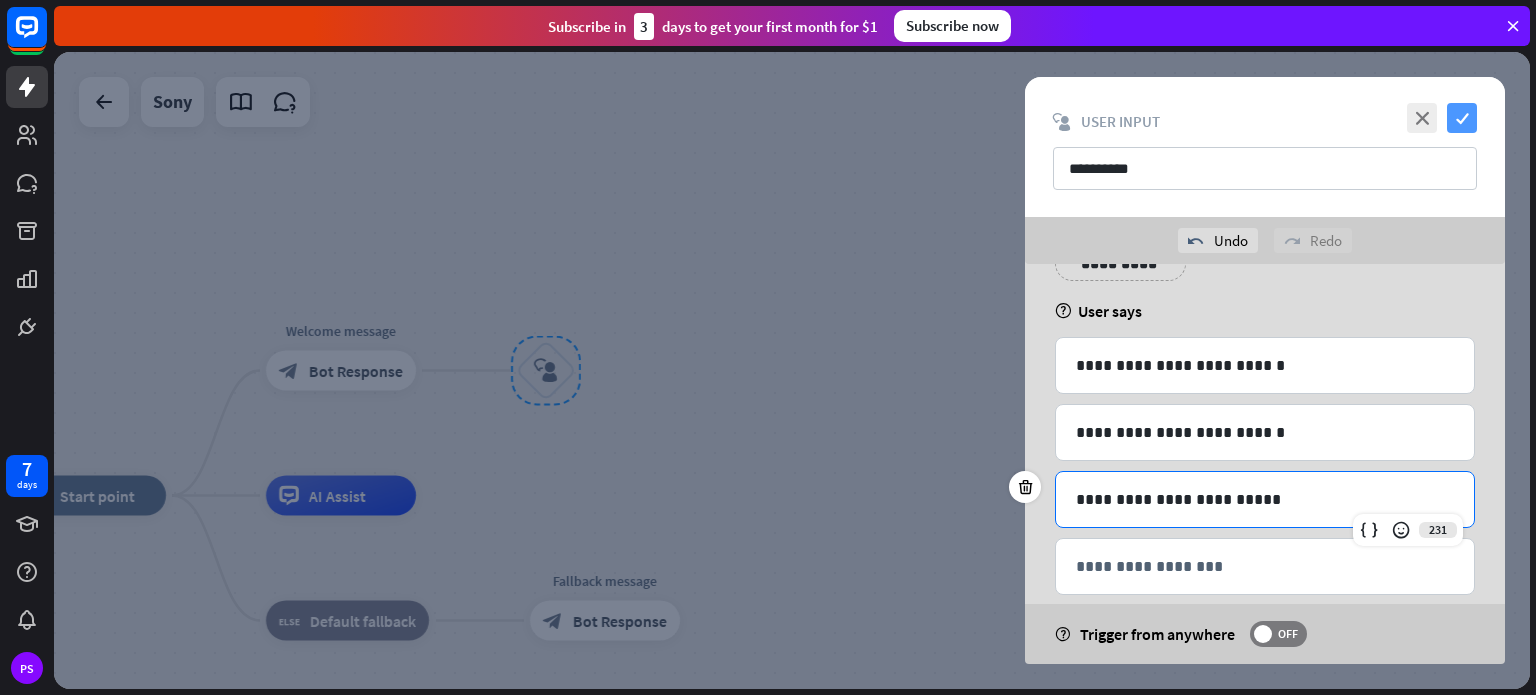 click on "check" at bounding box center (1462, 118) 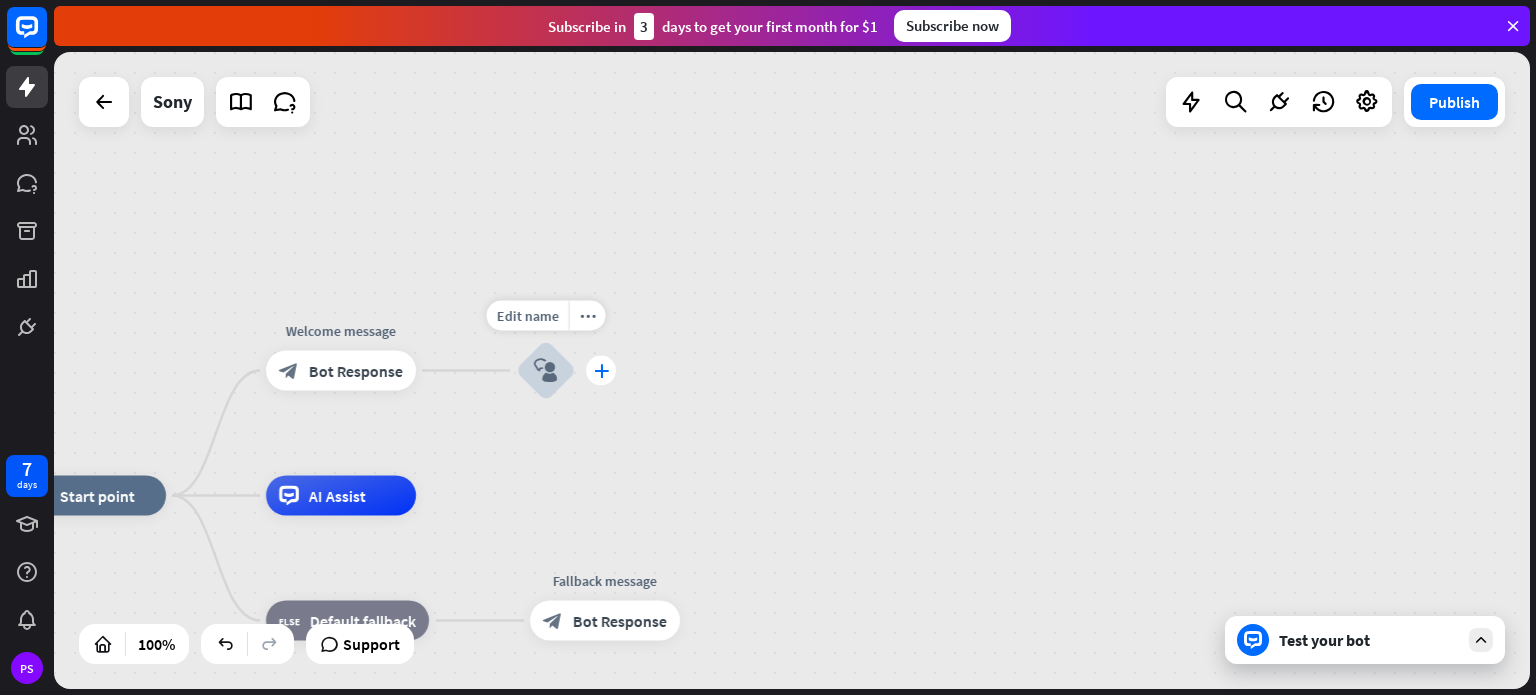 click on "plus" at bounding box center (601, 371) 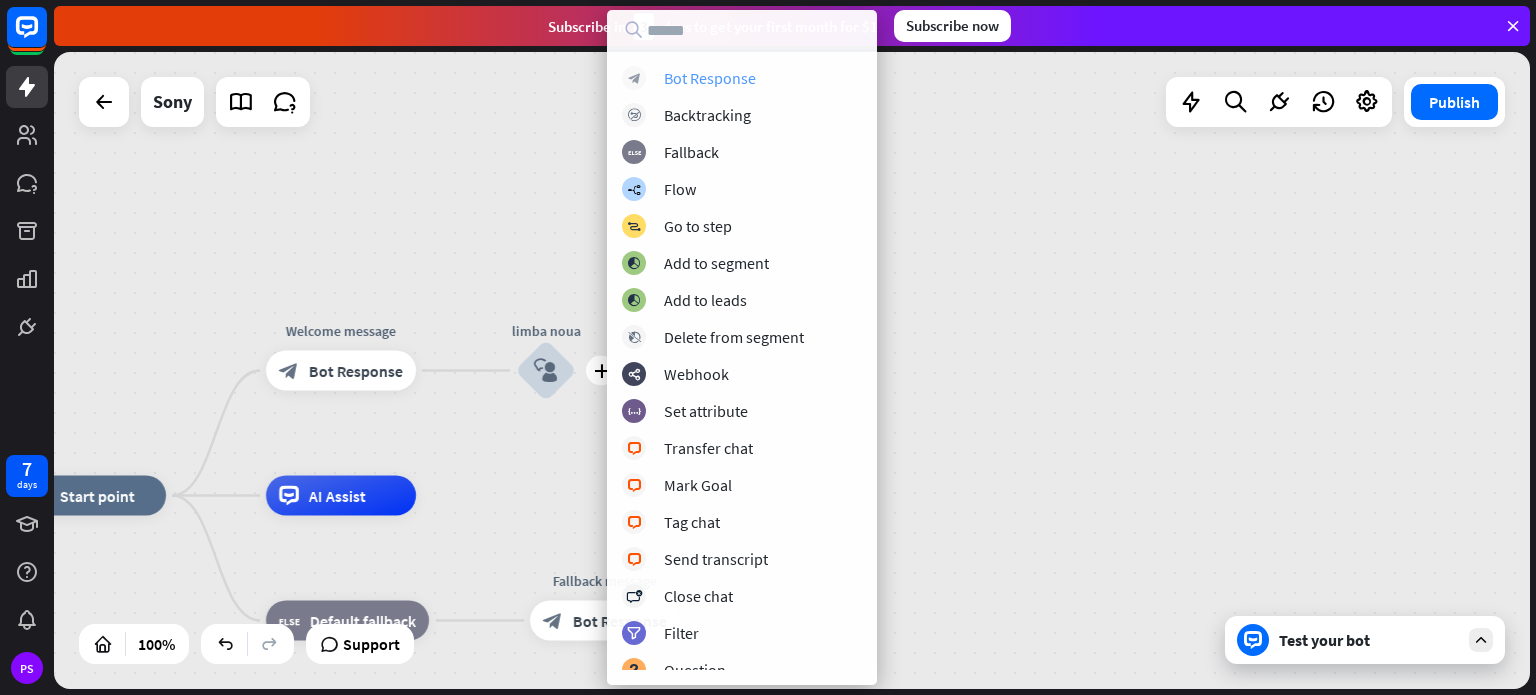 click on "Bot Response" at bounding box center [710, 78] 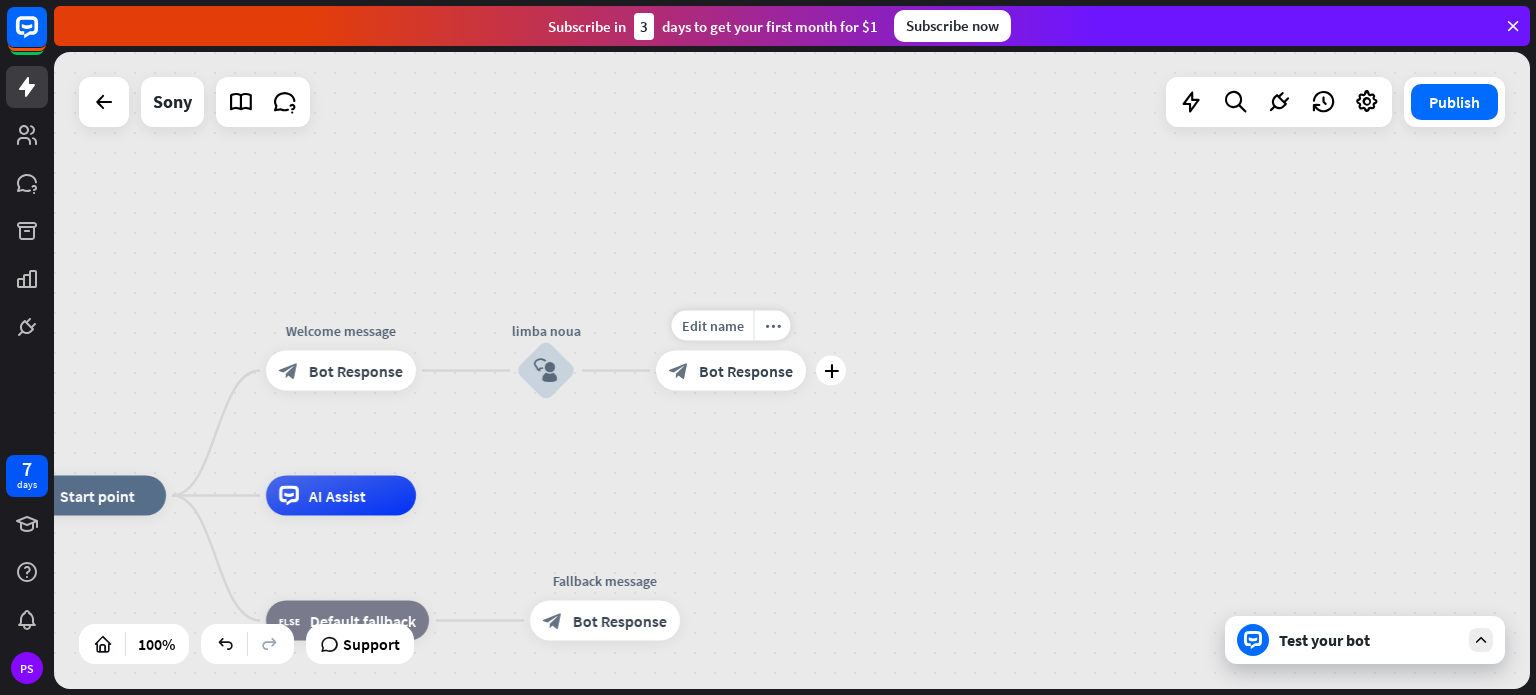 click on "Bot Response" at bounding box center [746, 371] 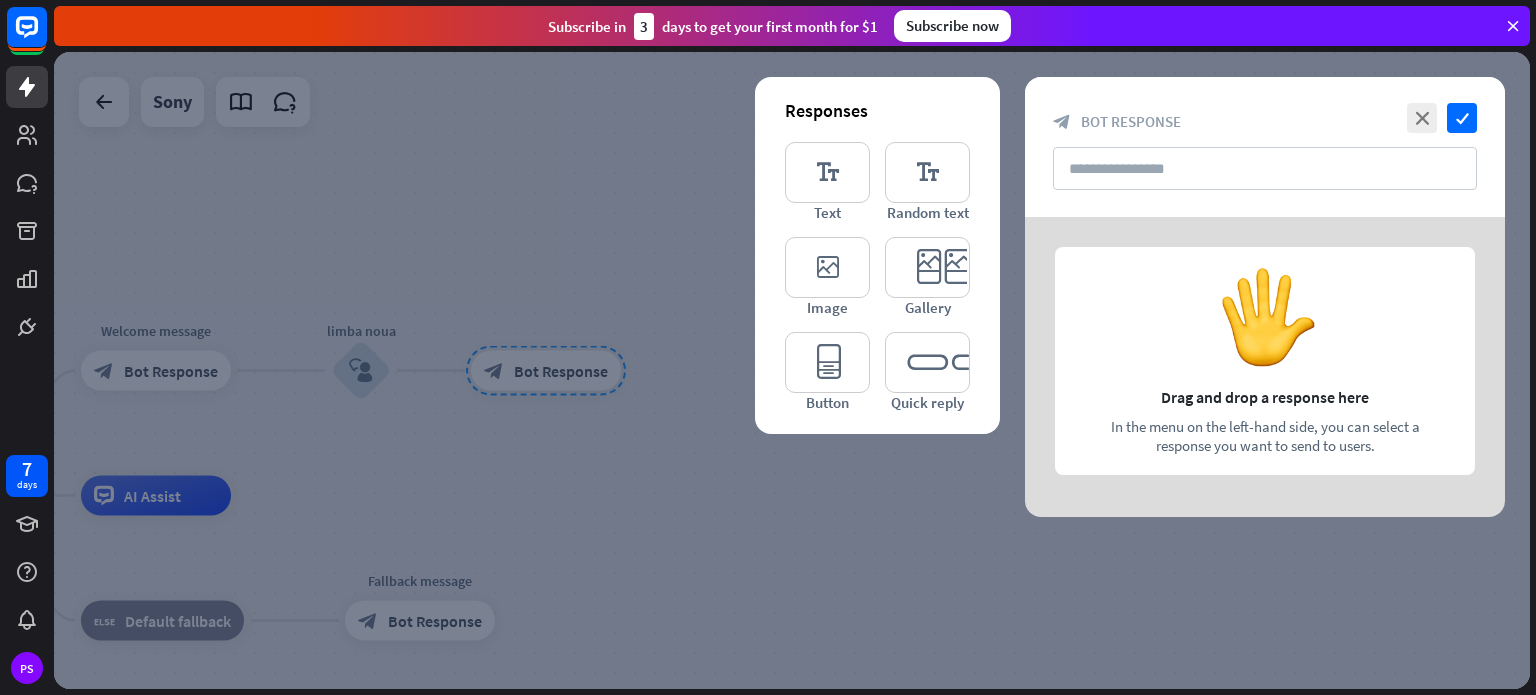 click at bounding box center (1265, 367) 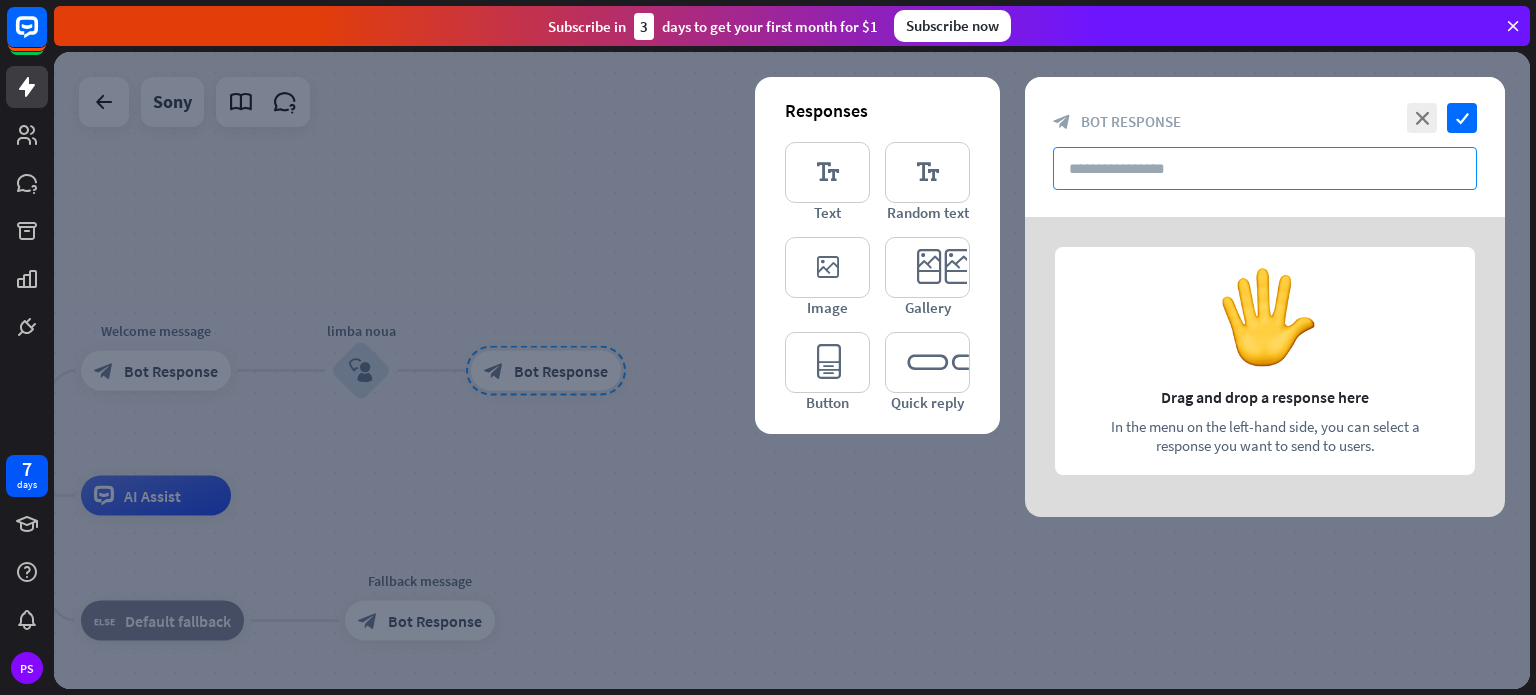 click at bounding box center (1265, 168) 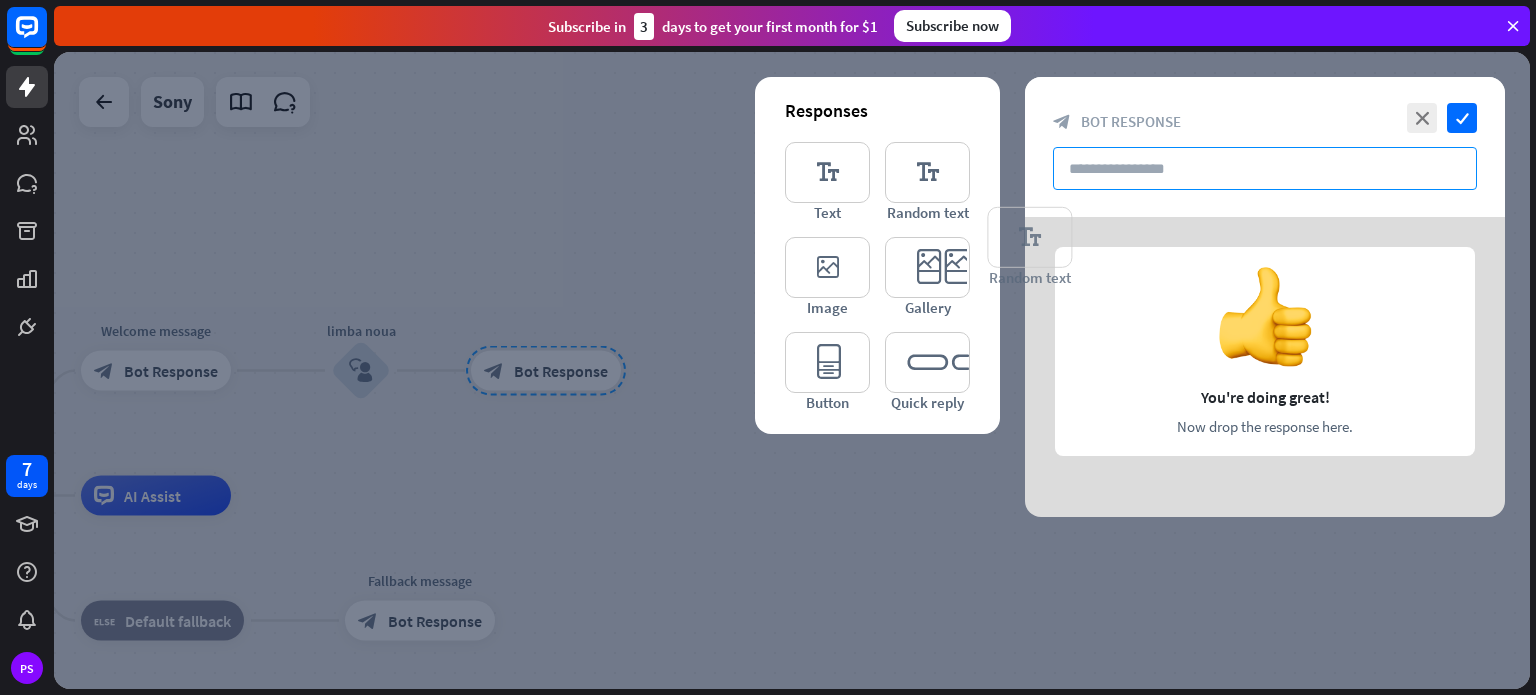 type 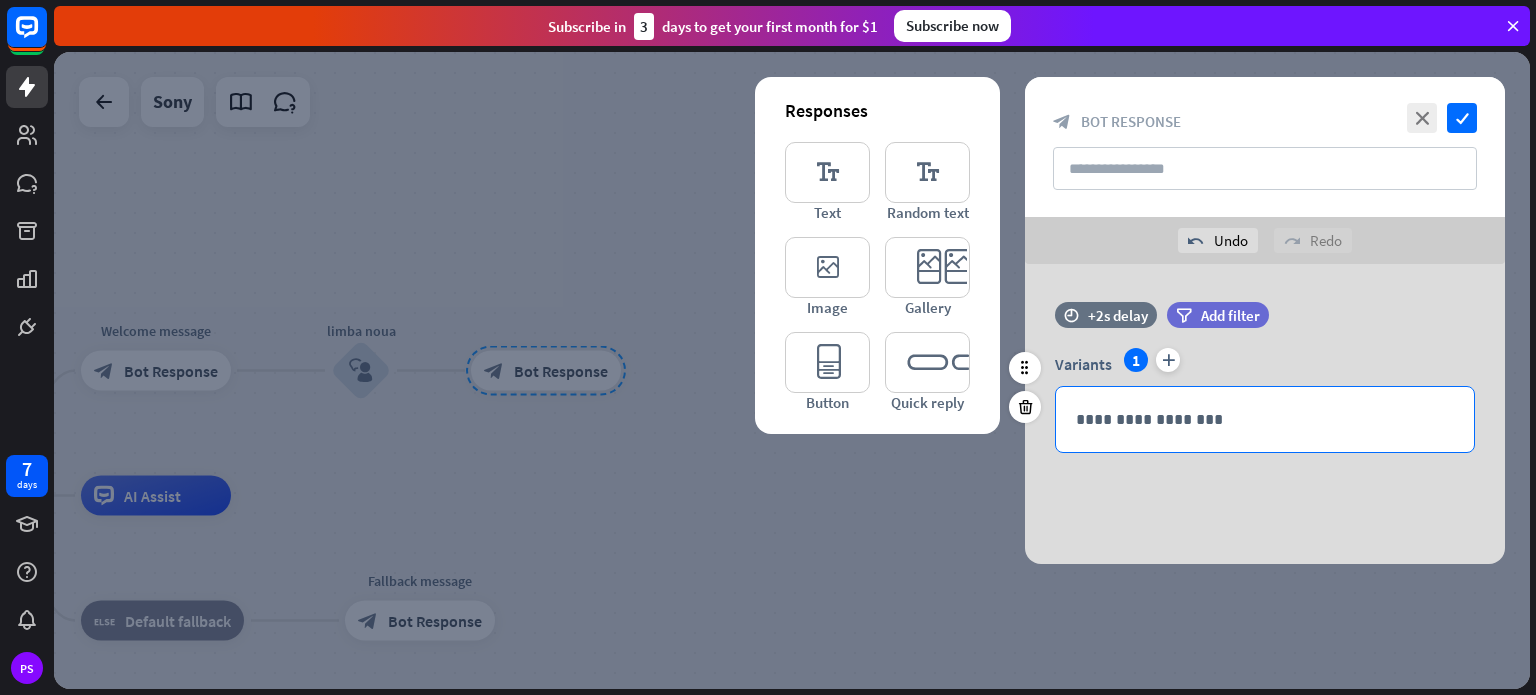 click on "**********" at bounding box center (1265, 419) 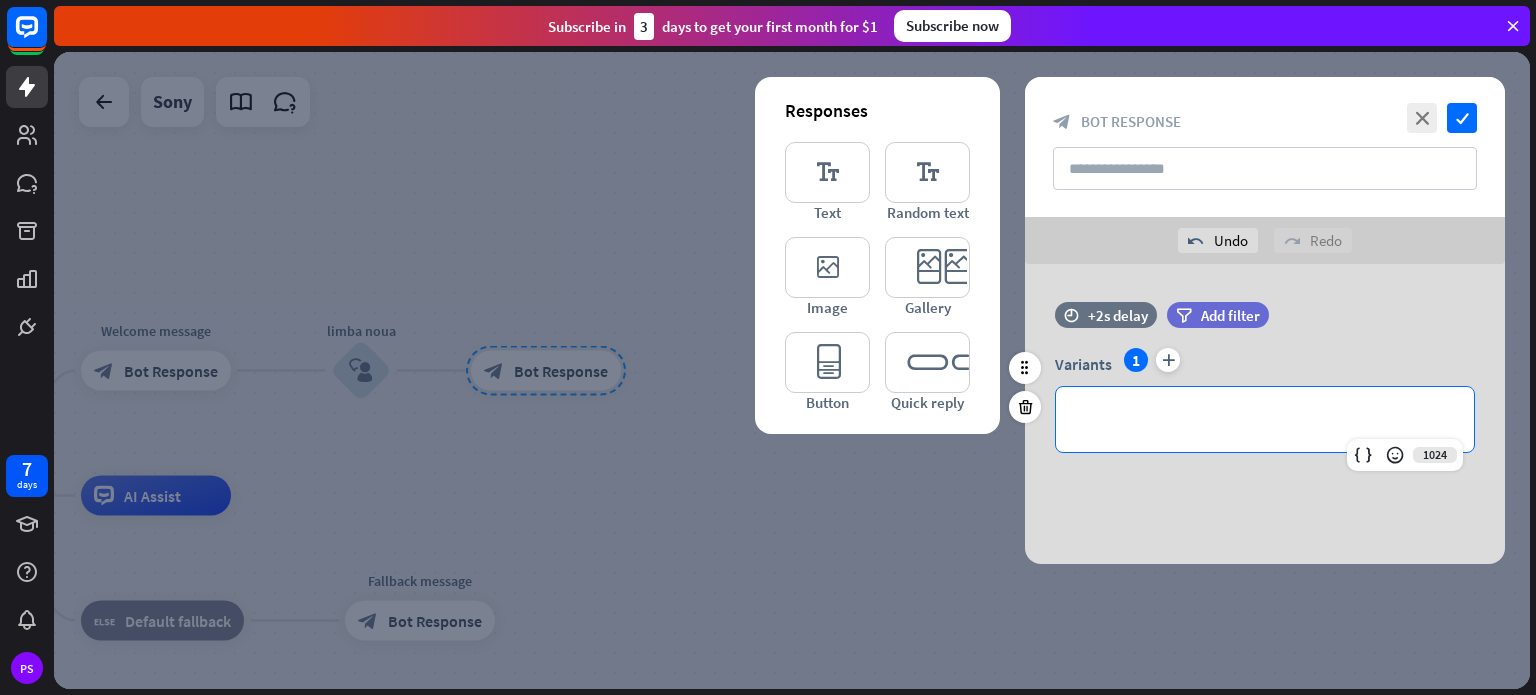 type 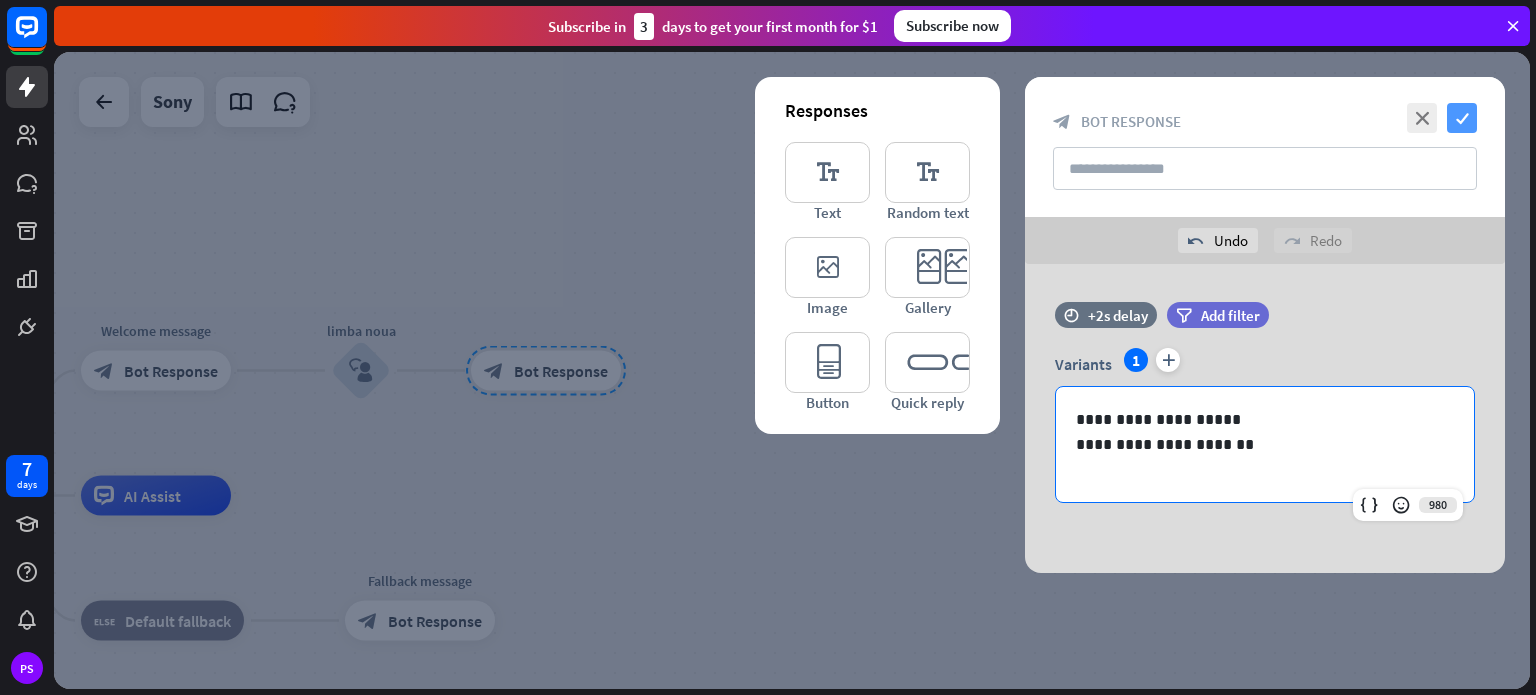 click on "check" at bounding box center (1462, 118) 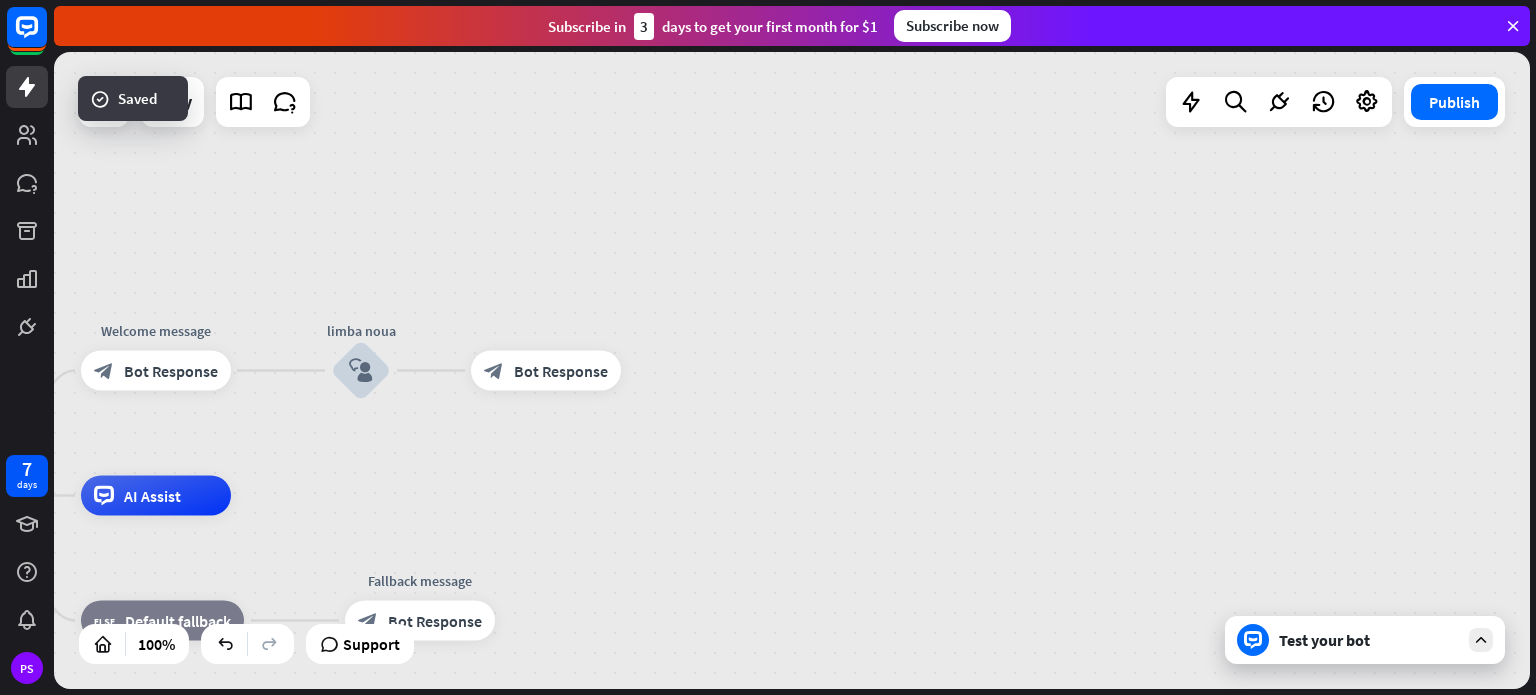 click on "Test your bot" at bounding box center [1365, 640] 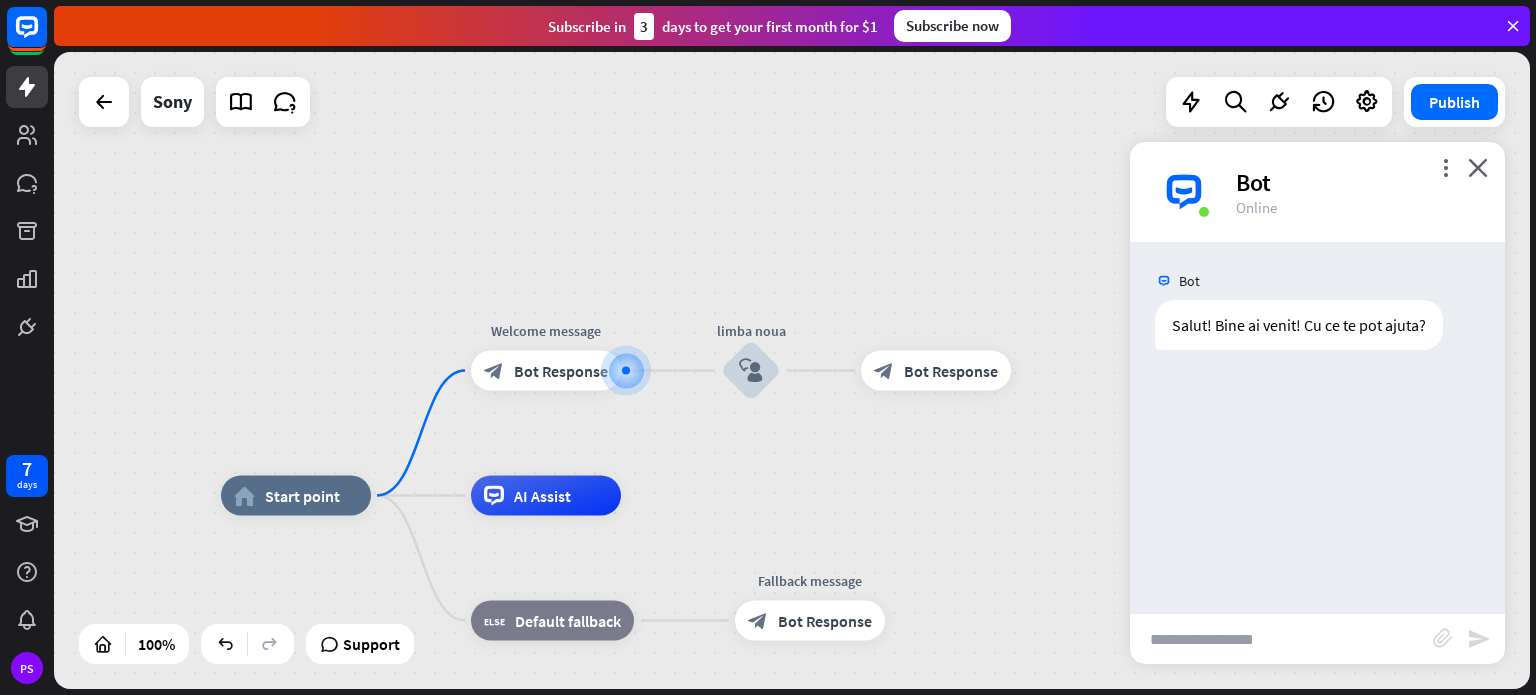 click at bounding box center [1281, 639] 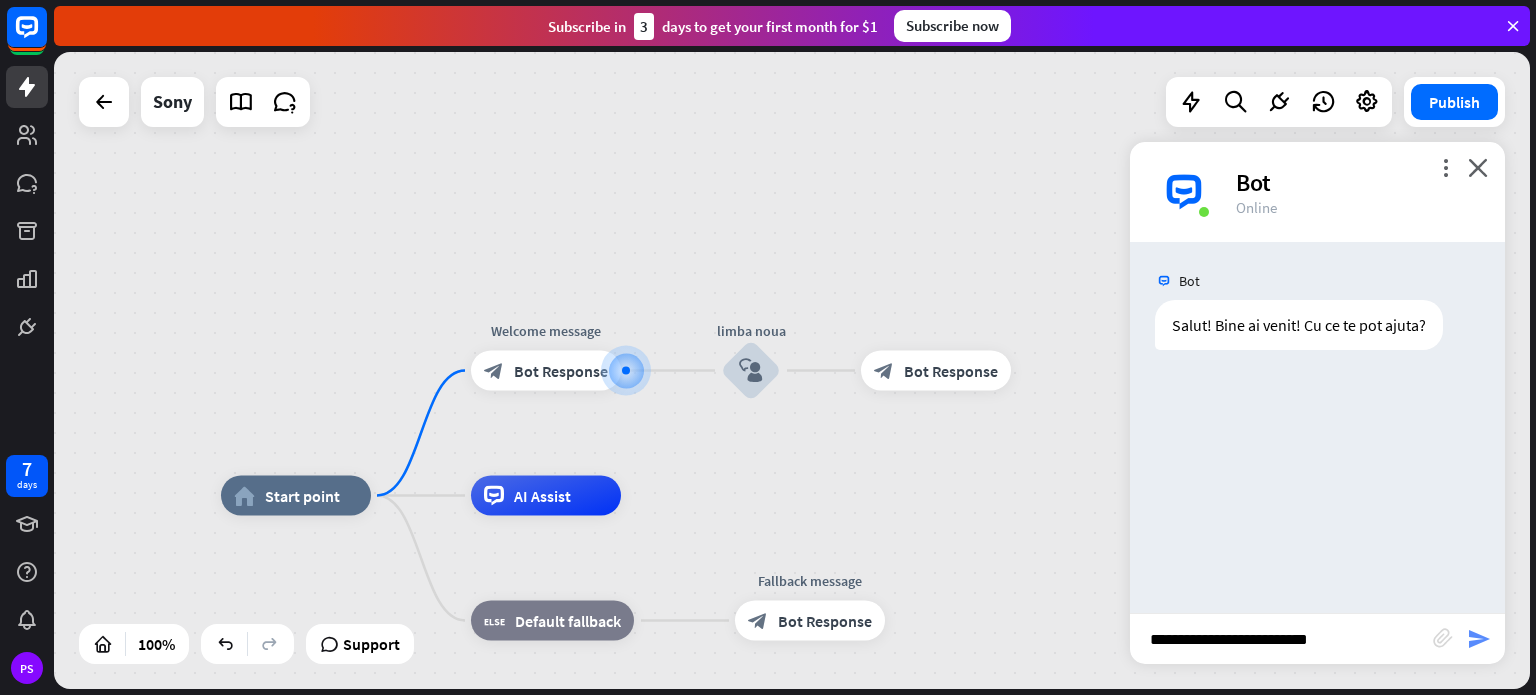 type on "**********" 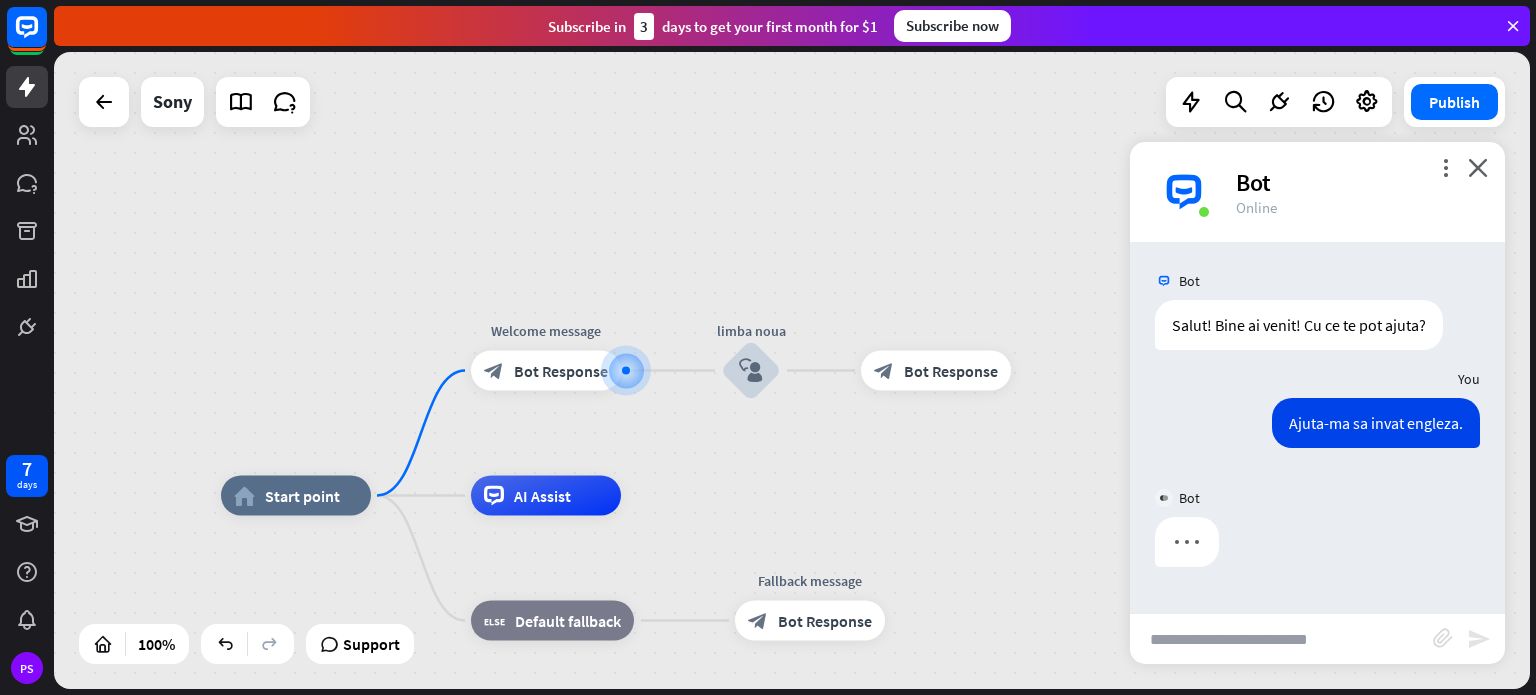 type 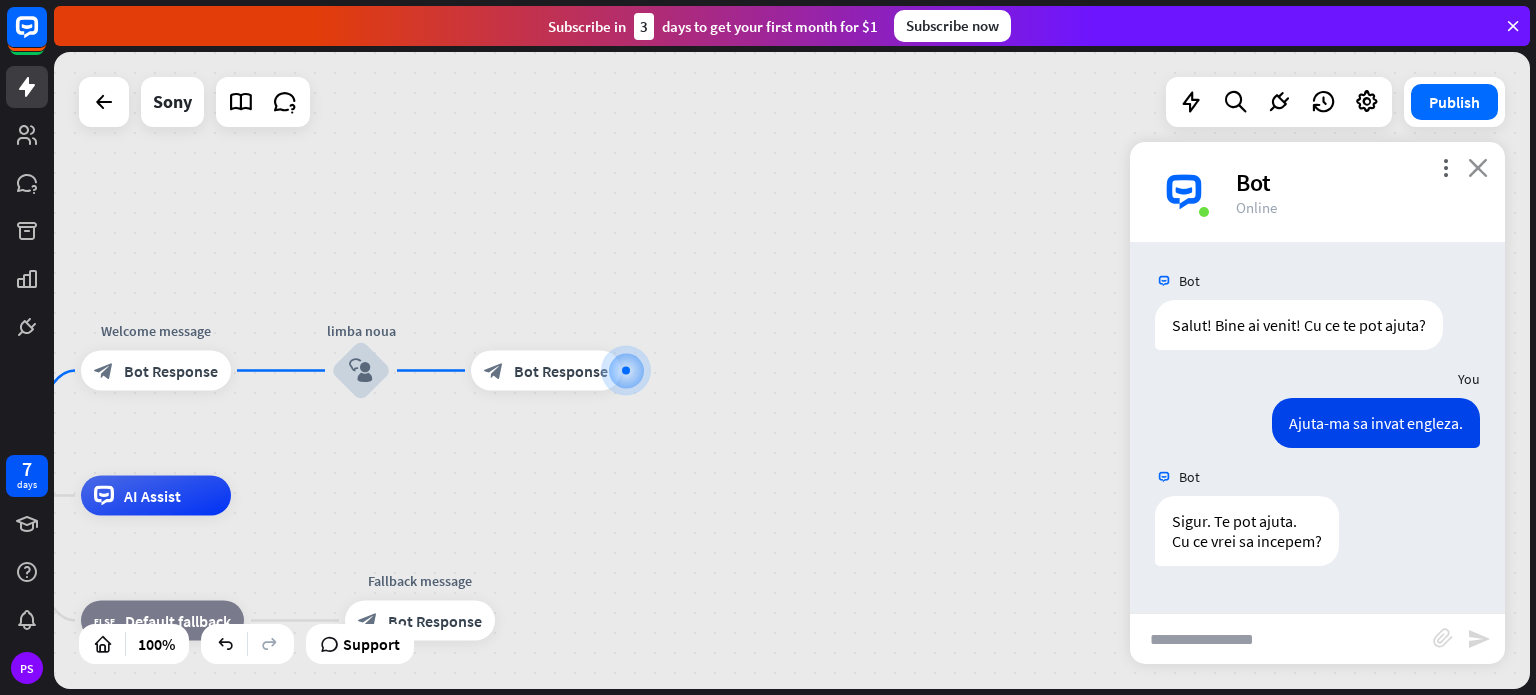 click on "close" at bounding box center [1478, 167] 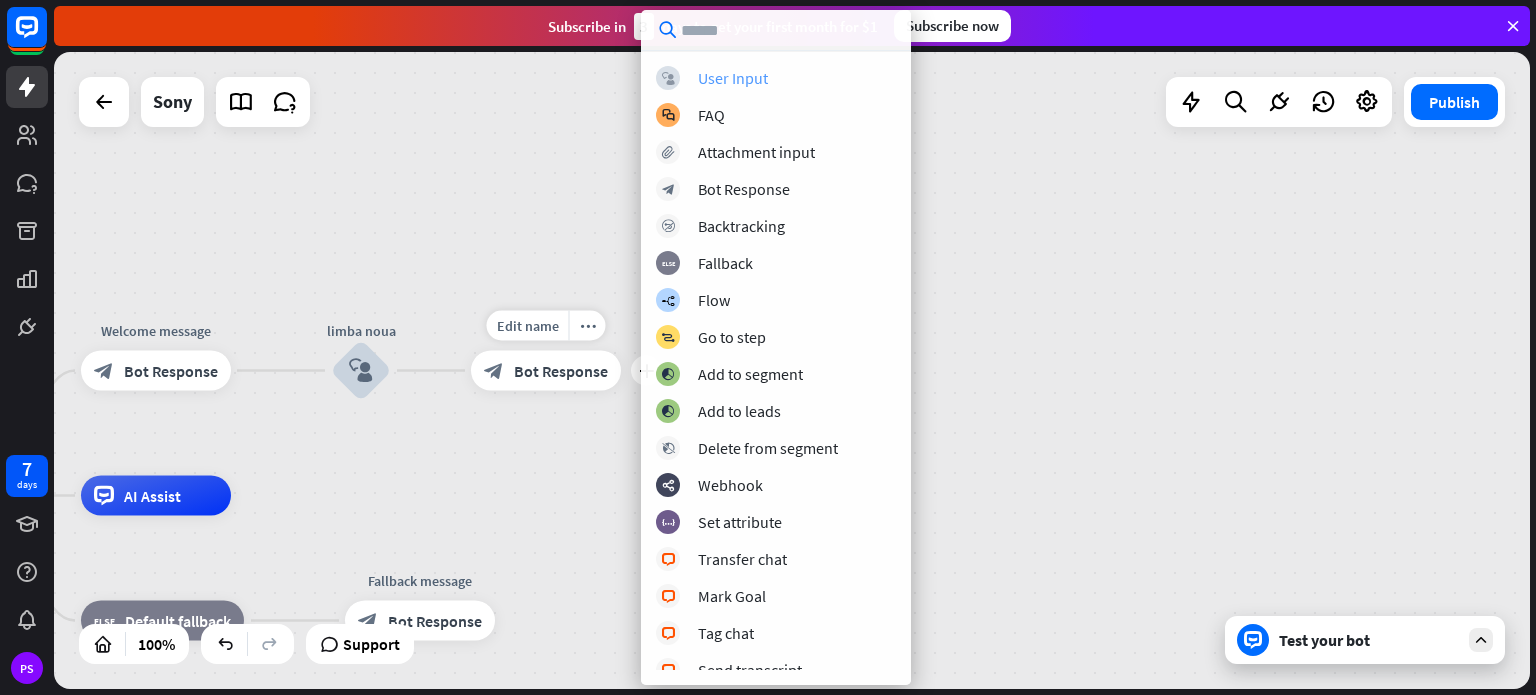 click on "block_user_input
User Input" at bounding box center (776, 78) 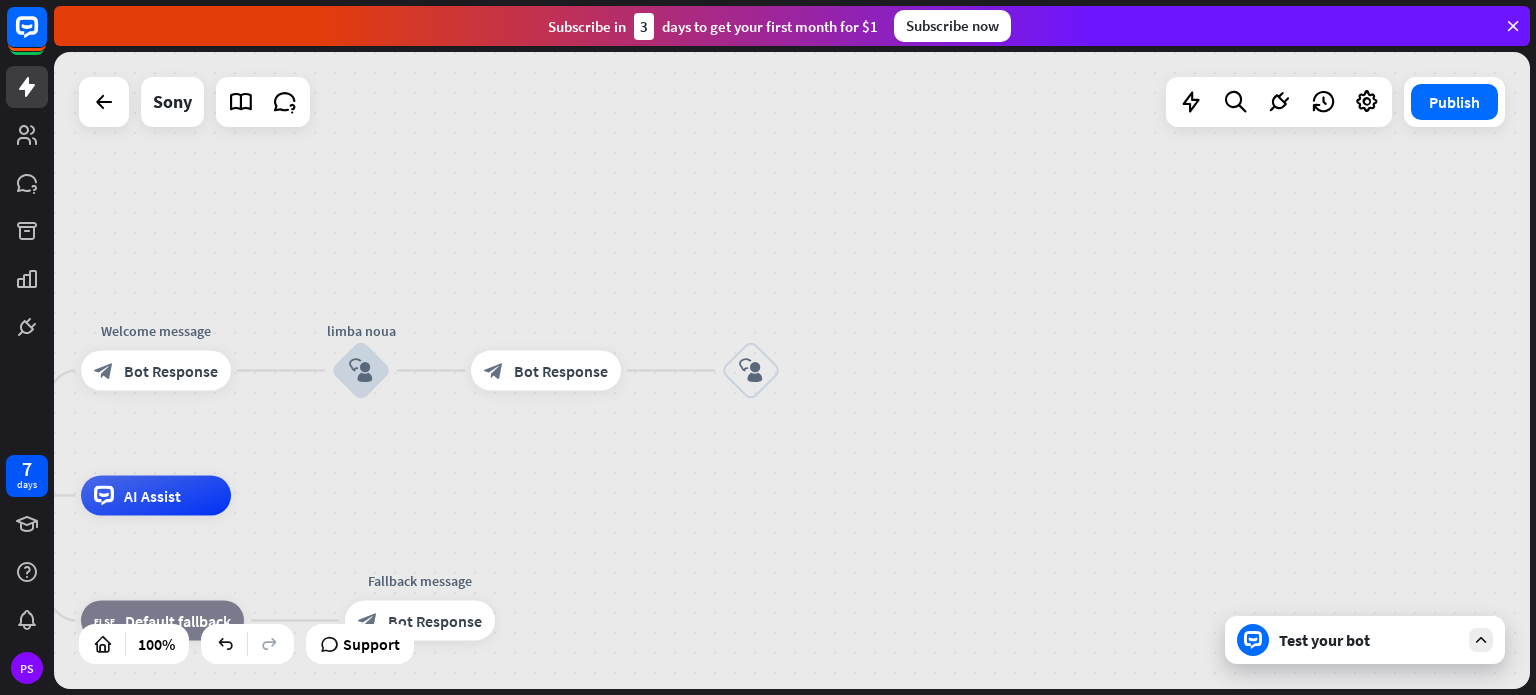 click on "block_user_input" at bounding box center [751, 371] 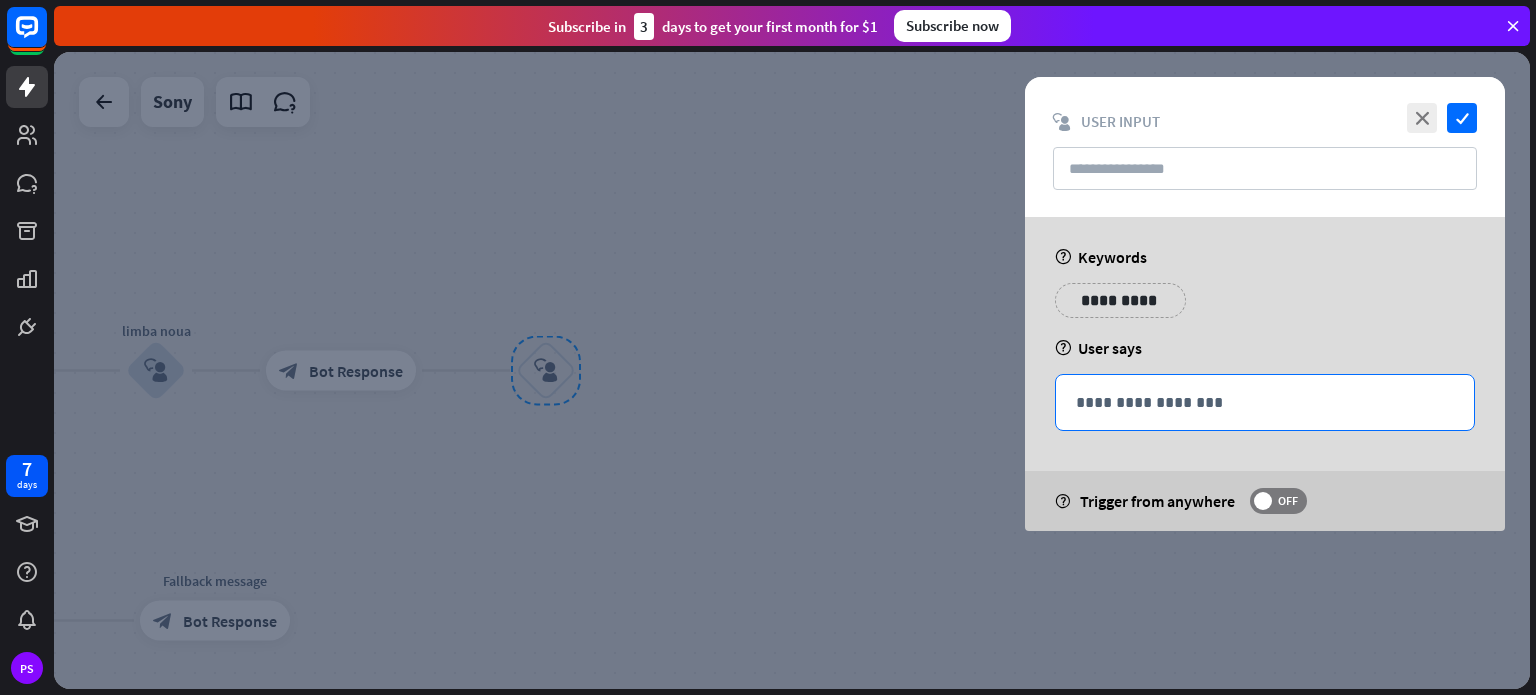 click on "**********" at bounding box center [1265, 402] 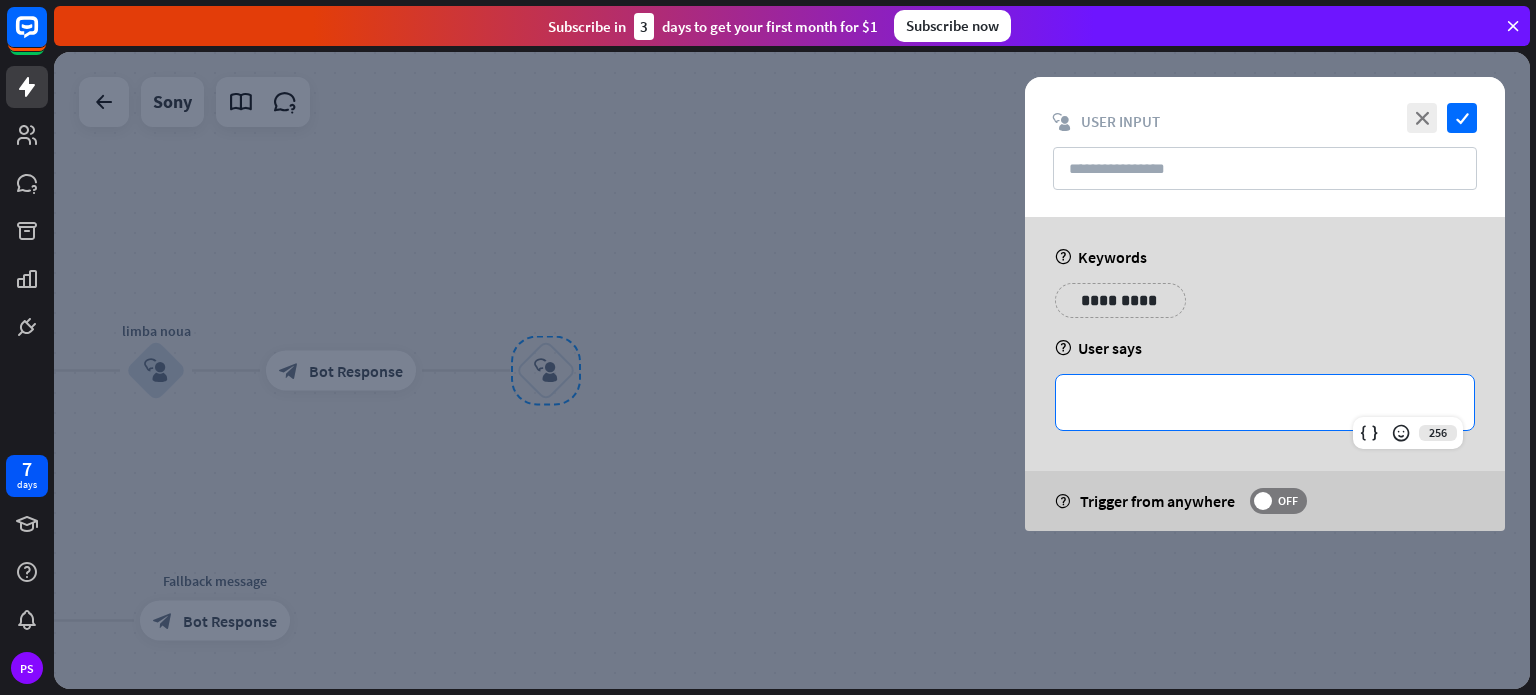 type 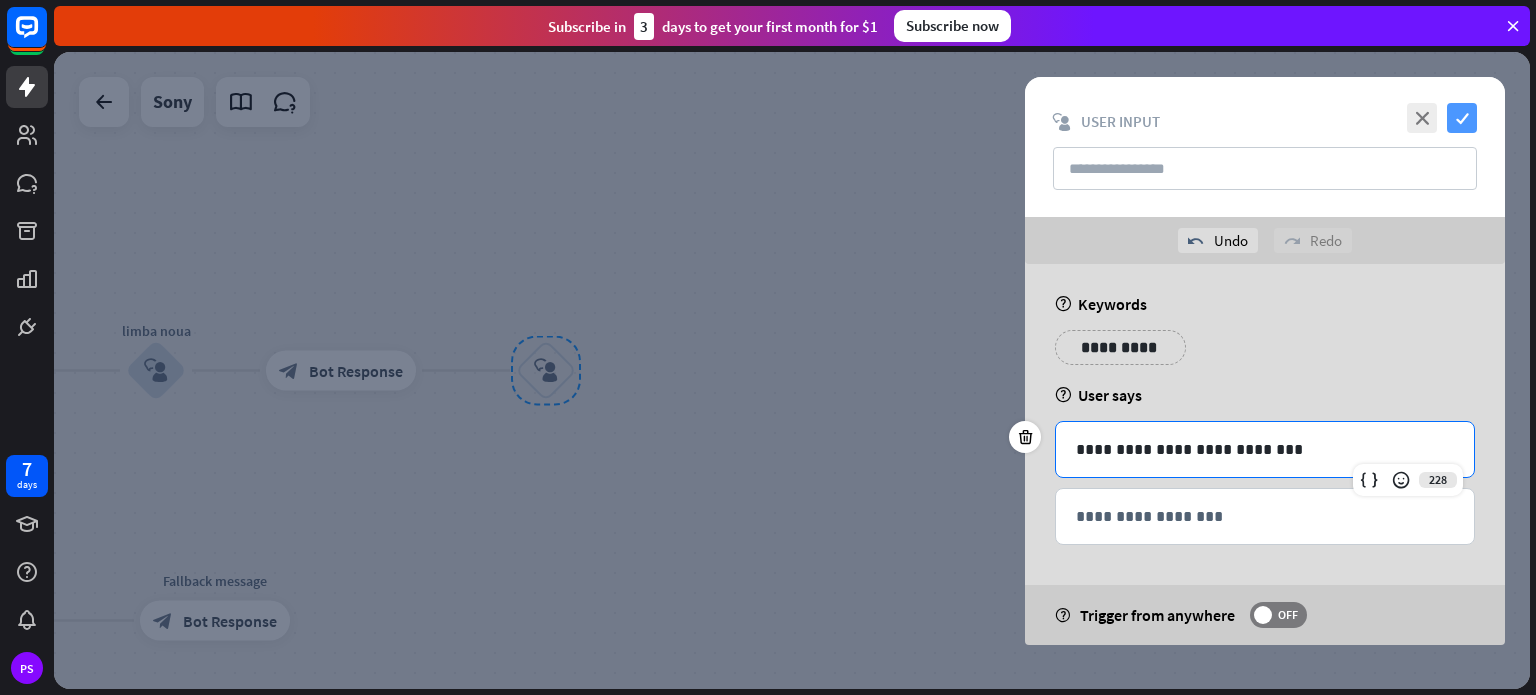 click on "check" at bounding box center (1462, 118) 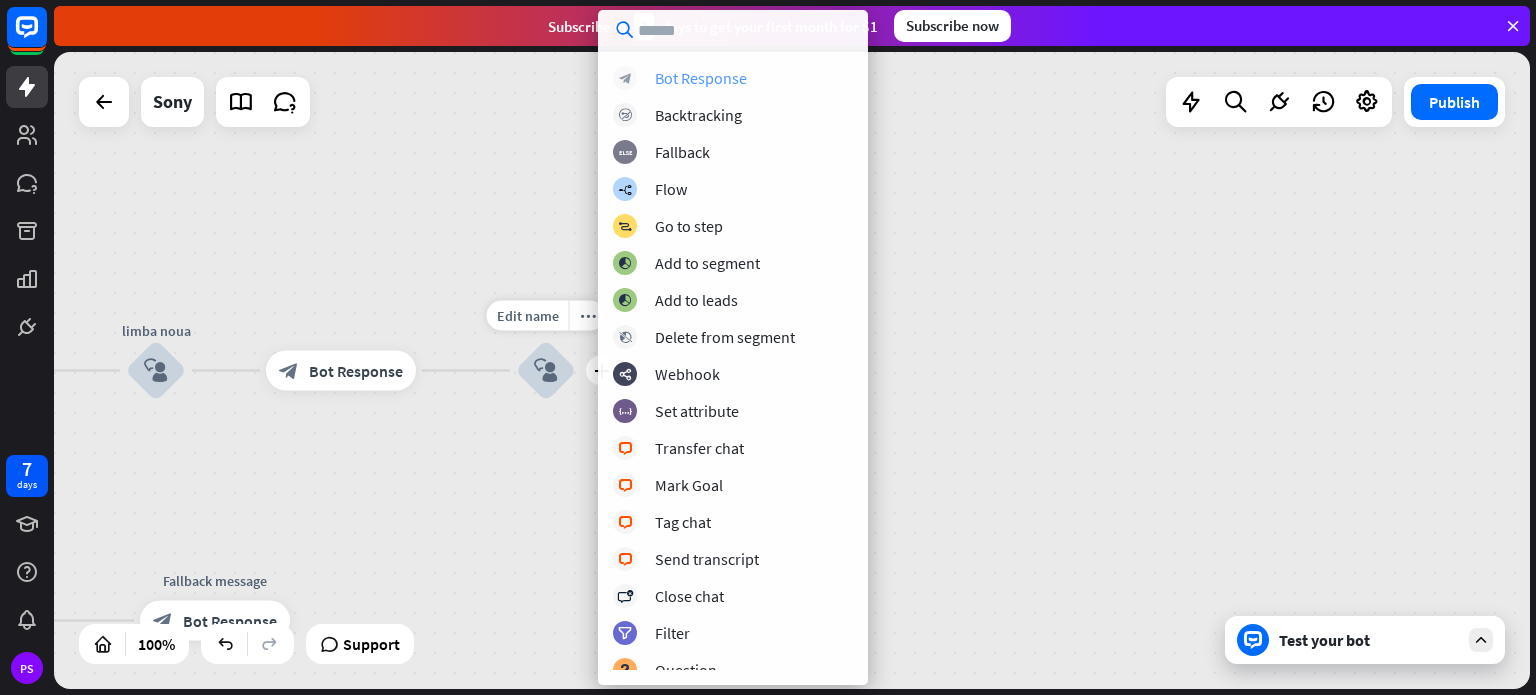 click on "Bot Response" at bounding box center (701, 78) 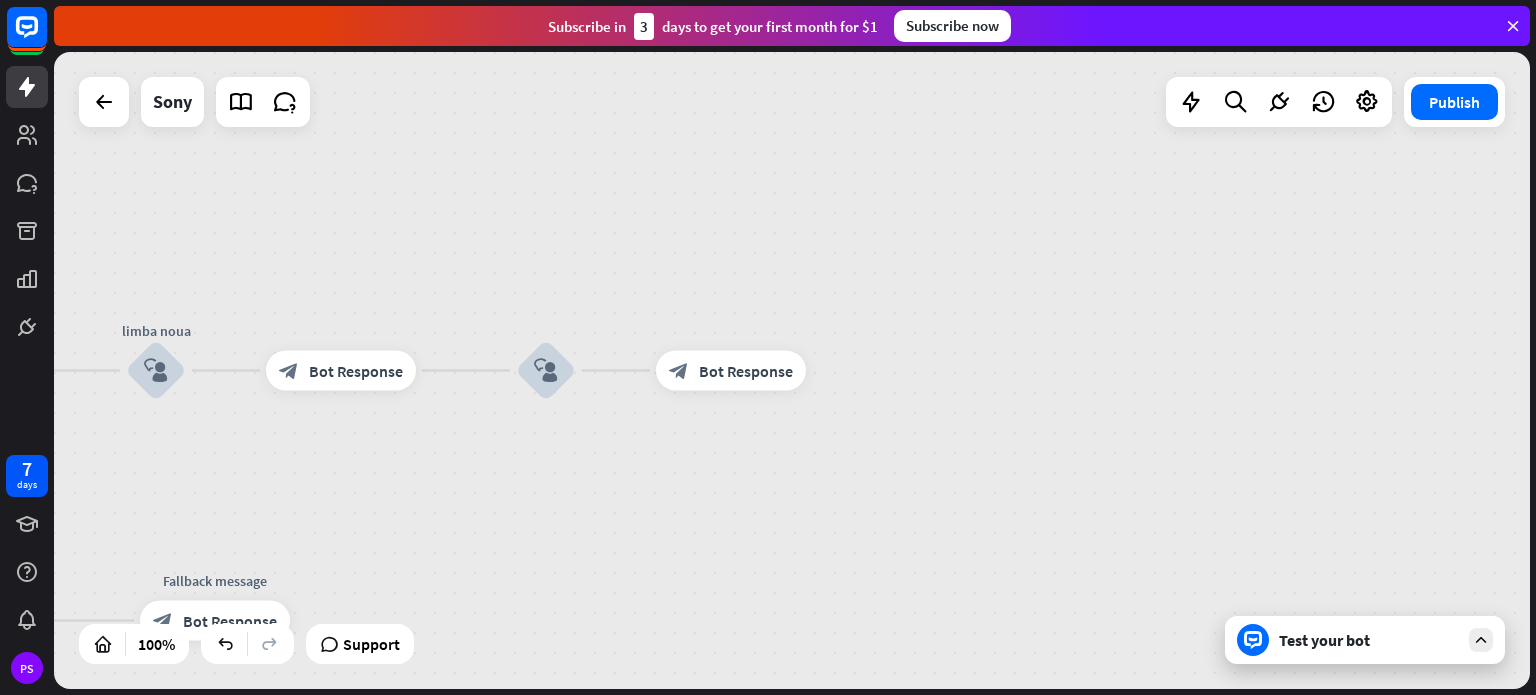 click on "Bot Response" at bounding box center (746, 371) 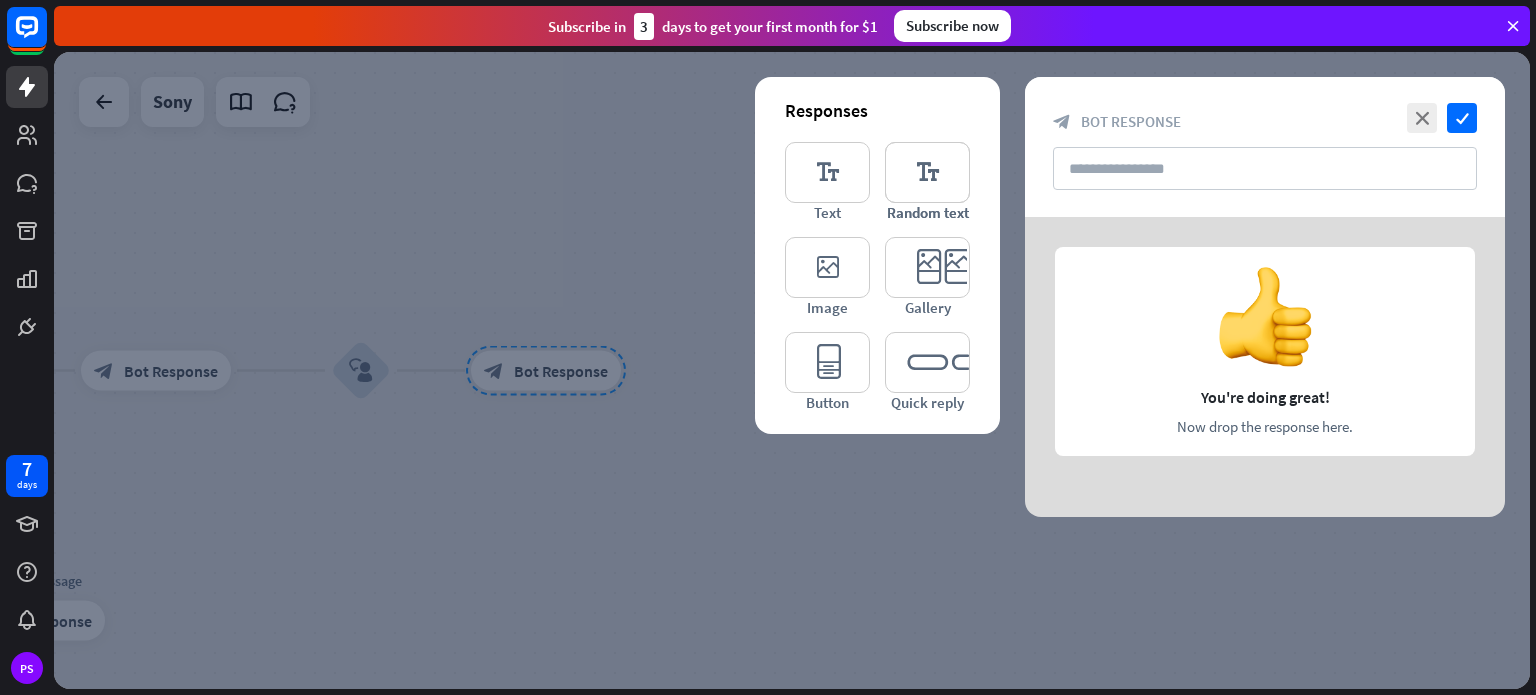 type 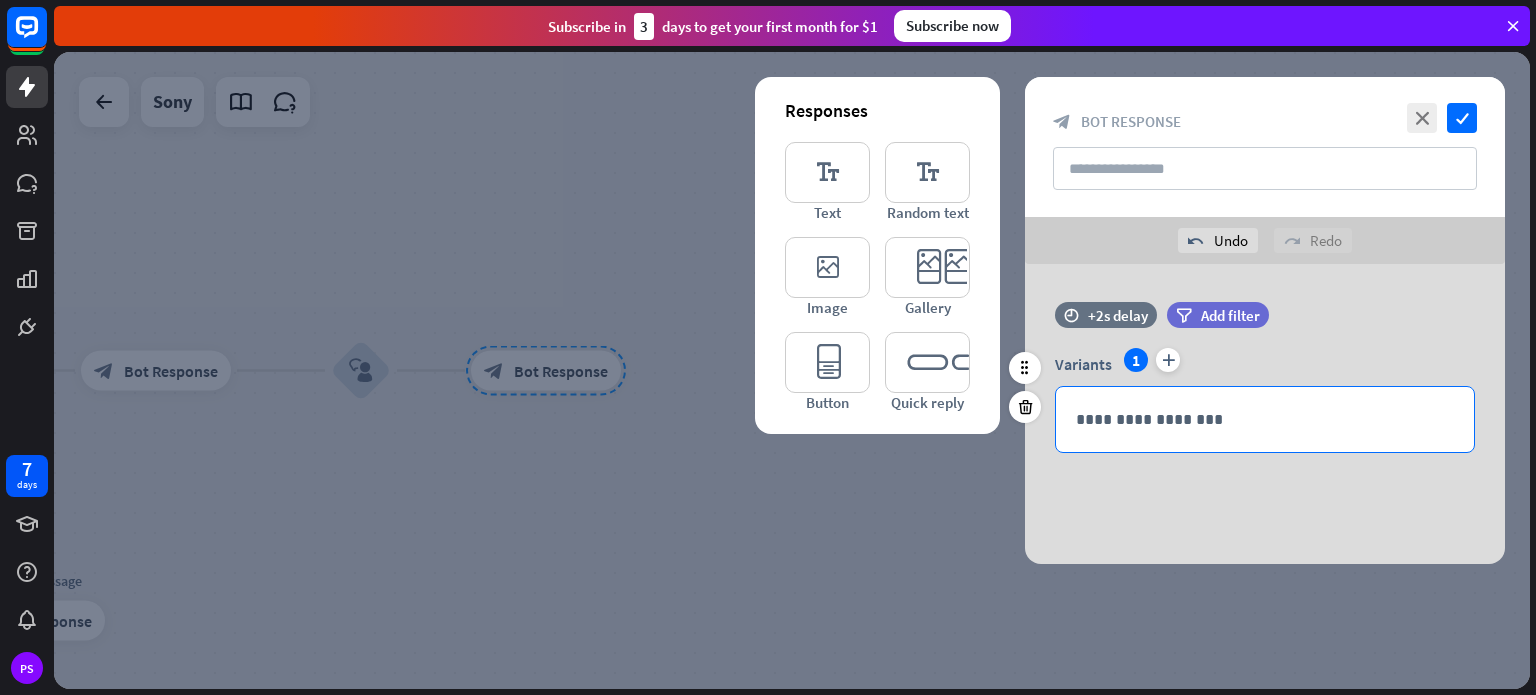 click on "**********" at bounding box center [1265, 419] 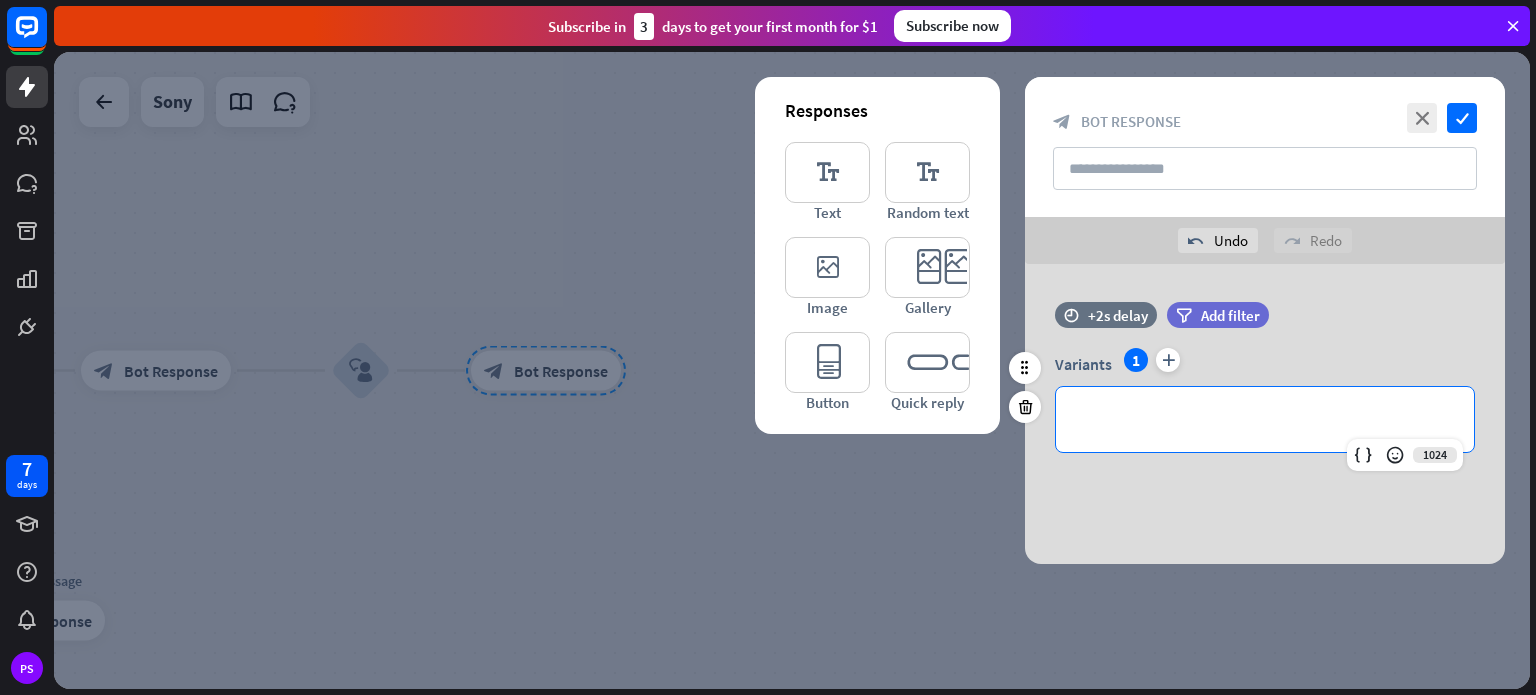 type 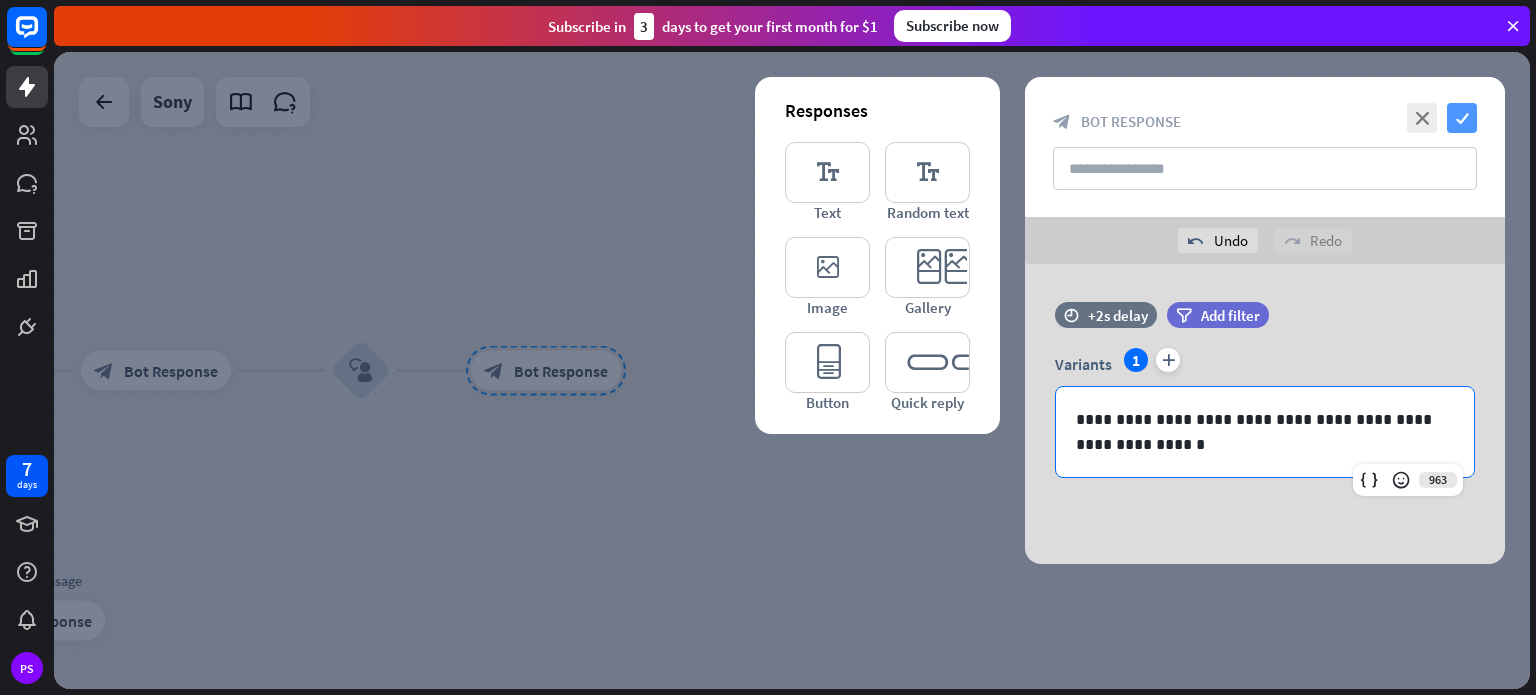 click on "check" at bounding box center [1462, 118] 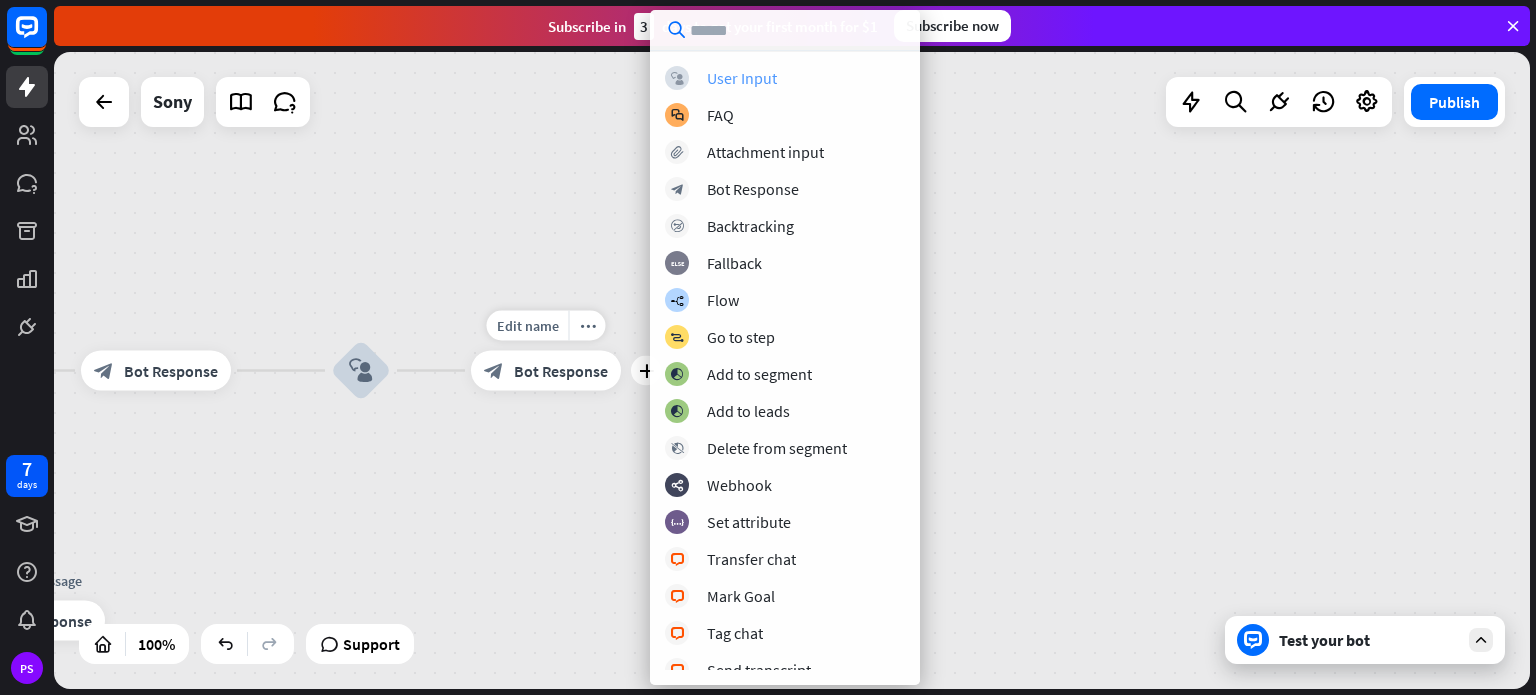 click on "User Input" at bounding box center [742, 78] 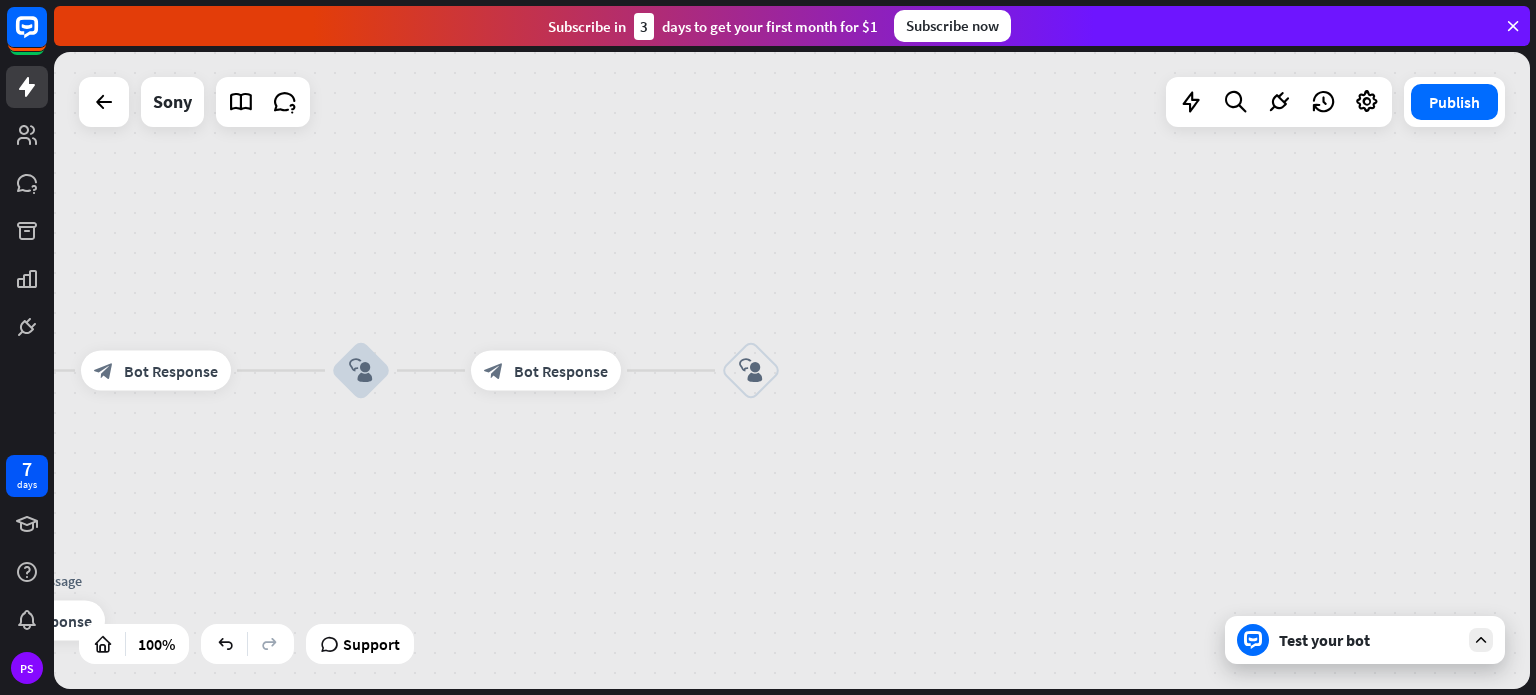 click on "block_user_input" at bounding box center (751, 371) 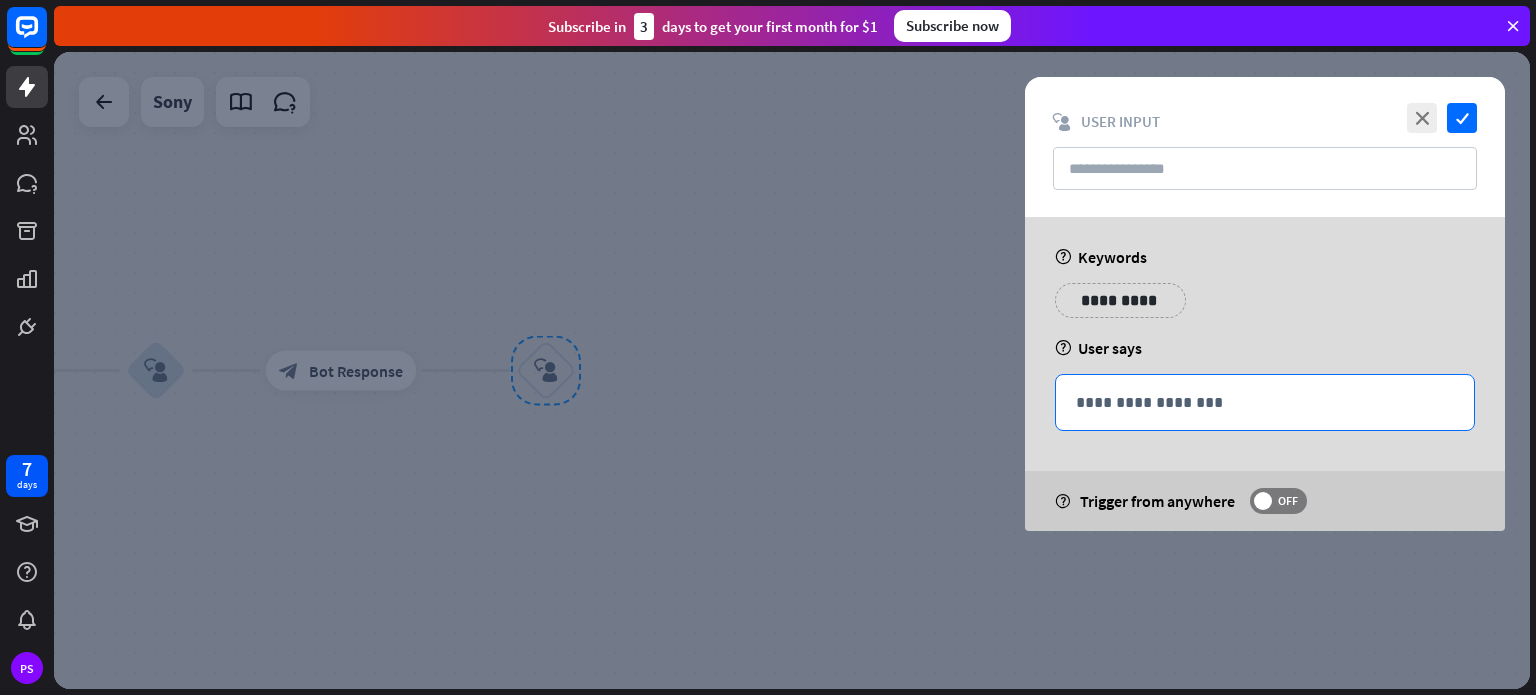 click on "**********" at bounding box center [1265, 402] 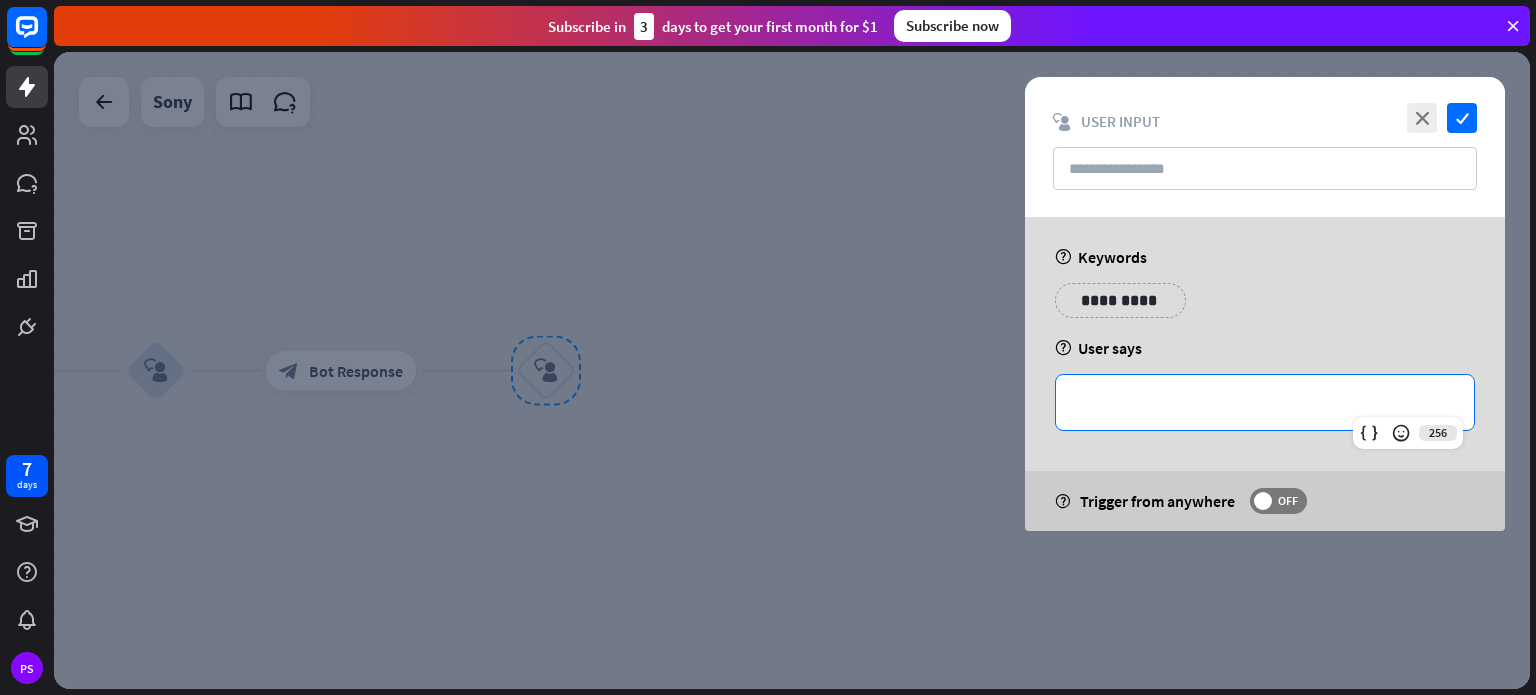 type 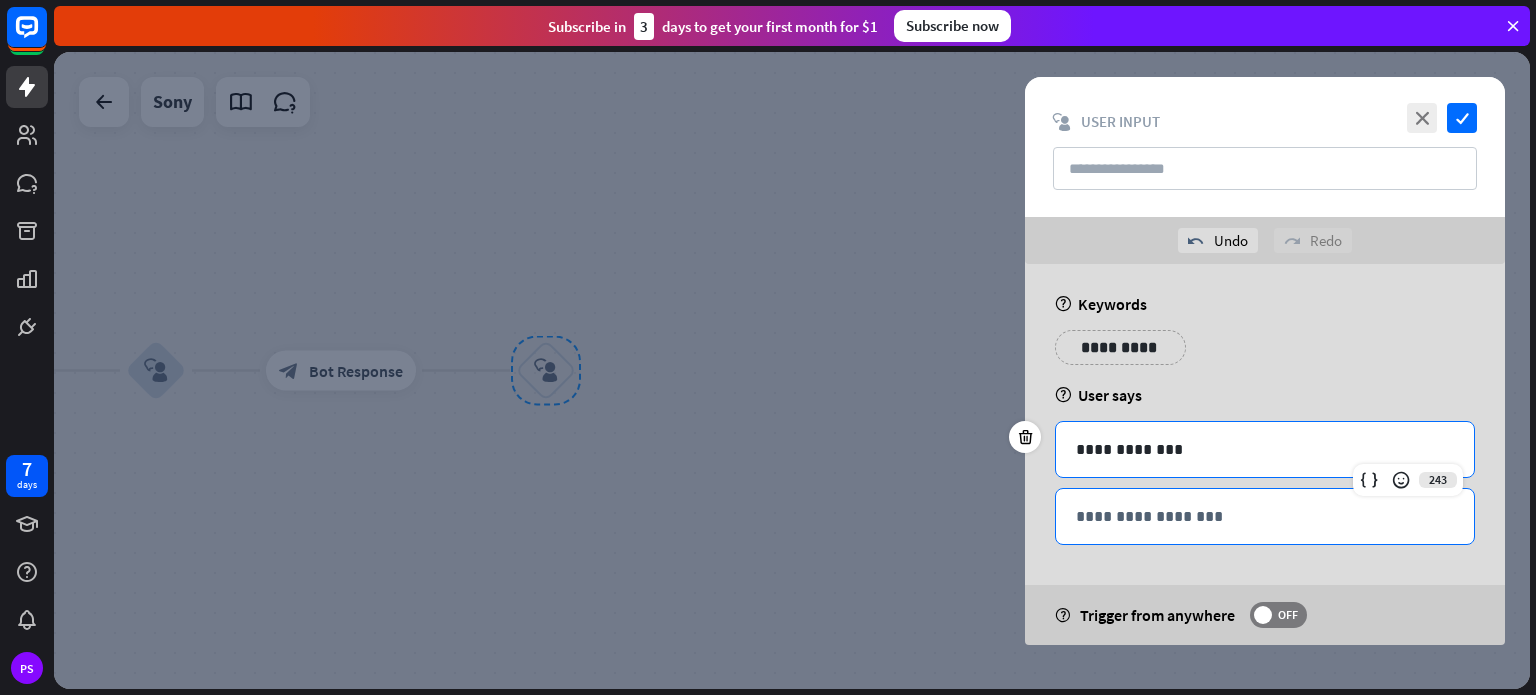 click on "**********" at bounding box center (1265, 516) 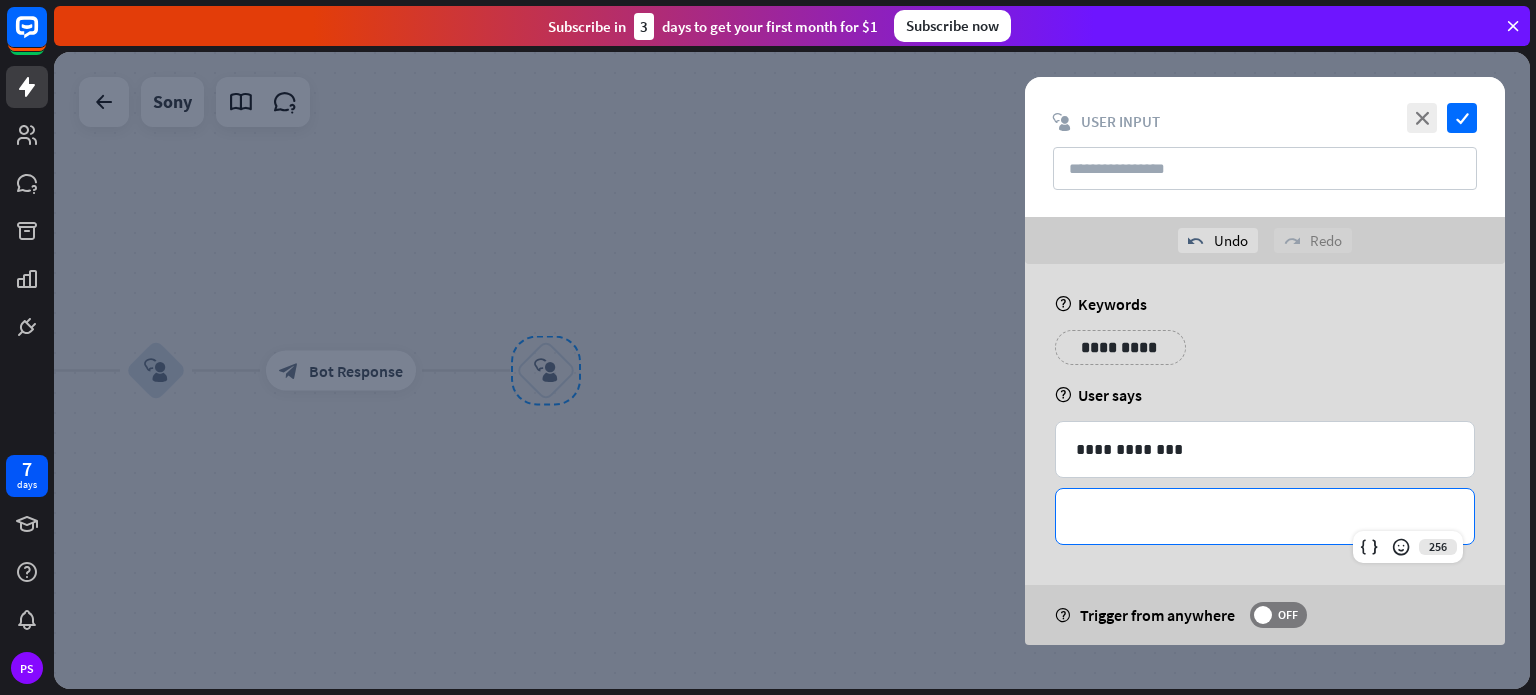 type 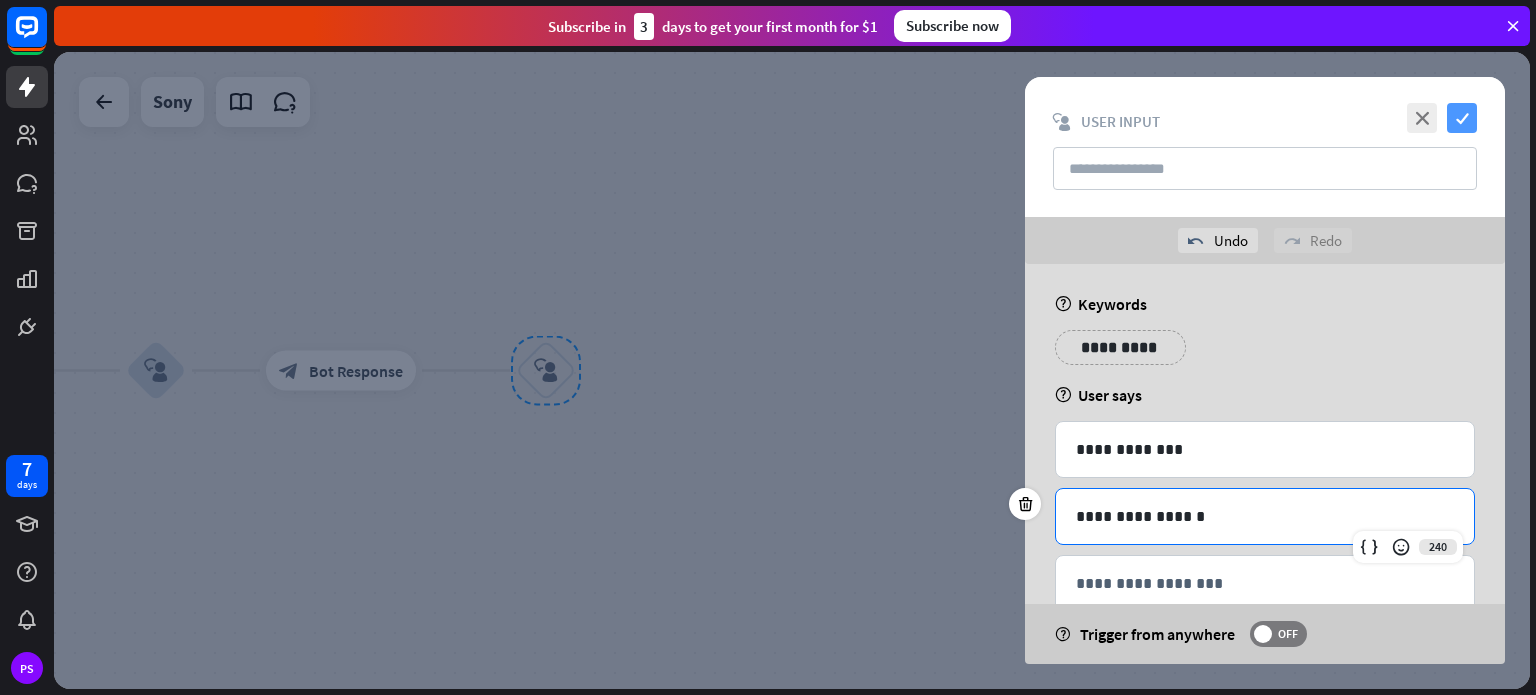 click on "check" at bounding box center (1462, 118) 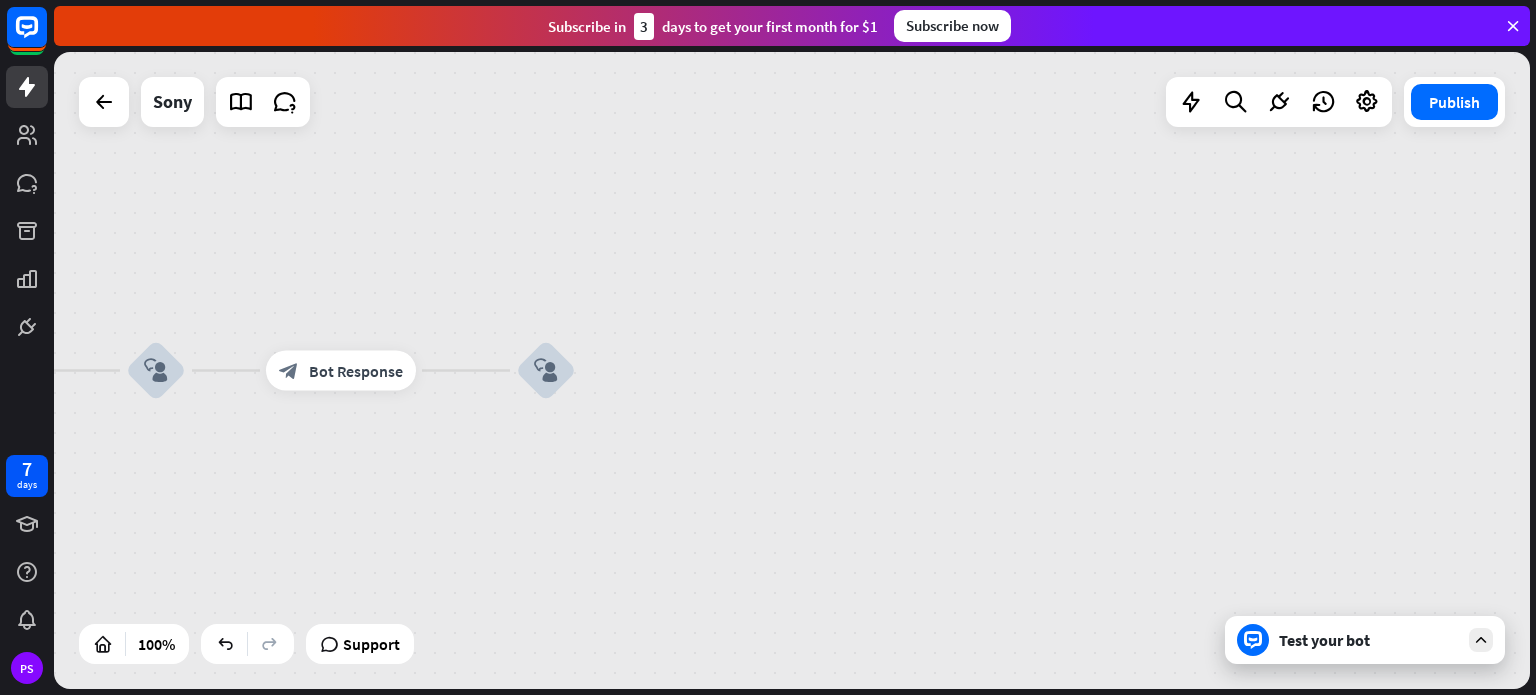 click on "block_user_input" at bounding box center [546, 371] 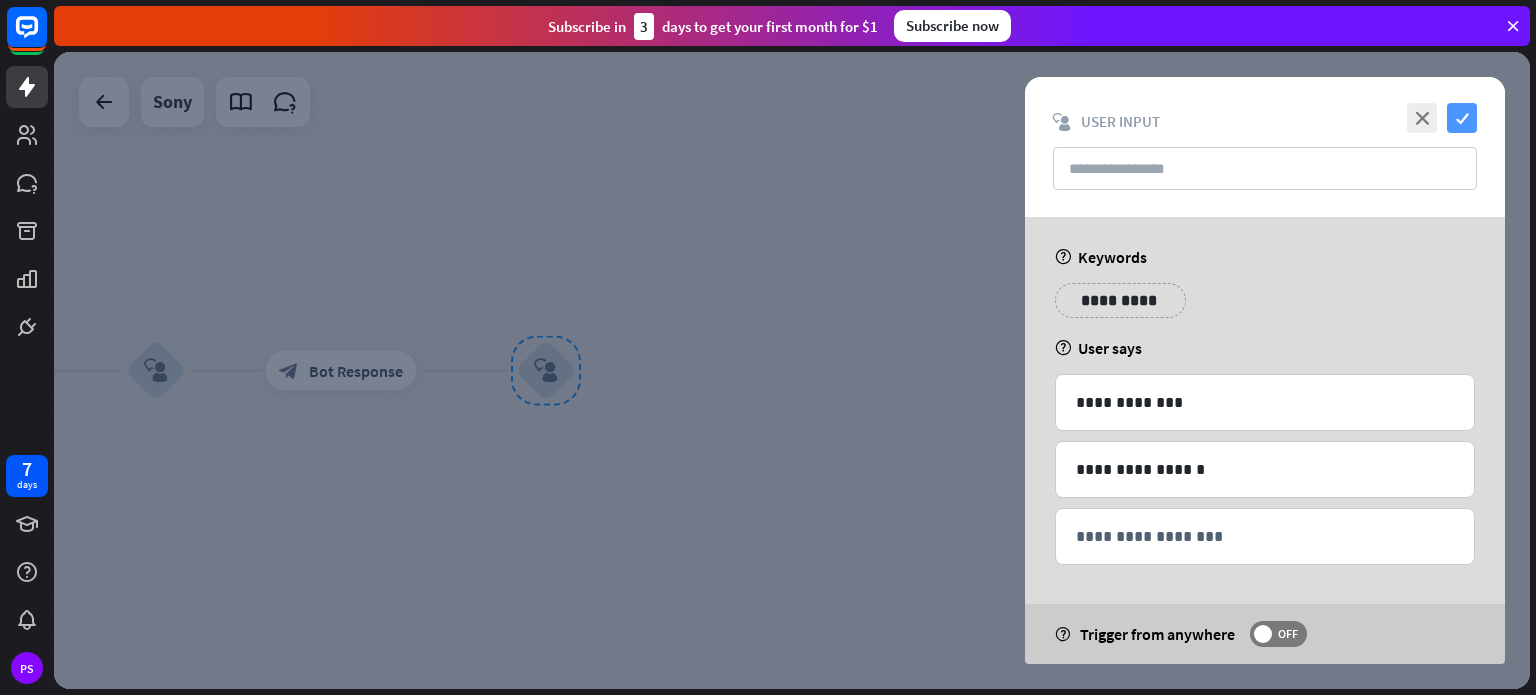 click on "check" at bounding box center (1462, 118) 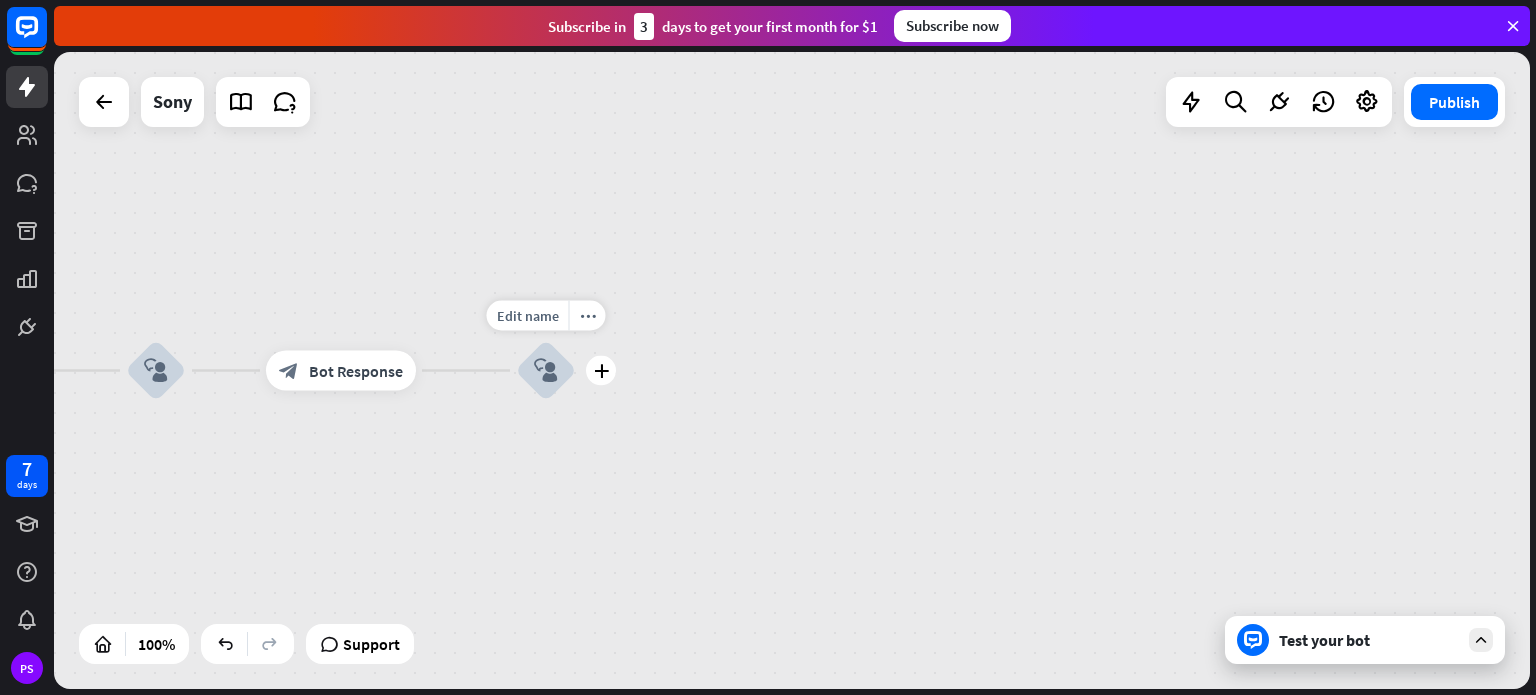 click on "home_2   Start point                 Welcome message   block_bot_response   Bot Response                 limba noua   block_user_input                   block_bot_response   Bot Response                   block_user_input                   block_bot_response   Bot Response       Edit name   more_horiz         plus     block_user_input                     AI Assist                   block_fallback   Default fallback                 Fallback message   block_bot_response   Bot Response" at bounding box center (792, 370) 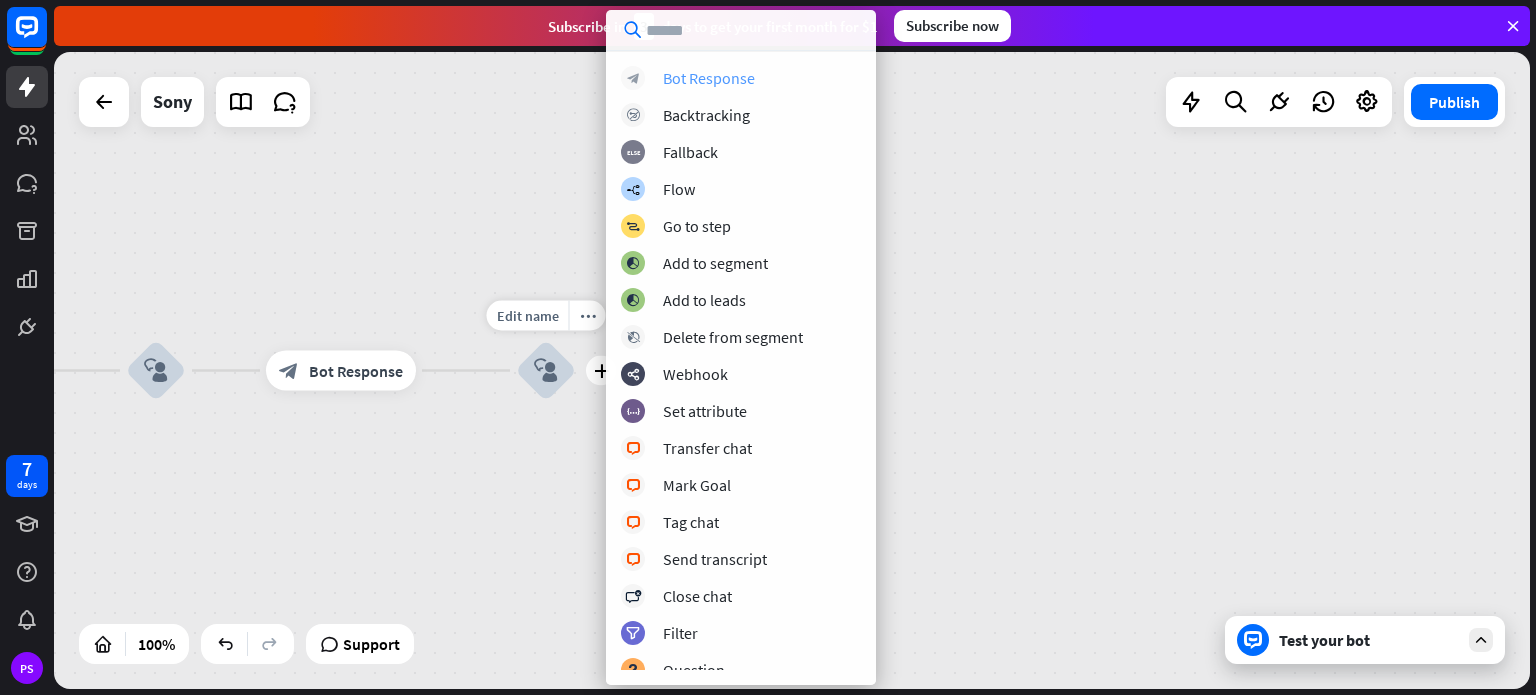 click on "Bot Response" at bounding box center [709, 78] 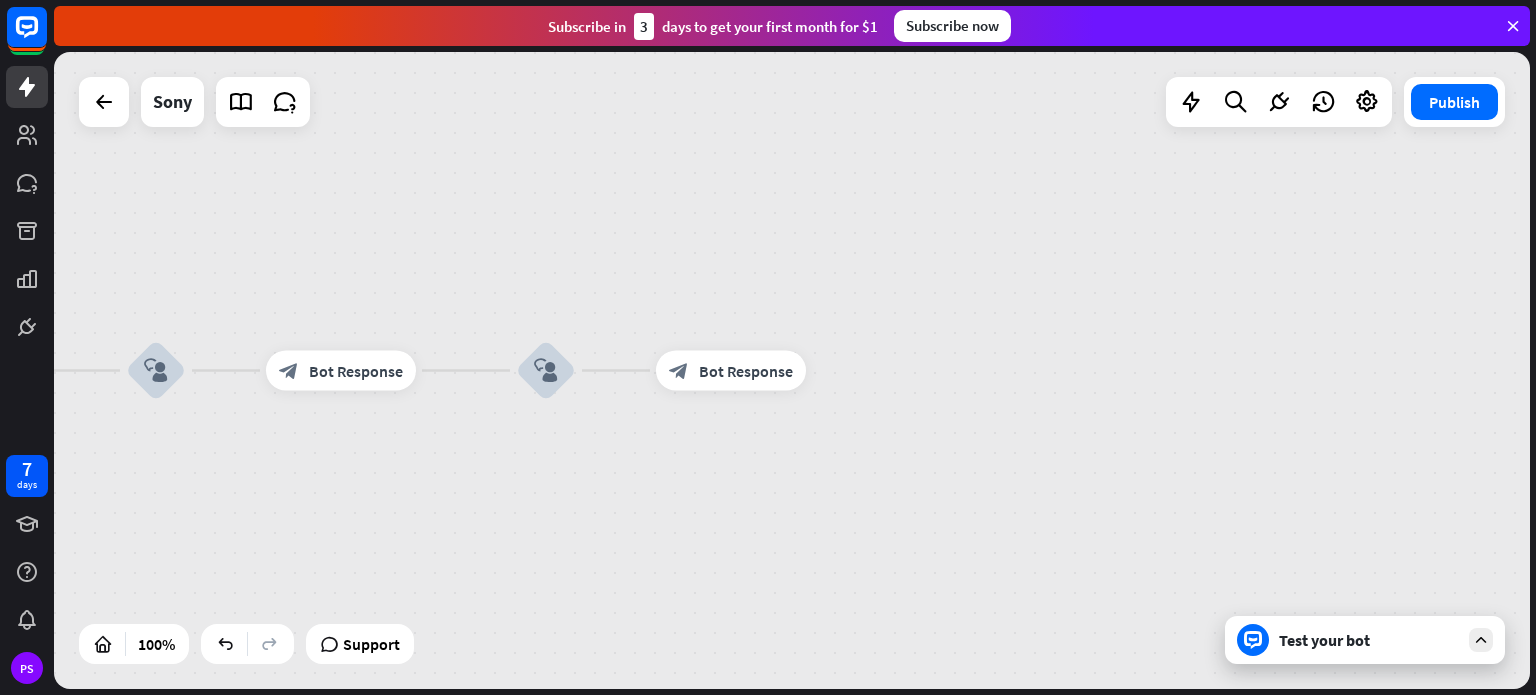click on "Bot Response" at bounding box center (746, 371) 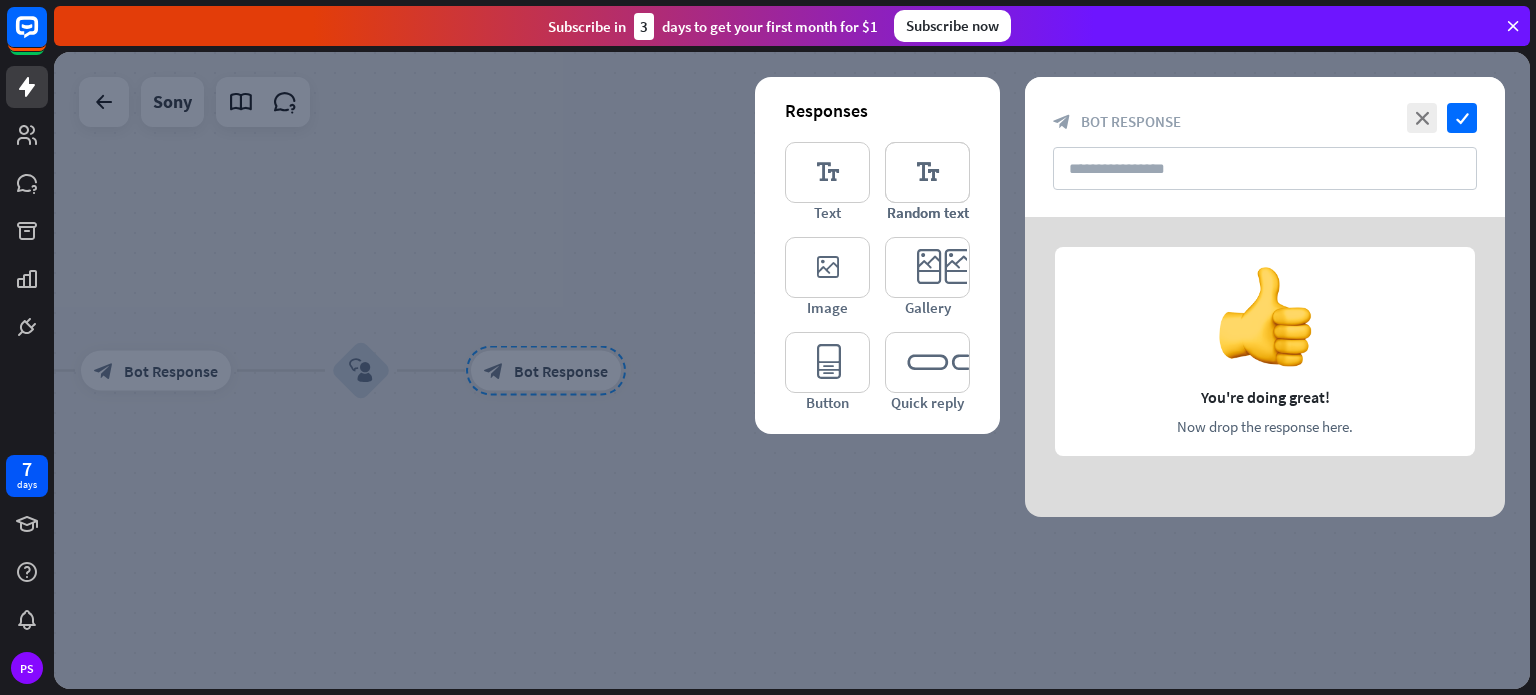 type 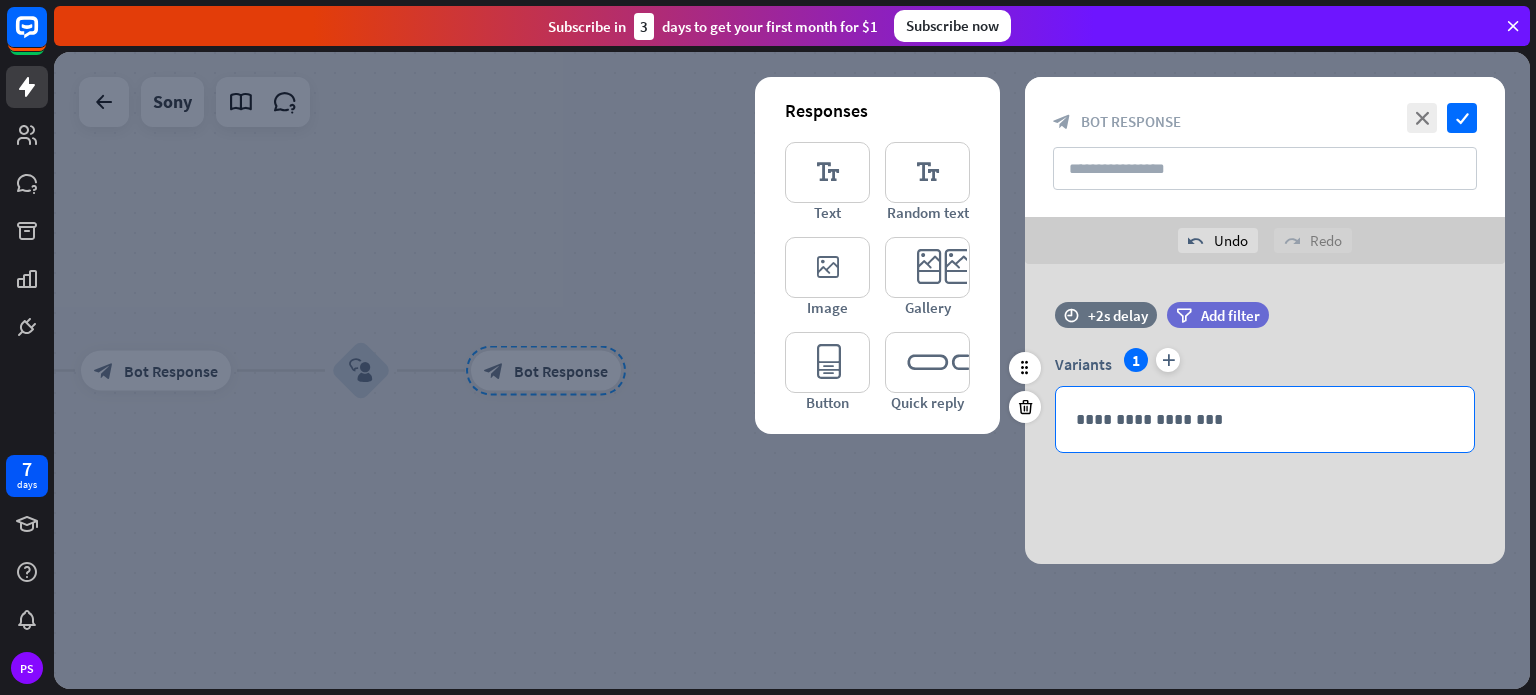 click on "**********" at bounding box center [1265, 419] 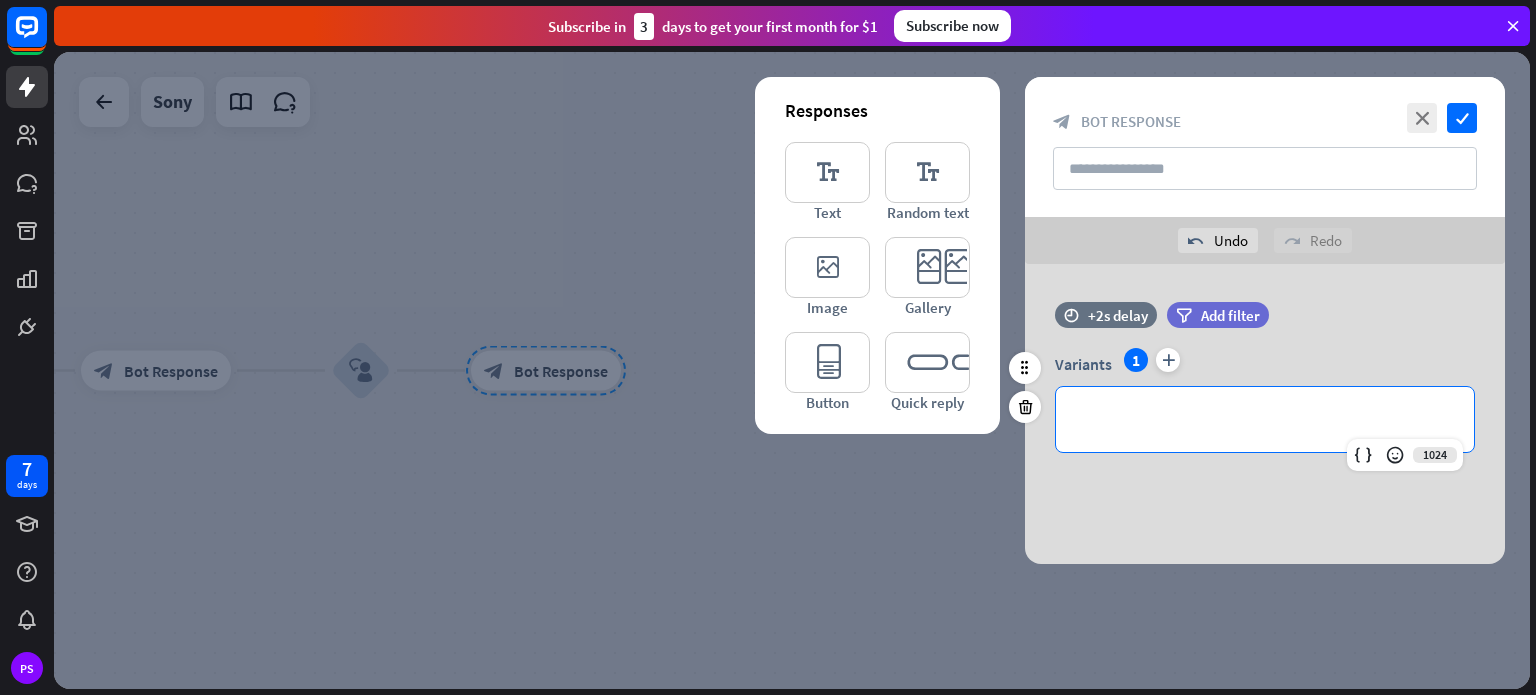 type 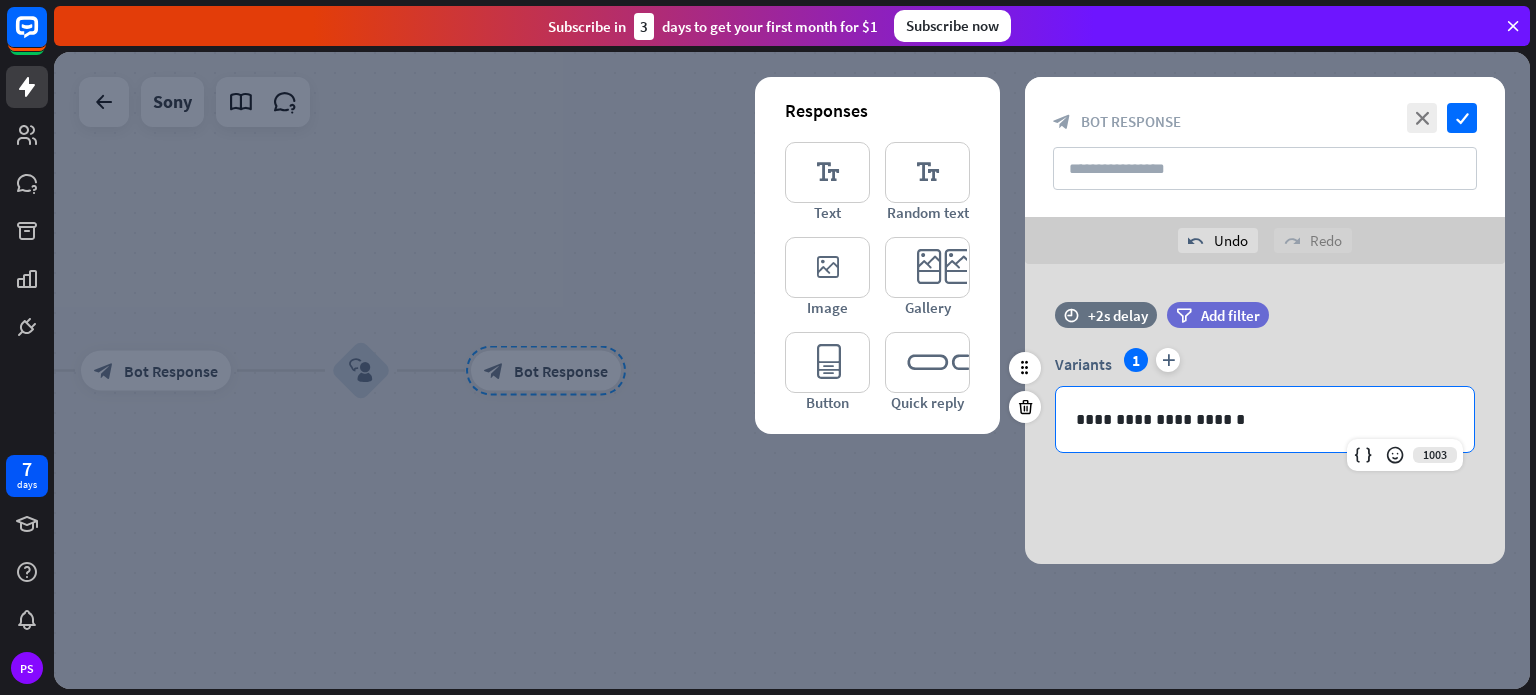 click on "**********" at bounding box center (1265, 419) 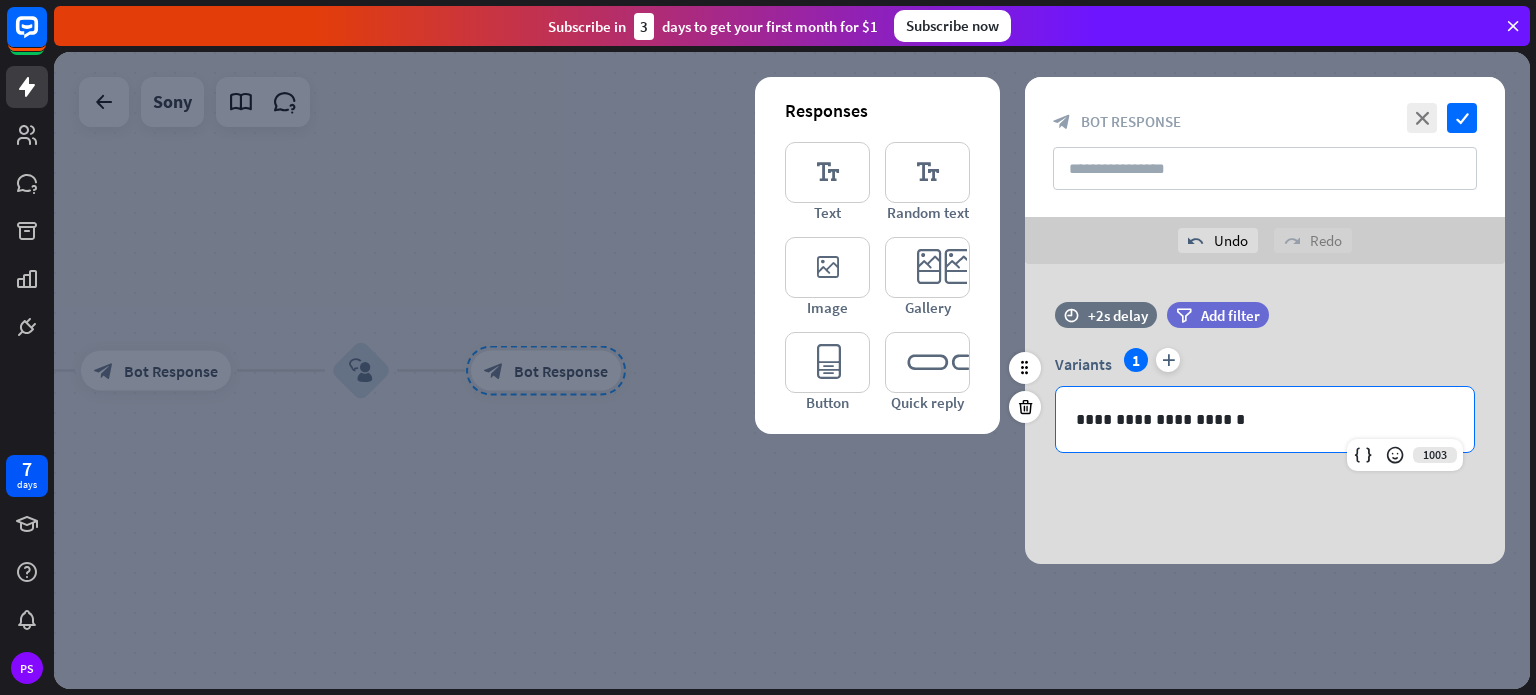click on "**********" at bounding box center [1265, 419] 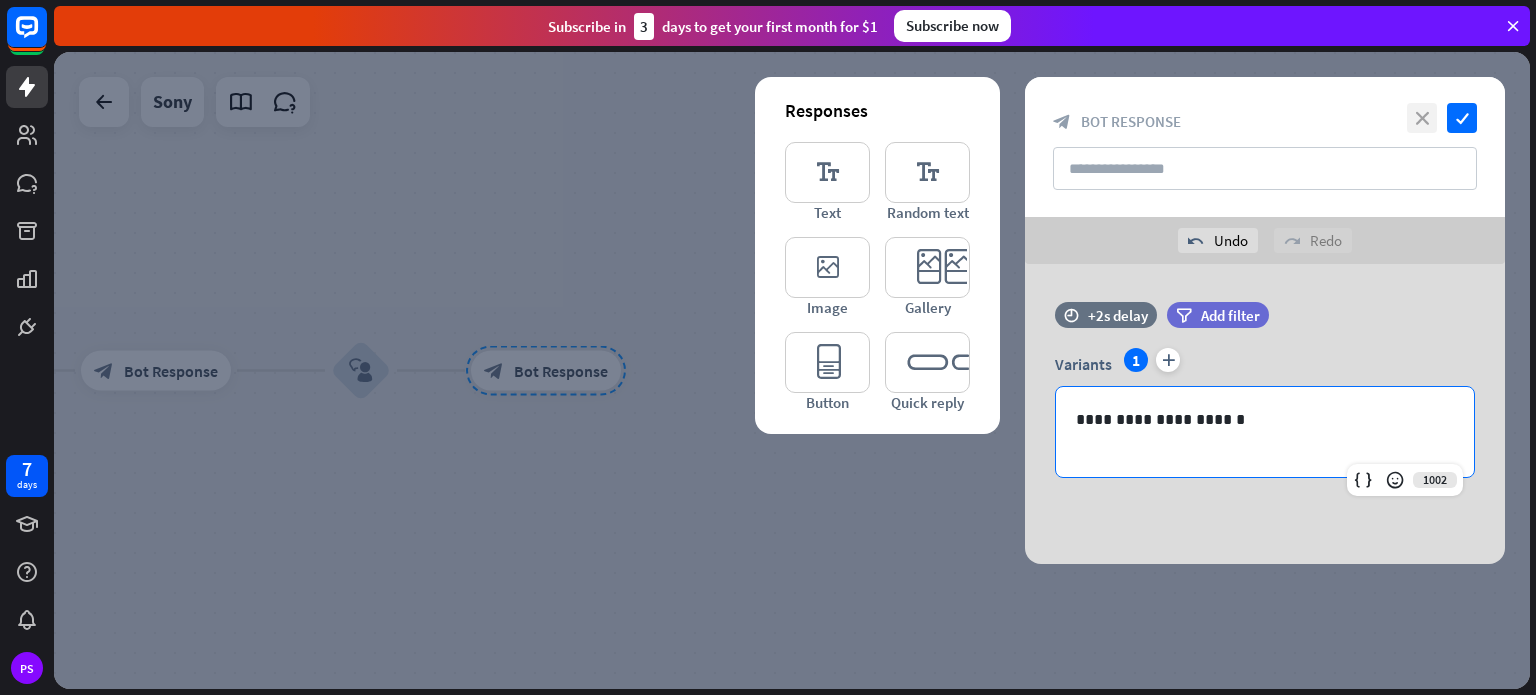 click on "close" at bounding box center (1422, 118) 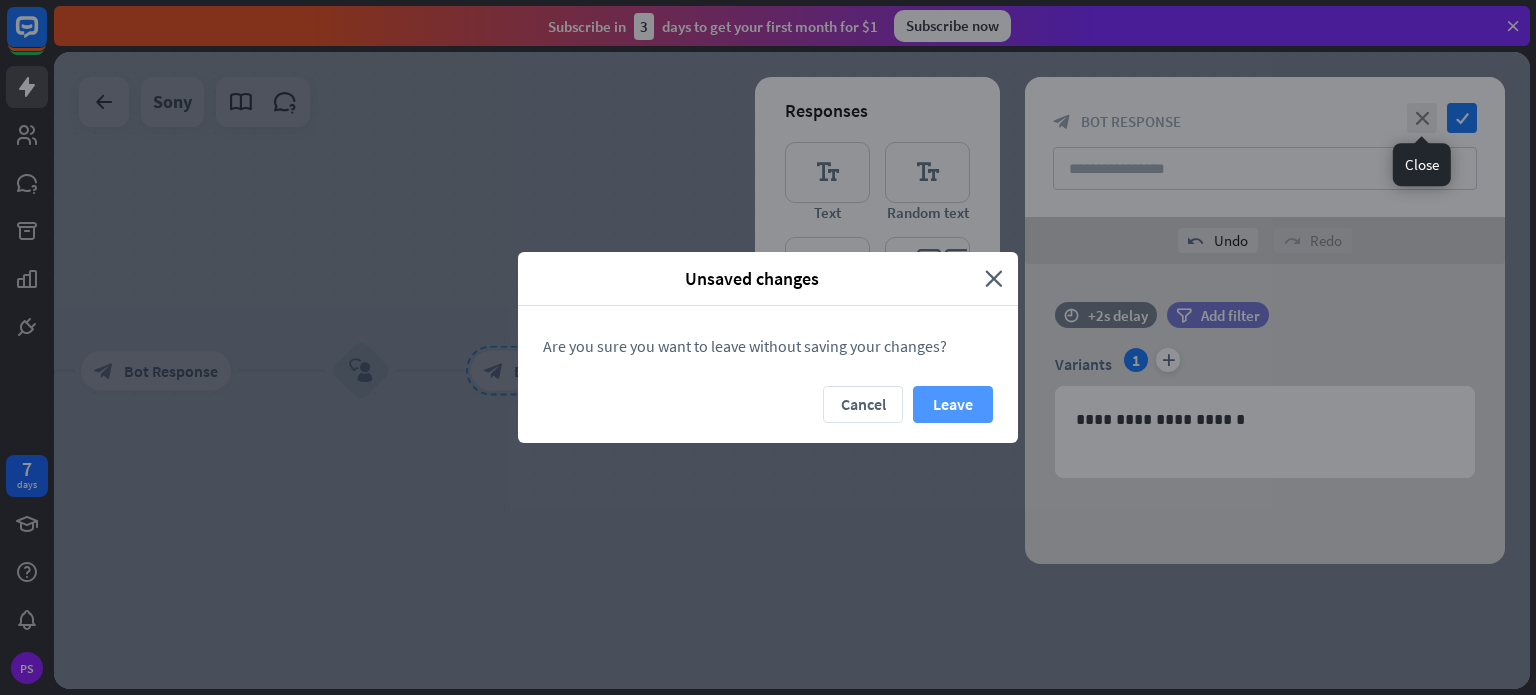 click on "Leave" at bounding box center (953, 404) 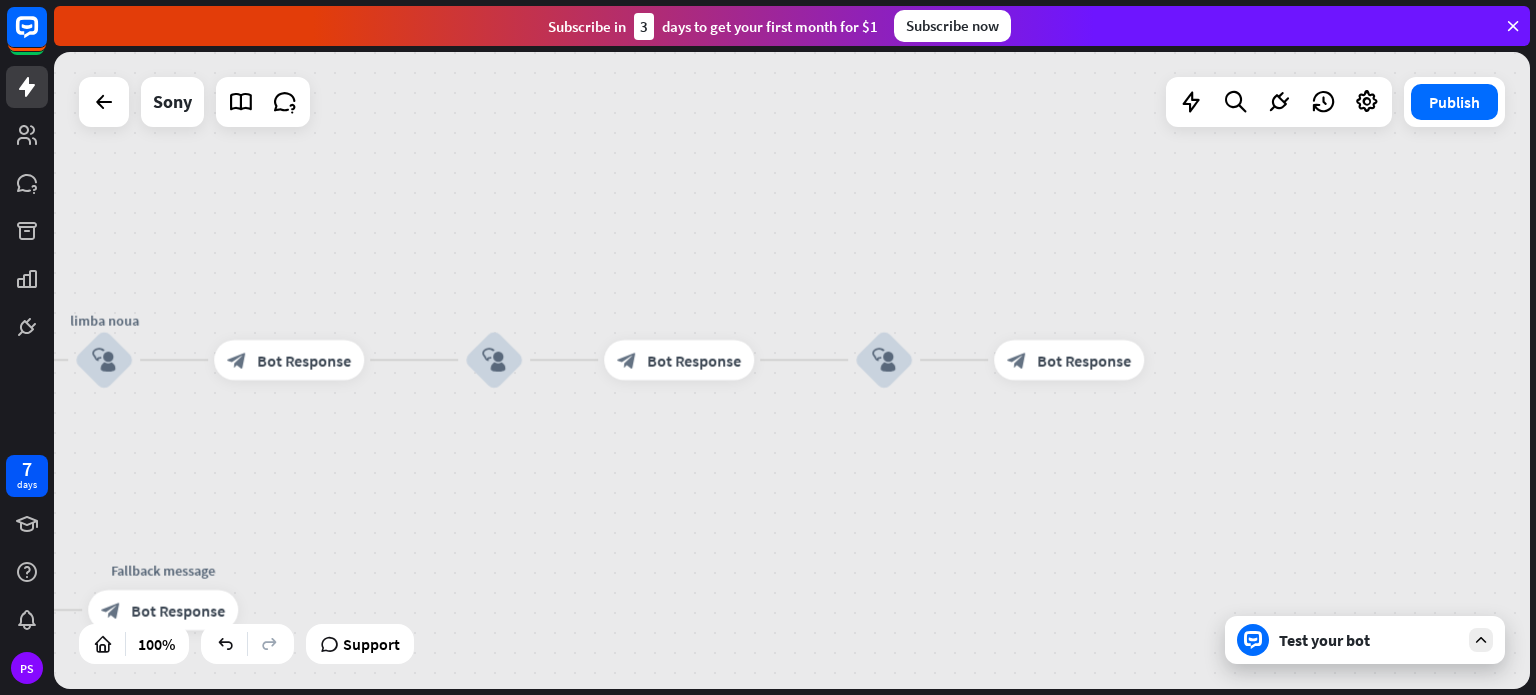 click on "Bot Response" at bounding box center [694, 360] 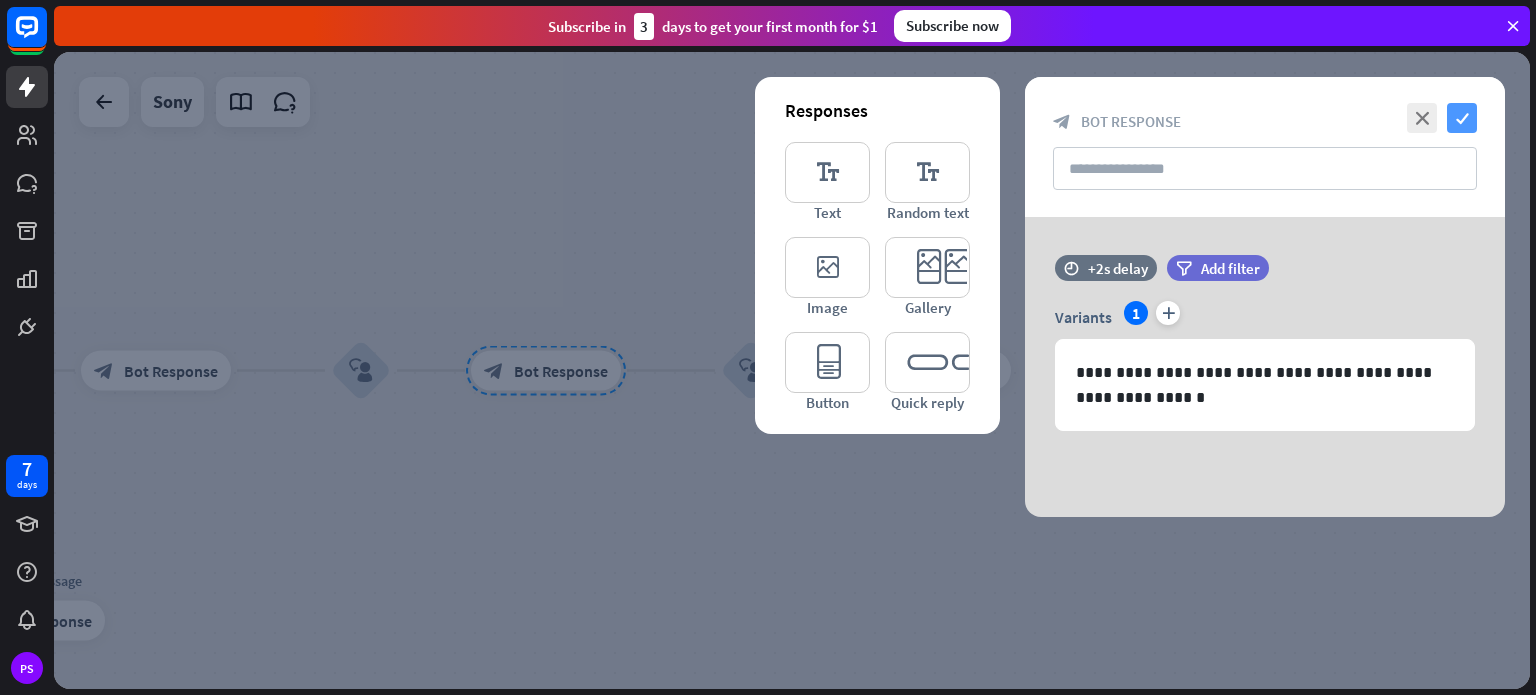 click on "check" at bounding box center [1462, 118] 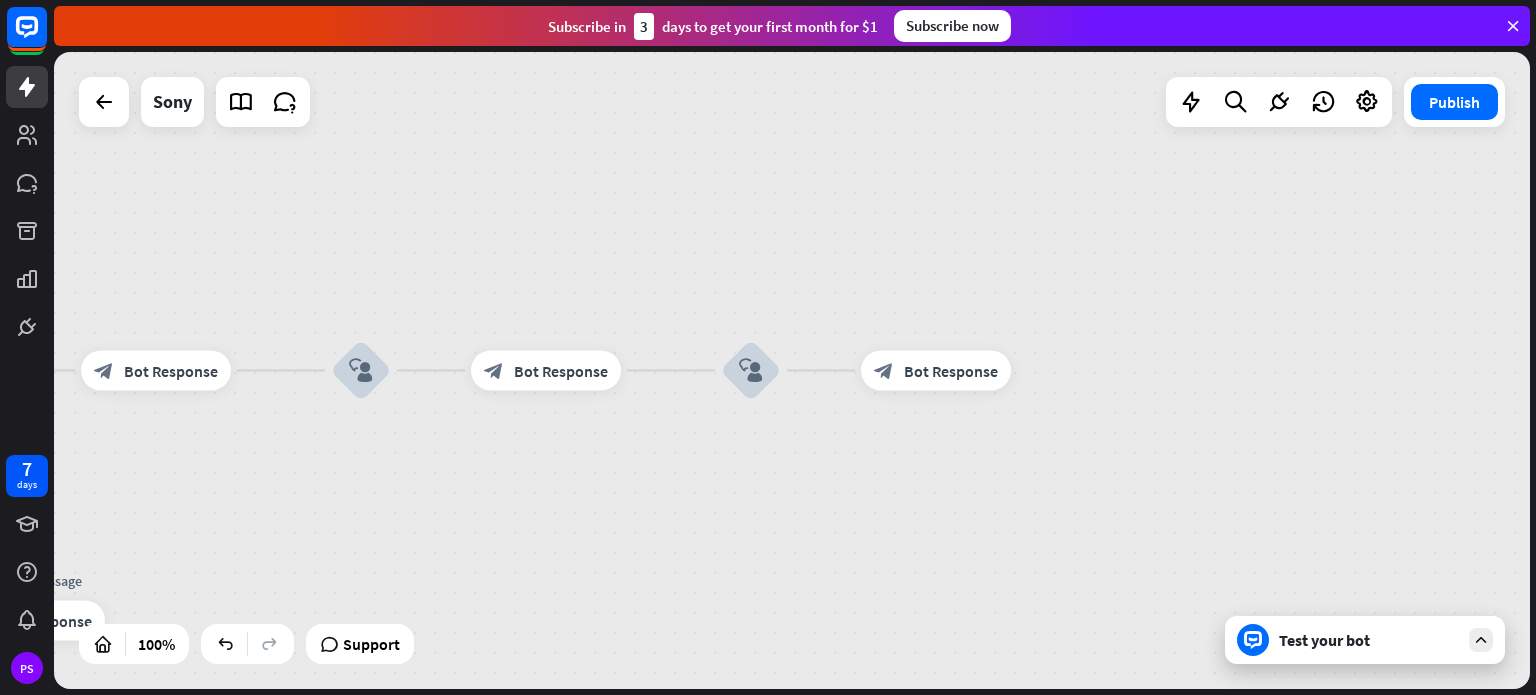 click on "Bot Response" at bounding box center (951, 371) 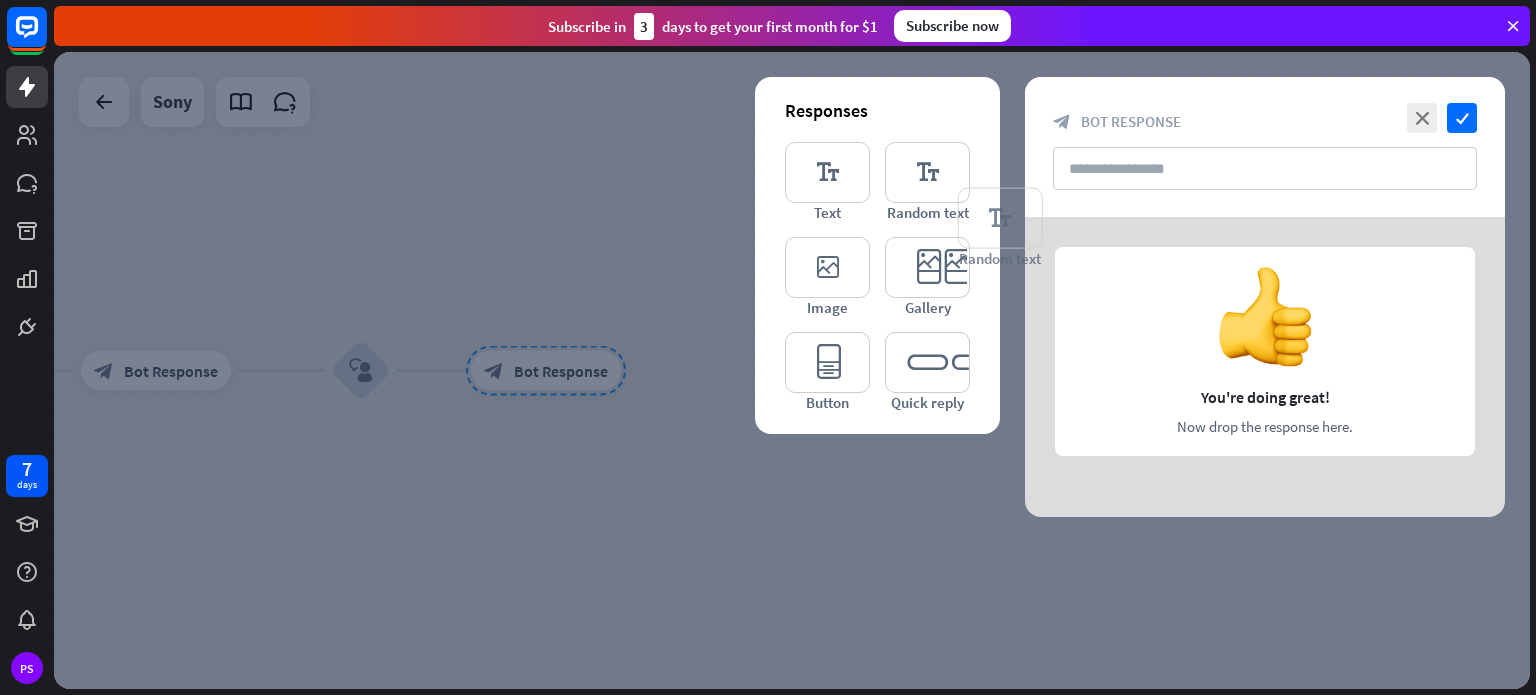 type 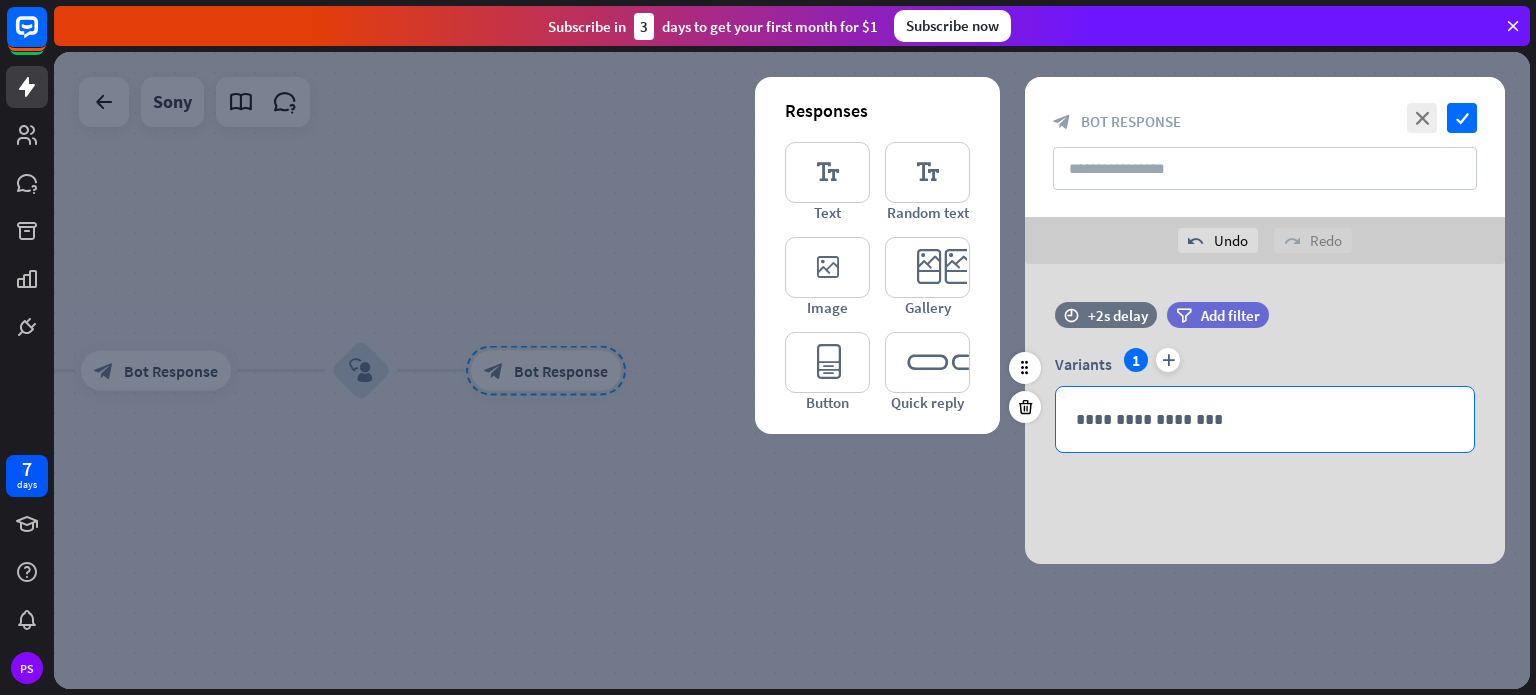 click on "**********" at bounding box center [1265, 419] 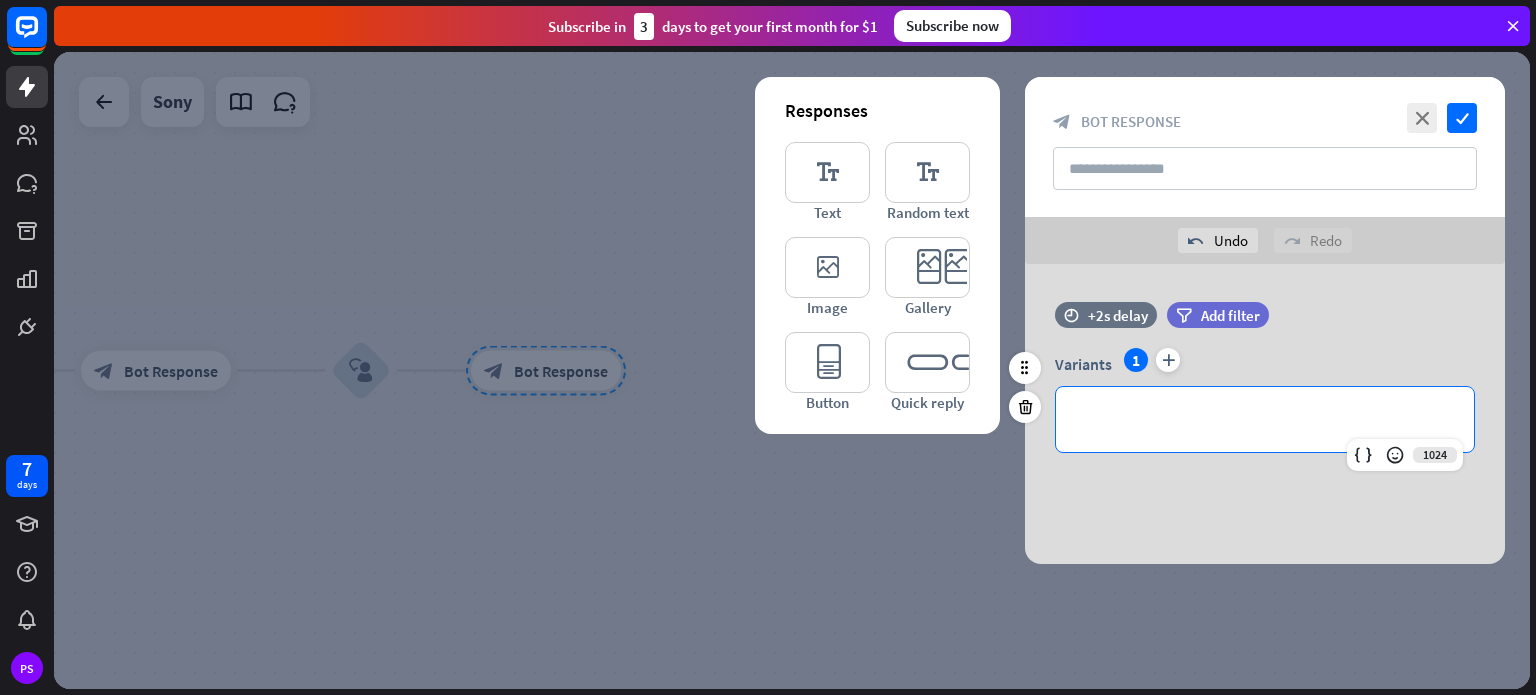 type 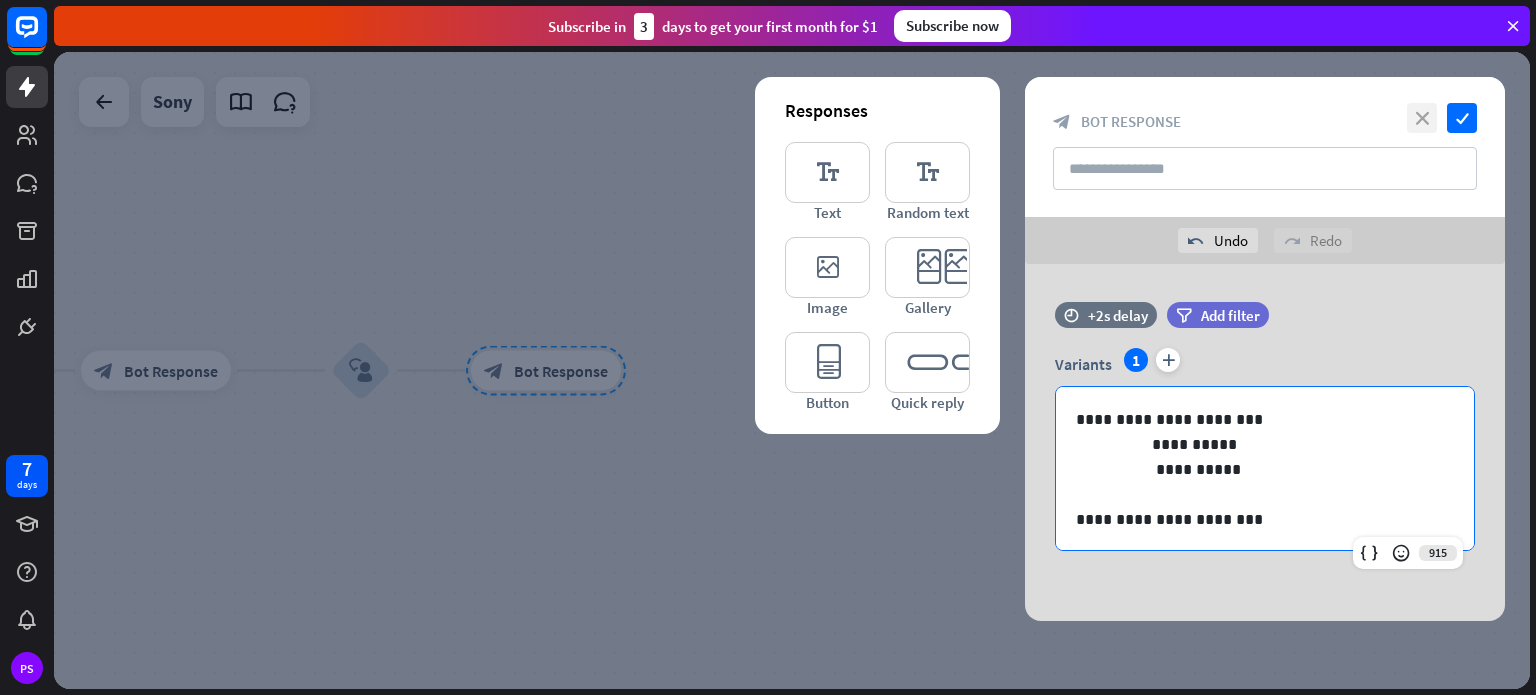 click on "close" at bounding box center (1422, 118) 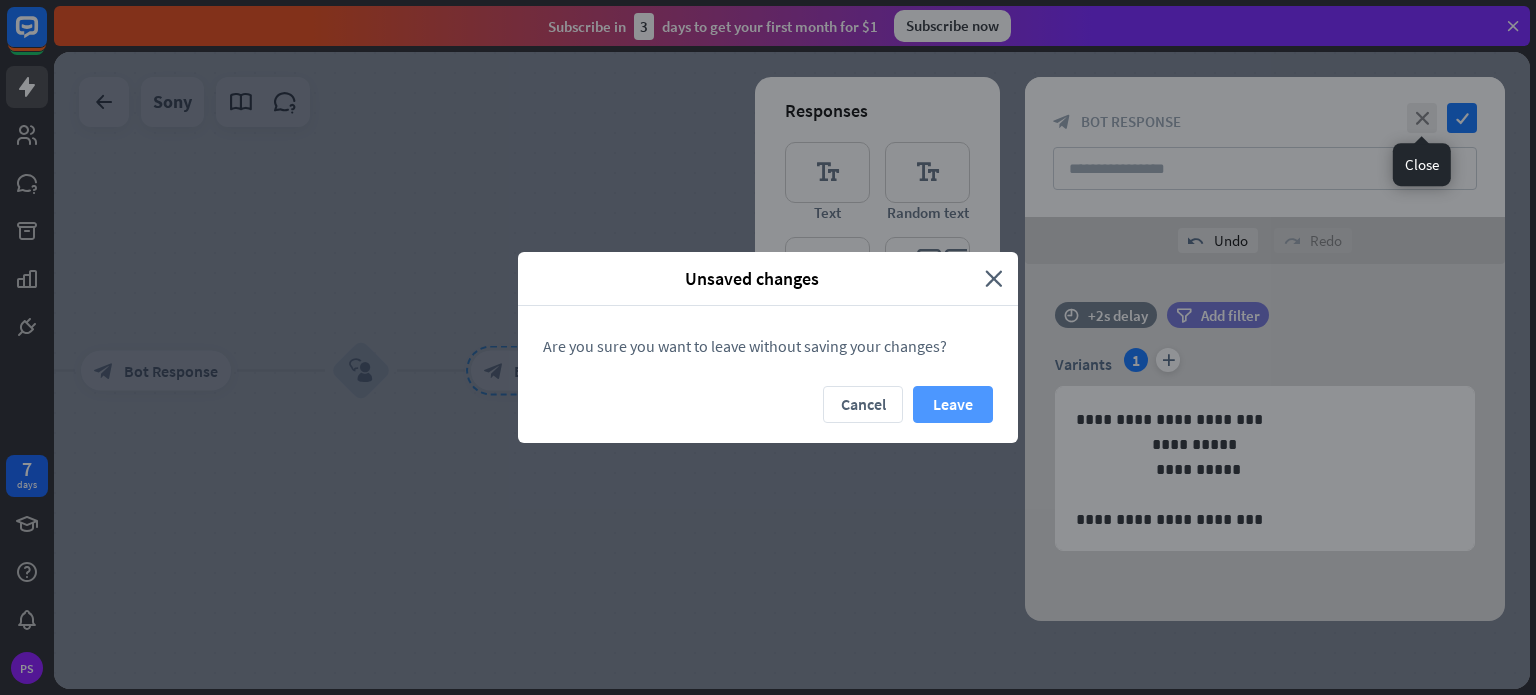 click on "Leave" at bounding box center [953, 404] 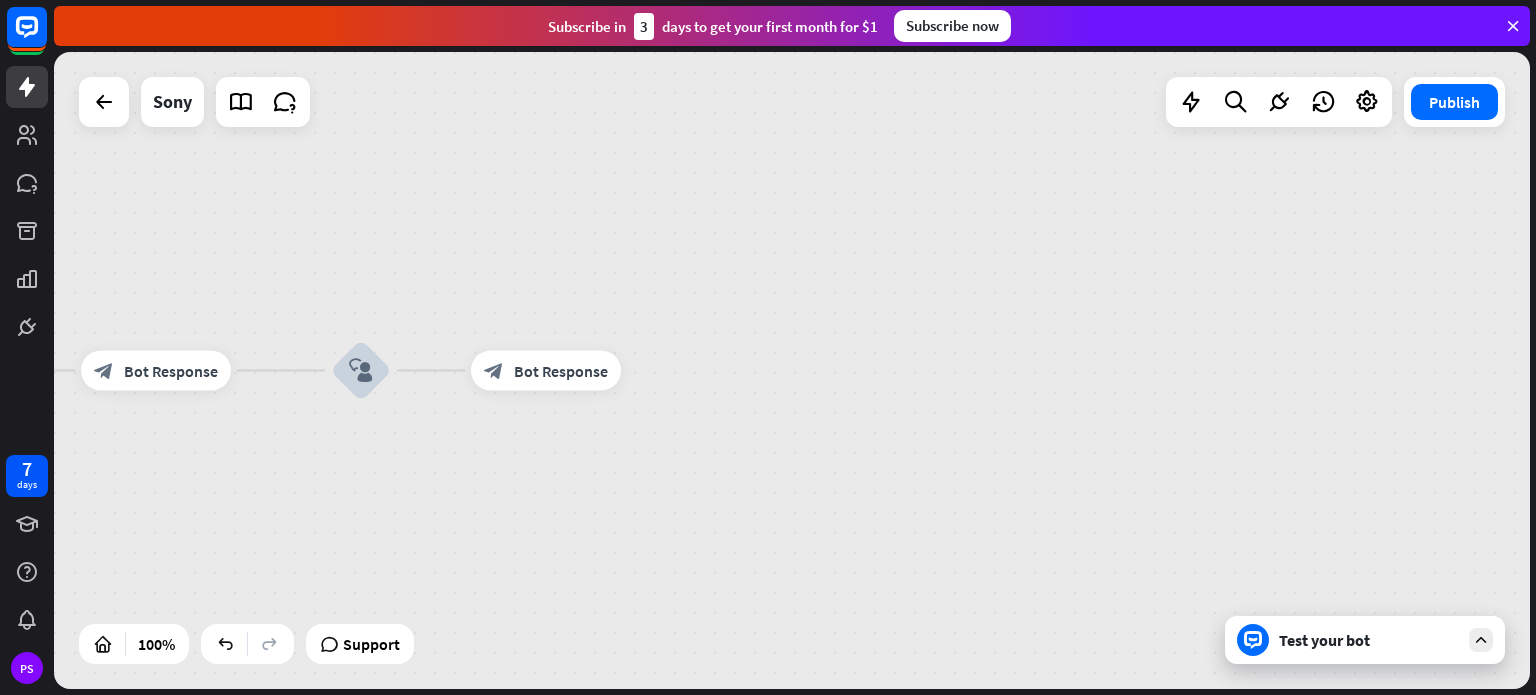 click on "Bot Response" at bounding box center (561, 371) 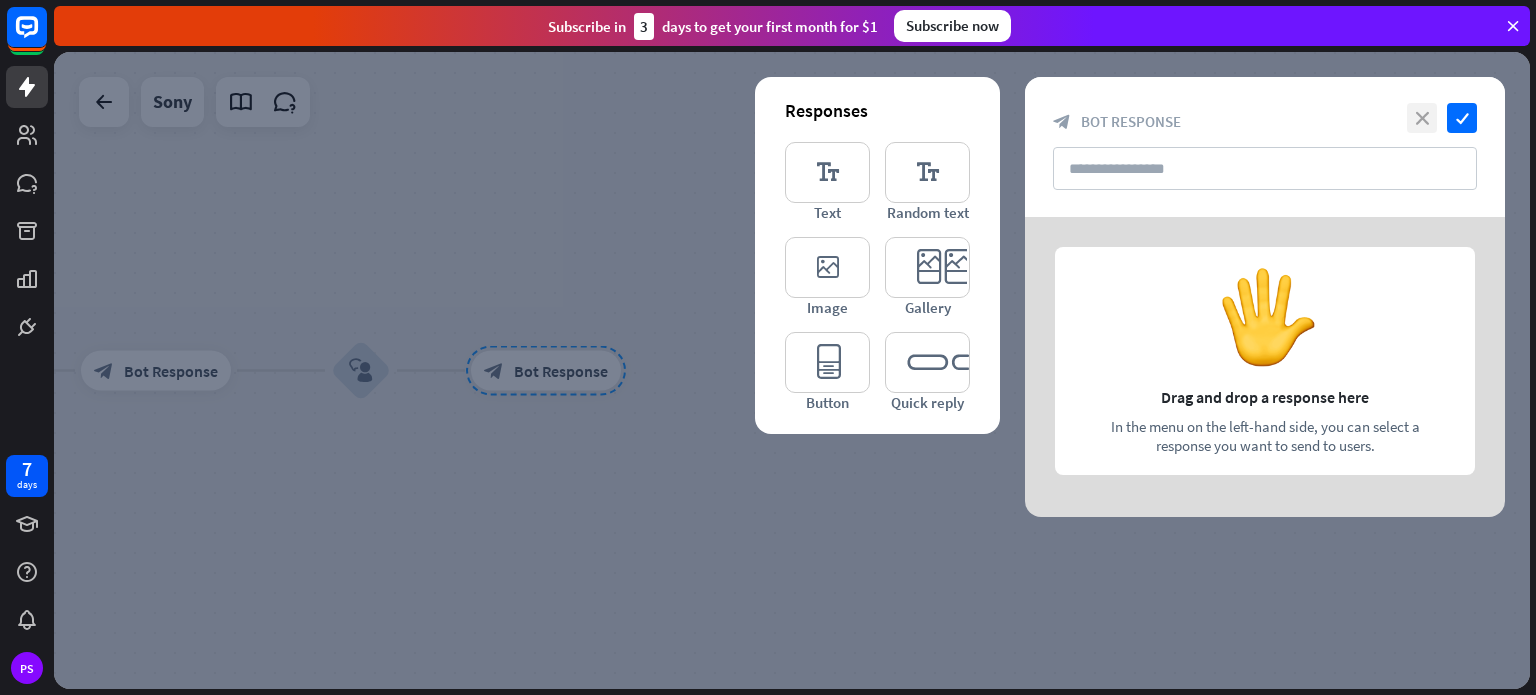 click on "close" at bounding box center [1422, 118] 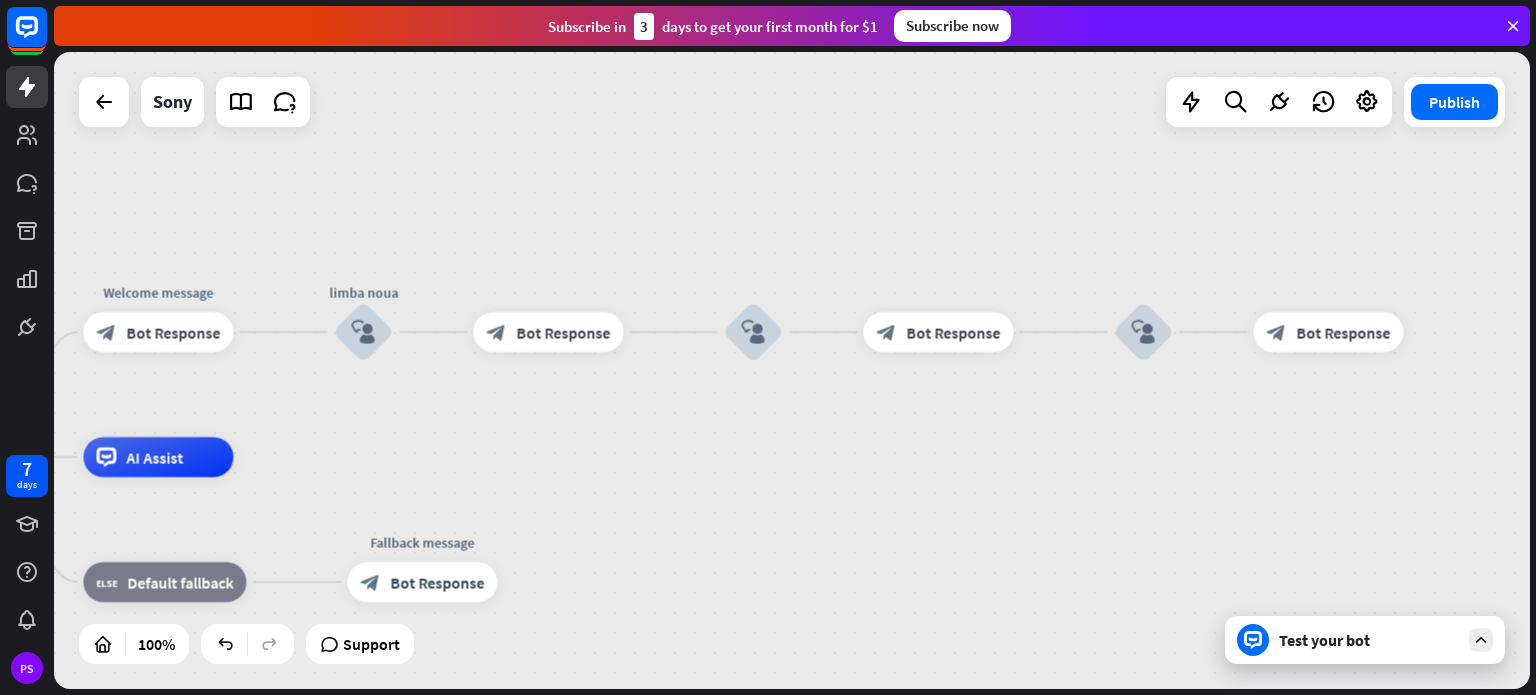 click on "block_user_input" at bounding box center [753, 332] 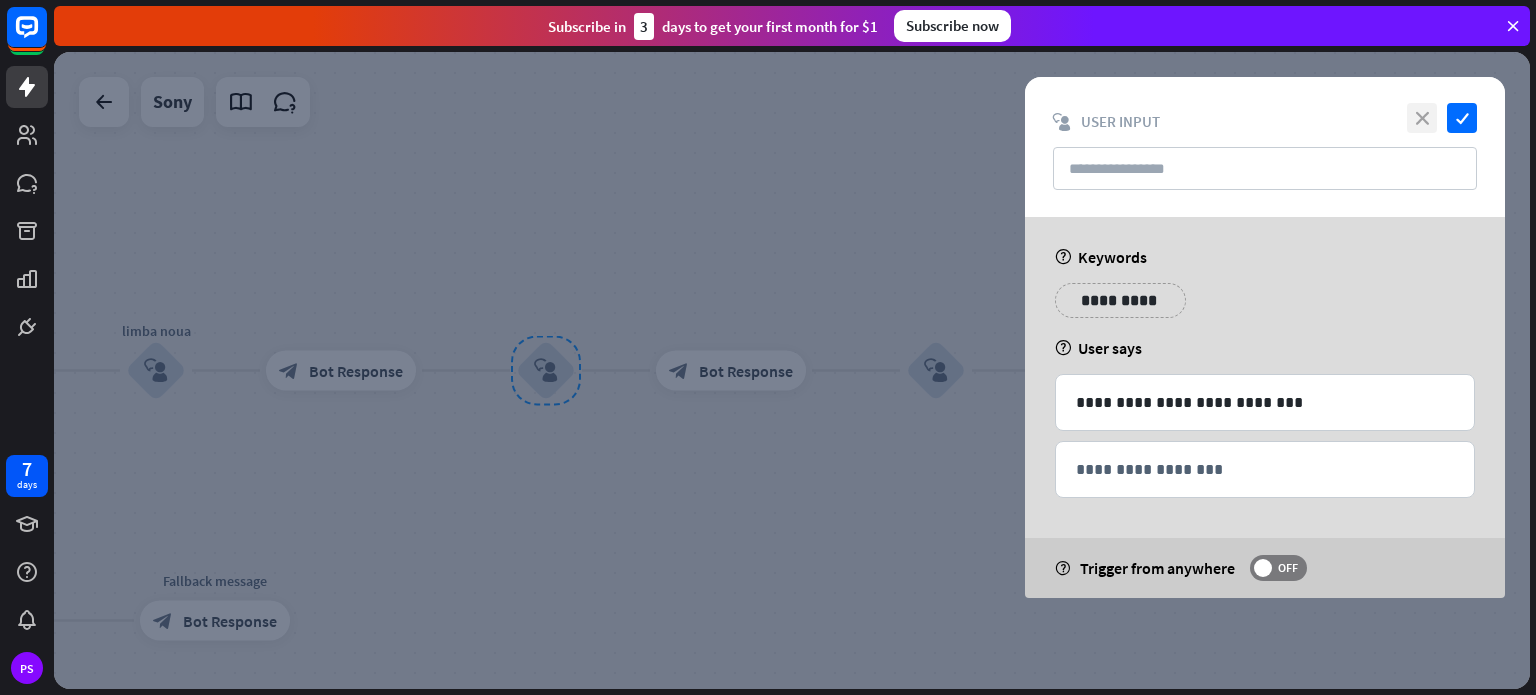 click on "close" at bounding box center (1422, 118) 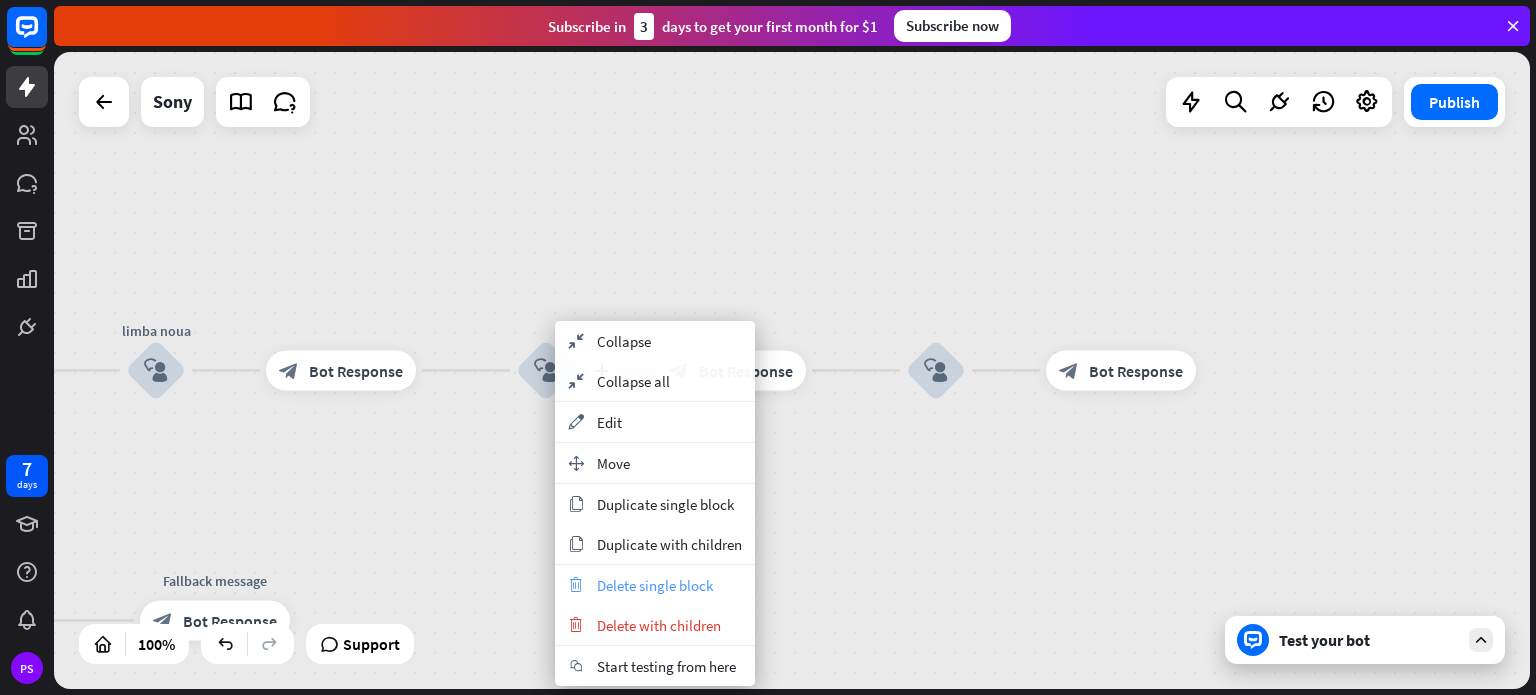 click on "trash   Delete single block" at bounding box center (655, 585) 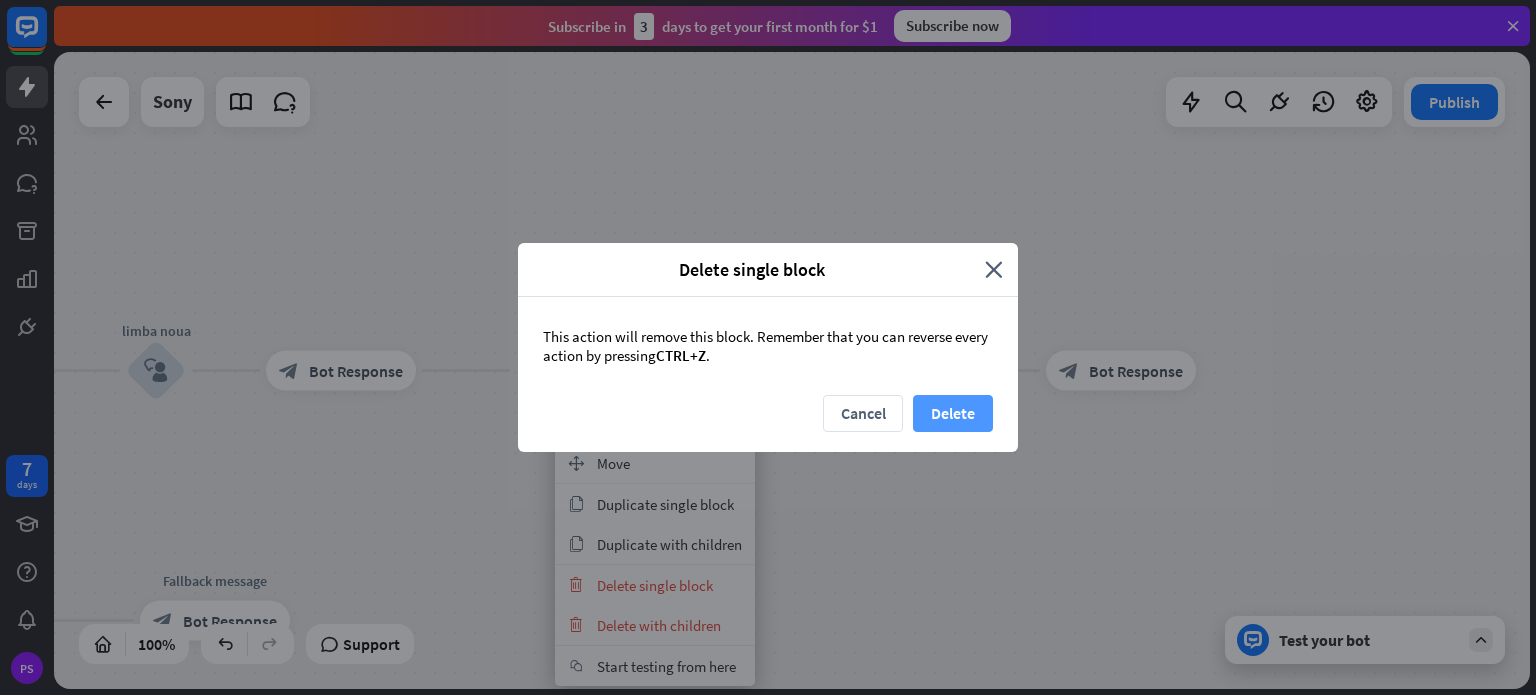 click on "Delete" at bounding box center (953, 413) 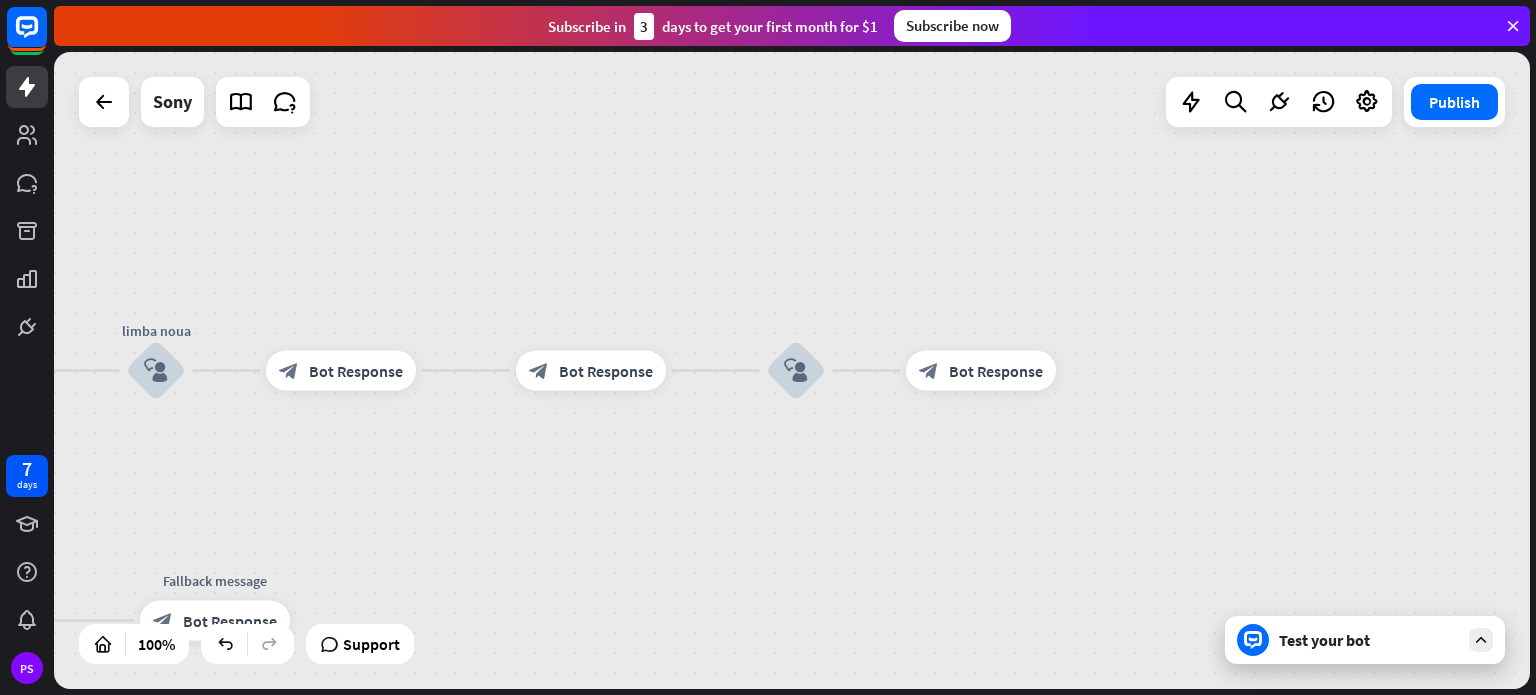 click on "Bot Response" at bounding box center (606, 371) 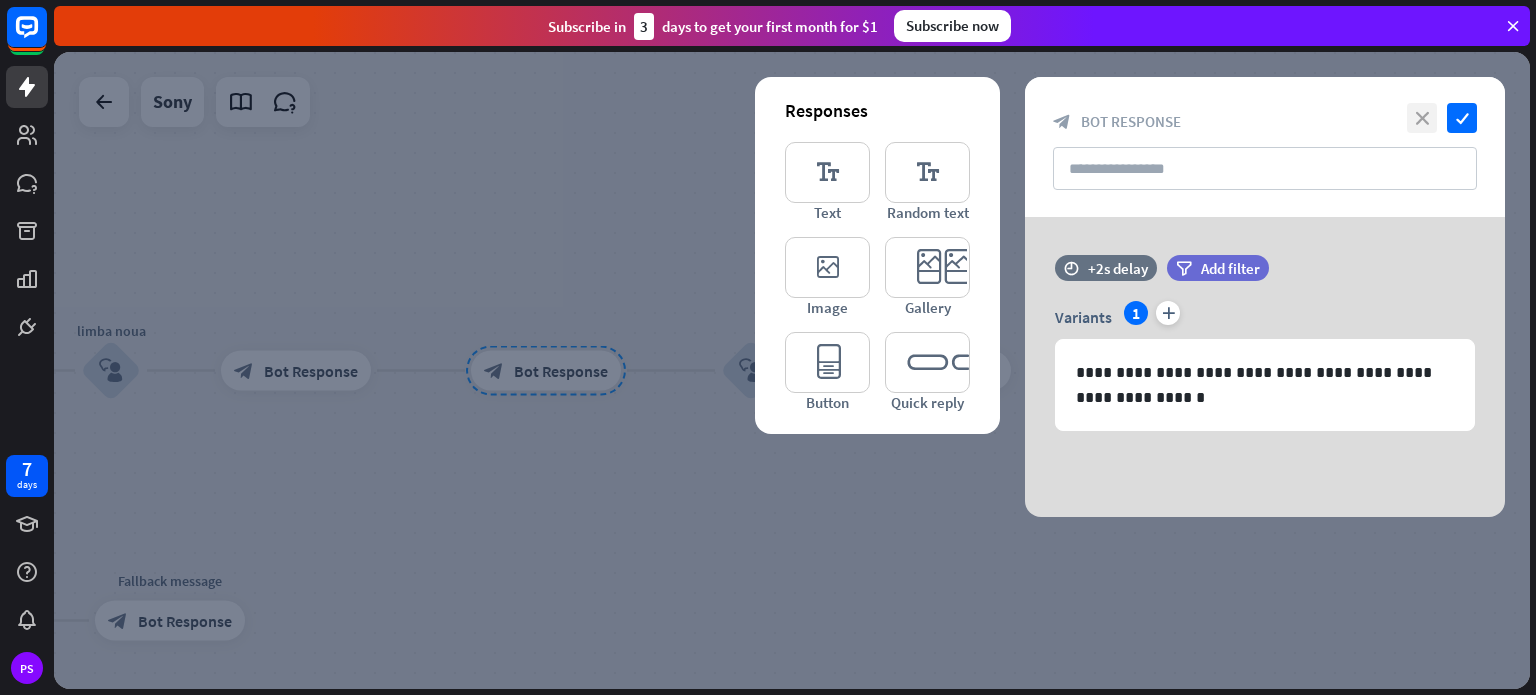 click on "close" at bounding box center (1422, 118) 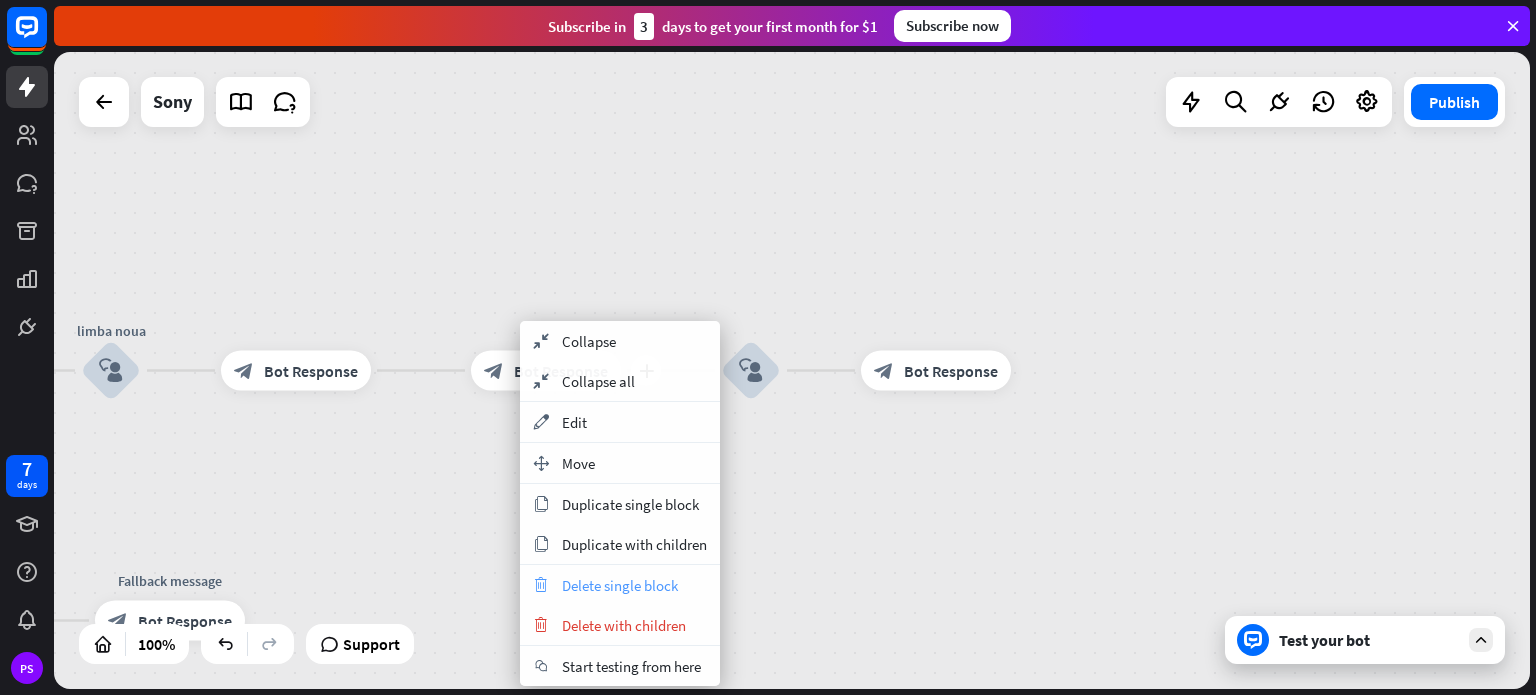click on "Delete single block" at bounding box center (620, 585) 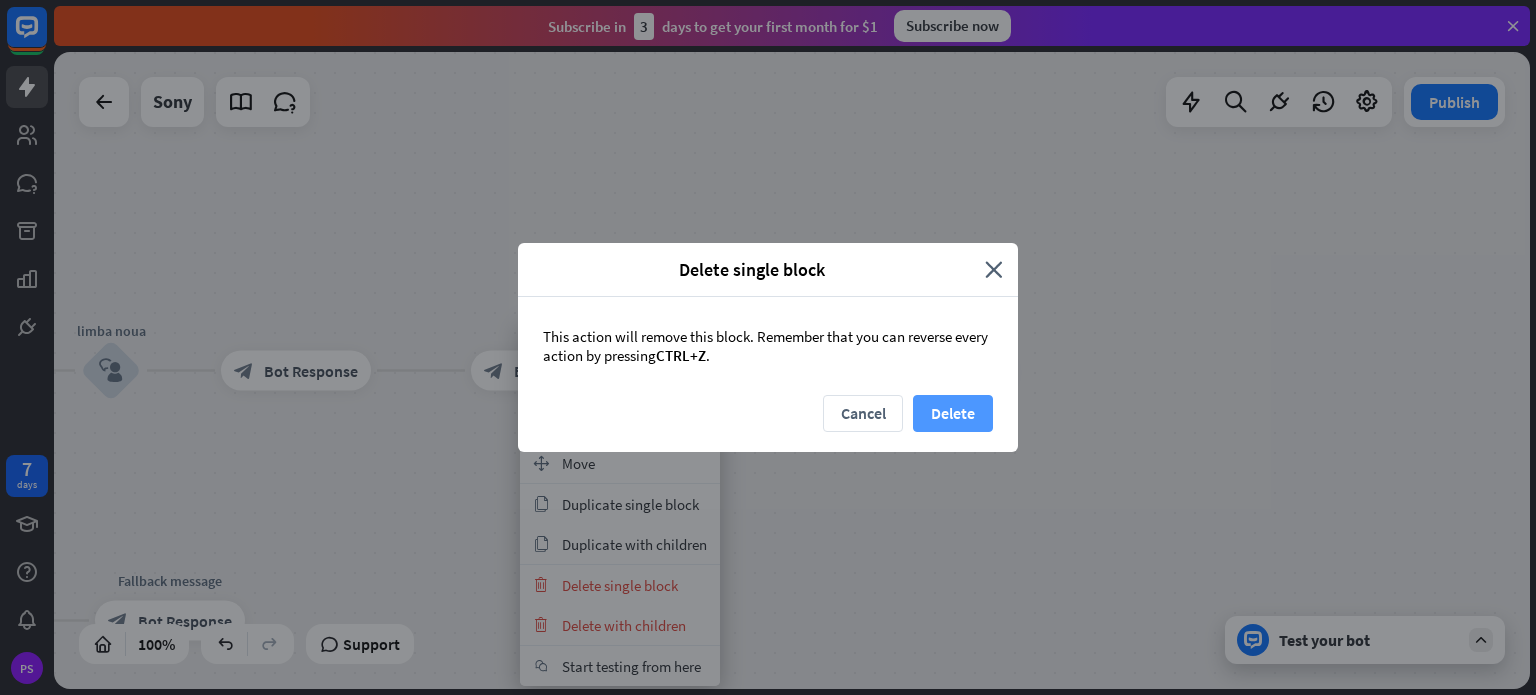 click on "Delete" at bounding box center [953, 413] 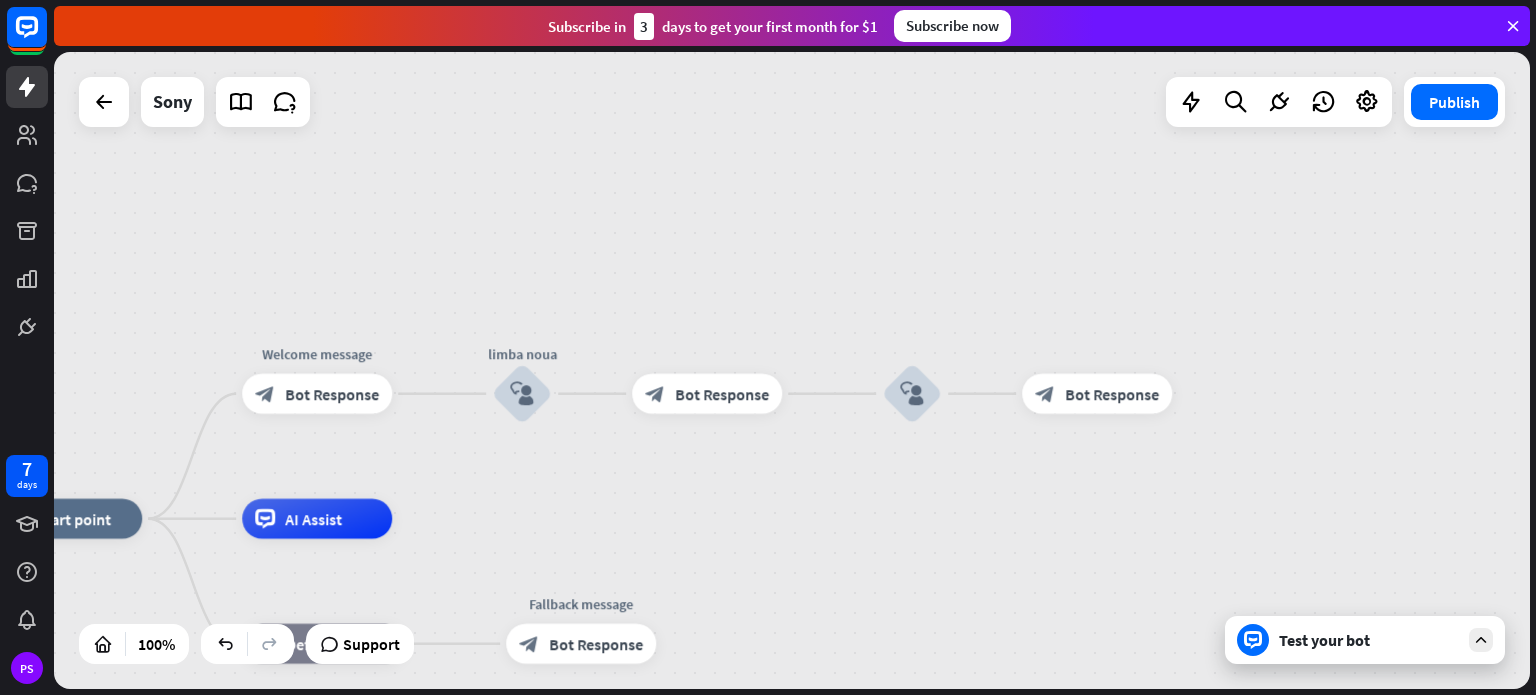 click on "block_user_input" at bounding box center (912, 394) 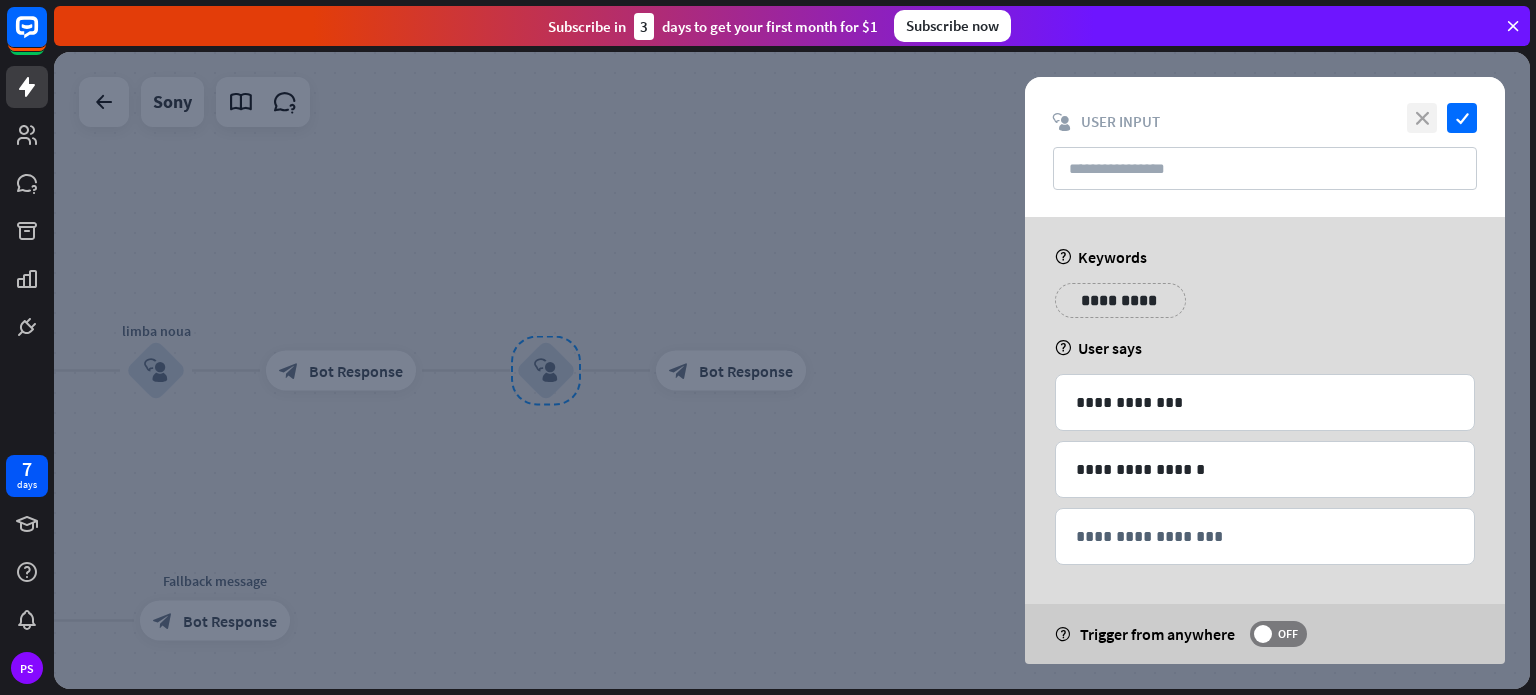 click on "close" at bounding box center (1422, 118) 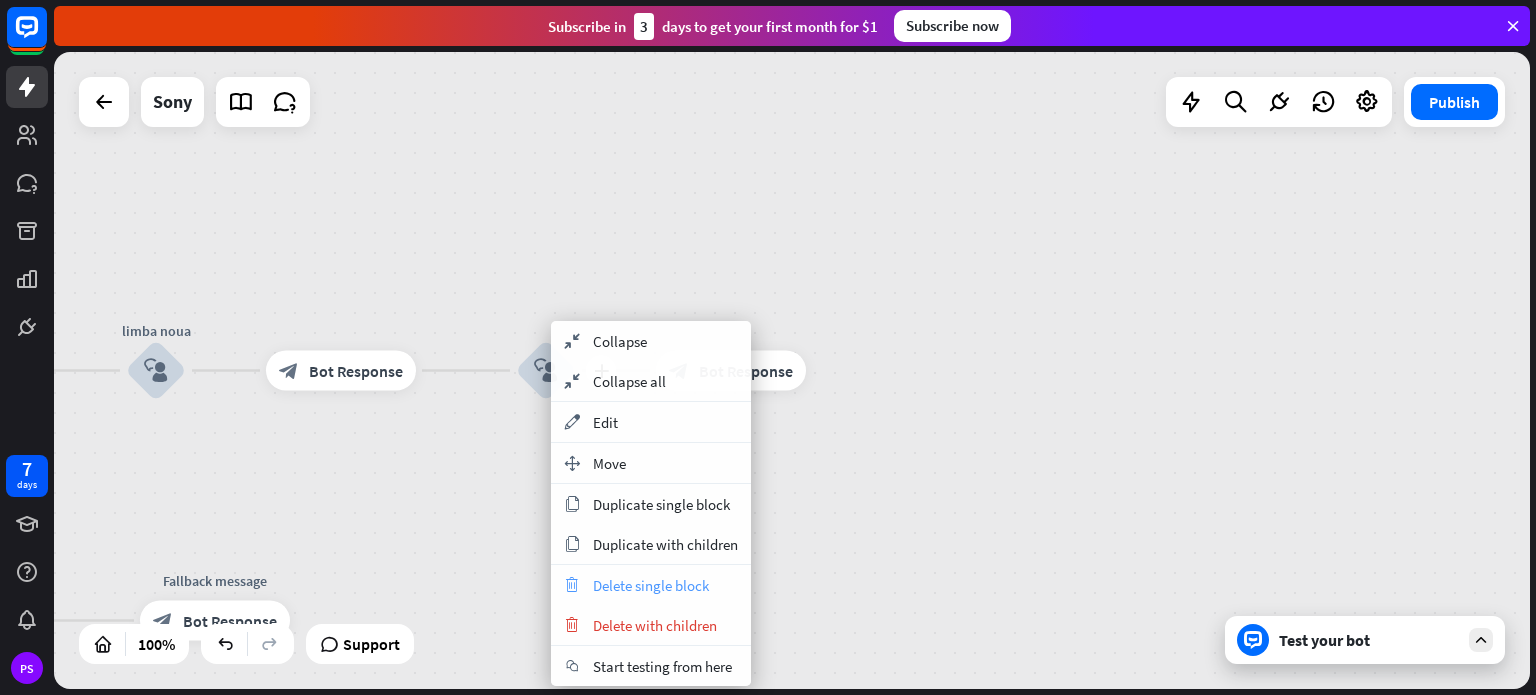 click on "Delete single block" at bounding box center [651, 585] 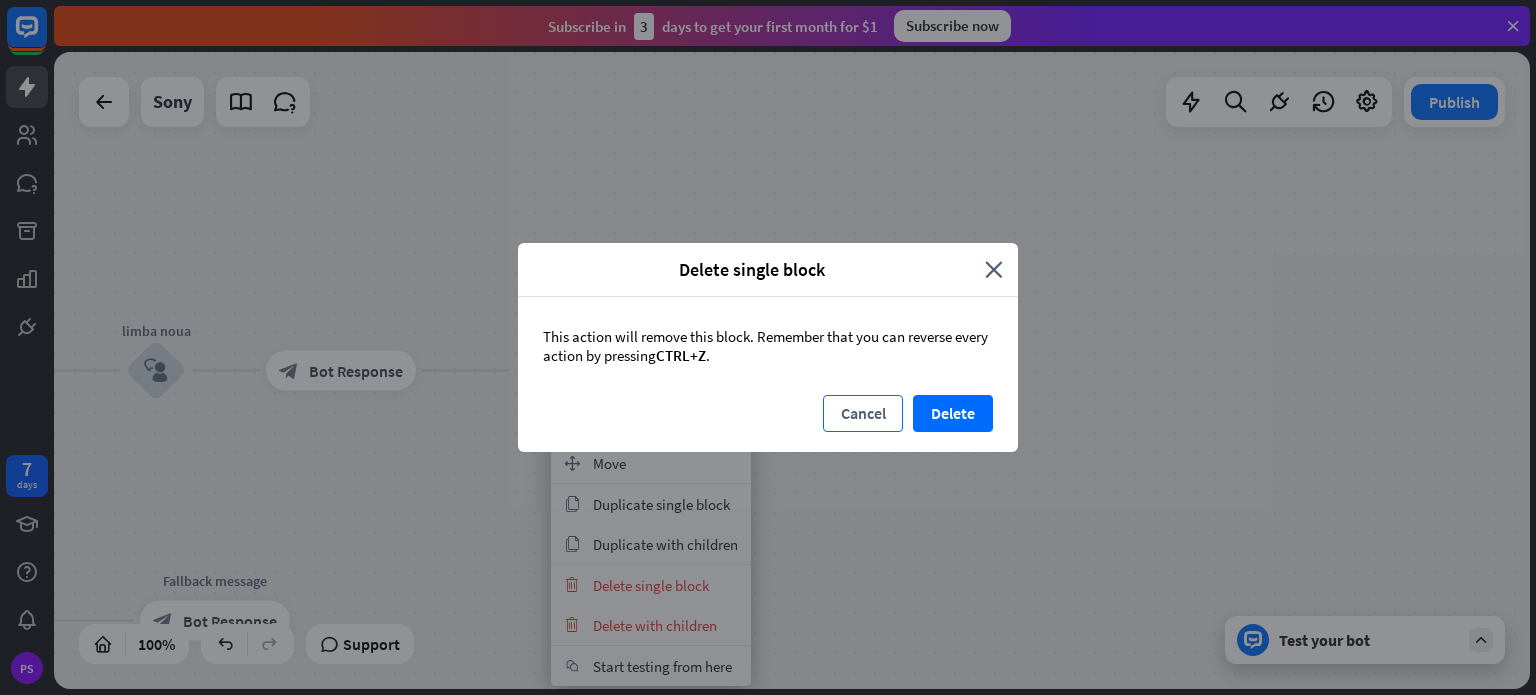 click on "Cancel" at bounding box center [863, 413] 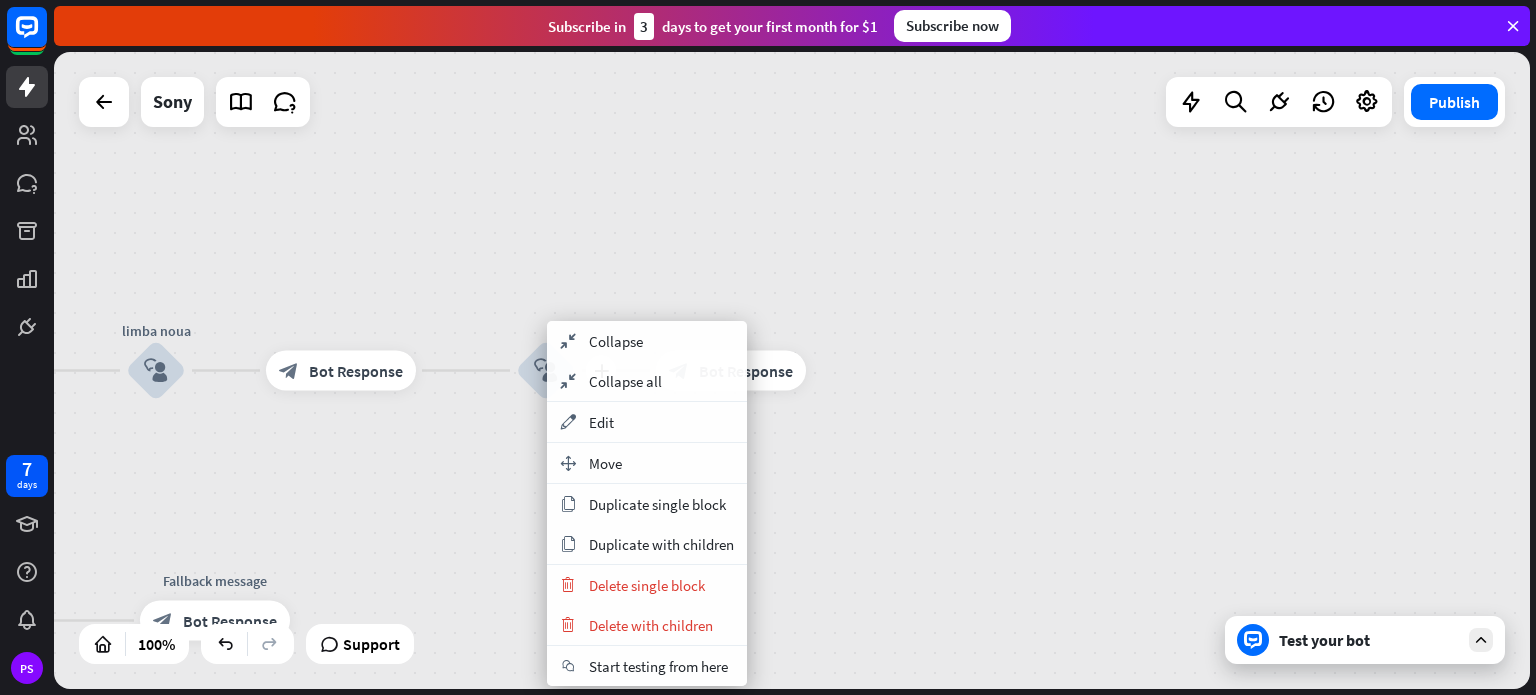 click on "Delete single block" at bounding box center [647, 585] 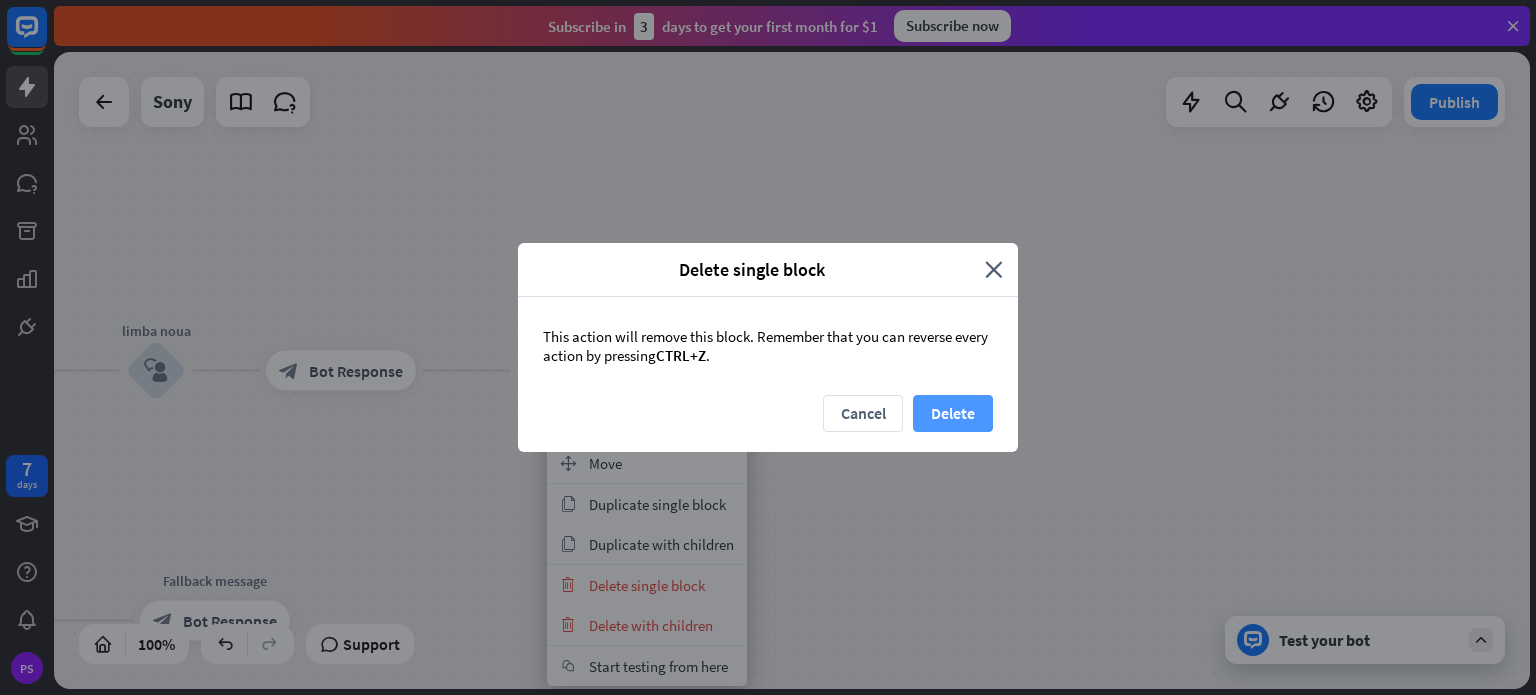 click on "Delete" at bounding box center (953, 413) 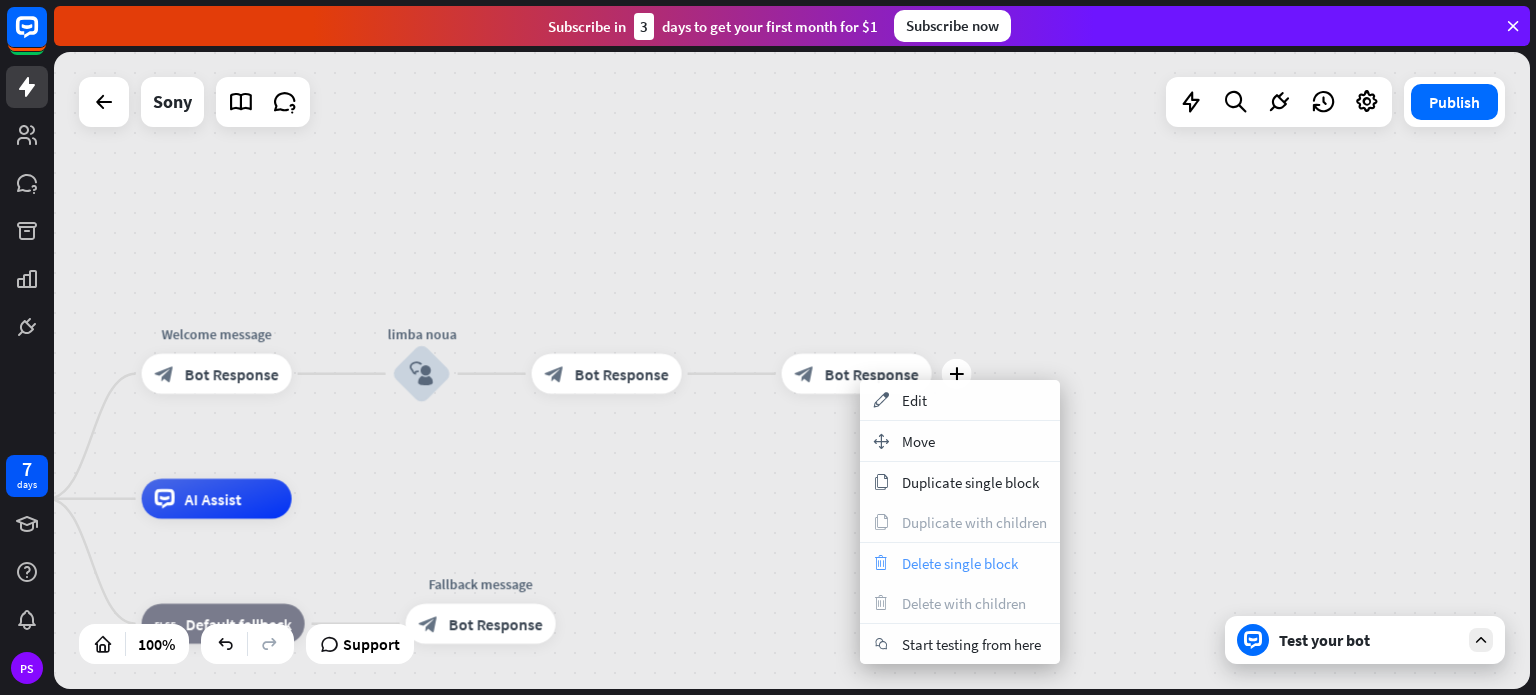 click on "trash   Delete single block" at bounding box center (960, 563) 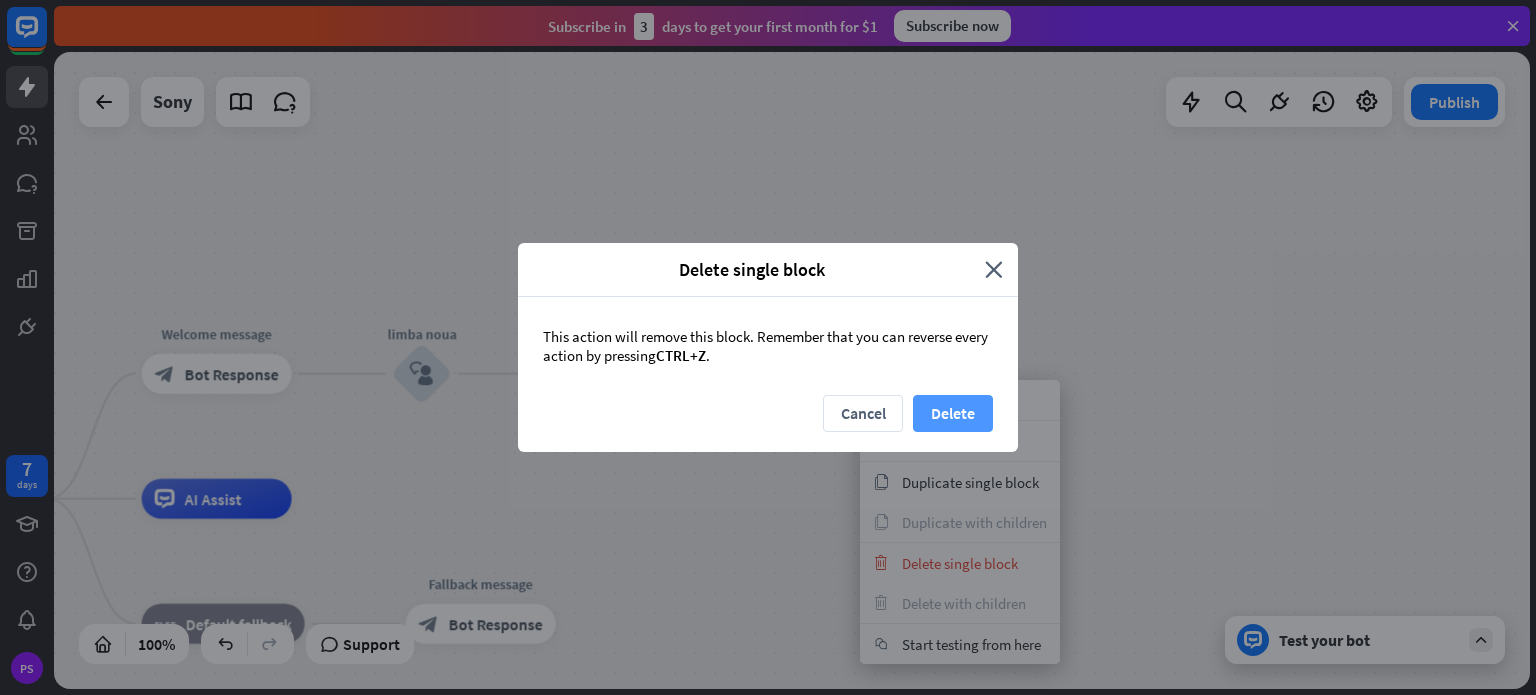 click on "Delete" at bounding box center [953, 413] 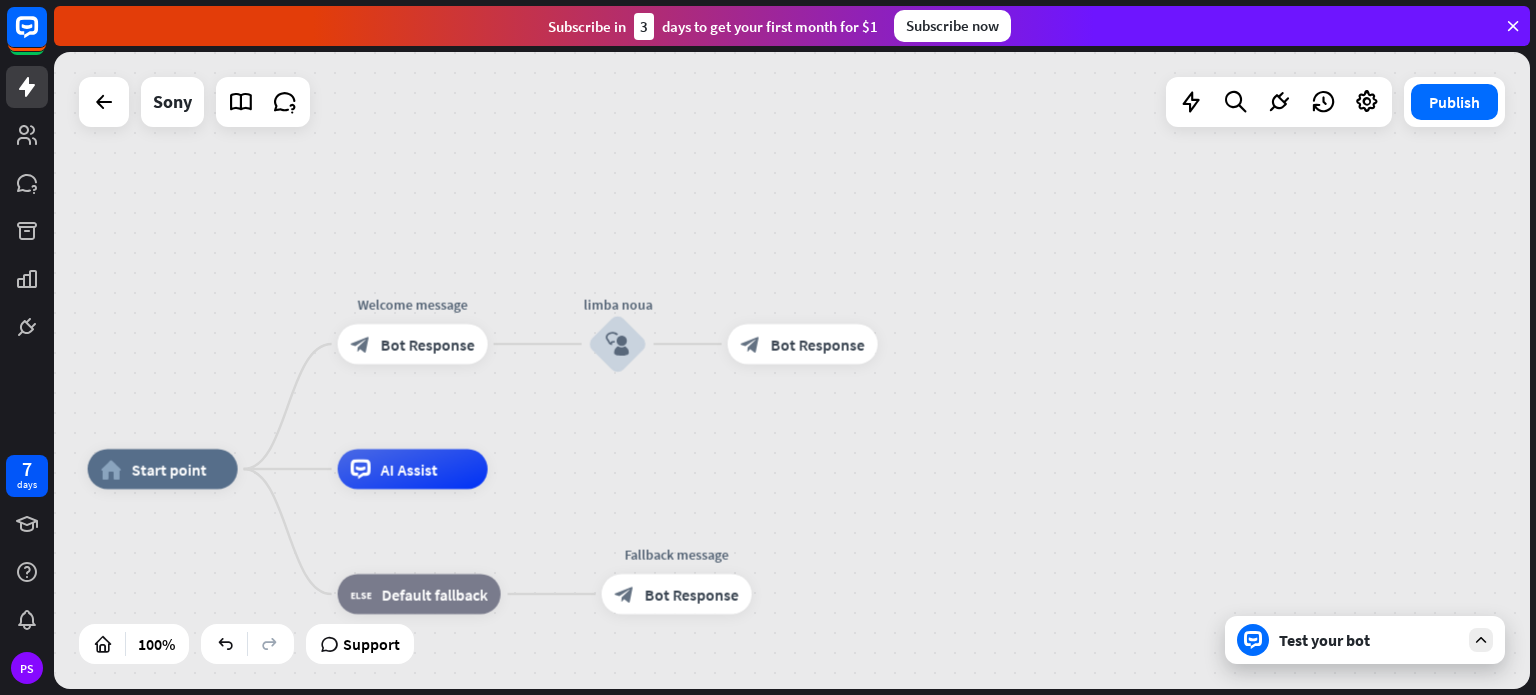click on "Bot Response" at bounding box center (818, 344) 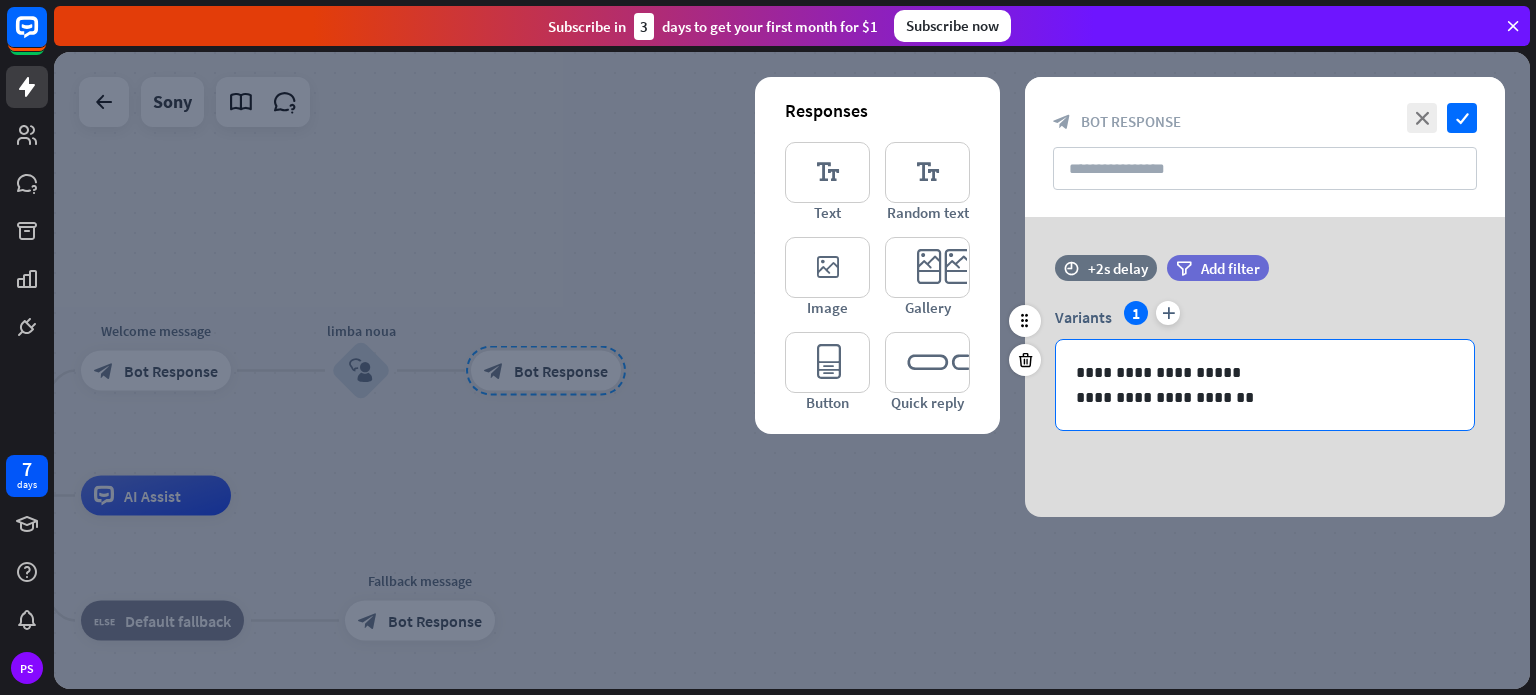 click on "**********" at bounding box center [1265, 372] 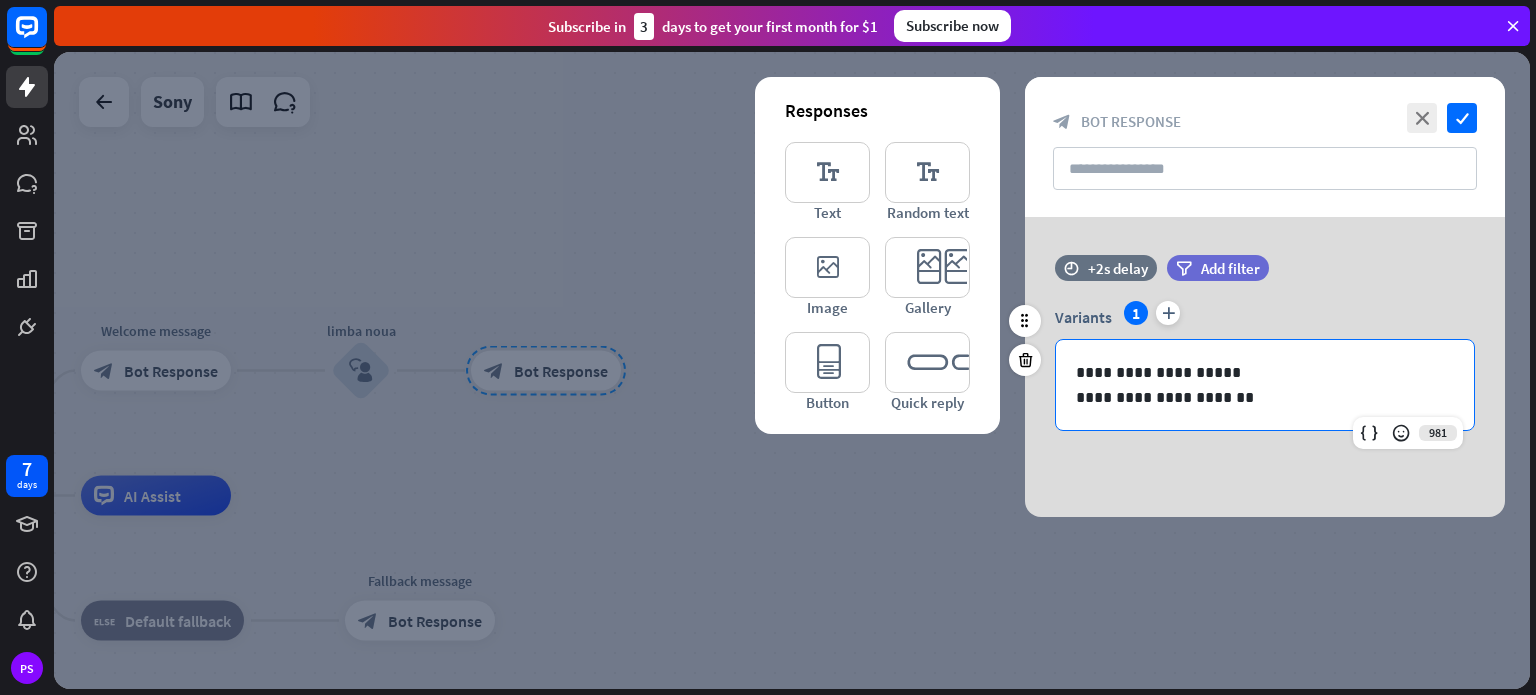 type 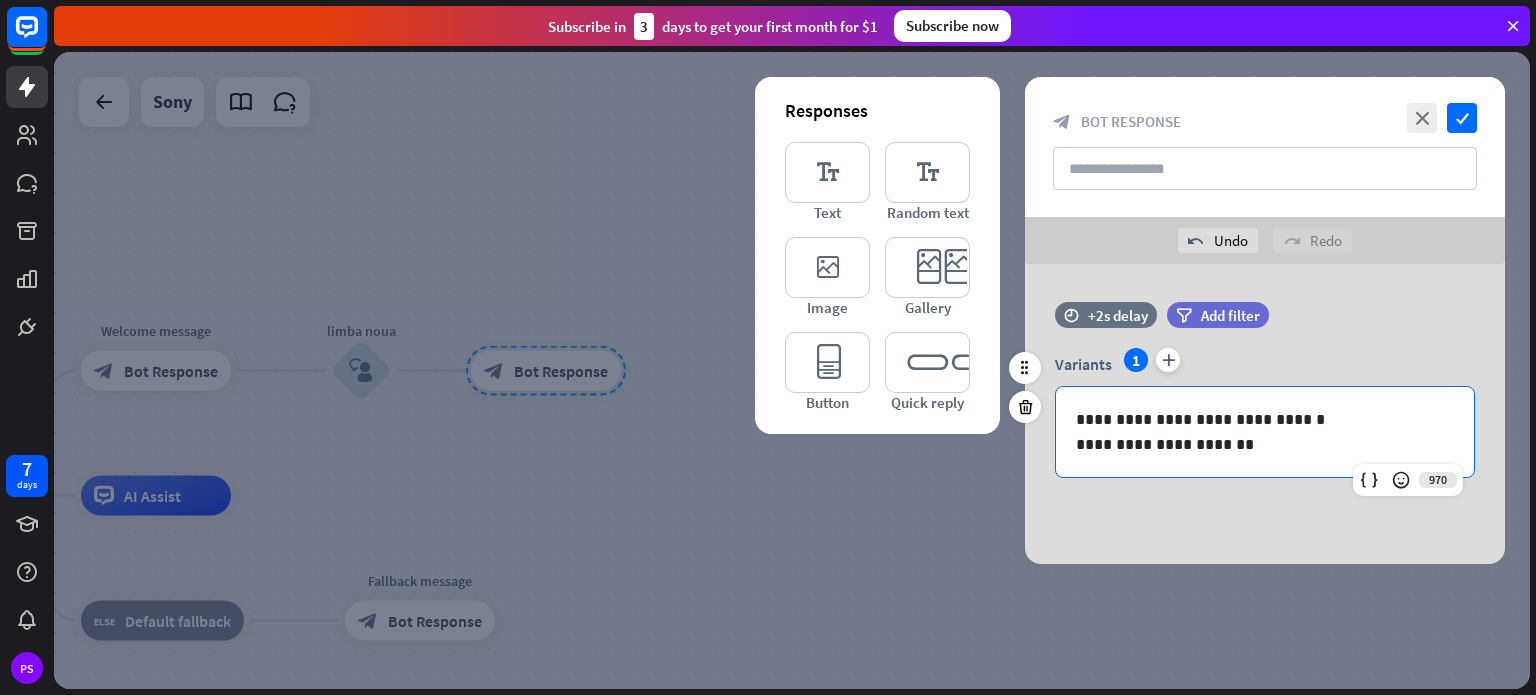 click on "**********" at bounding box center [1265, 432] 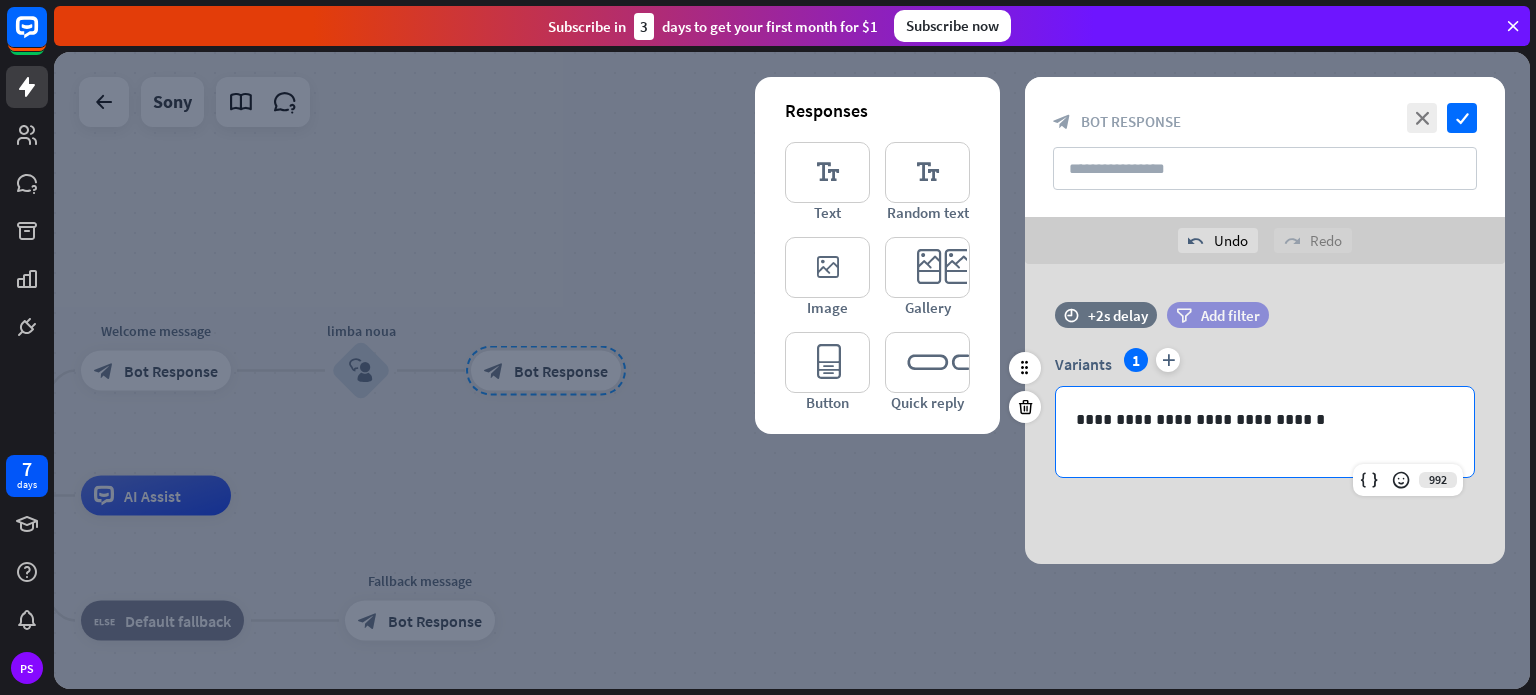 click on "Add filter" at bounding box center [1230, 315] 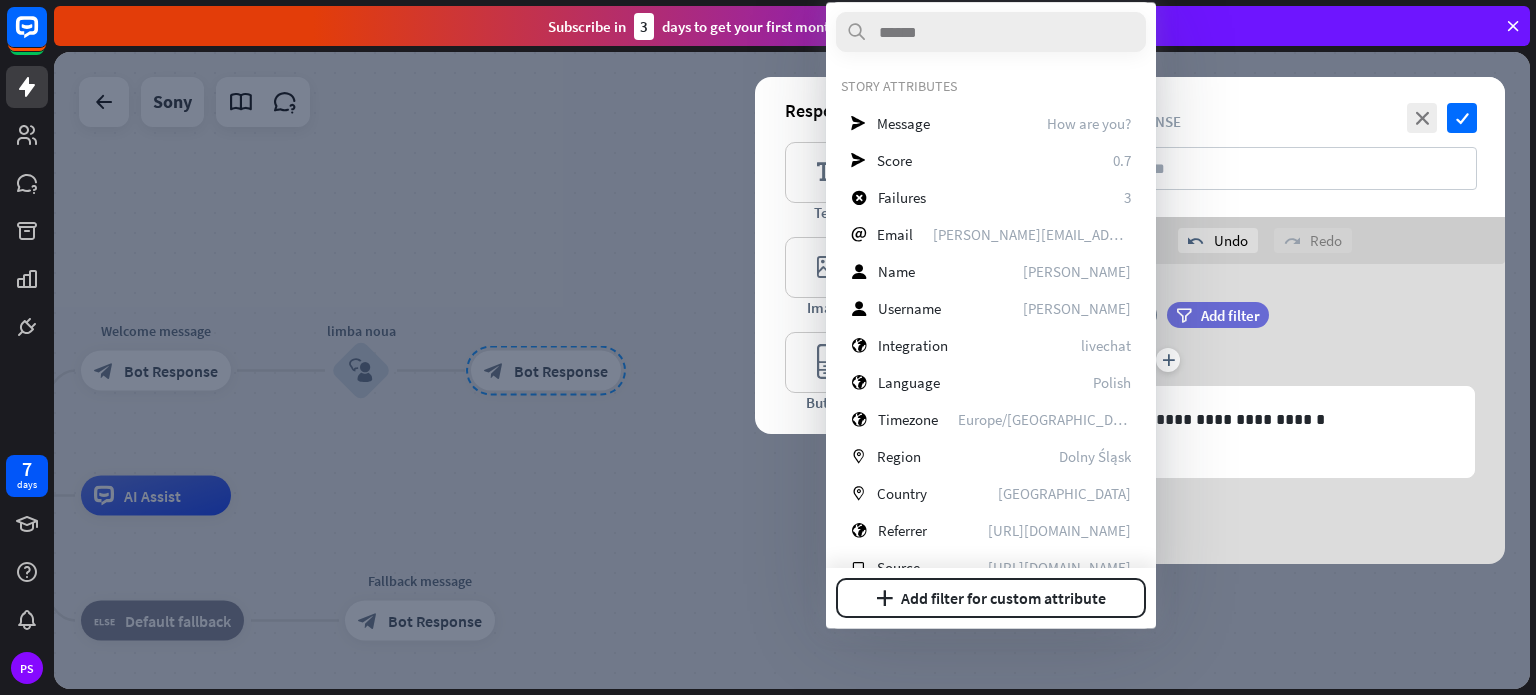 click on "send" at bounding box center (858, 123) 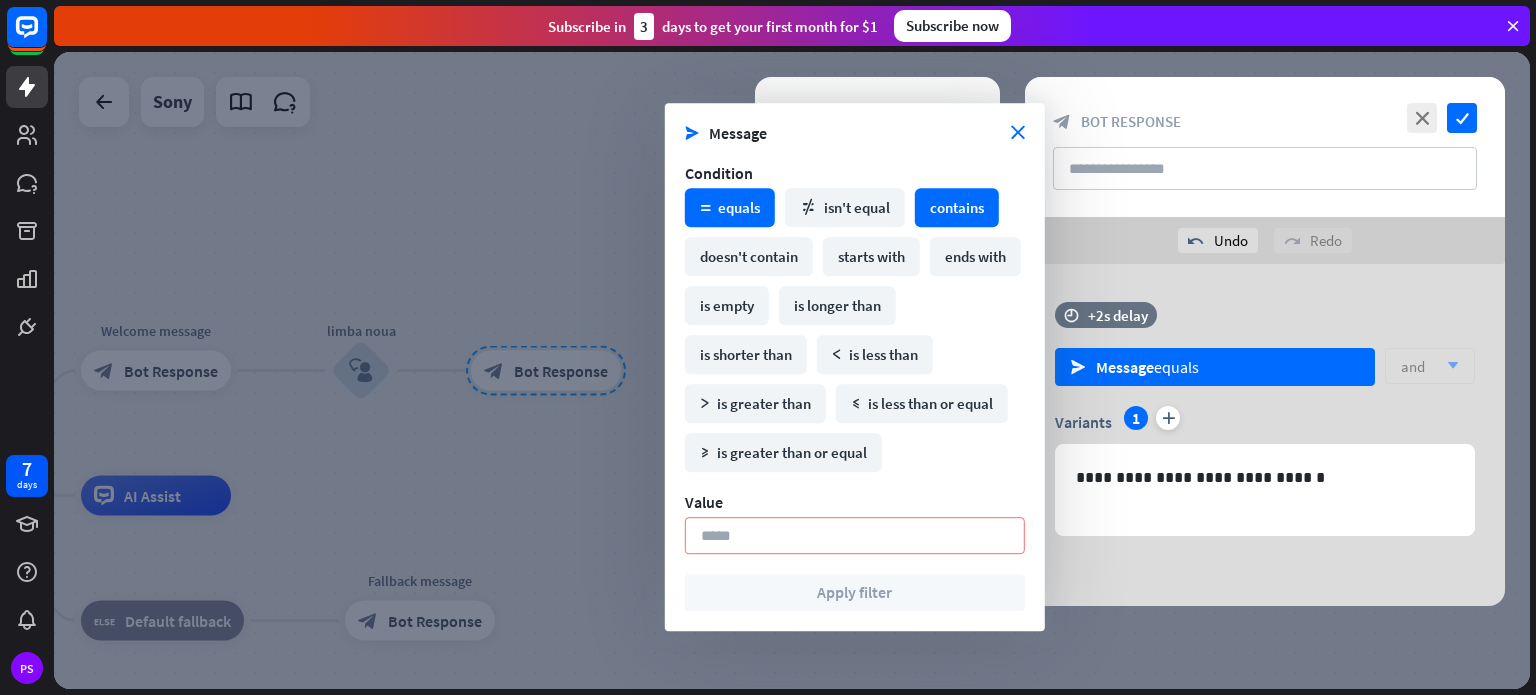 click on "contains" at bounding box center (957, 207) 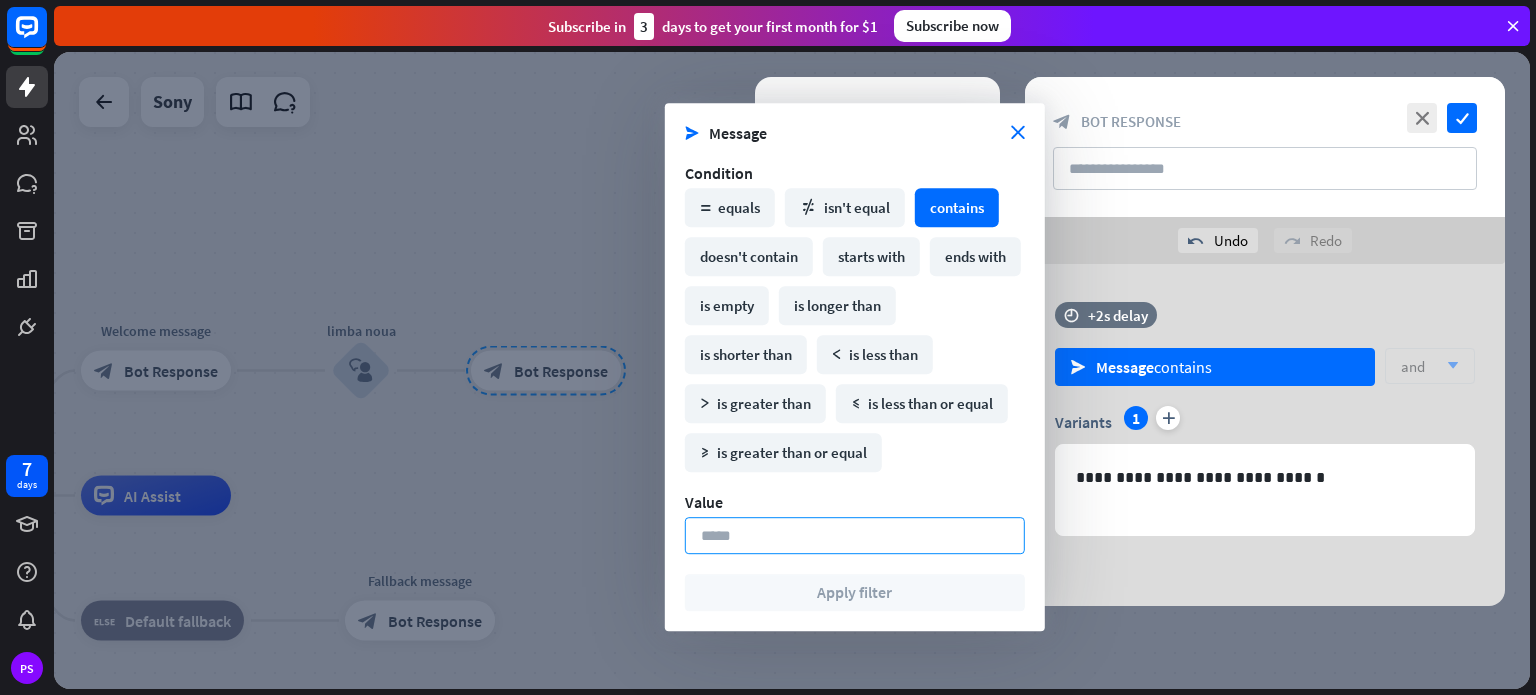 click at bounding box center [855, 535] 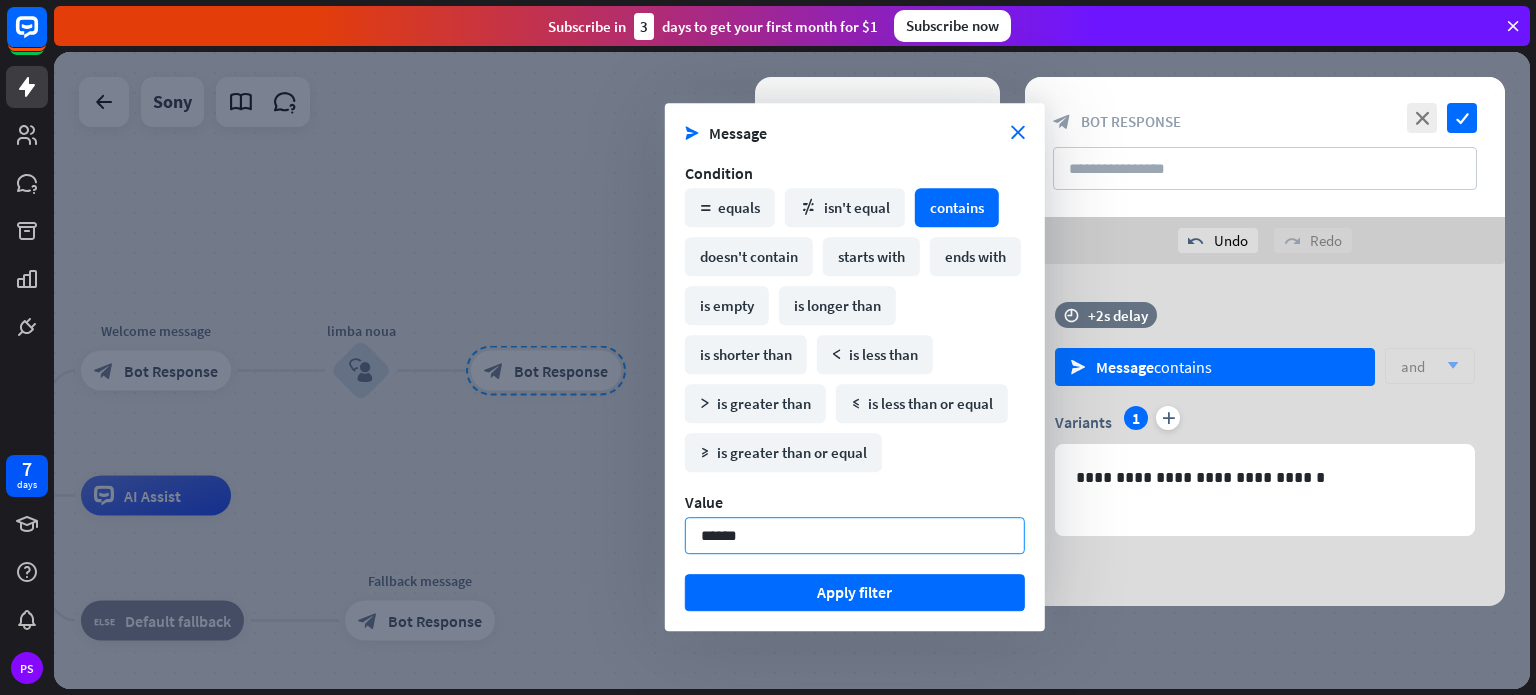 type on "*******" 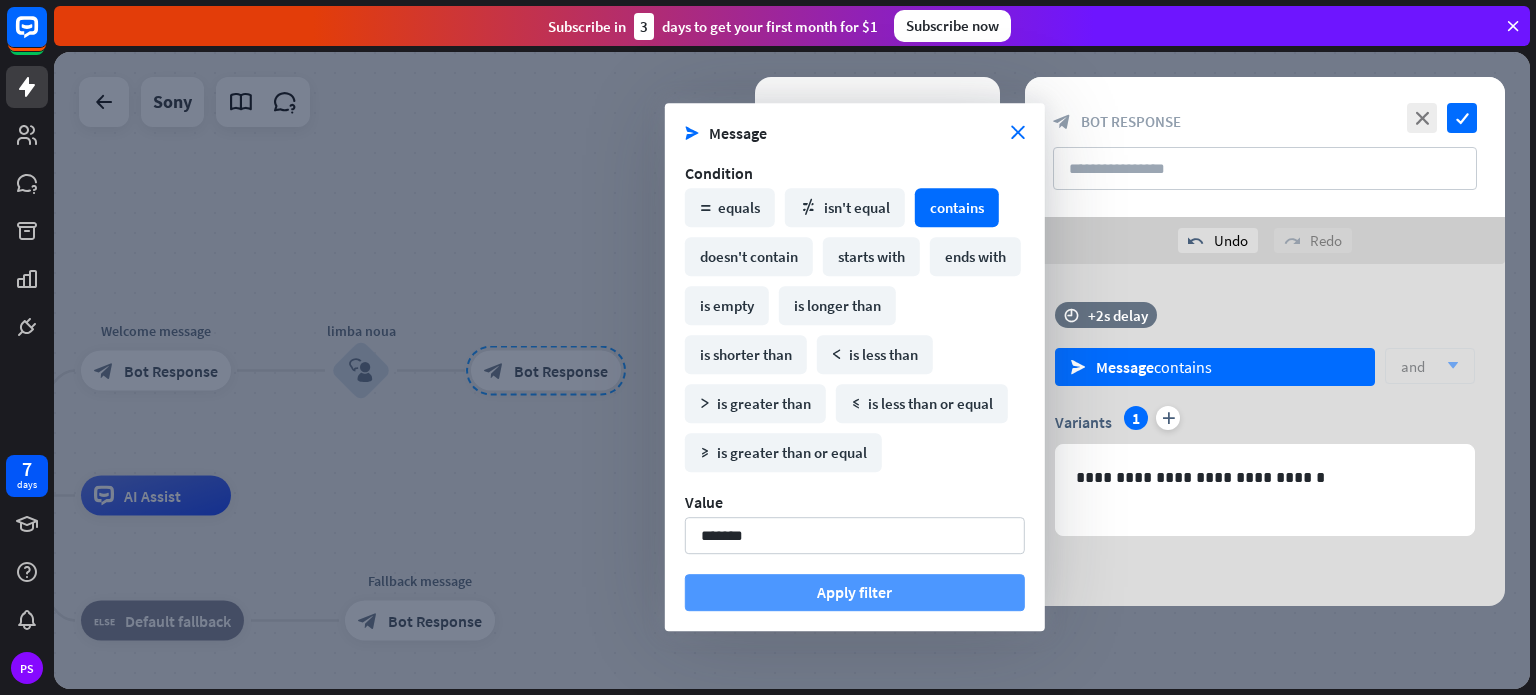 click on "Apply filter" at bounding box center (855, 592) 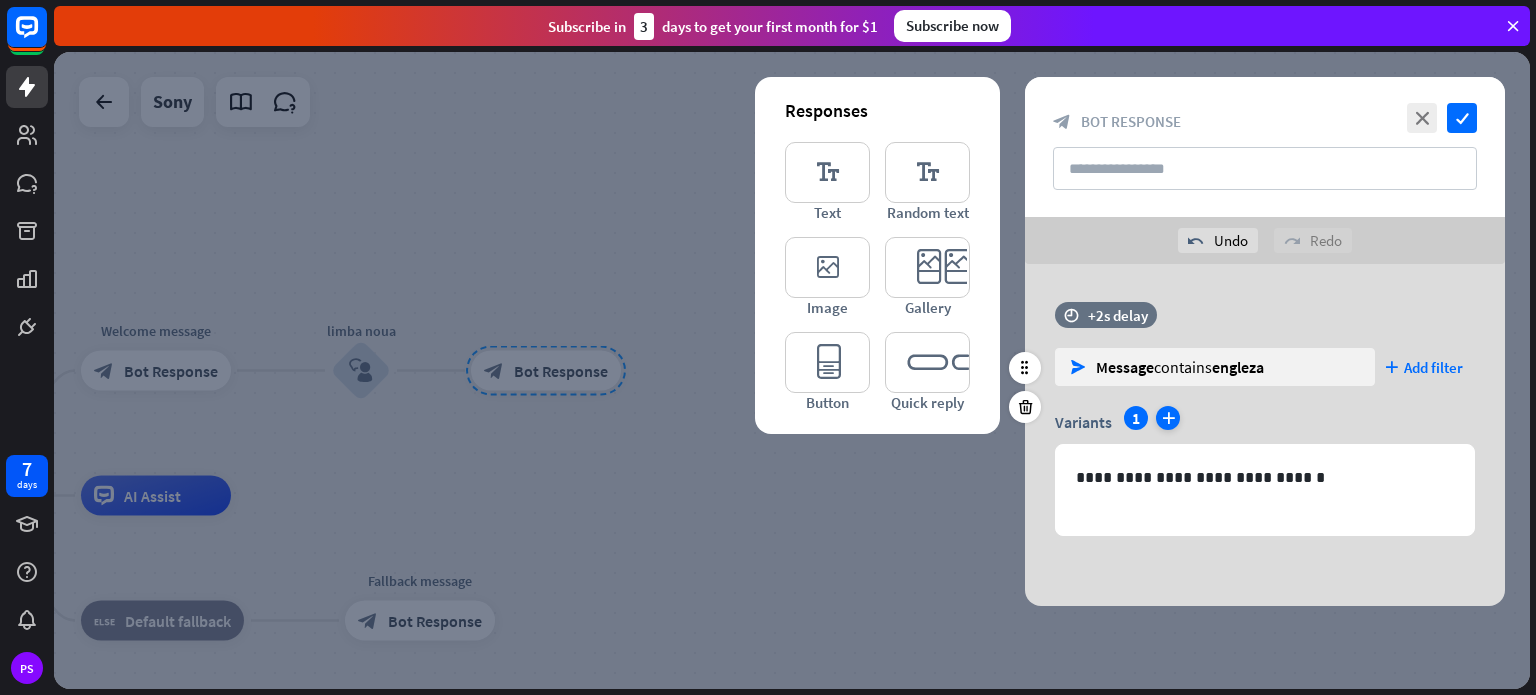 click on "plus" at bounding box center [1168, 418] 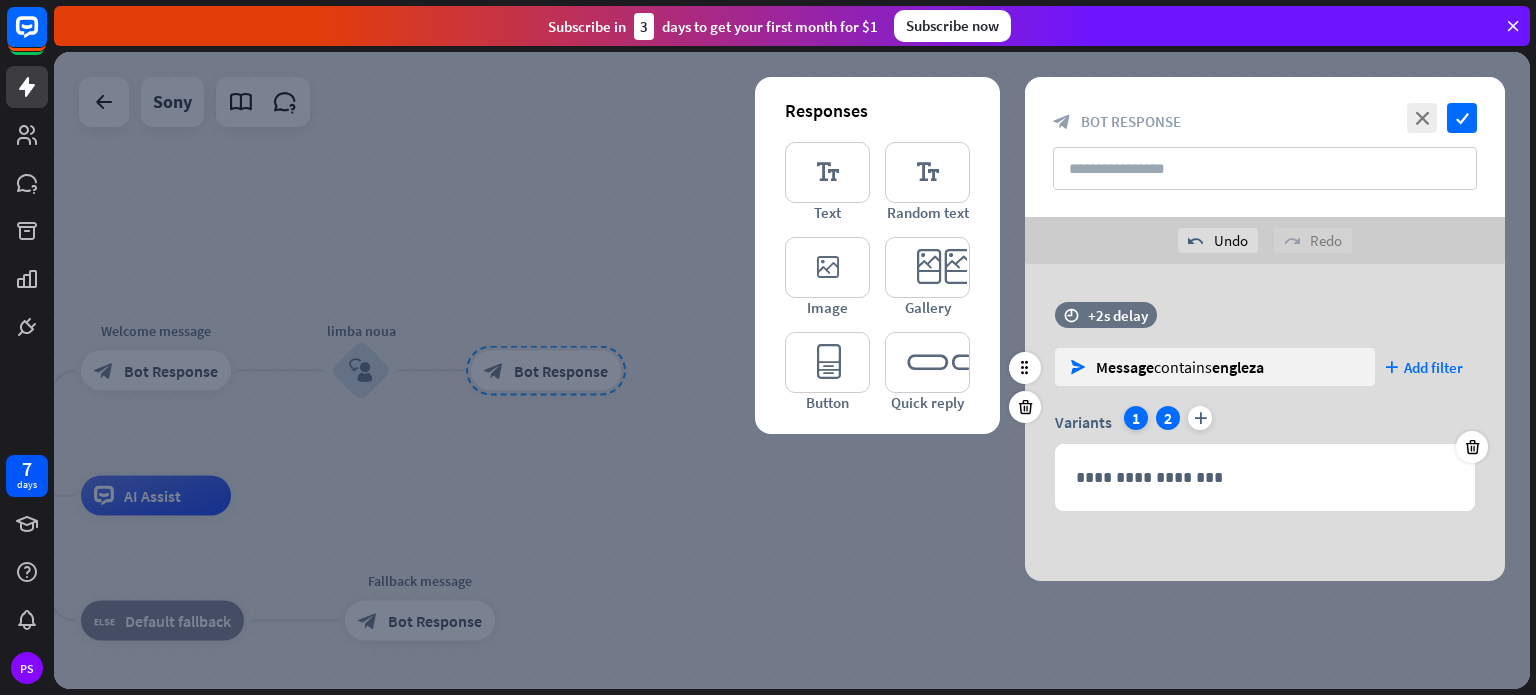 click on "1" at bounding box center (1136, 418) 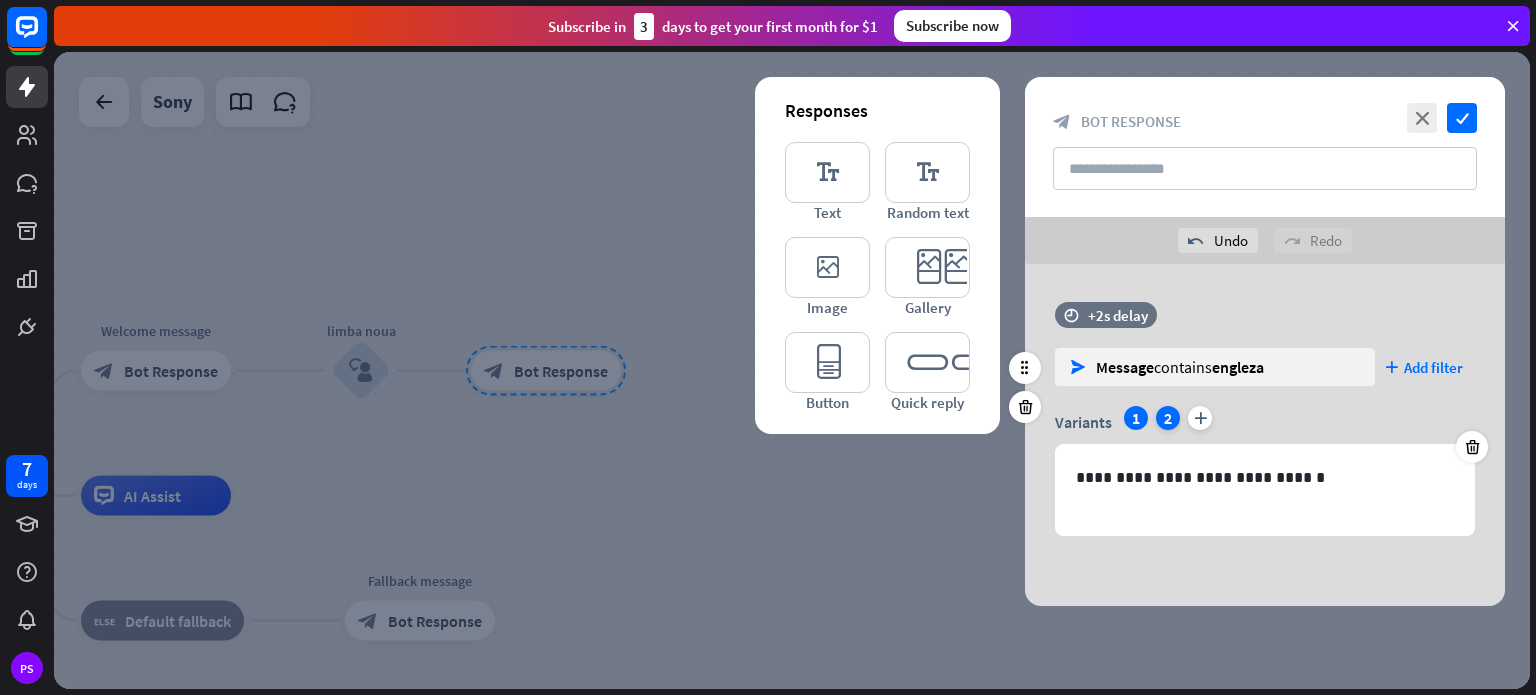 click on "2" at bounding box center [1168, 418] 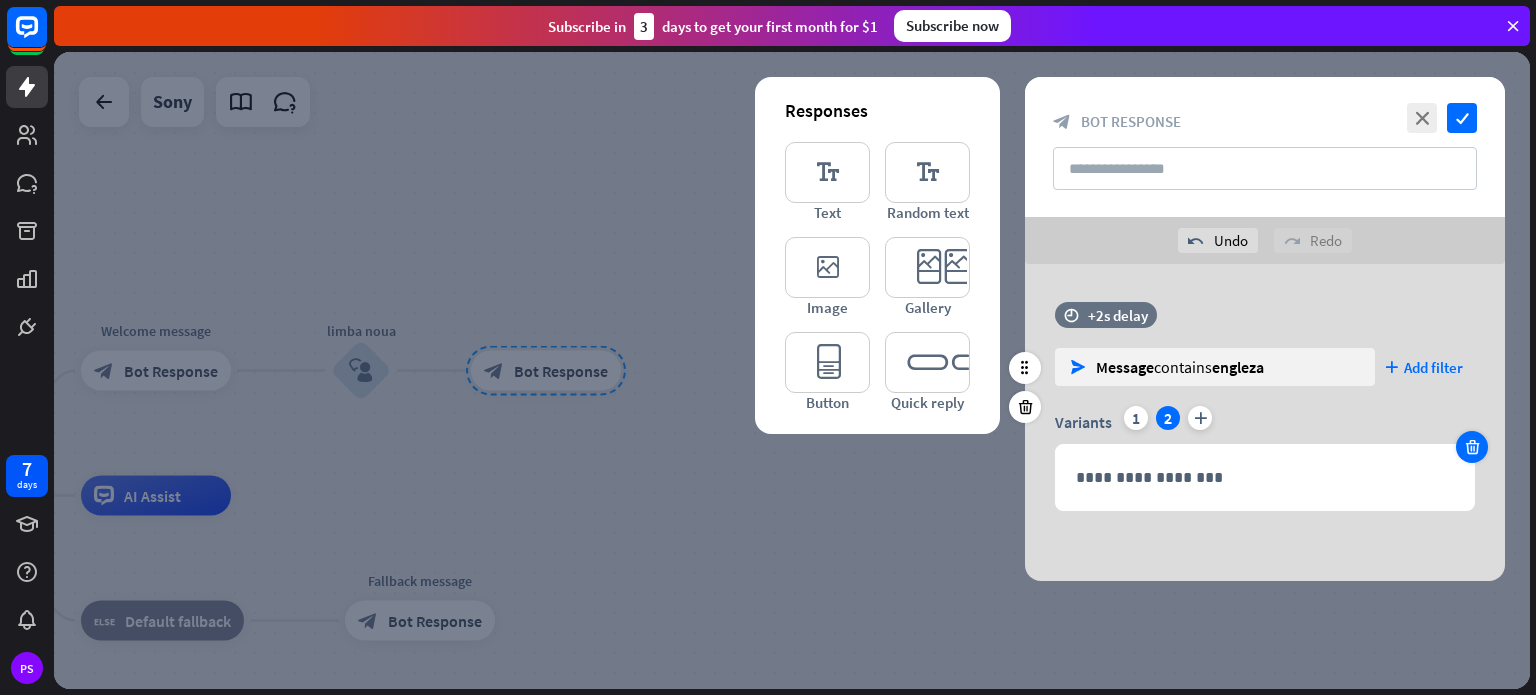 click at bounding box center (1472, 447) 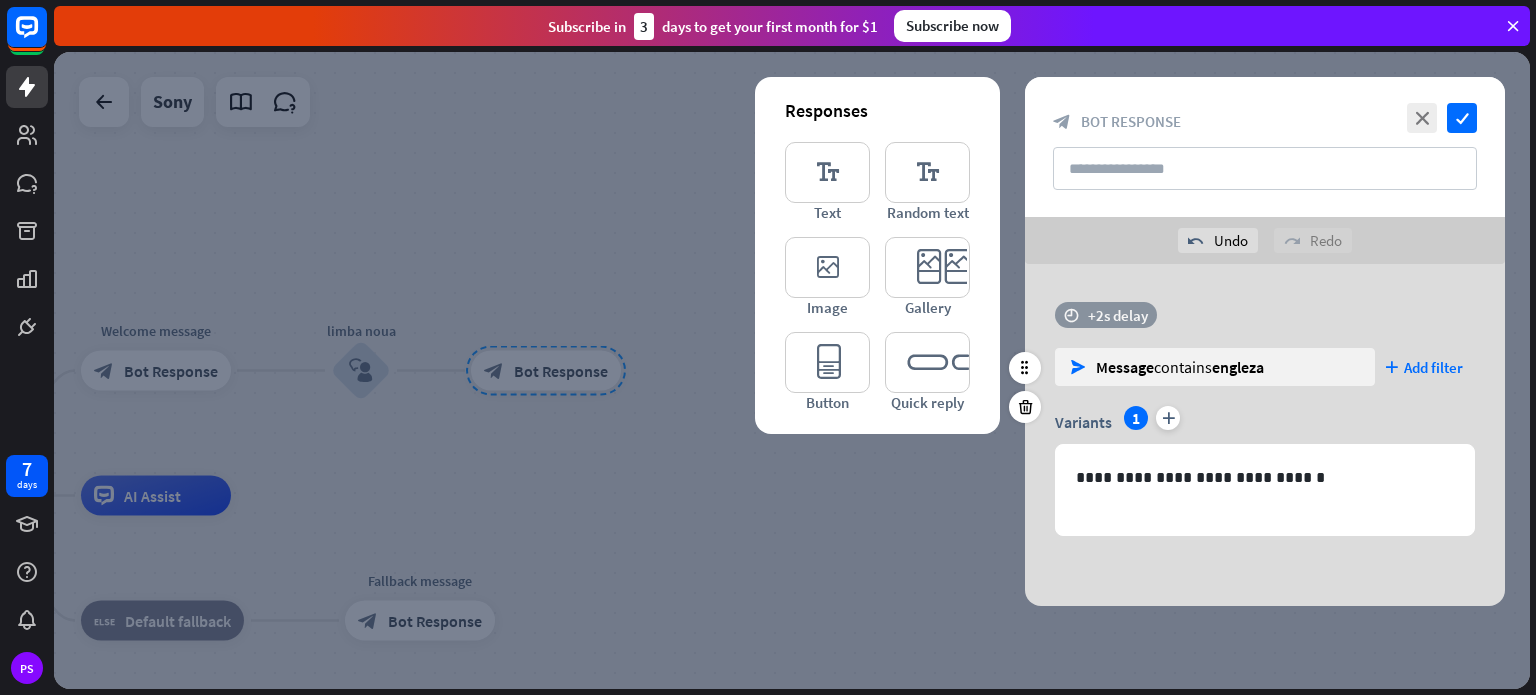 click on "+2s delay" at bounding box center [1118, 315] 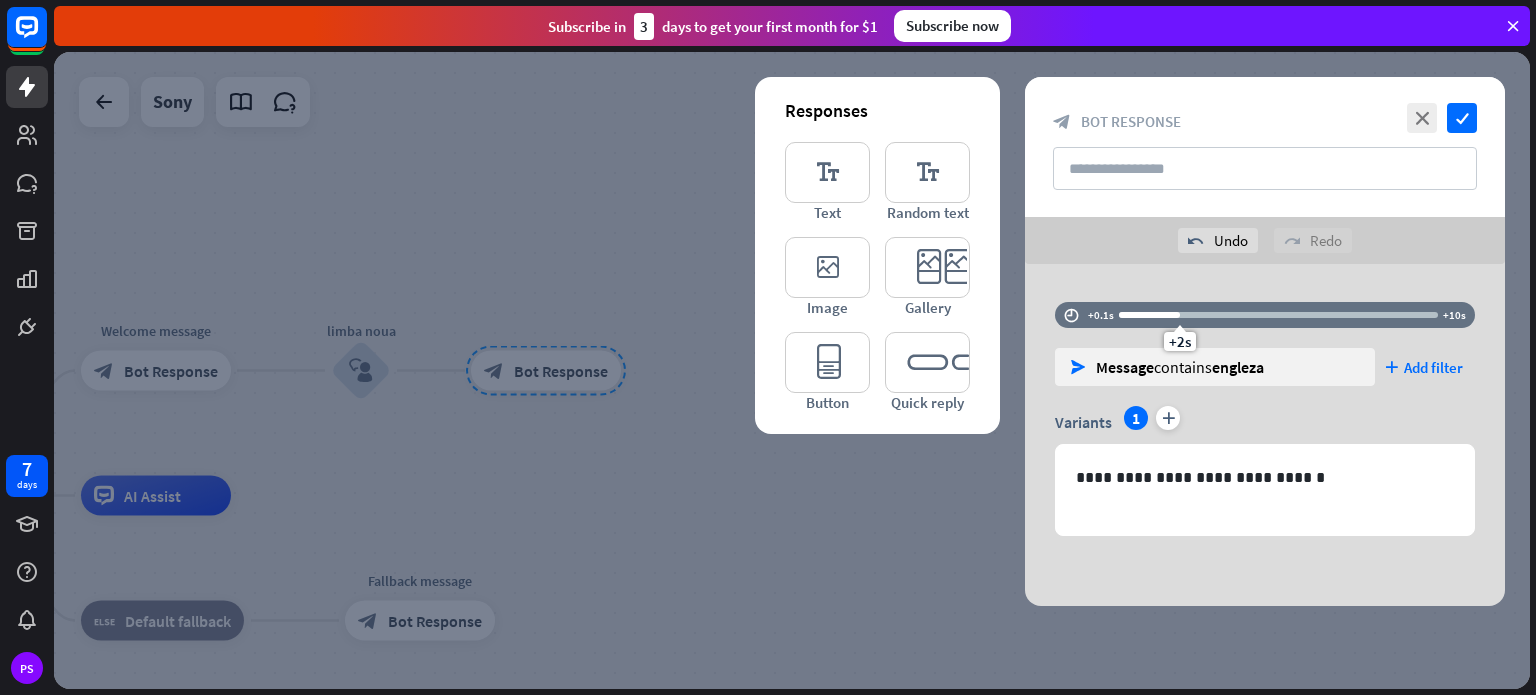 click at bounding box center [792, 370] 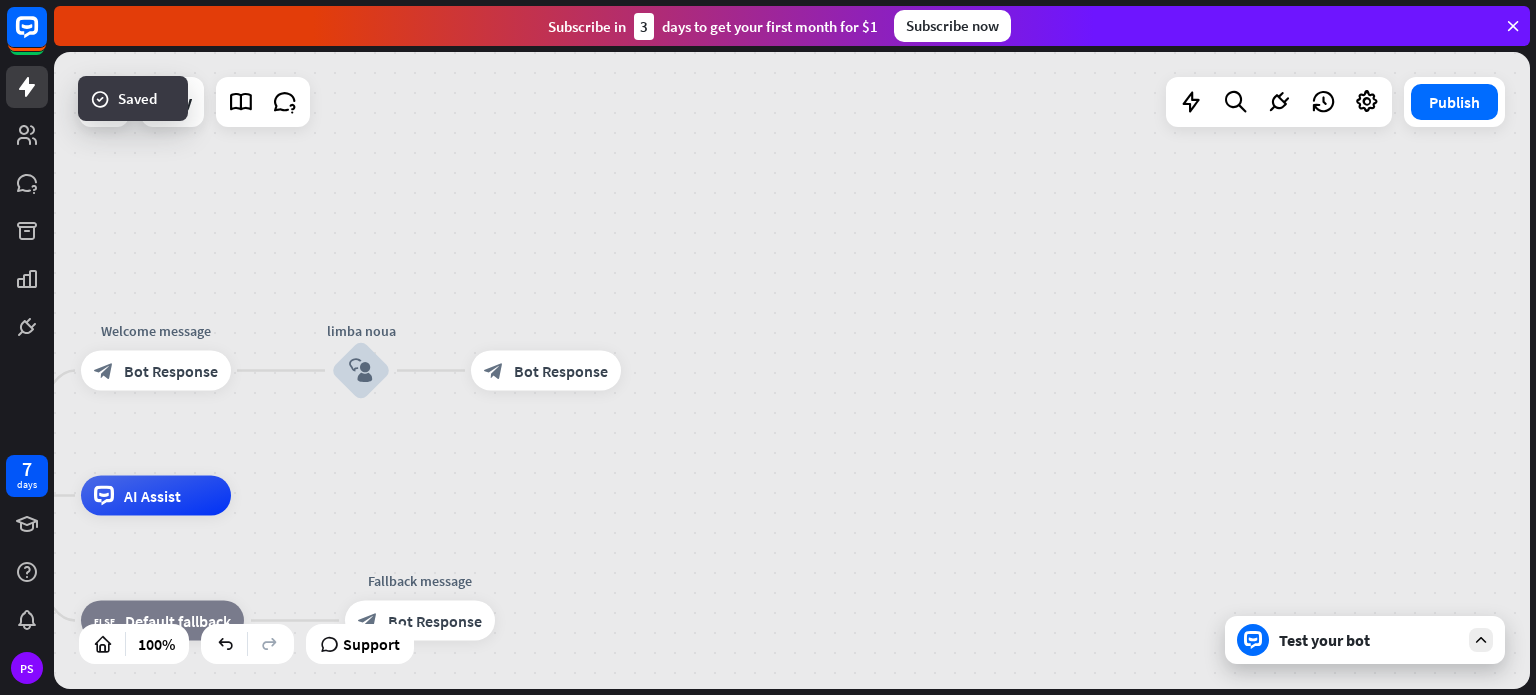click on "block_bot_response   Bot Response" at bounding box center [546, 371] 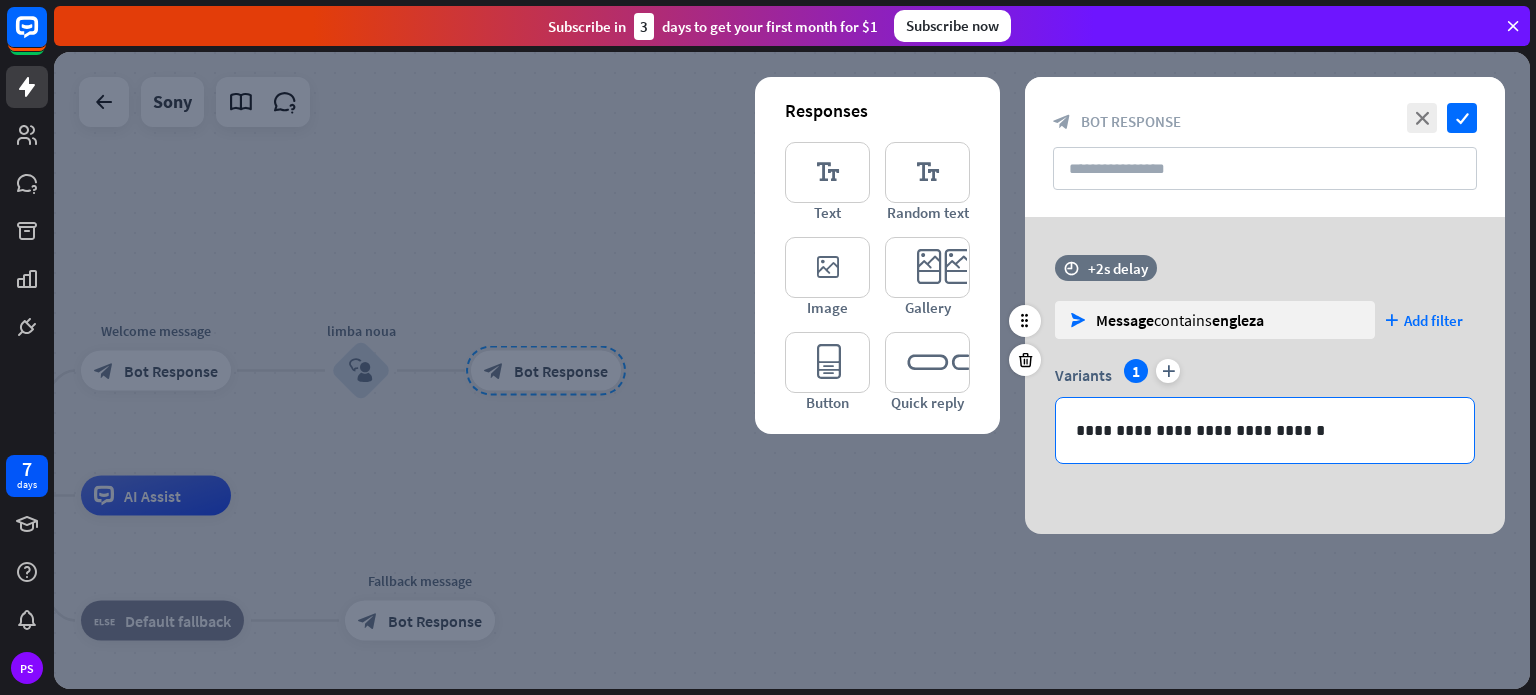 click on "**********" at bounding box center [1265, 430] 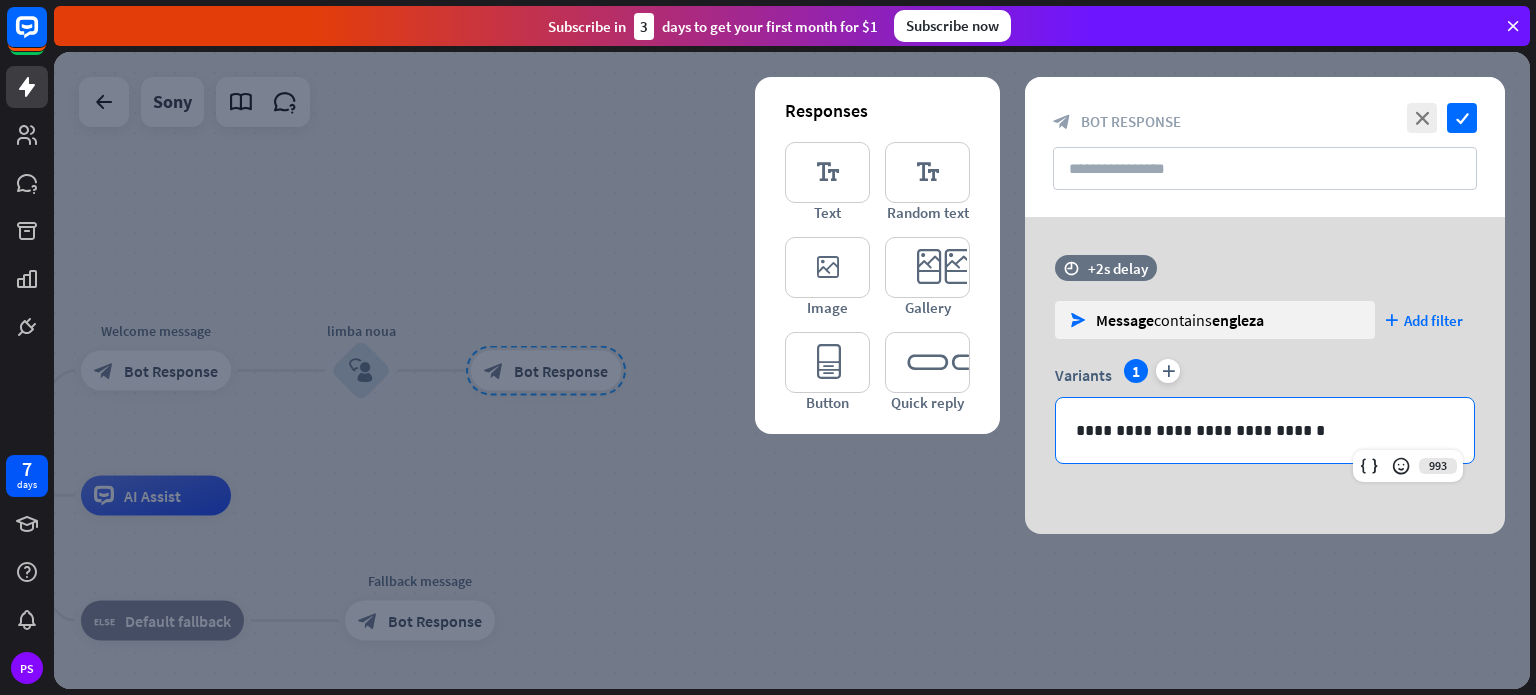 click on "**********" at bounding box center (1265, 375) 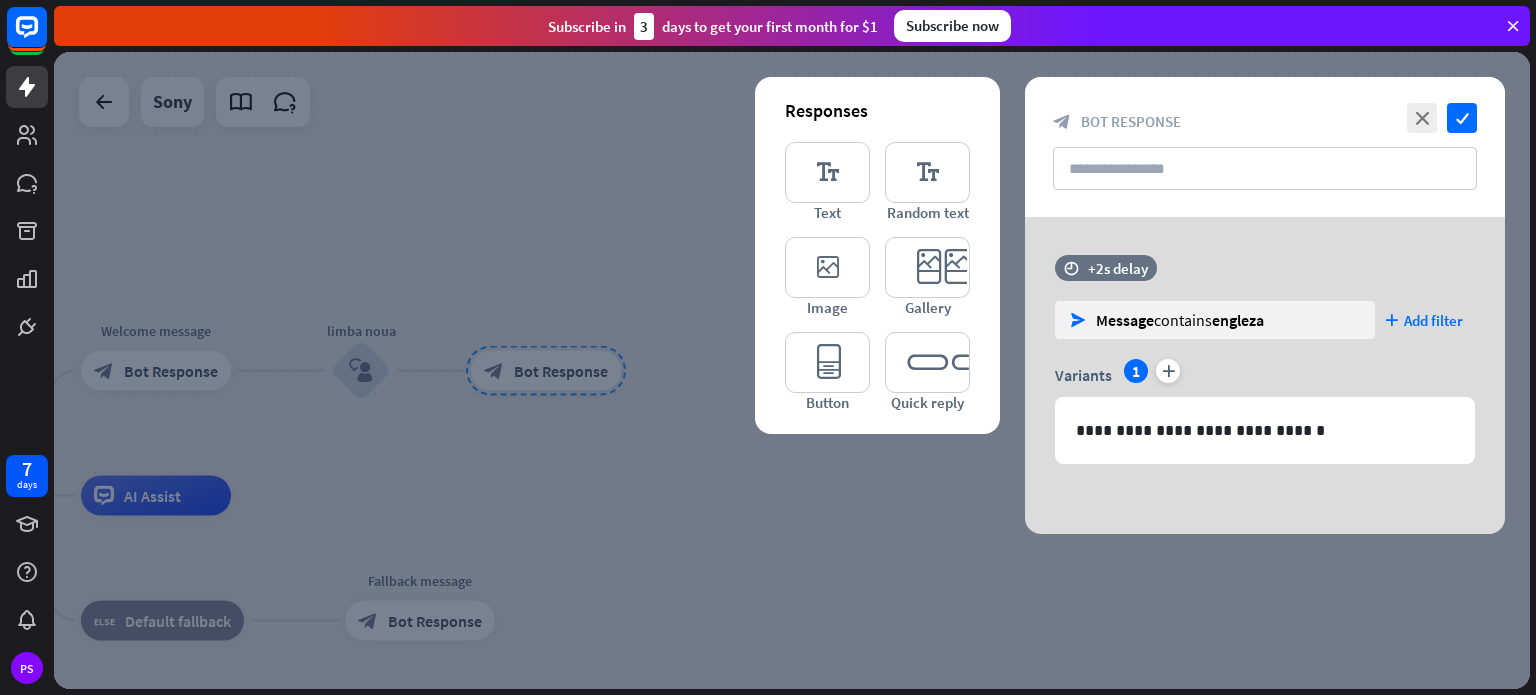 click on "**********" at bounding box center [1265, 375] 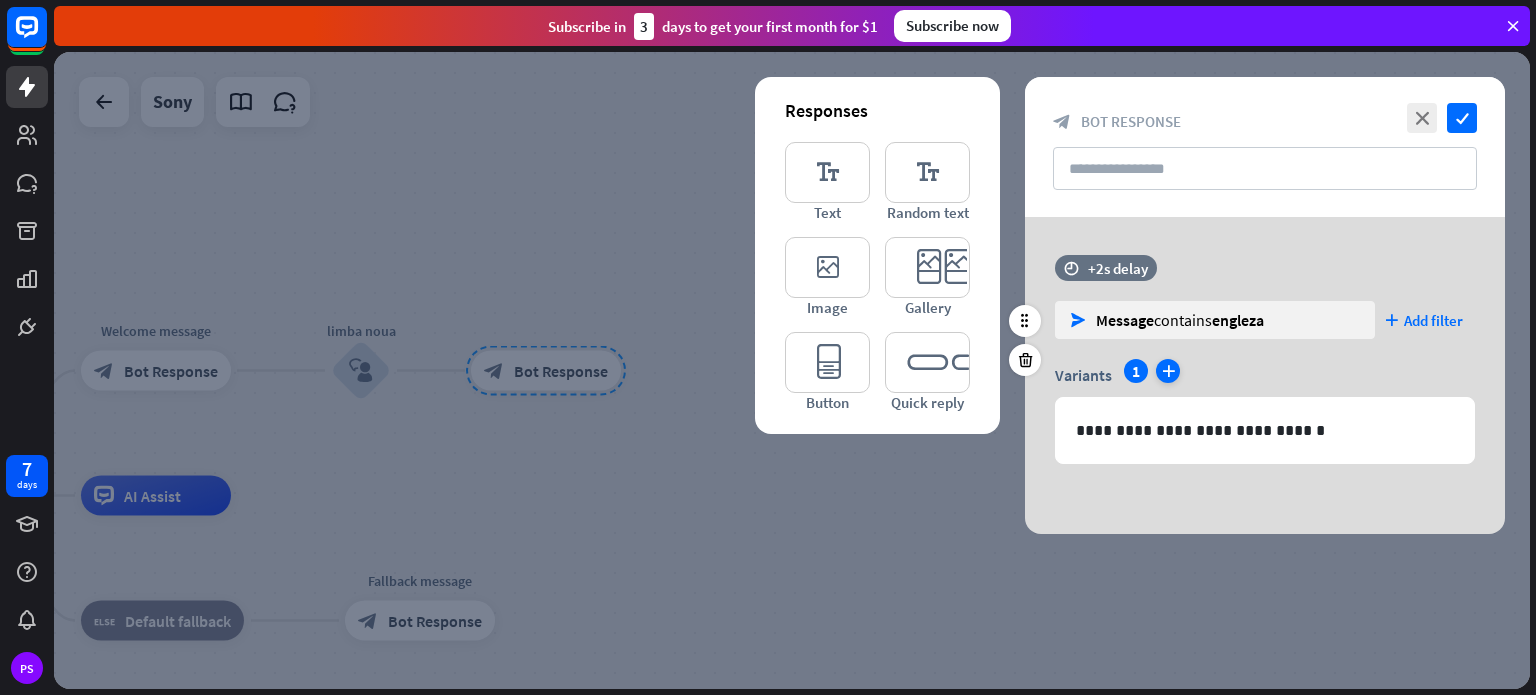 click on "plus" at bounding box center (1168, 371) 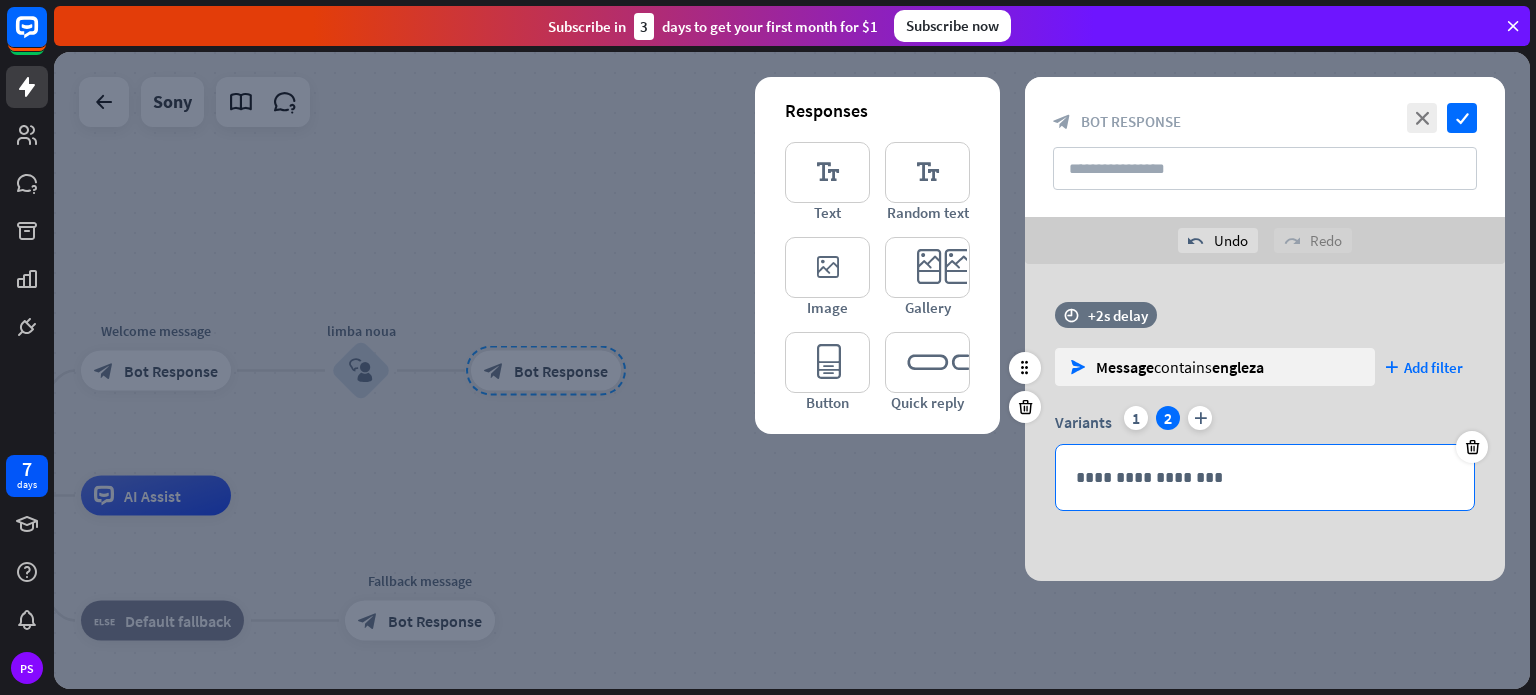 click on "**********" at bounding box center [1265, 477] 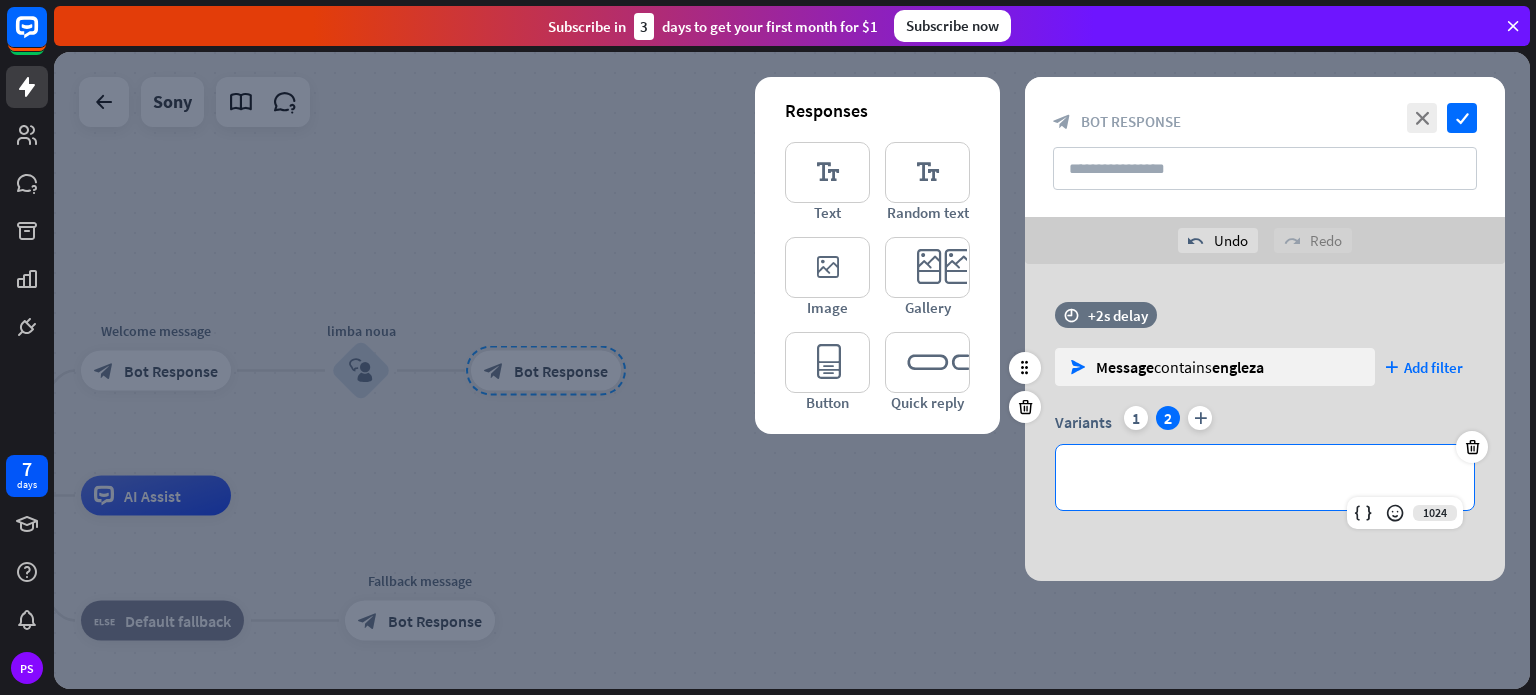type 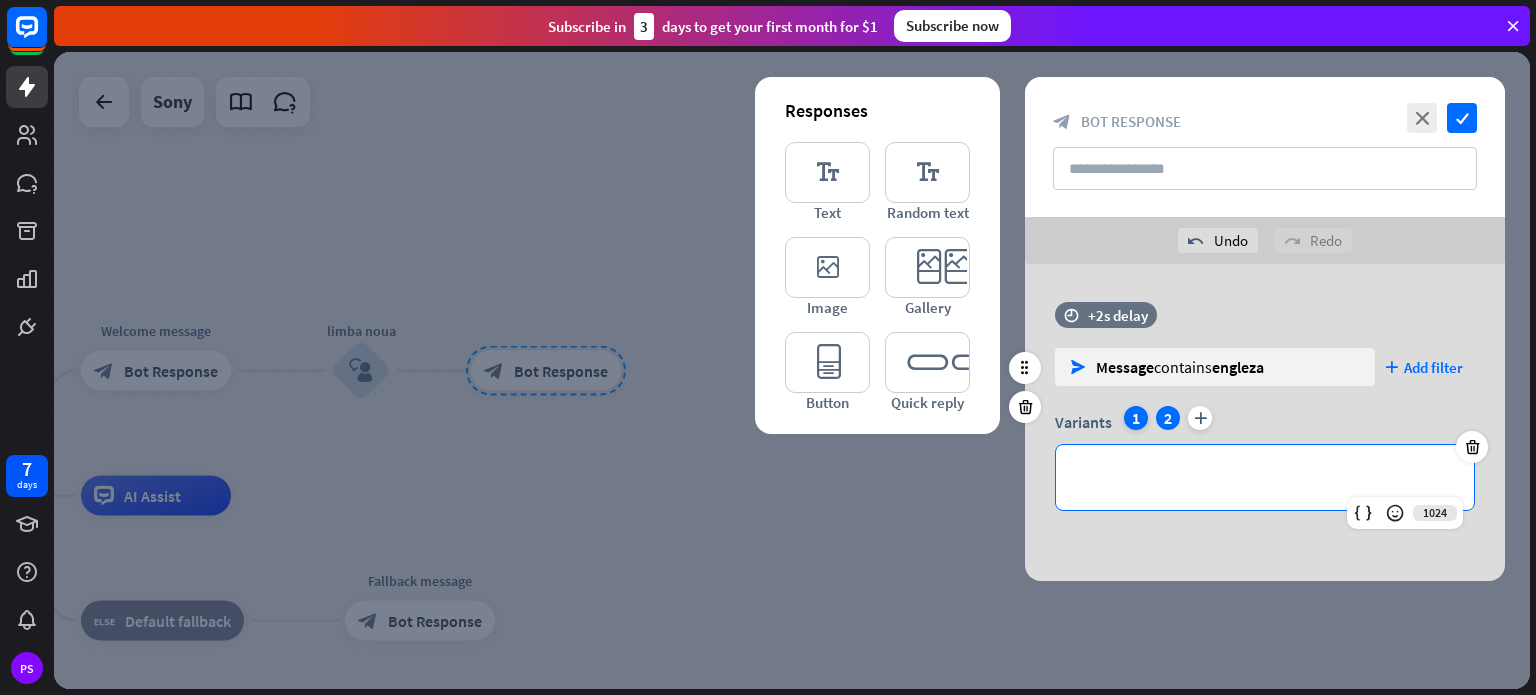 click on "1" at bounding box center (1136, 418) 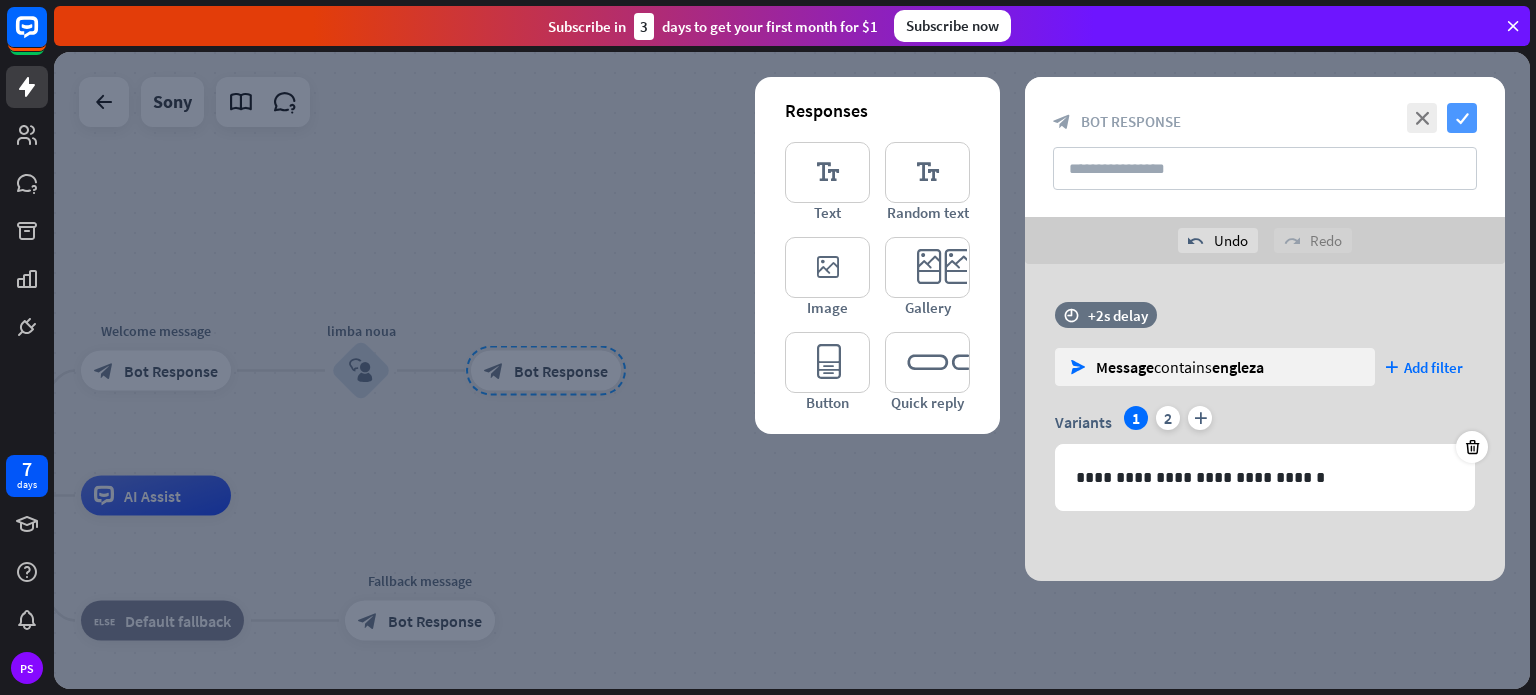 click on "check" at bounding box center (1462, 118) 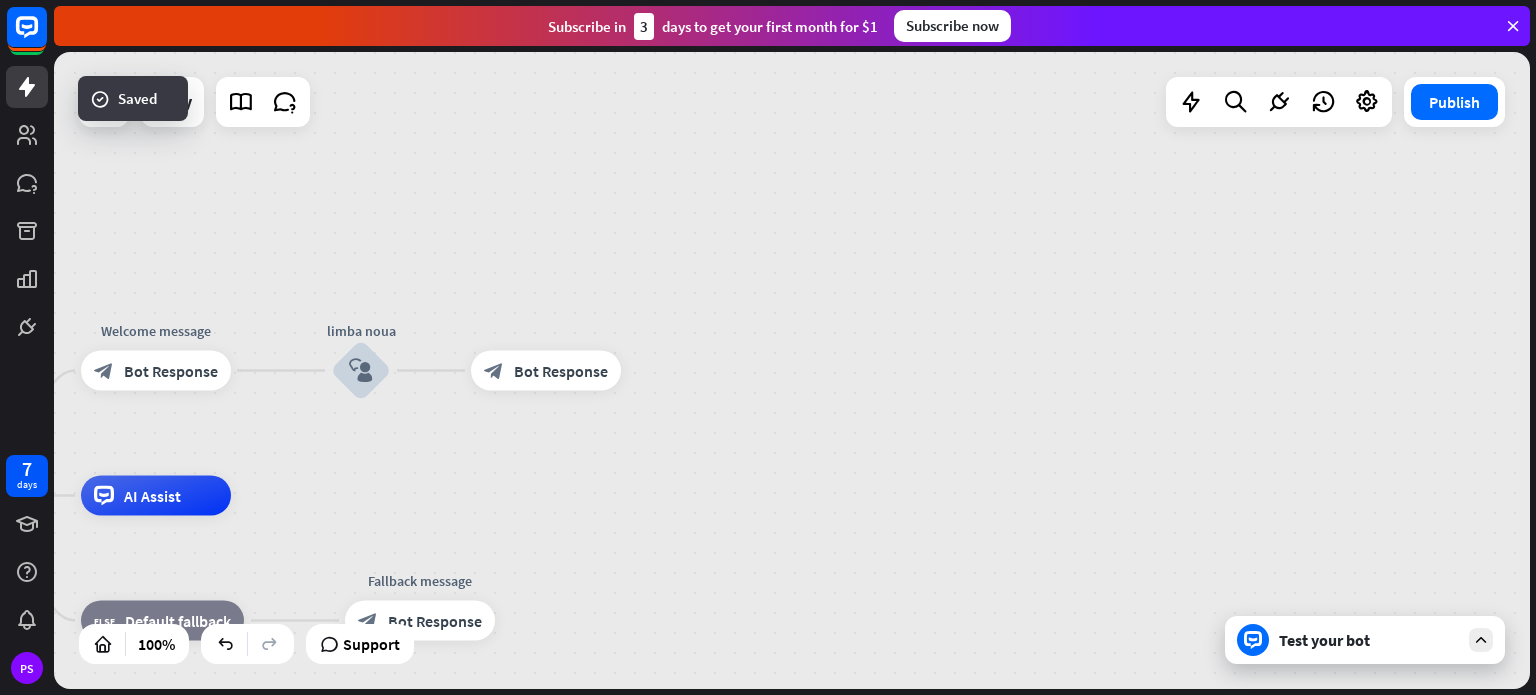 click on "Test your bot" at bounding box center [1365, 640] 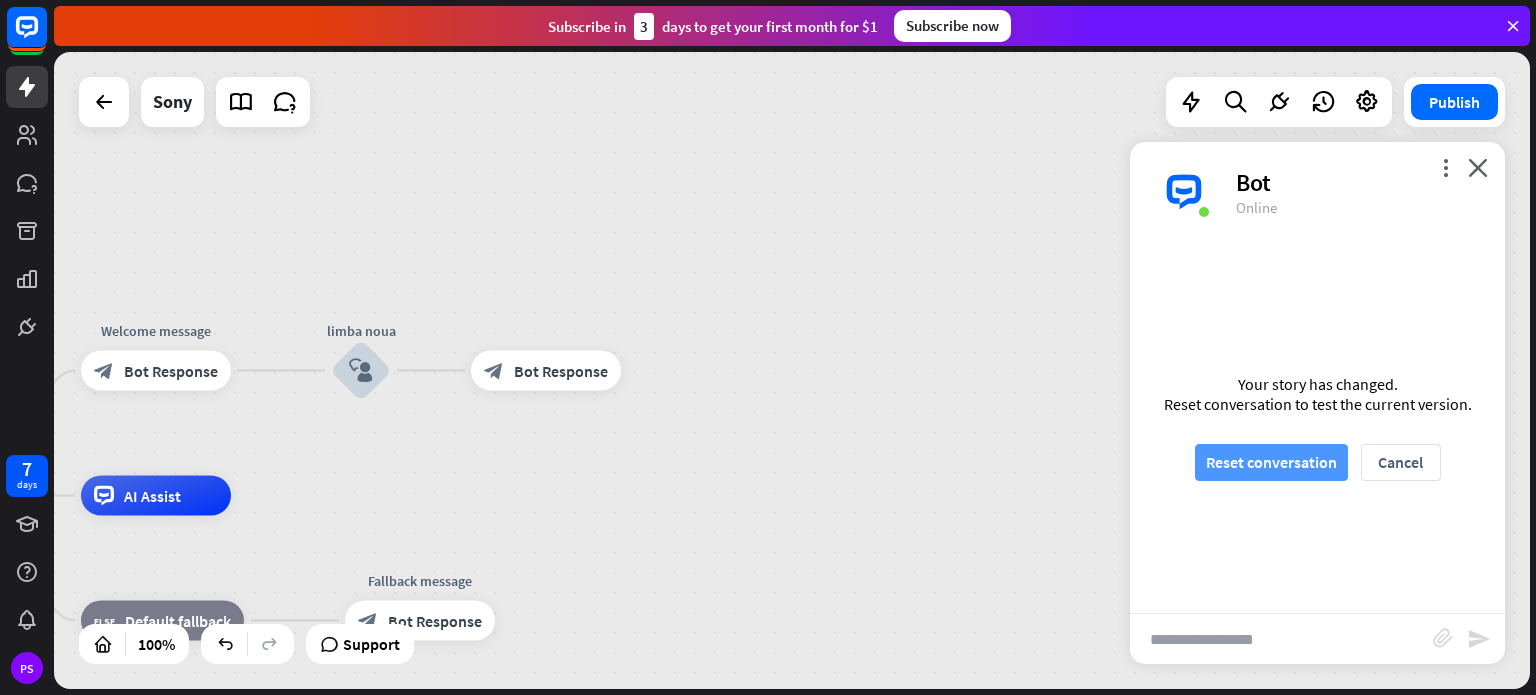 click on "Reset conversation" at bounding box center (1271, 462) 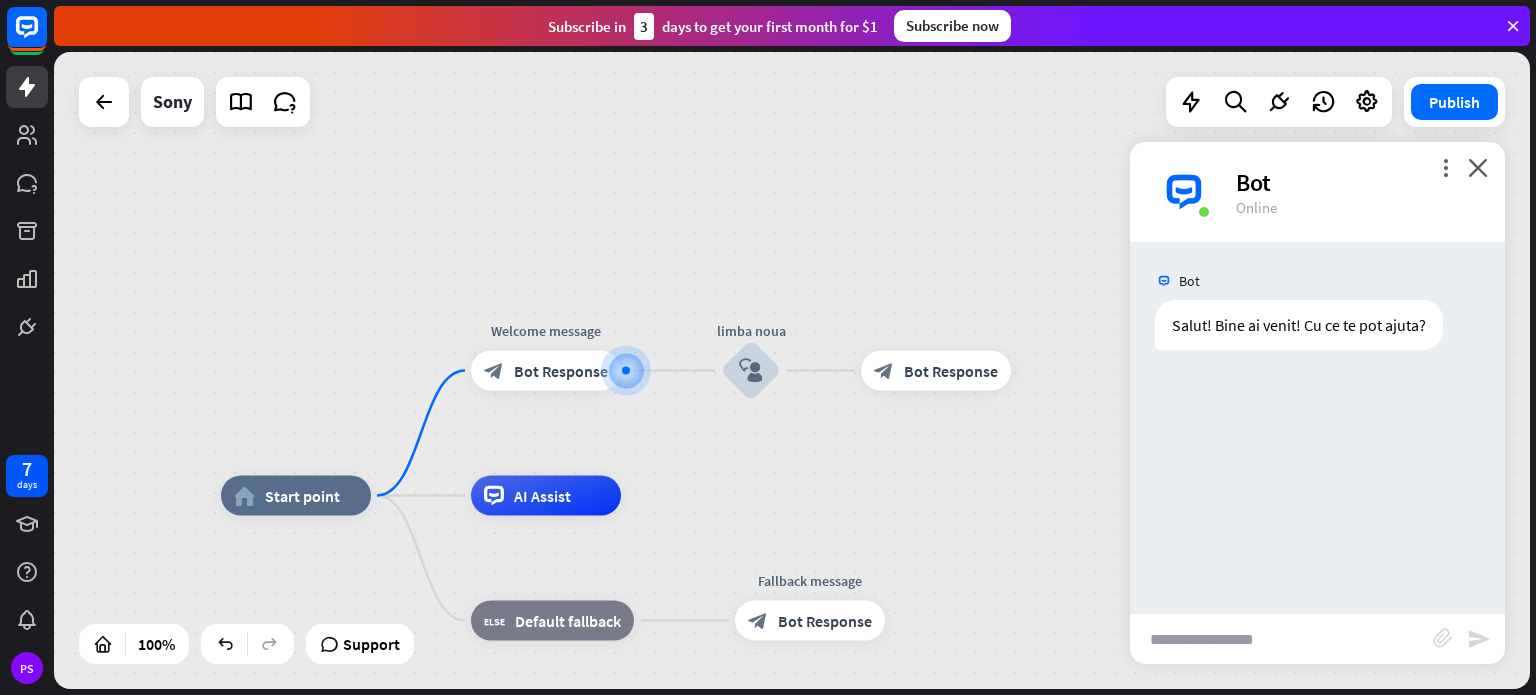 click at bounding box center (1281, 639) 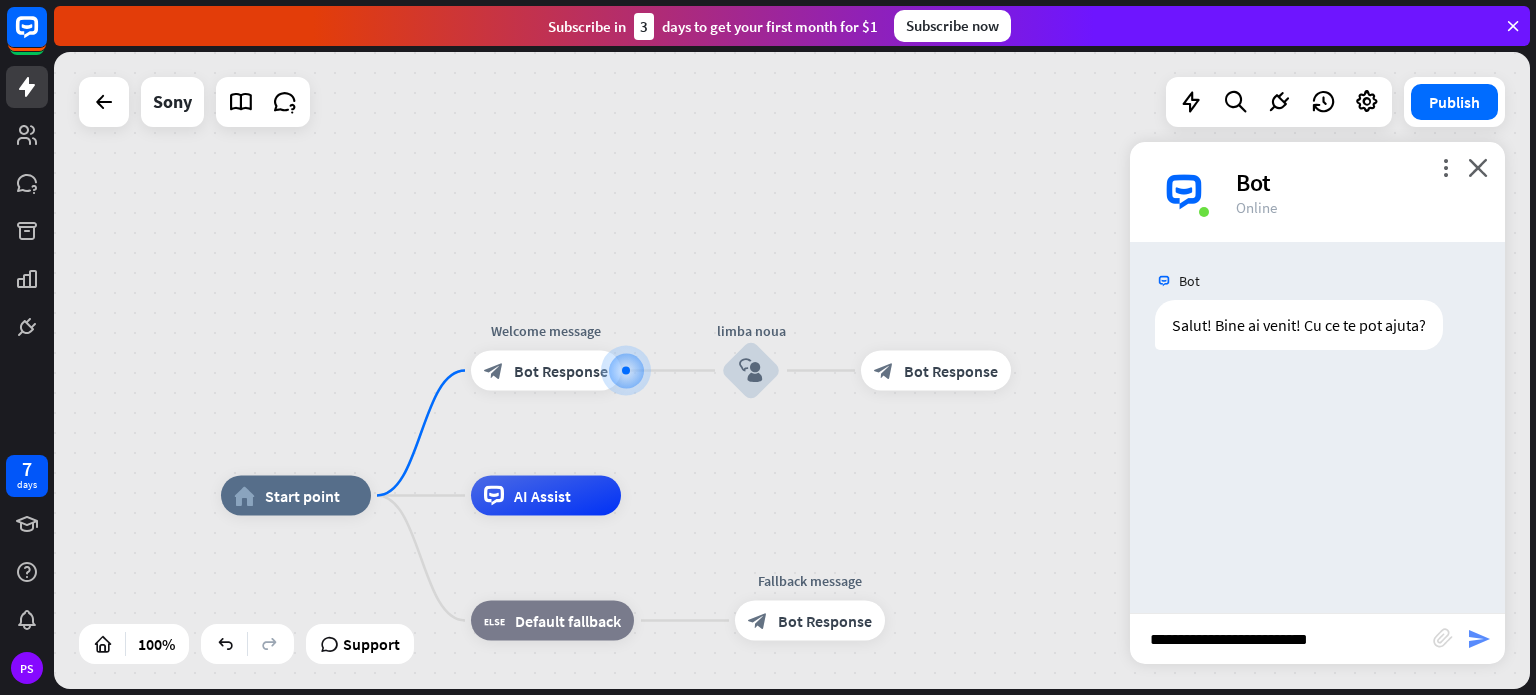 type on "**********" 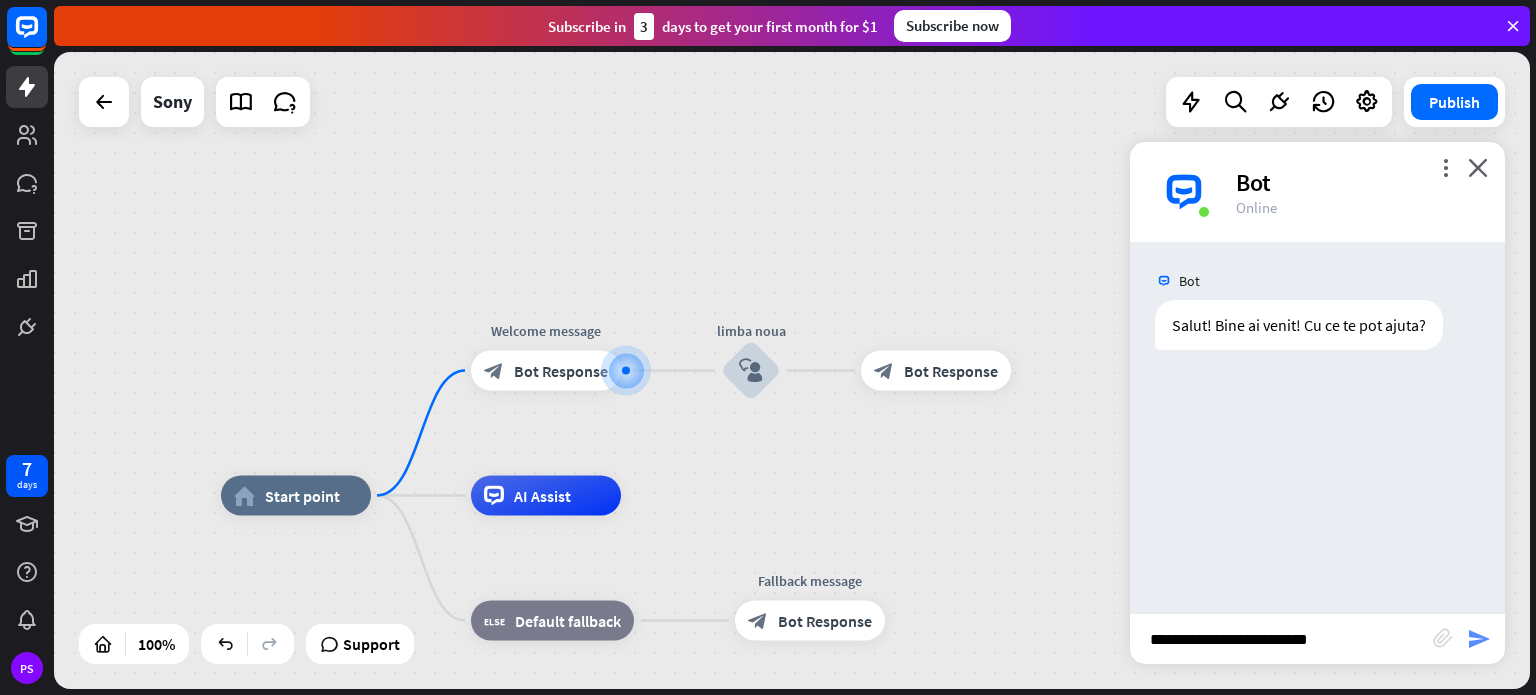 click on "send" at bounding box center (1479, 639) 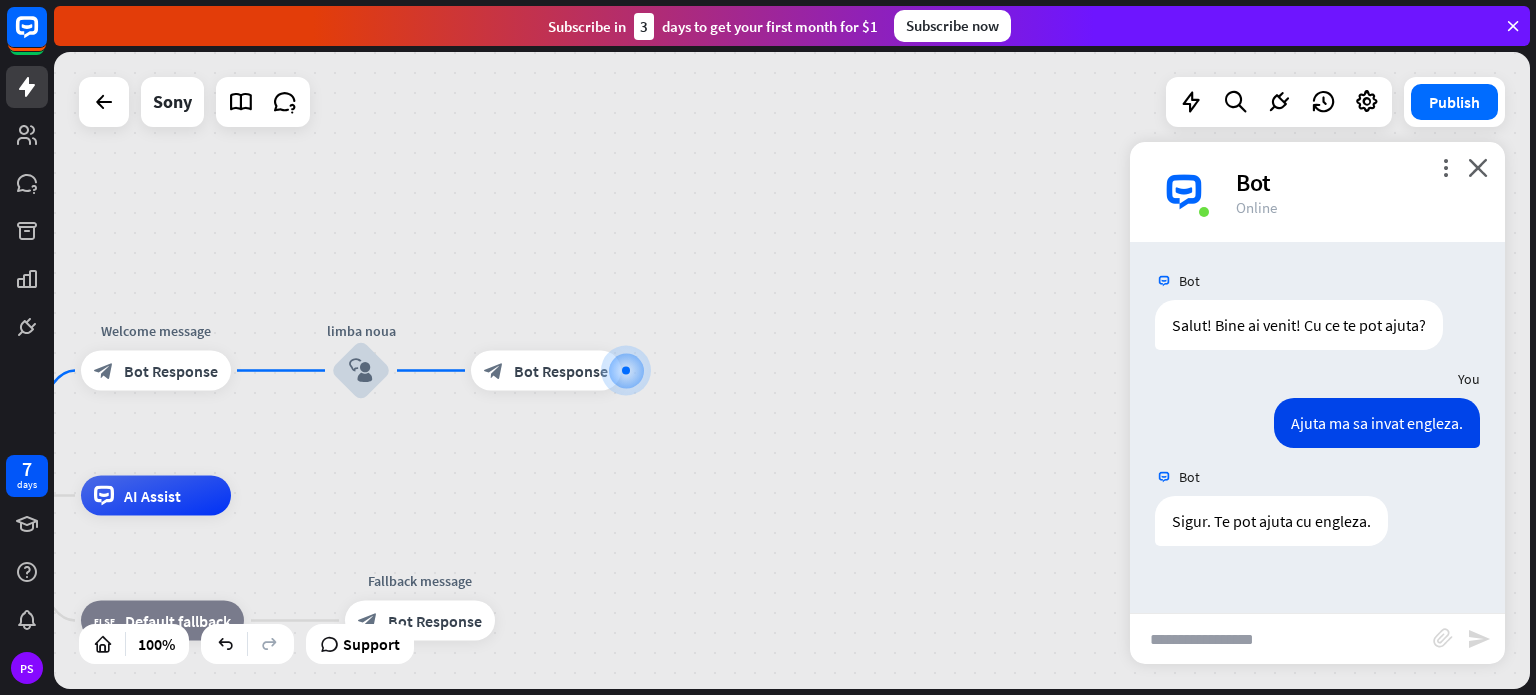 click on "Bot Response" at bounding box center [561, 371] 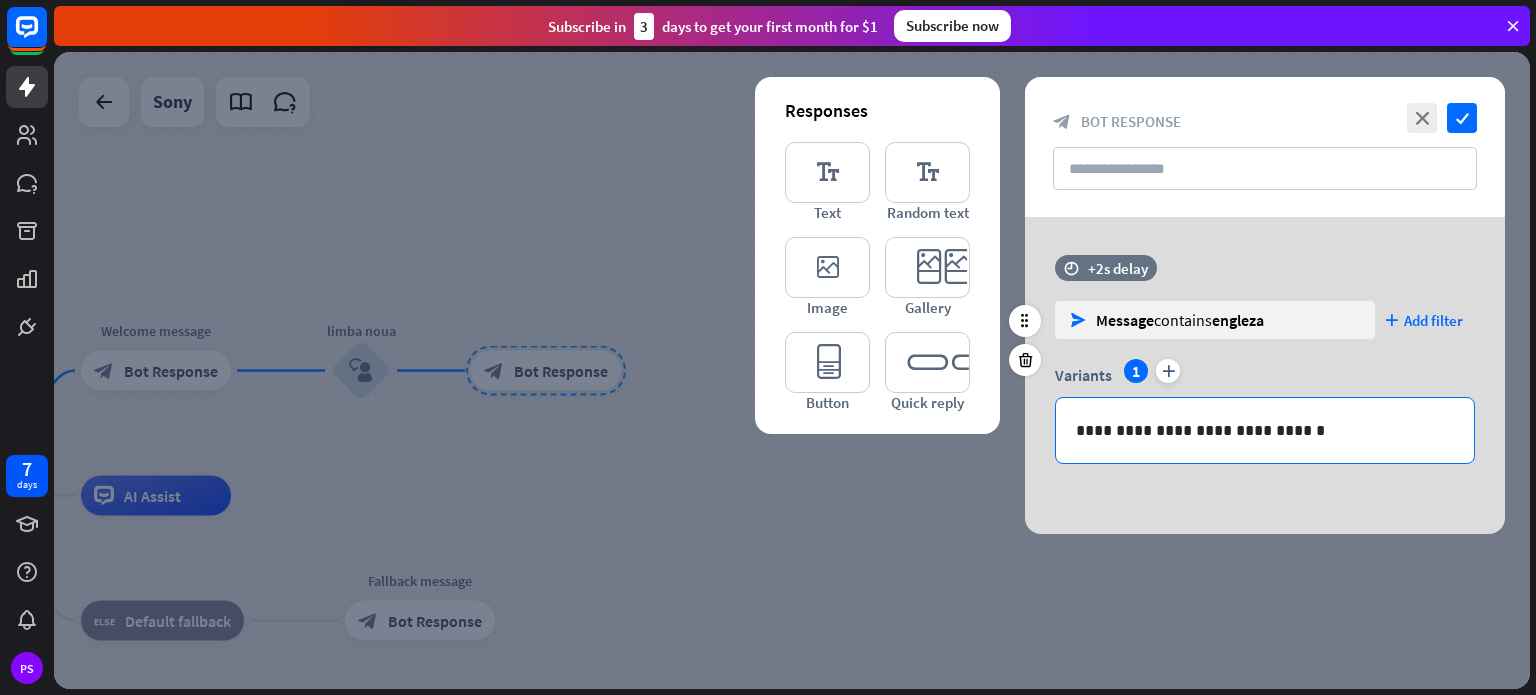 click on "**********" at bounding box center [1265, 430] 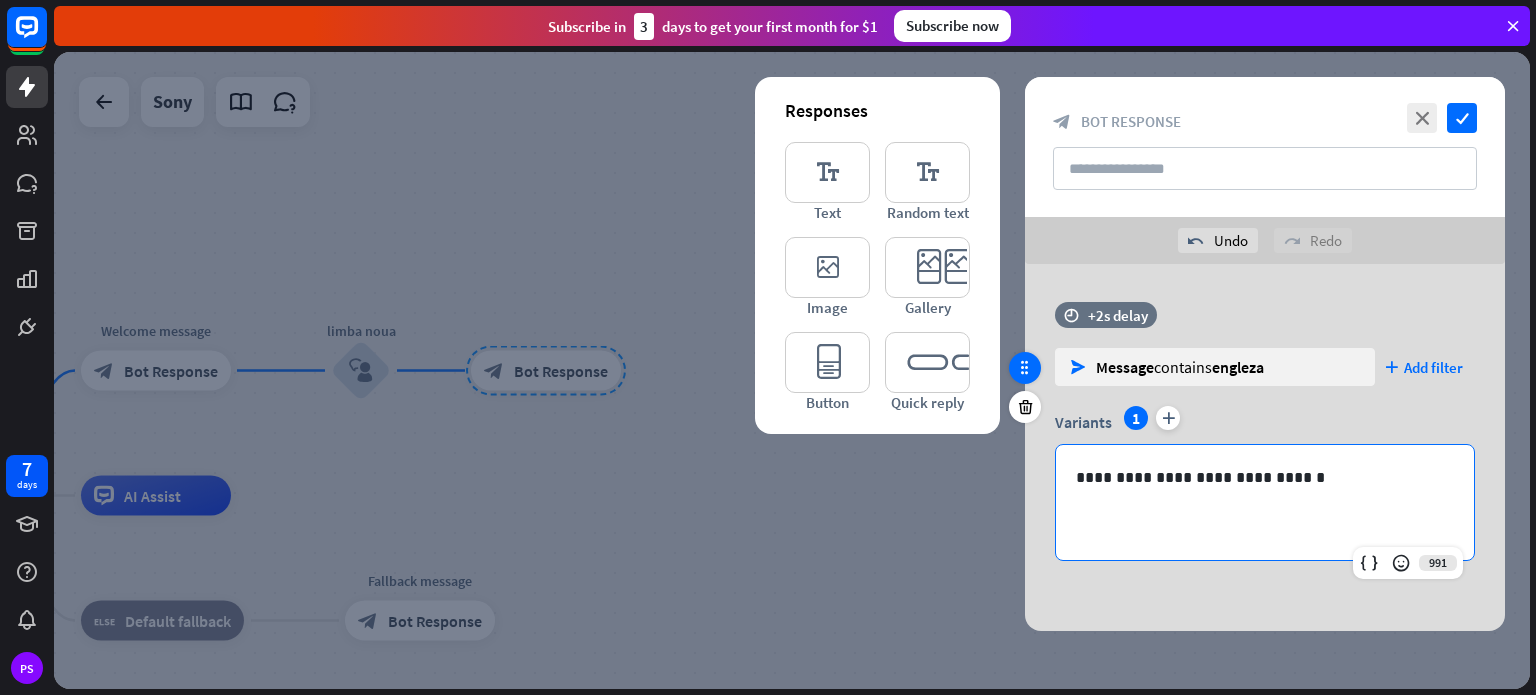 click at bounding box center [1025, 368] 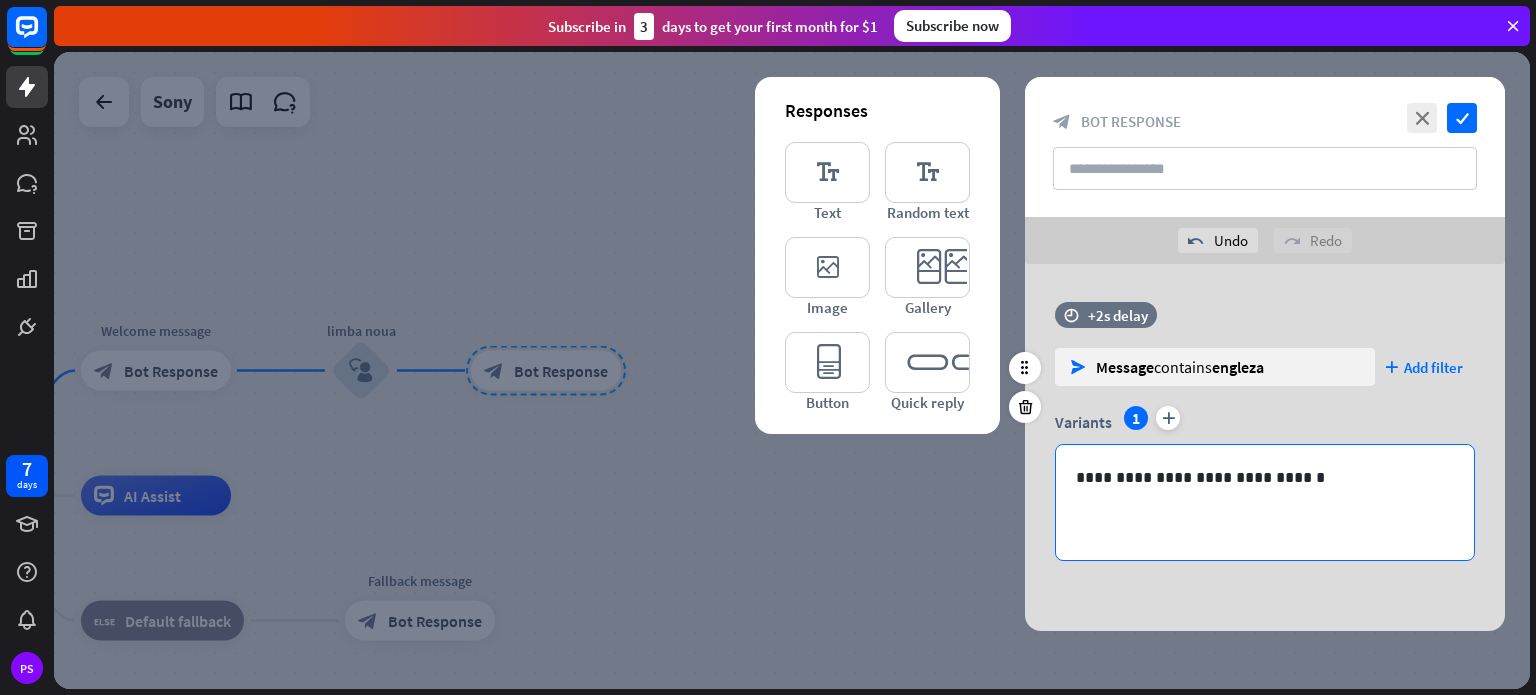 click at bounding box center [1265, 527] 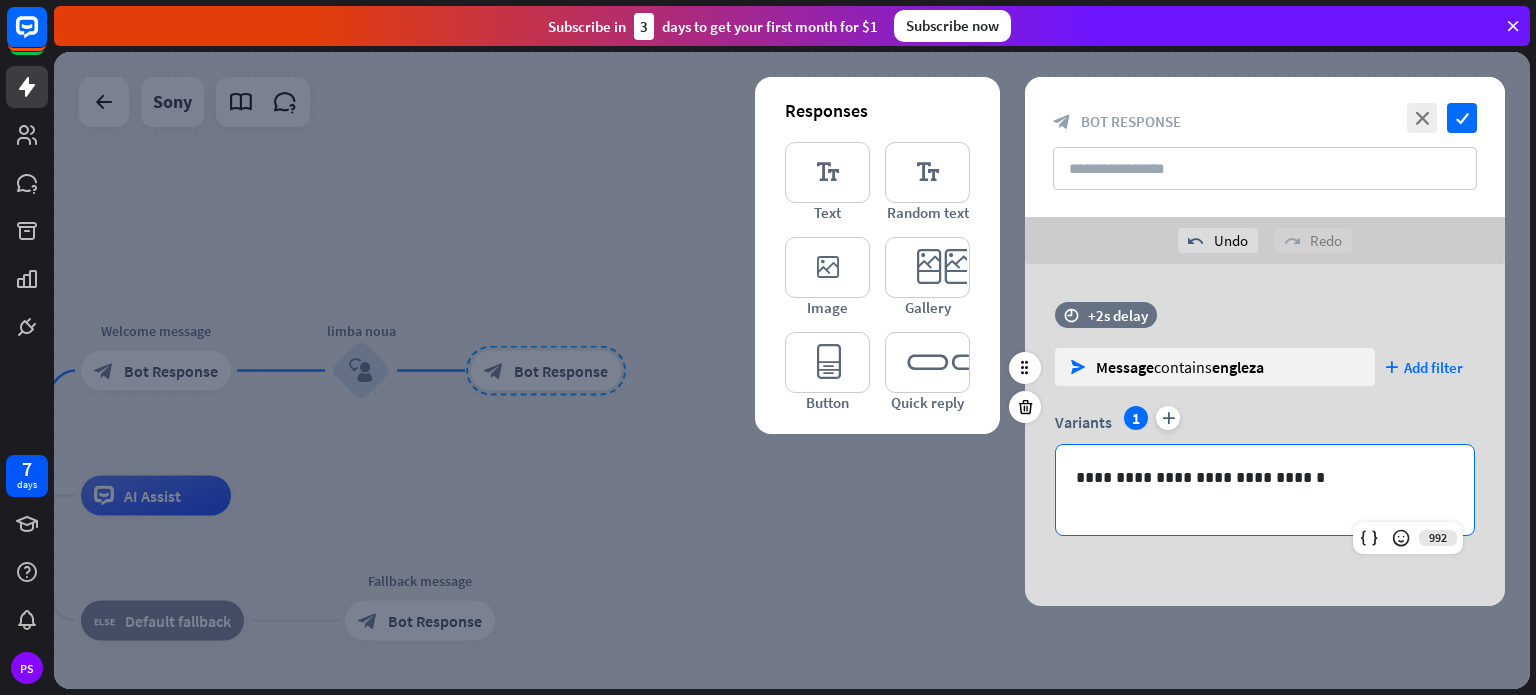 type 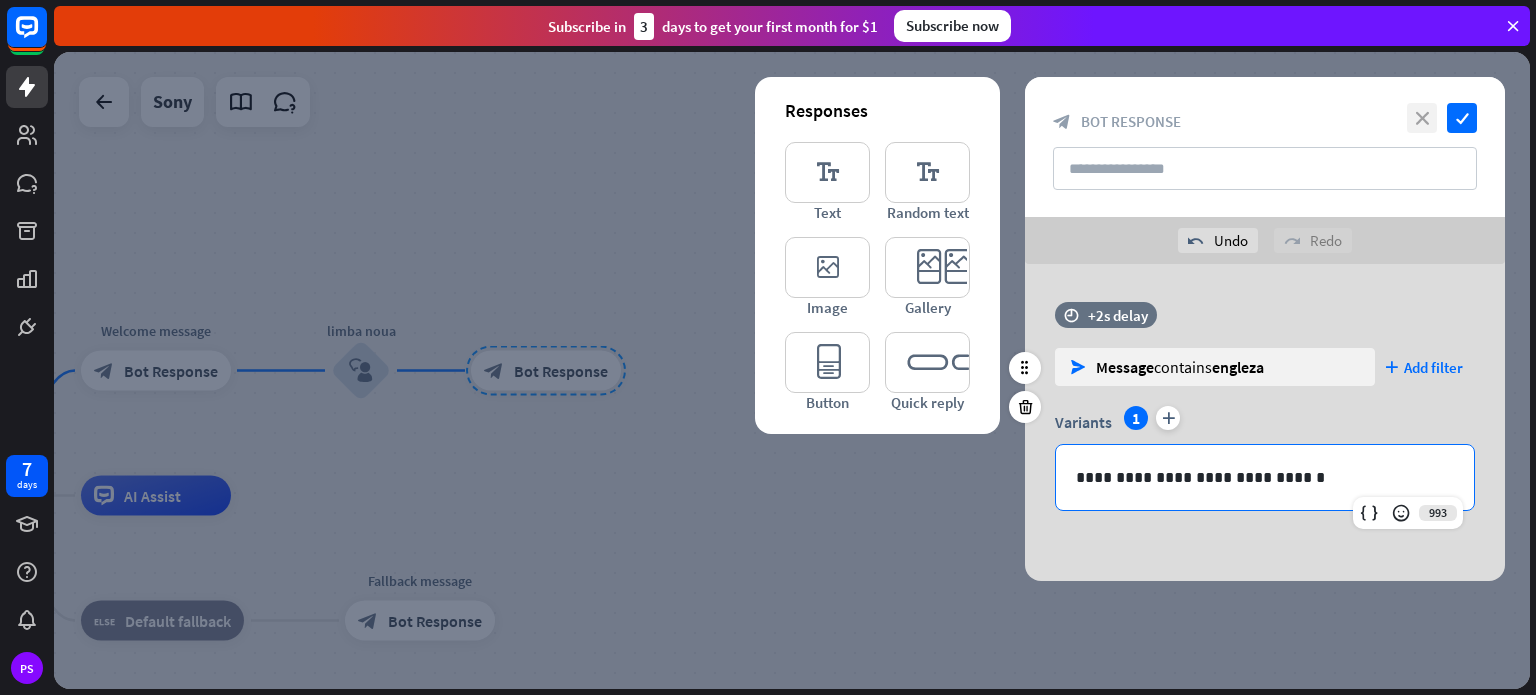 click on "close" at bounding box center (1422, 118) 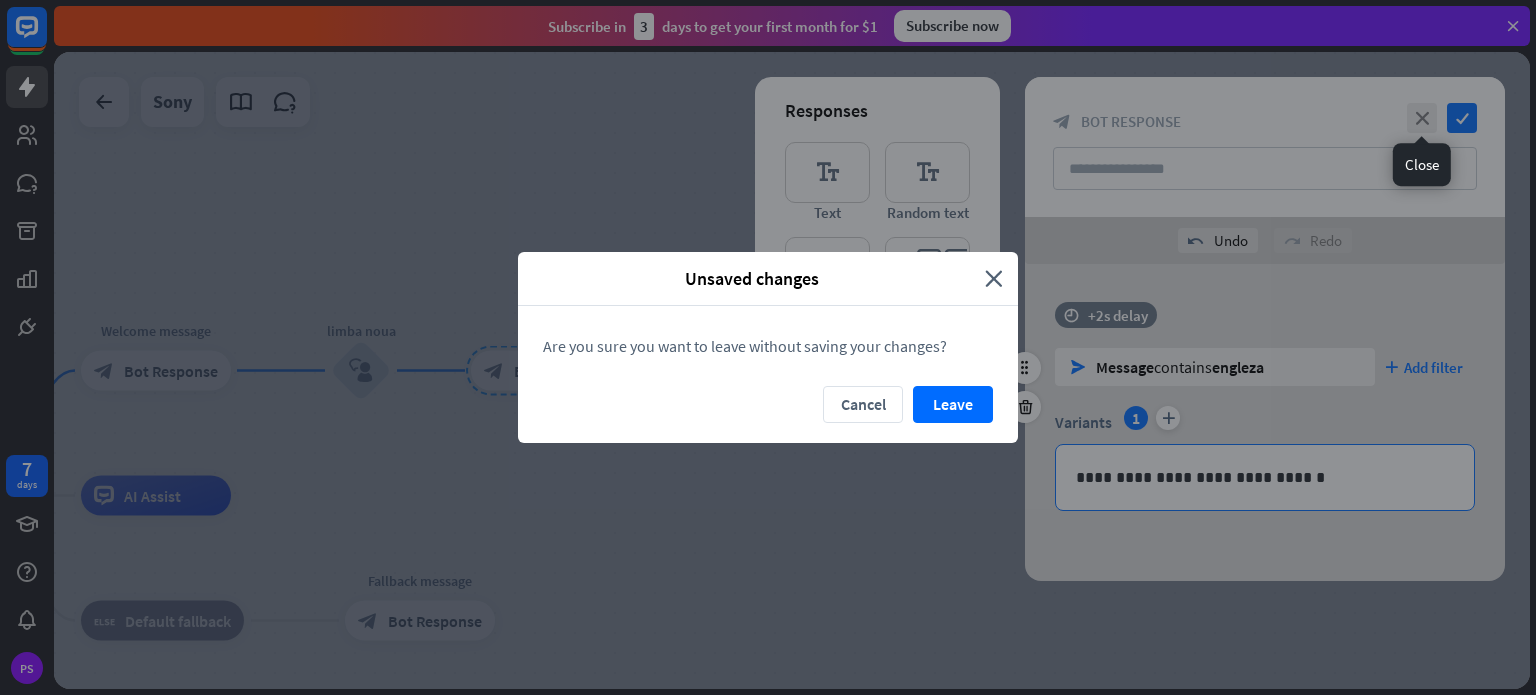 click on "Unsaved changes
close" at bounding box center [768, 279] 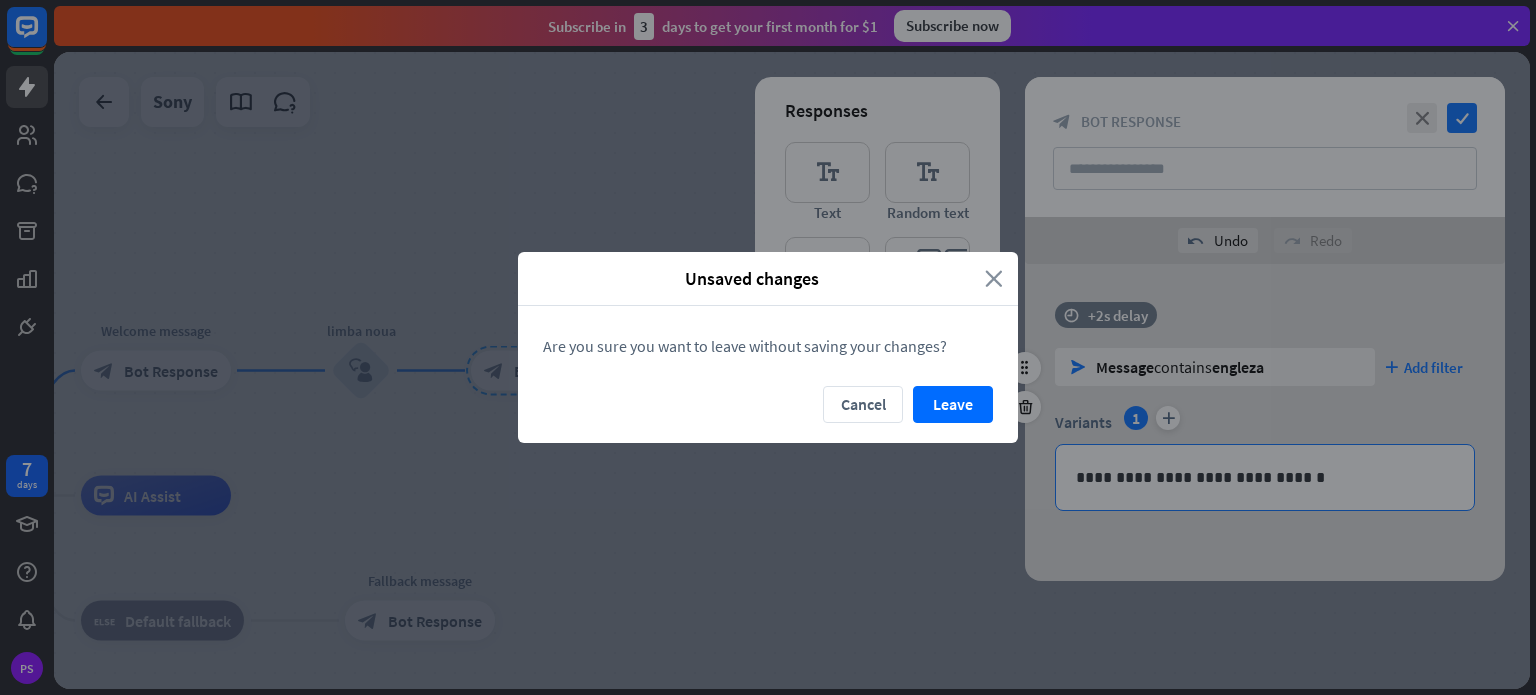 click on "close" at bounding box center (994, 278) 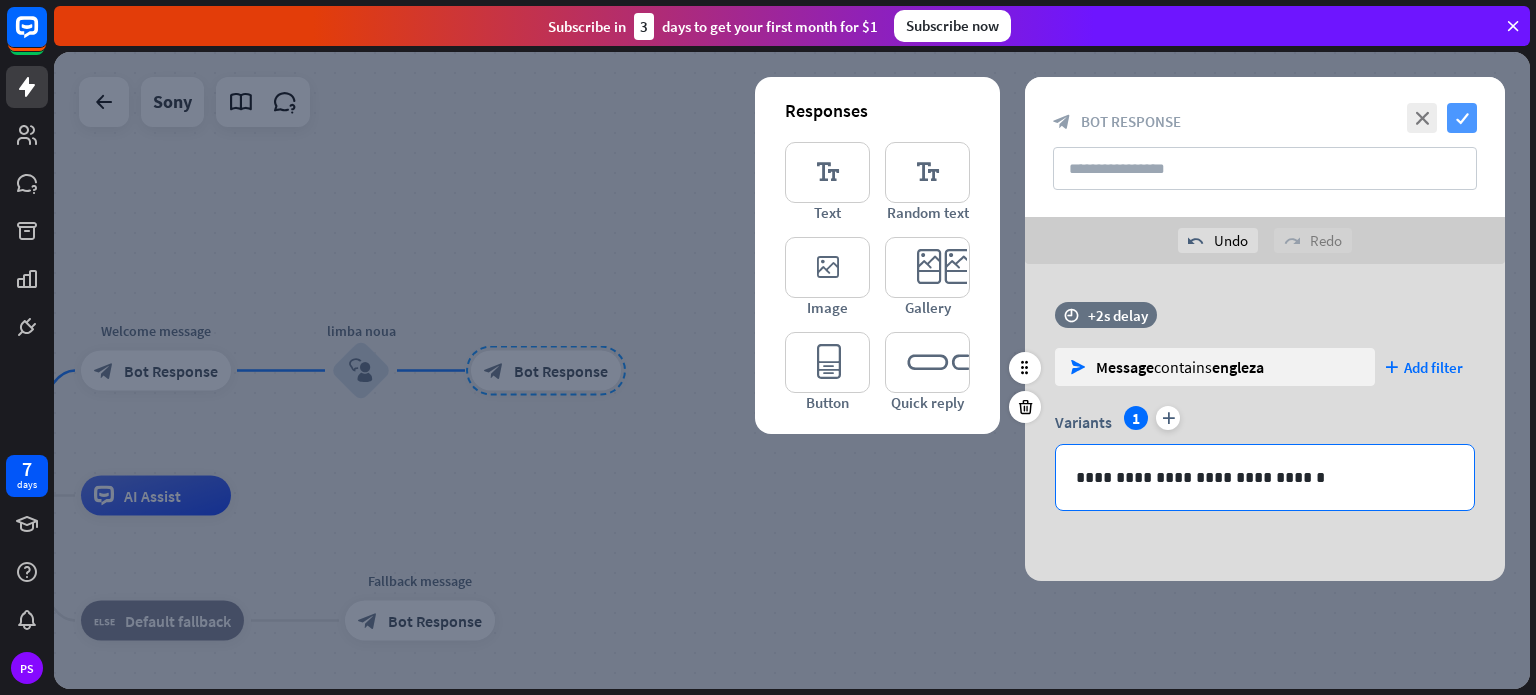 click on "check" at bounding box center [1462, 118] 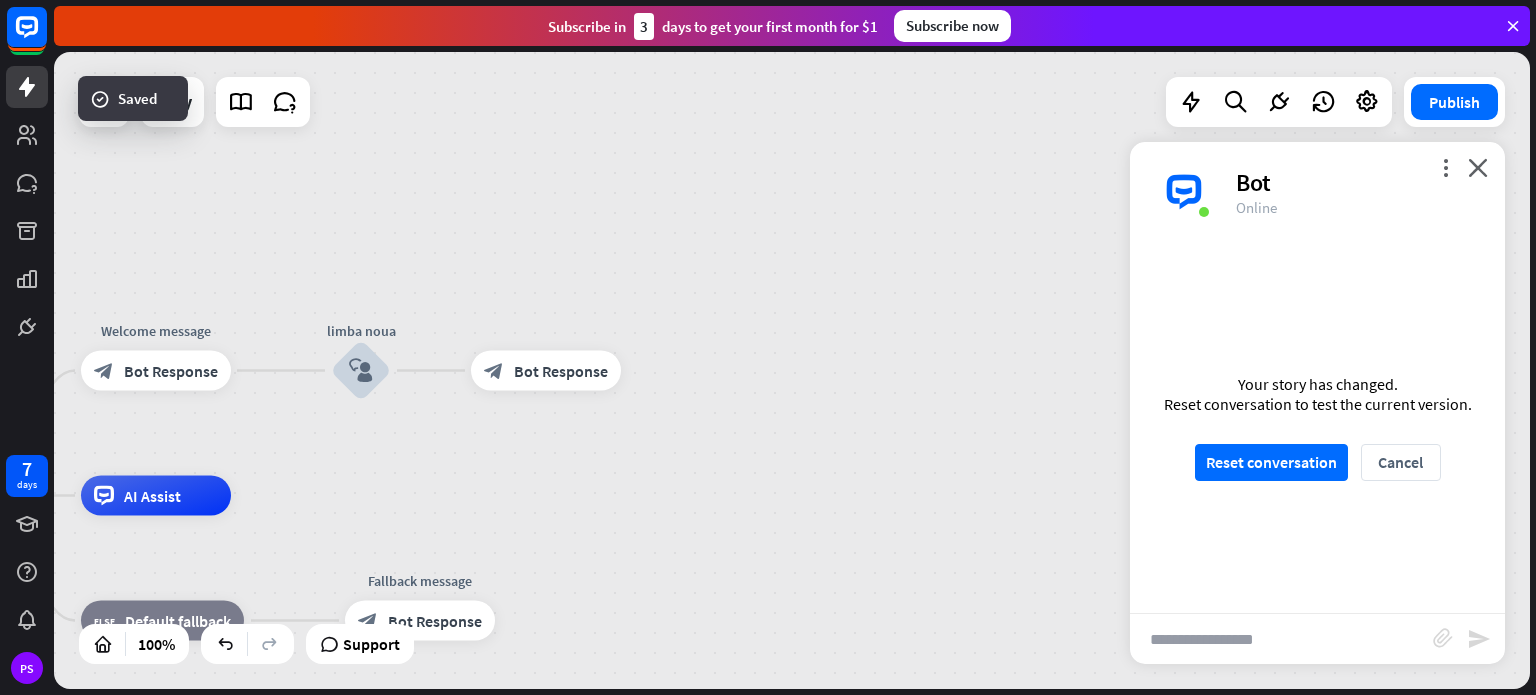 click on "block_bot_response   Bot Response" at bounding box center (546, 371) 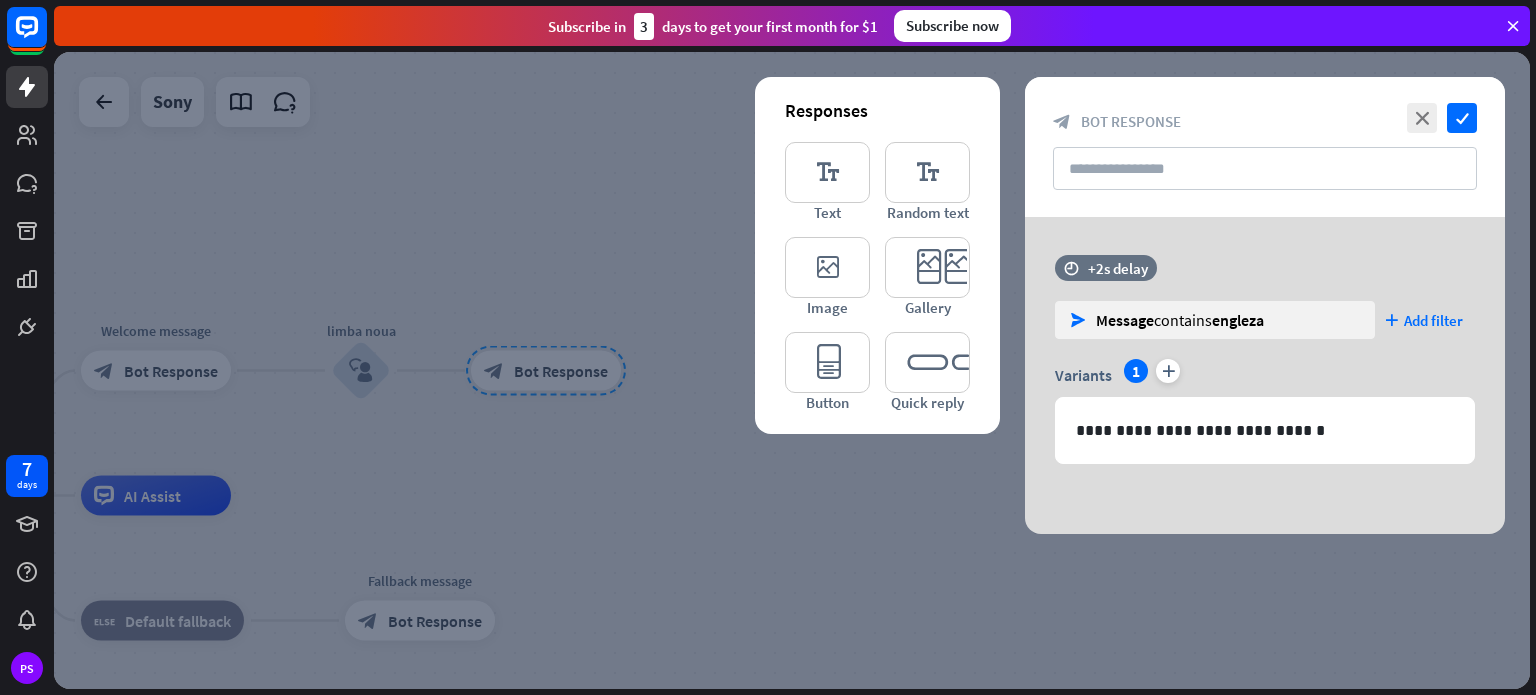 click on "**********" at bounding box center [1265, 375] 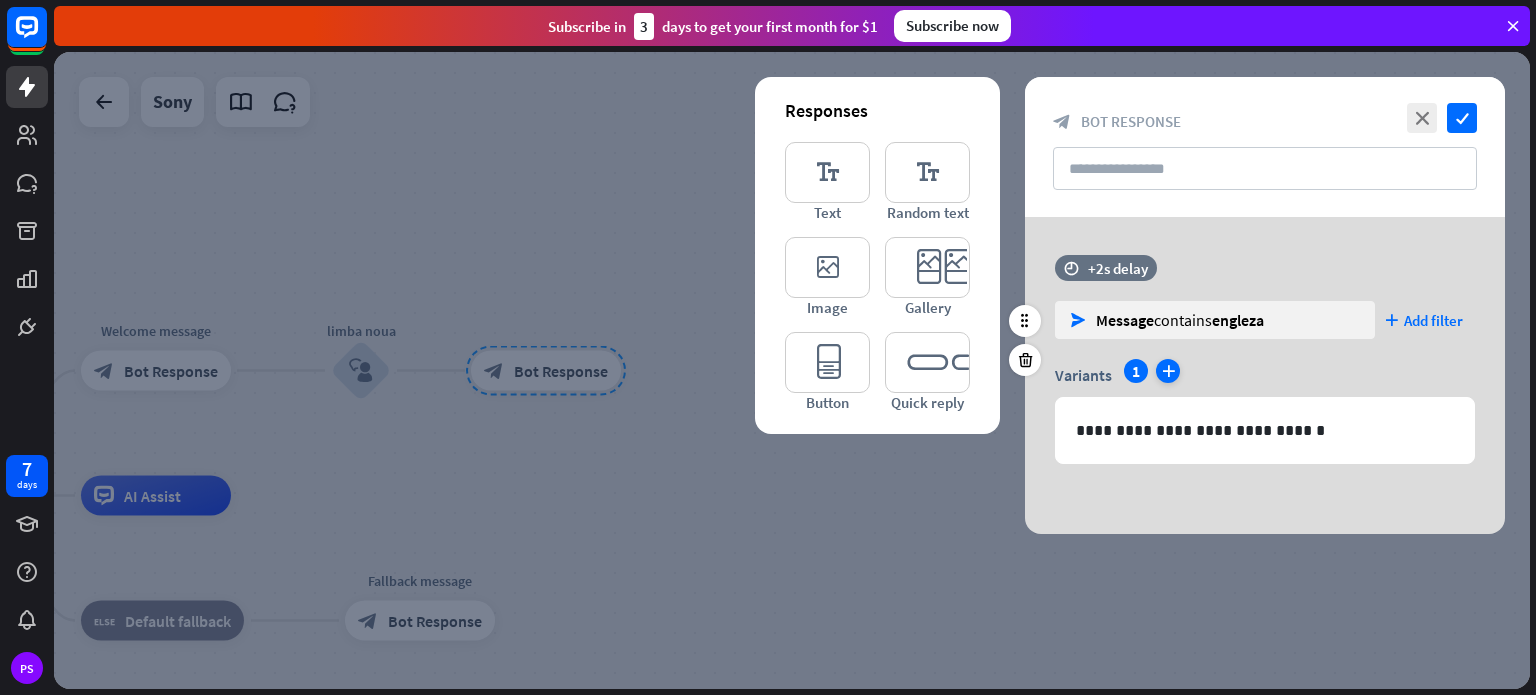 click on "plus" at bounding box center [1168, 371] 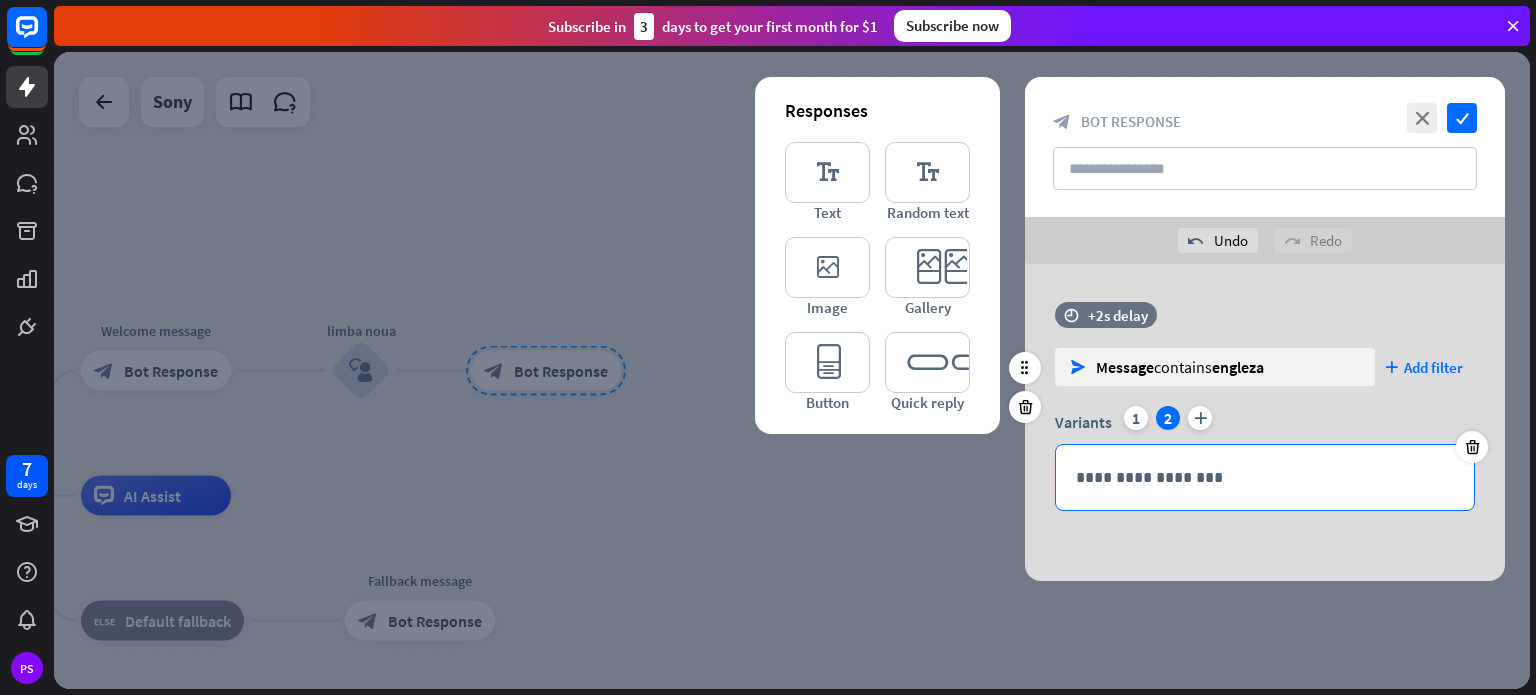 click on "**********" at bounding box center (1265, 477) 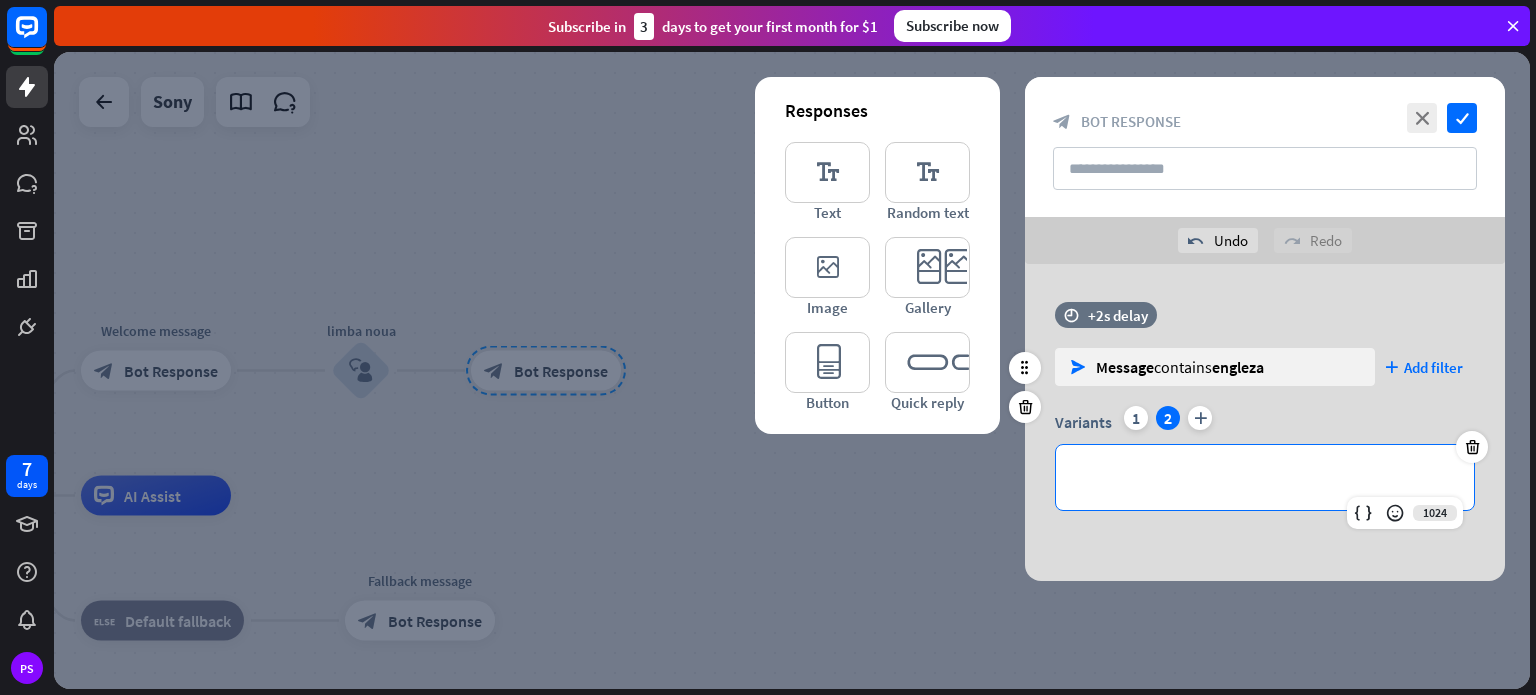 type 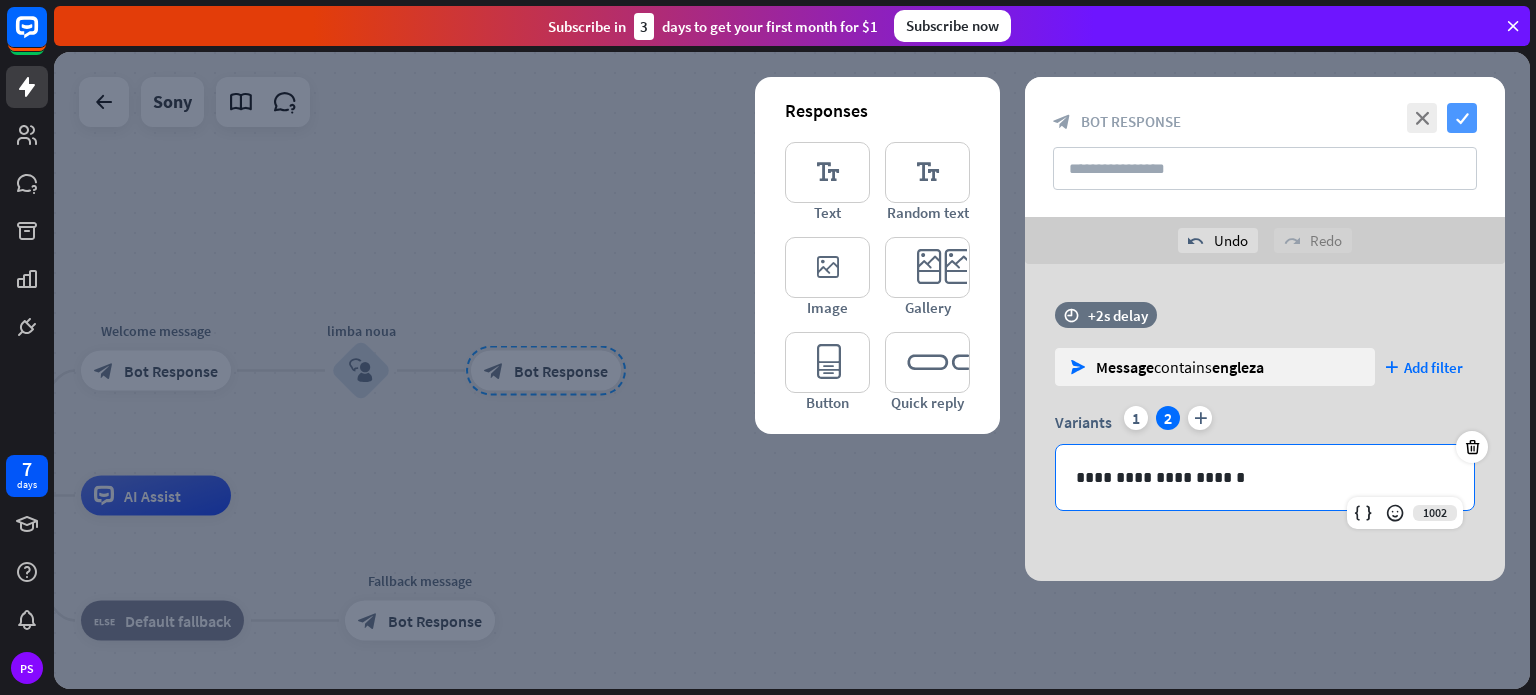 click on "check" at bounding box center [1462, 118] 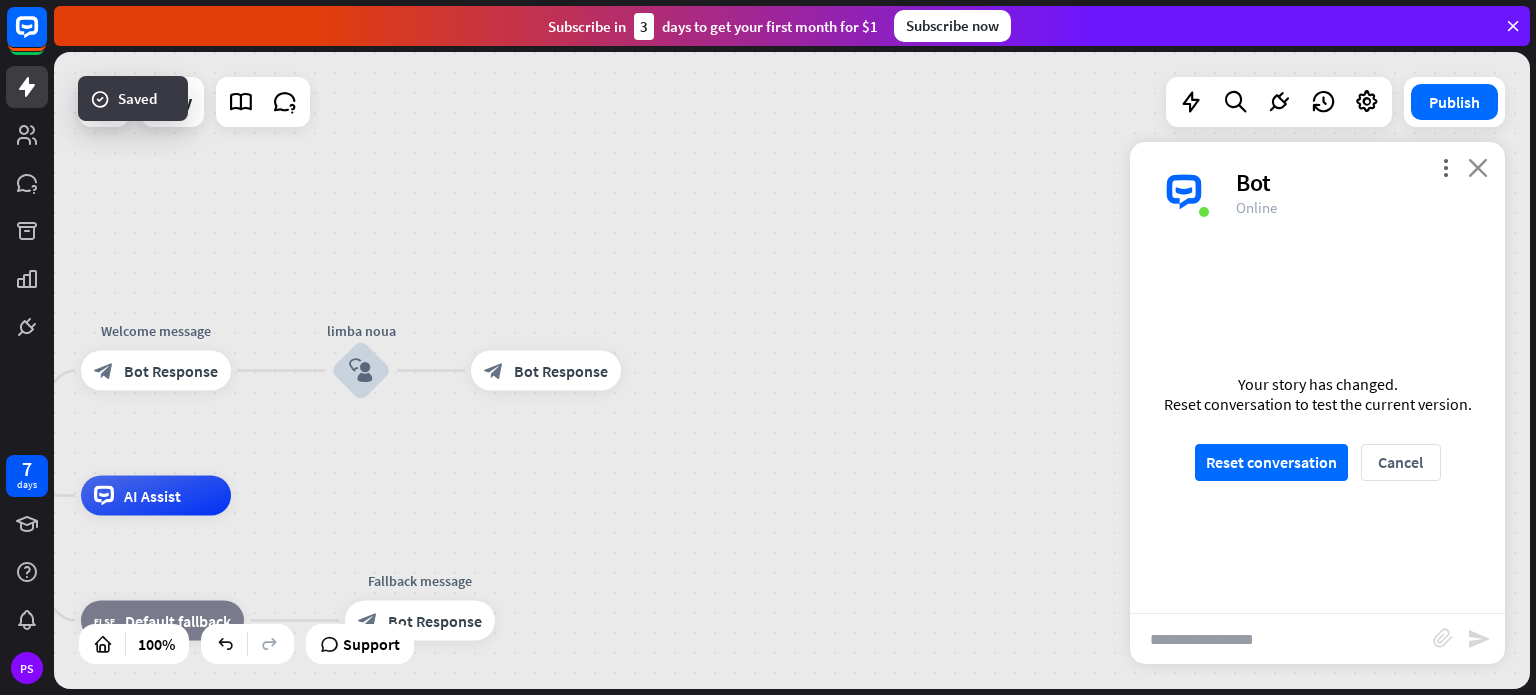 click on "close" at bounding box center [1478, 167] 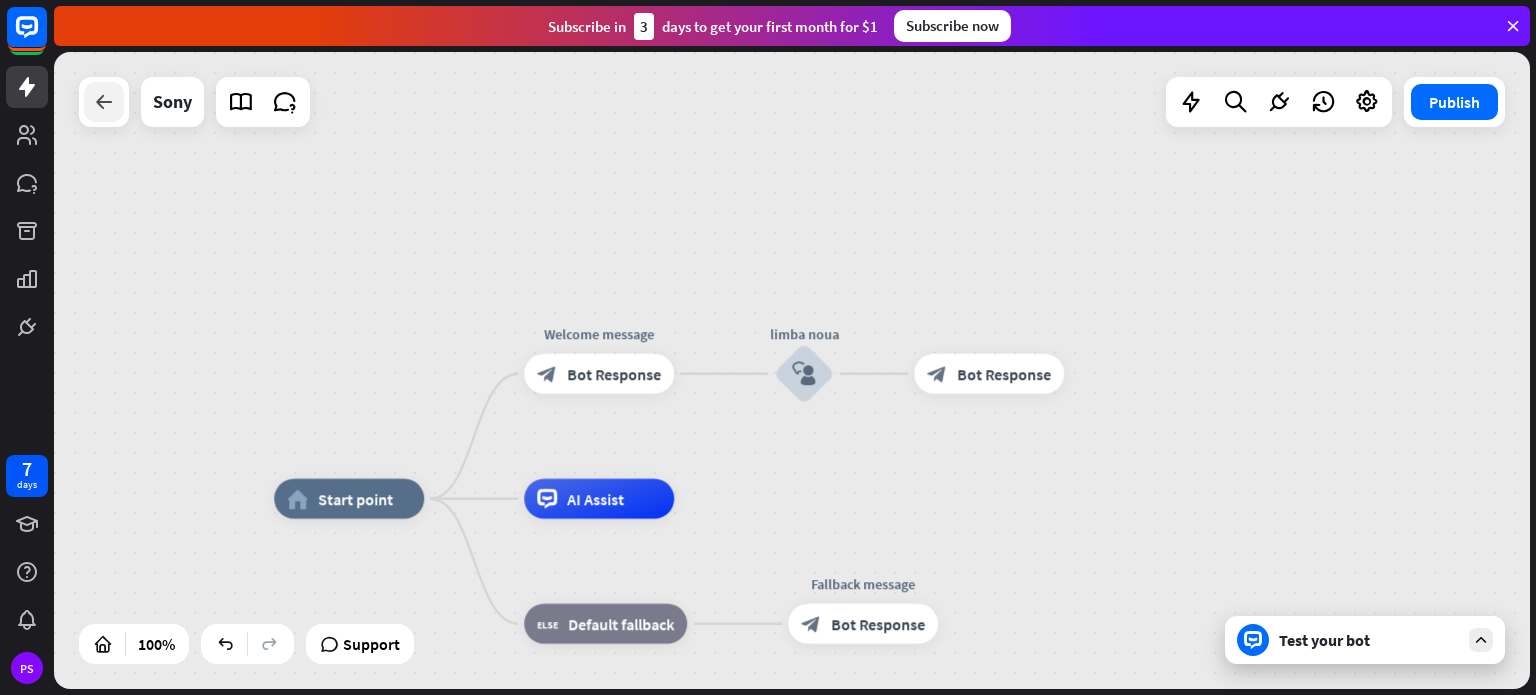 click at bounding box center (104, 102) 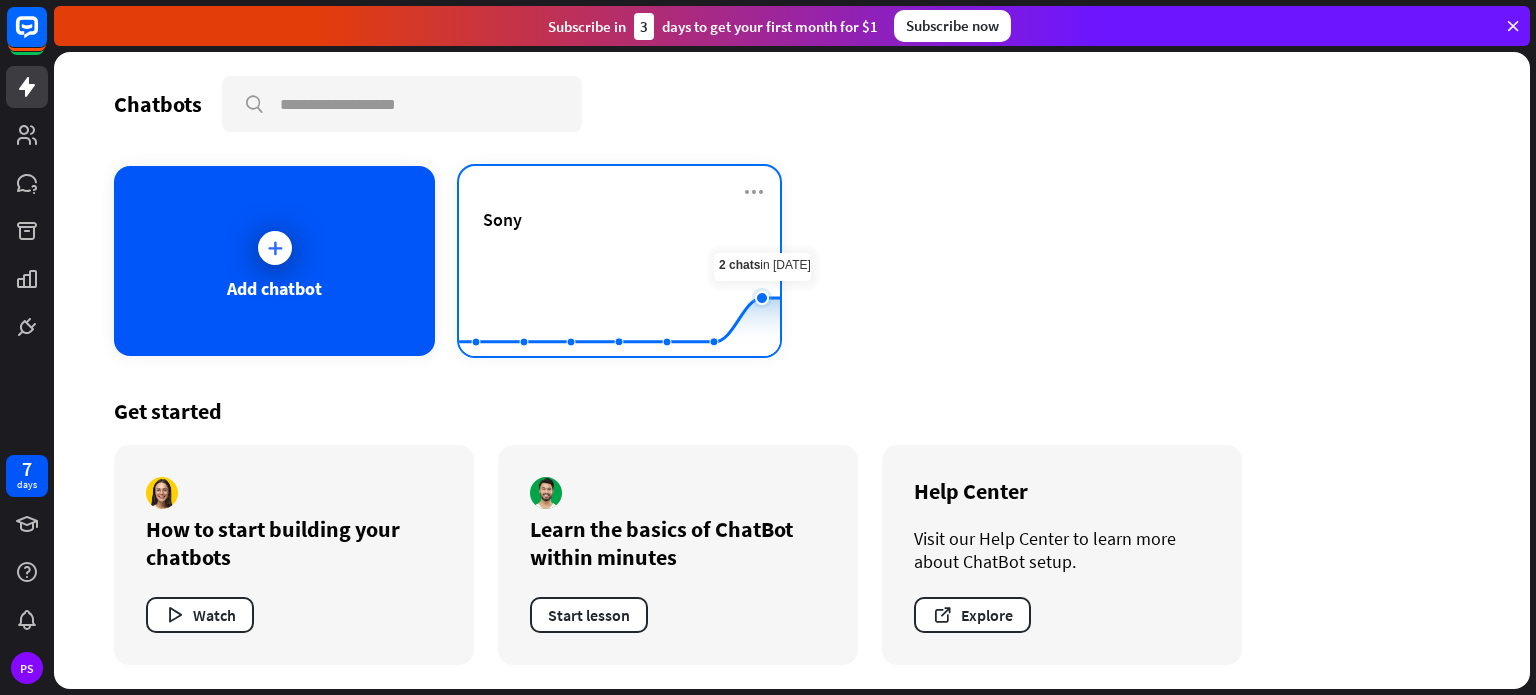 click 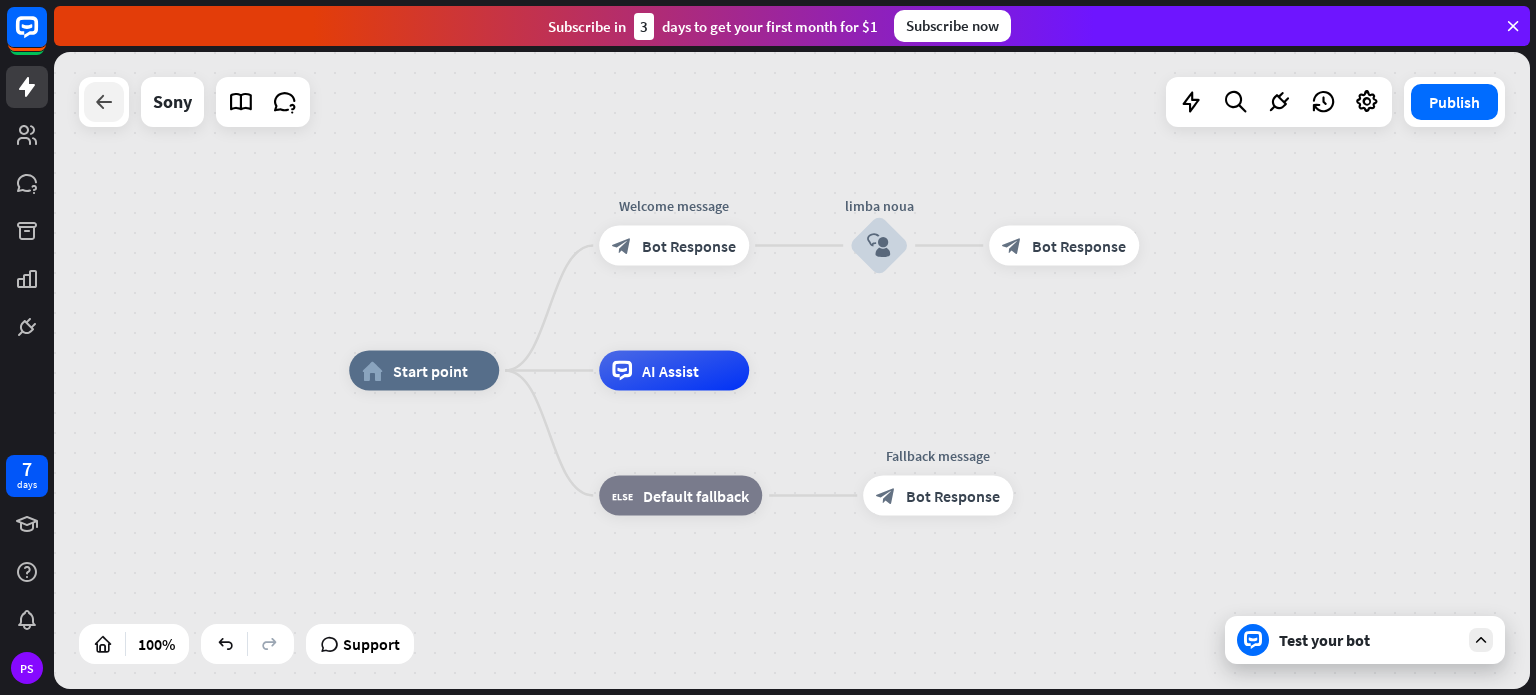 click at bounding box center (104, 102) 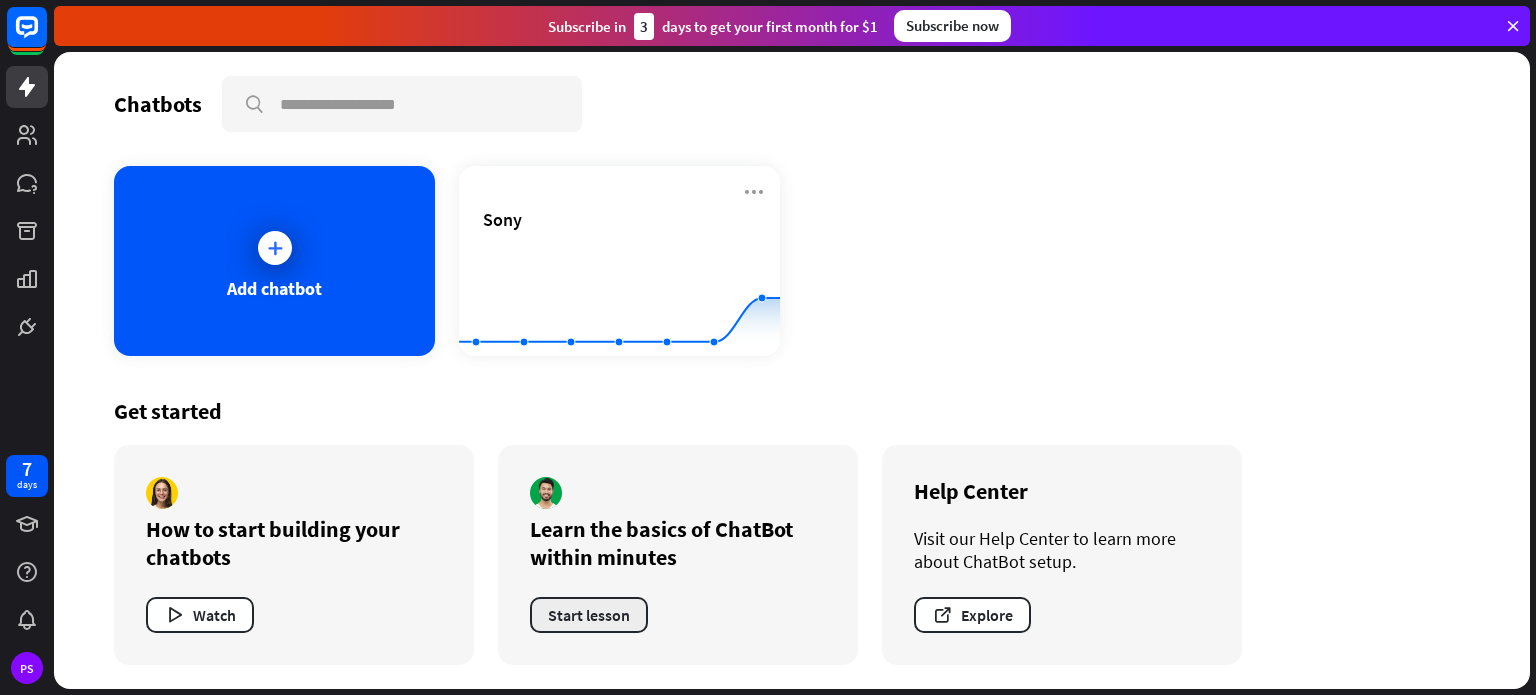 click on "Start lesson" at bounding box center (589, 615) 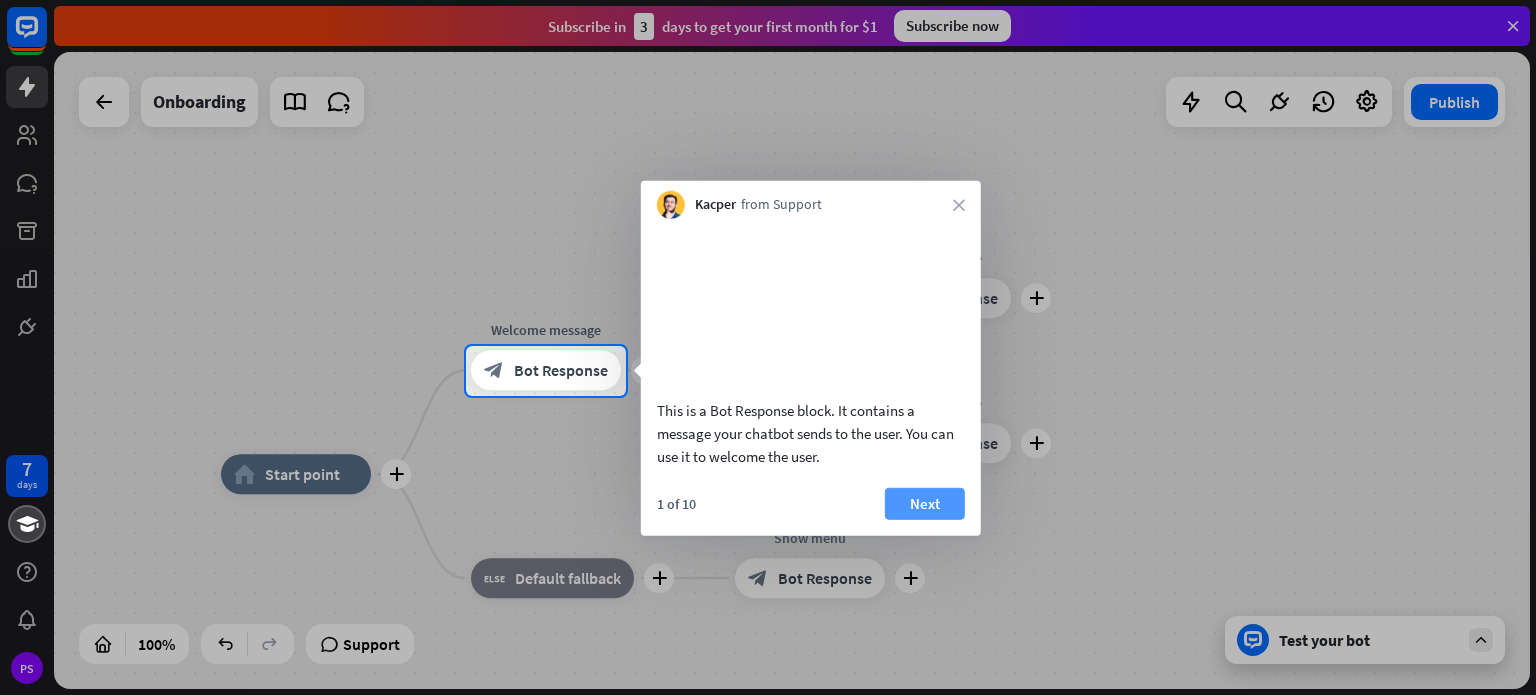 click on "Next" at bounding box center [925, 503] 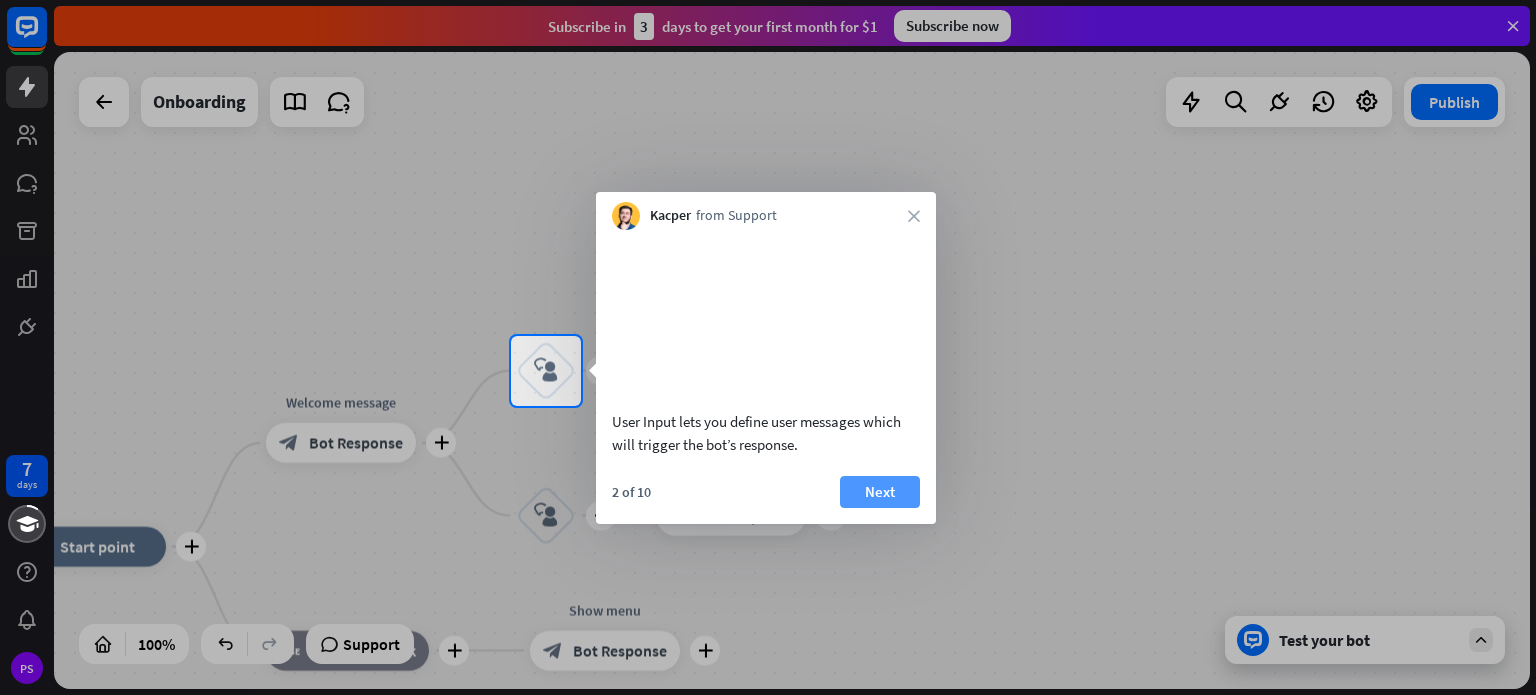 click on "Next" at bounding box center [880, 492] 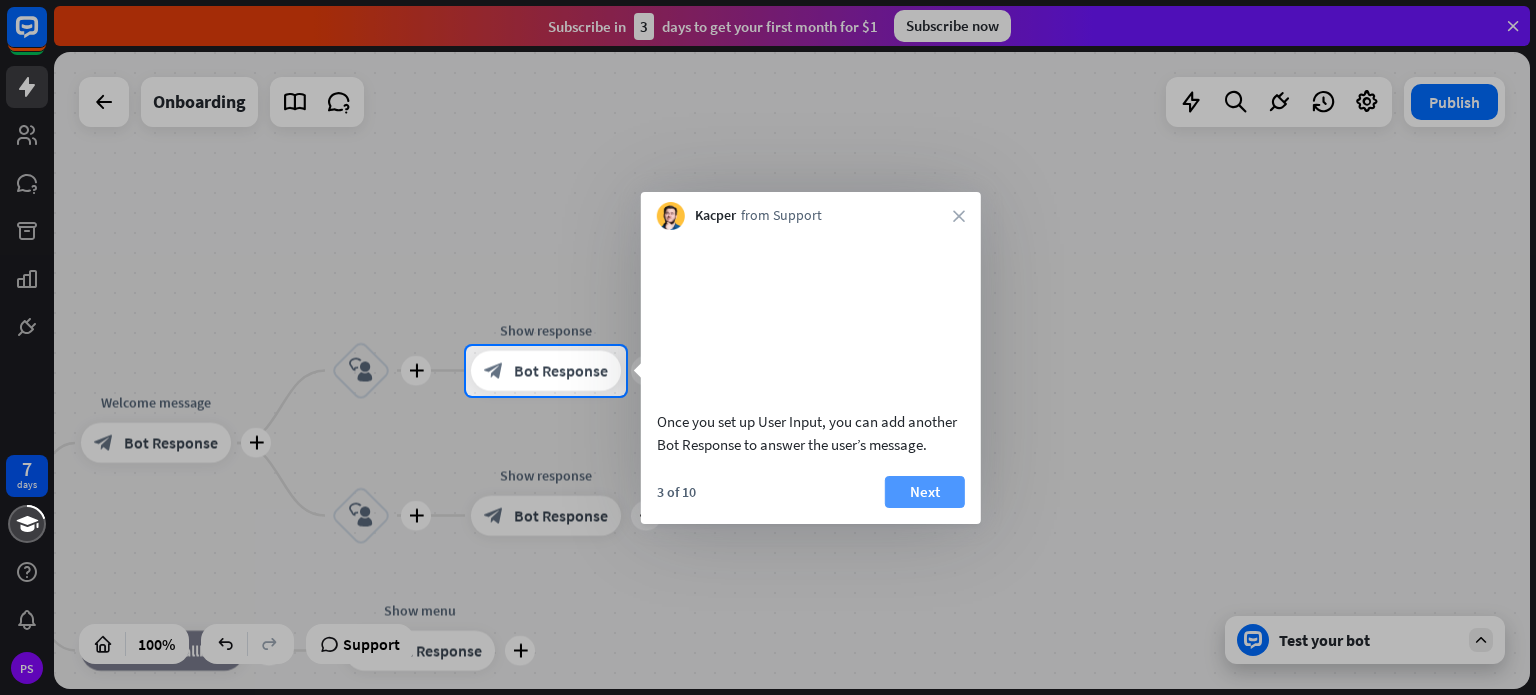 click on "Next" at bounding box center (925, 492) 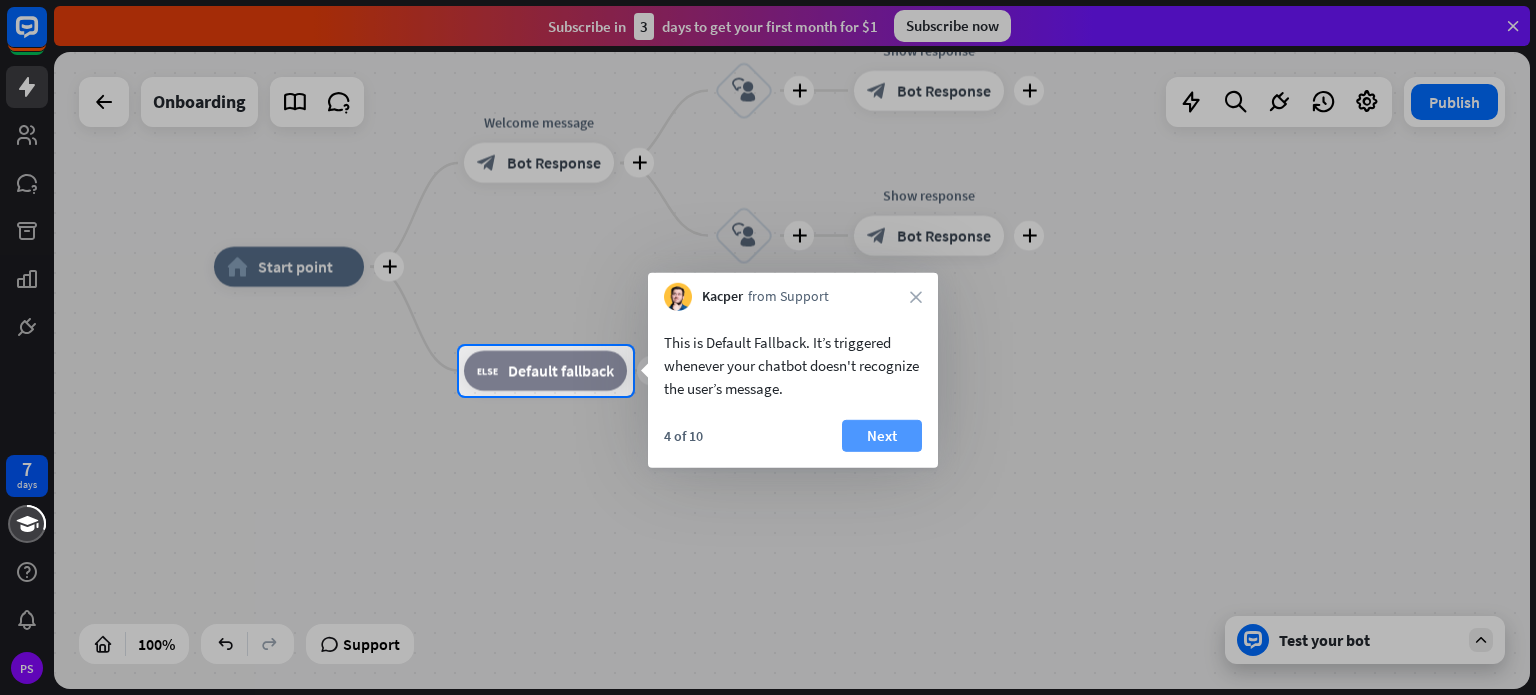 click on "Next" at bounding box center (882, 436) 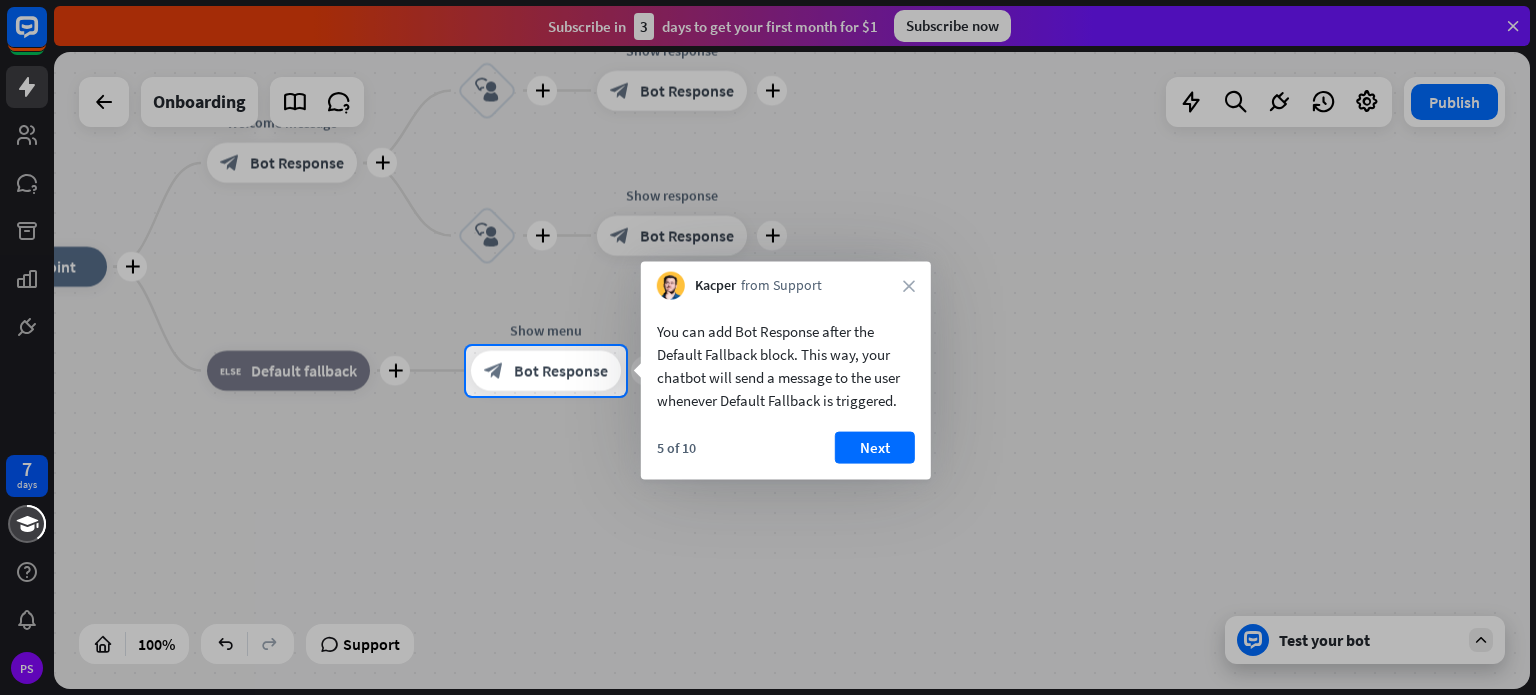 click on "Next" at bounding box center [875, 448] 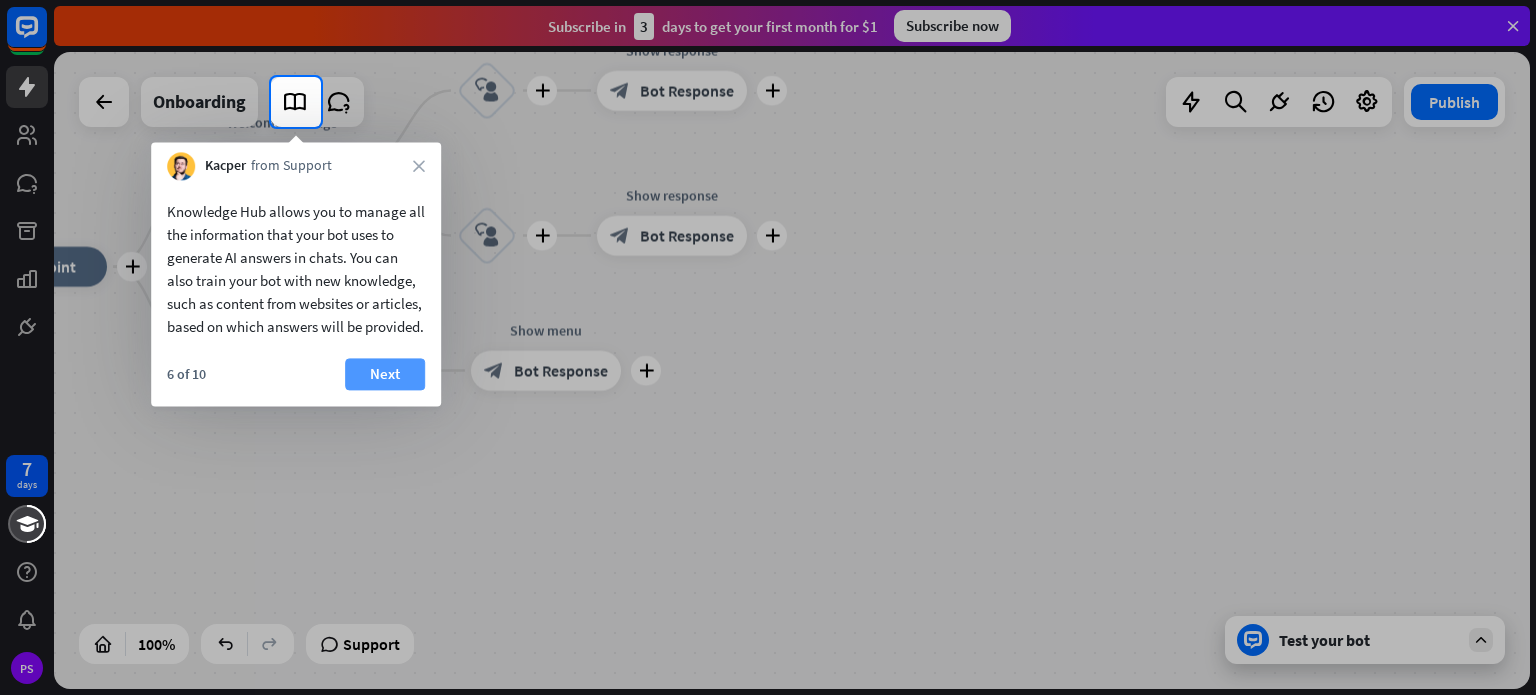 click on "Next" at bounding box center (385, 374) 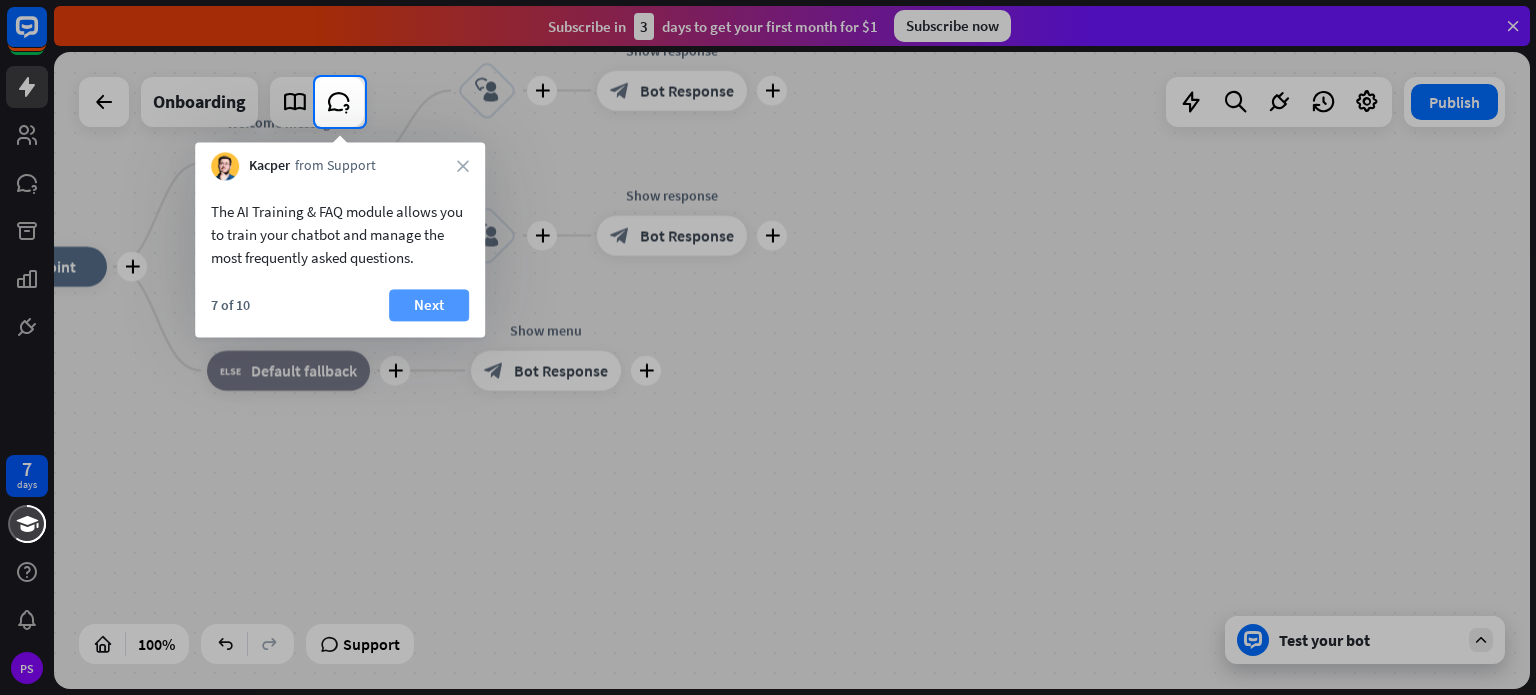 click on "Next" at bounding box center [429, 305] 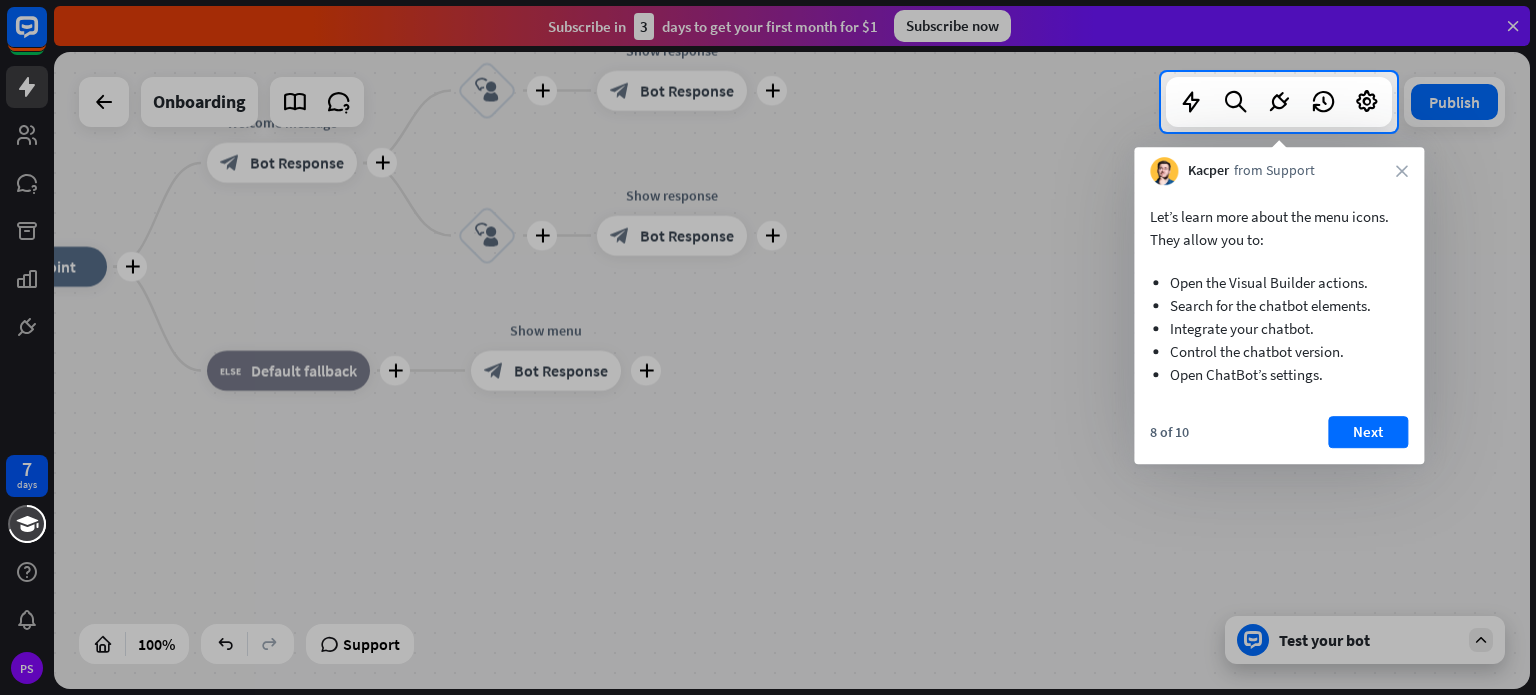click on "Next" at bounding box center [1368, 432] 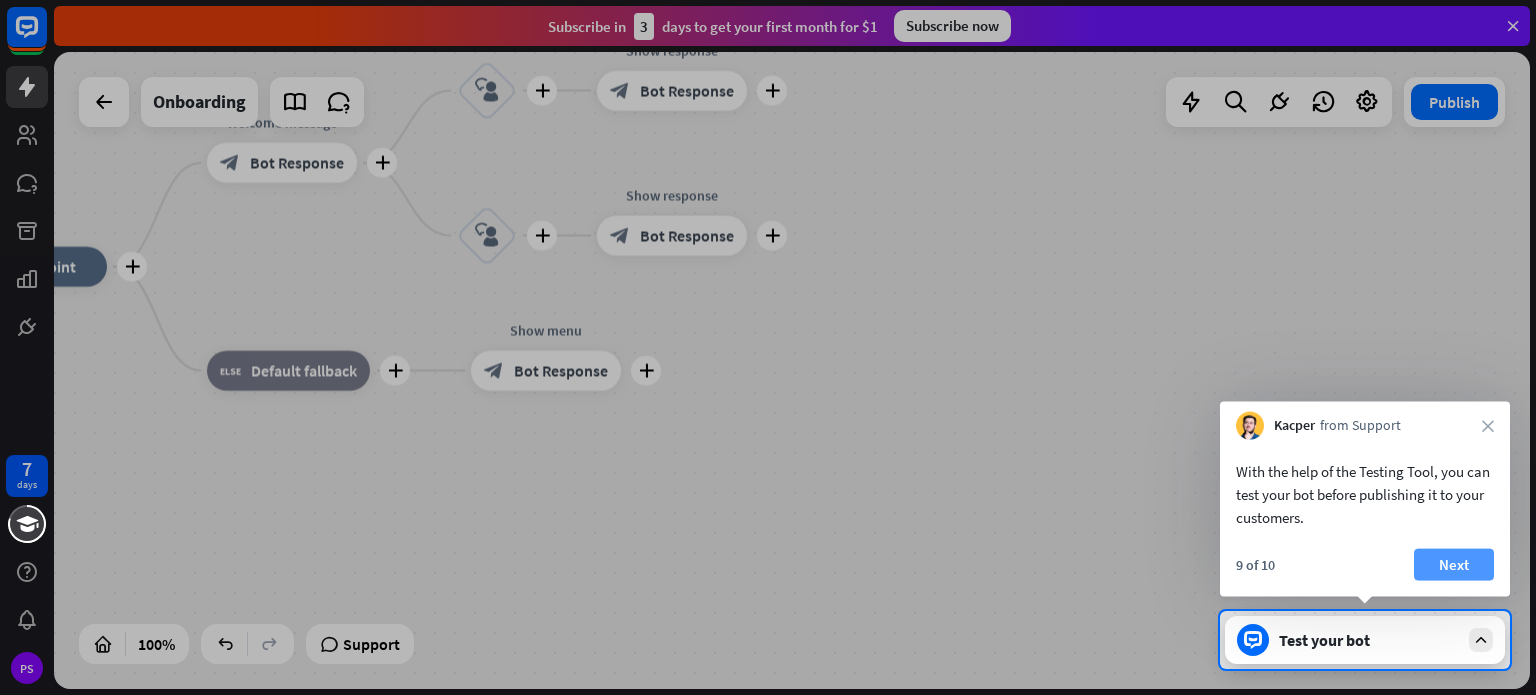 click on "Next" at bounding box center (1454, 565) 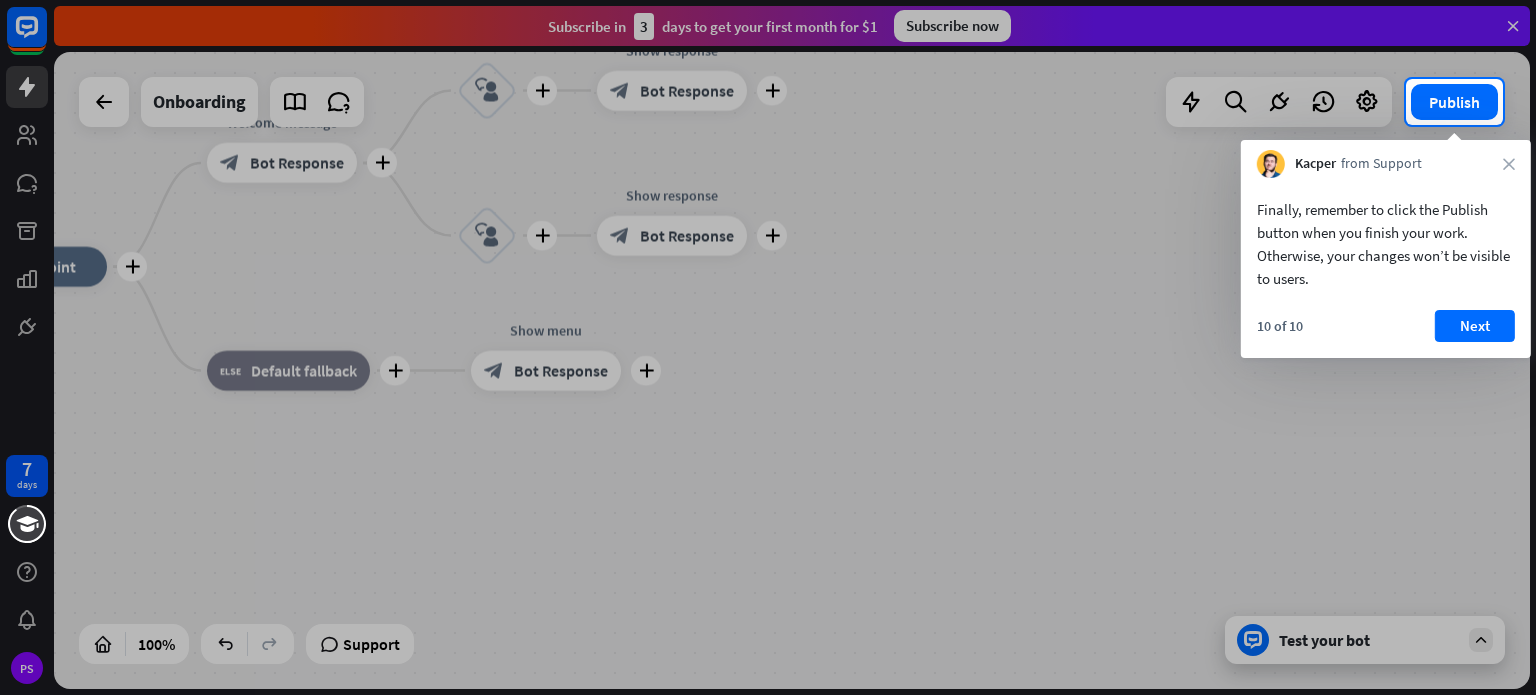 click on "Next" at bounding box center [1475, 326] 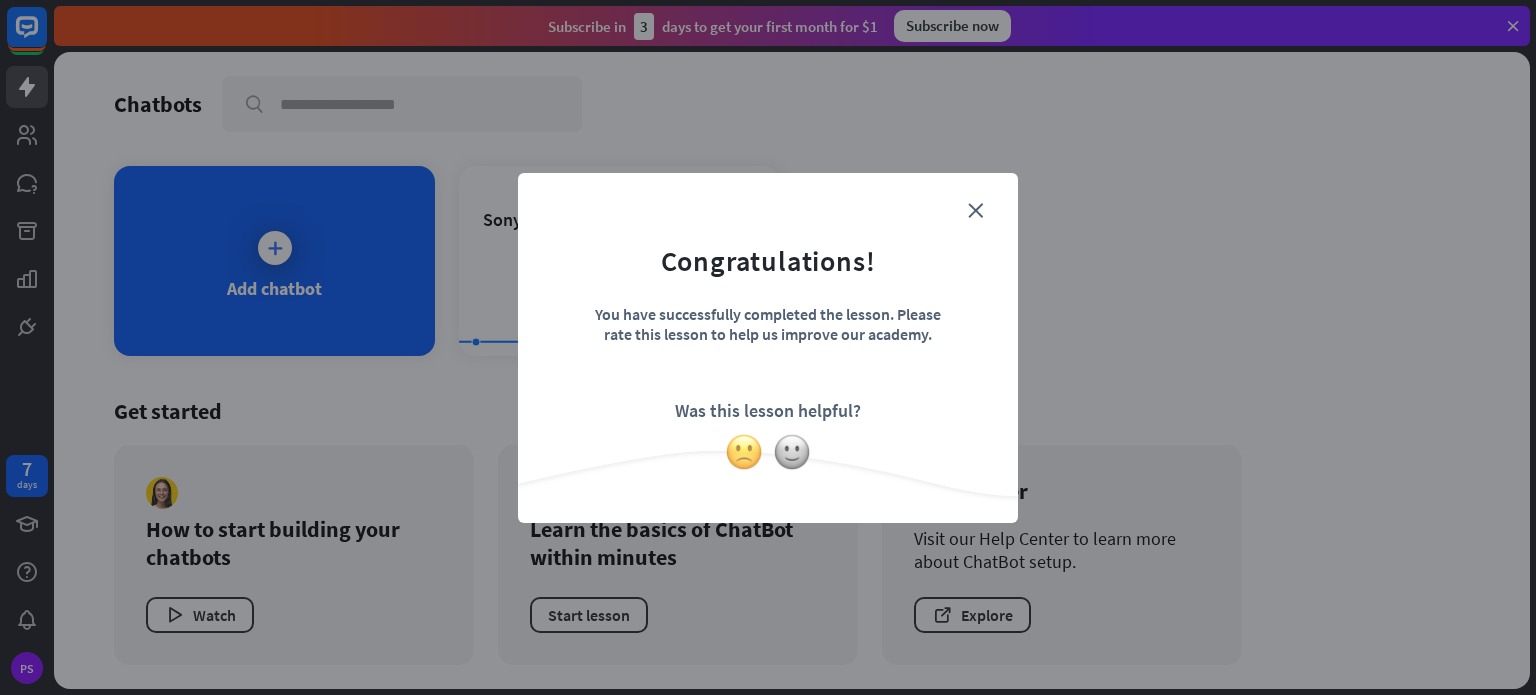 click at bounding box center [744, 452] 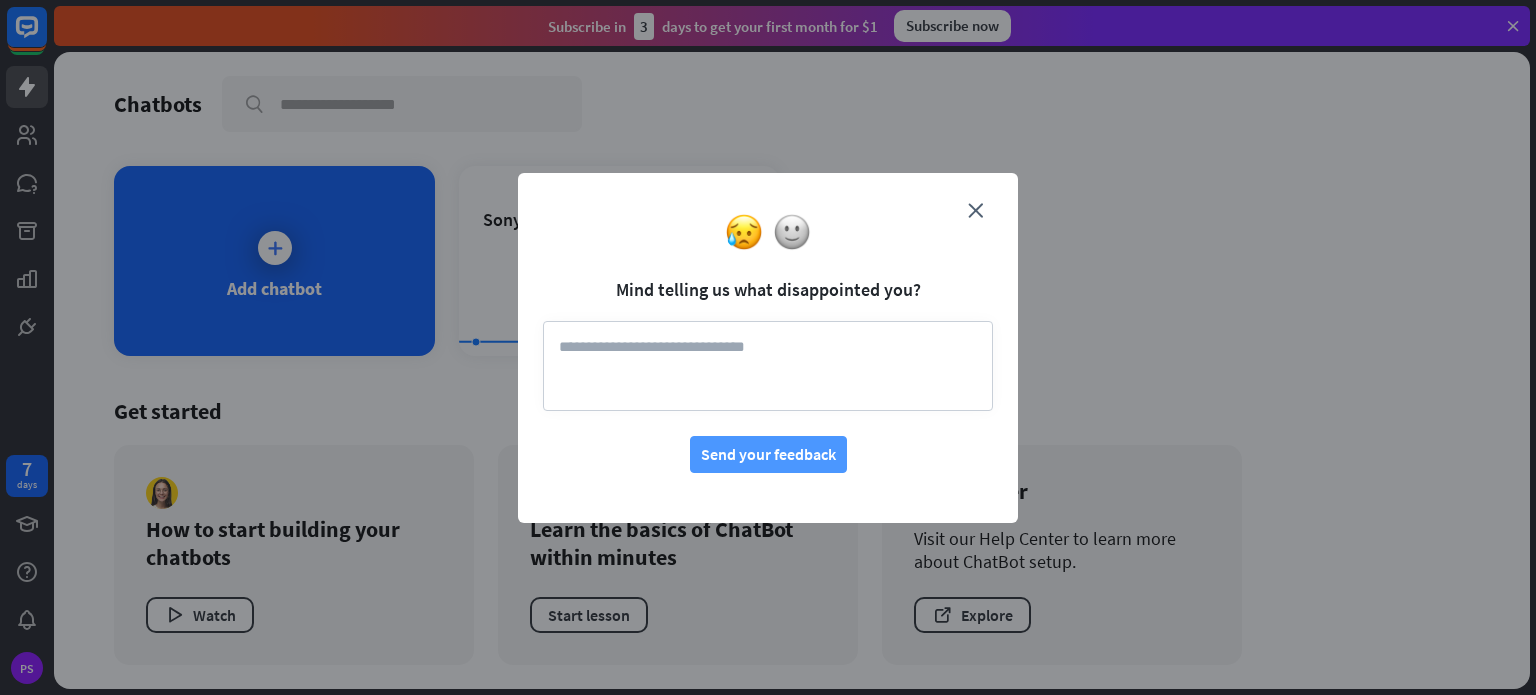 click on "Send your feedback" at bounding box center (768, 454) 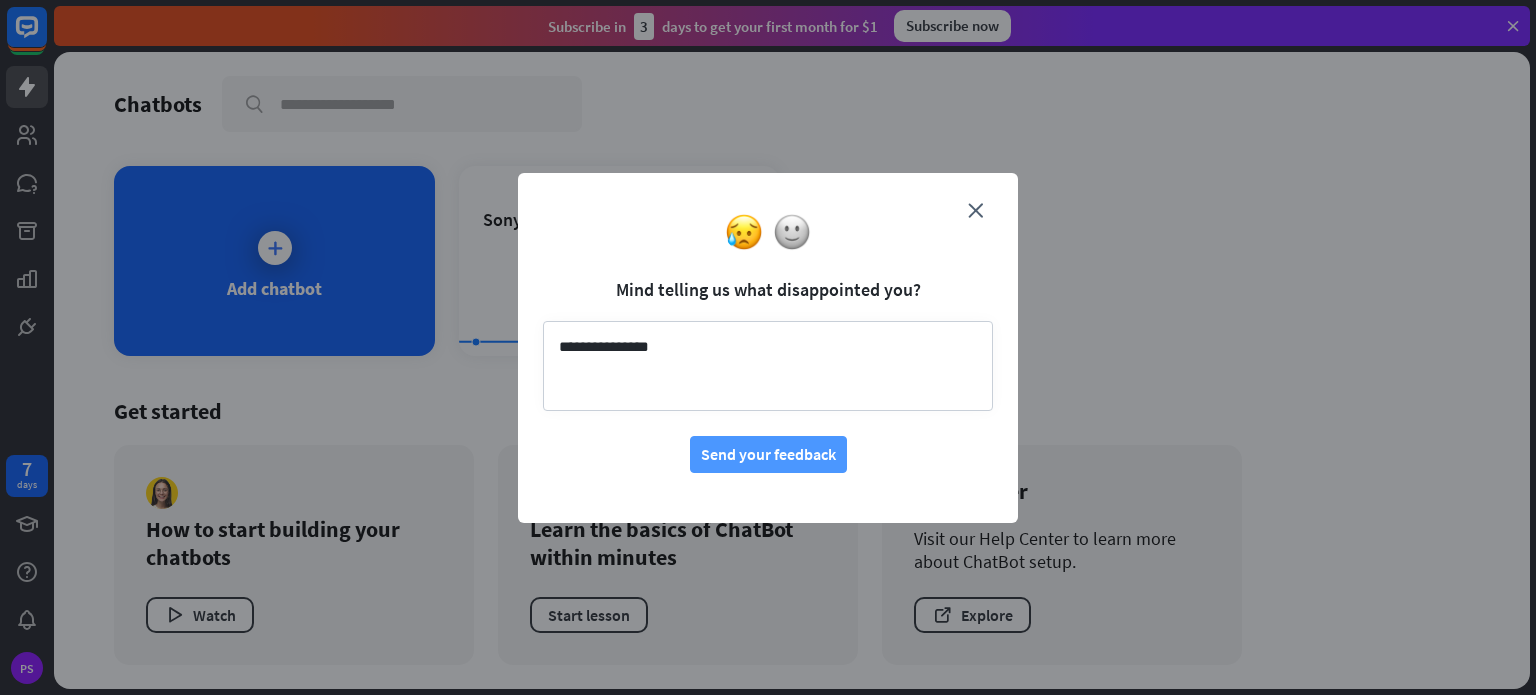 type on "**********" 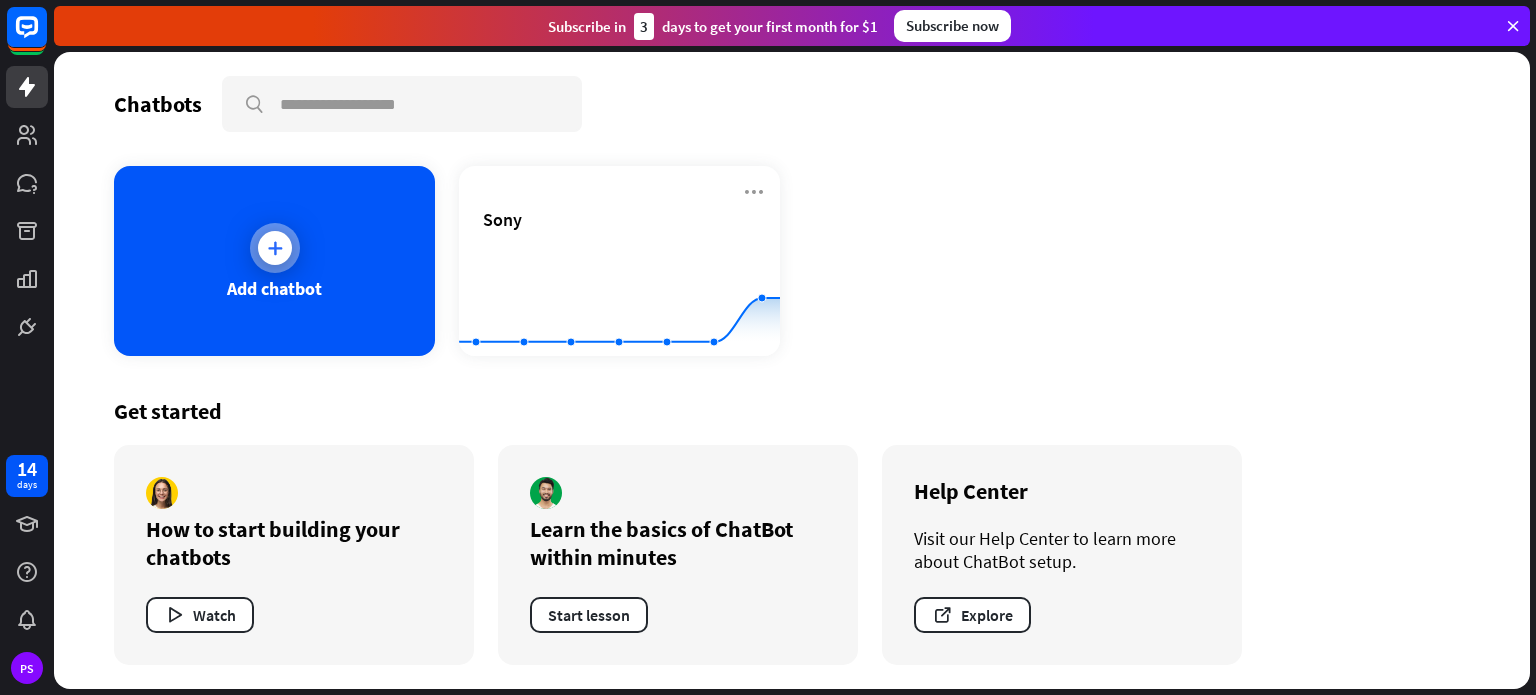 click at bounding box center [275, 248] 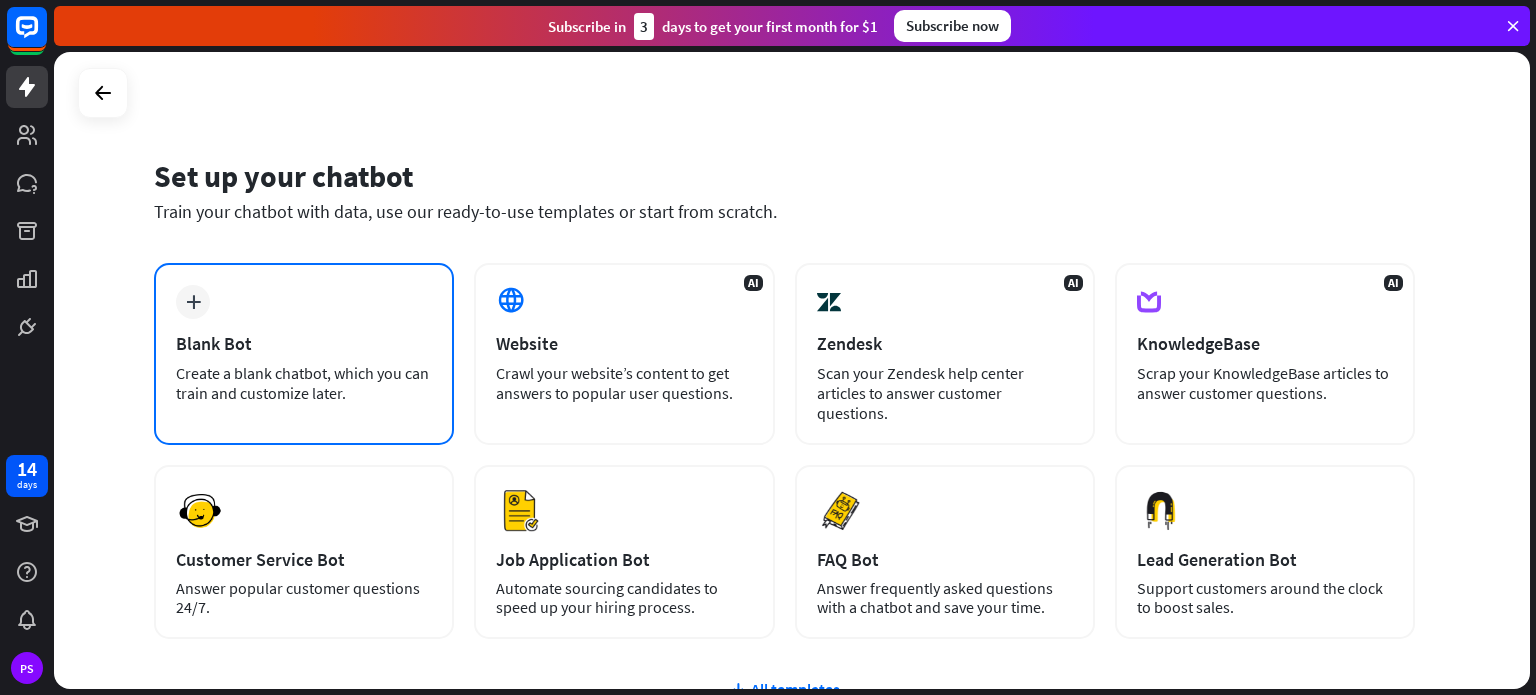 click on "Create a blank chatbot, which you can train and
customize later." at bounding box center [304, 383] 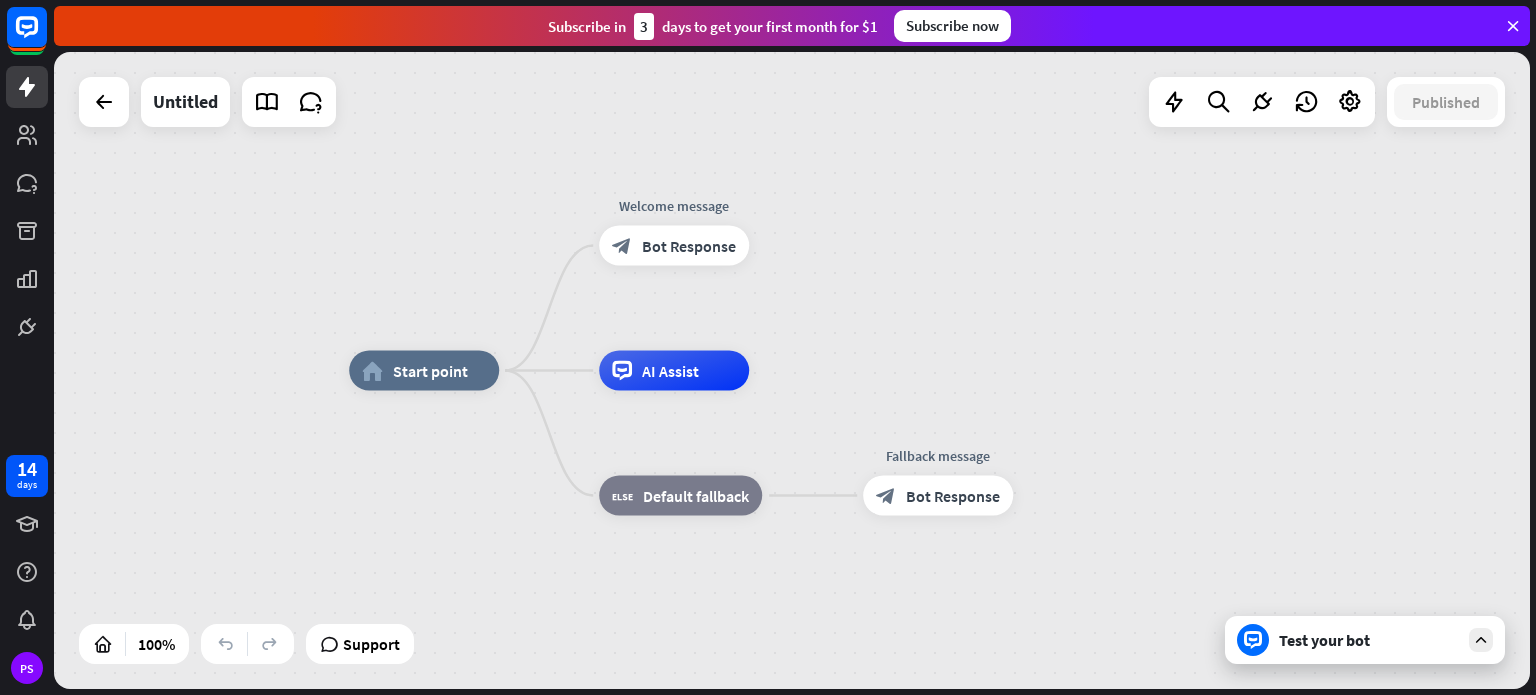 click on "AI Assist" at bounding box center (670, 371) 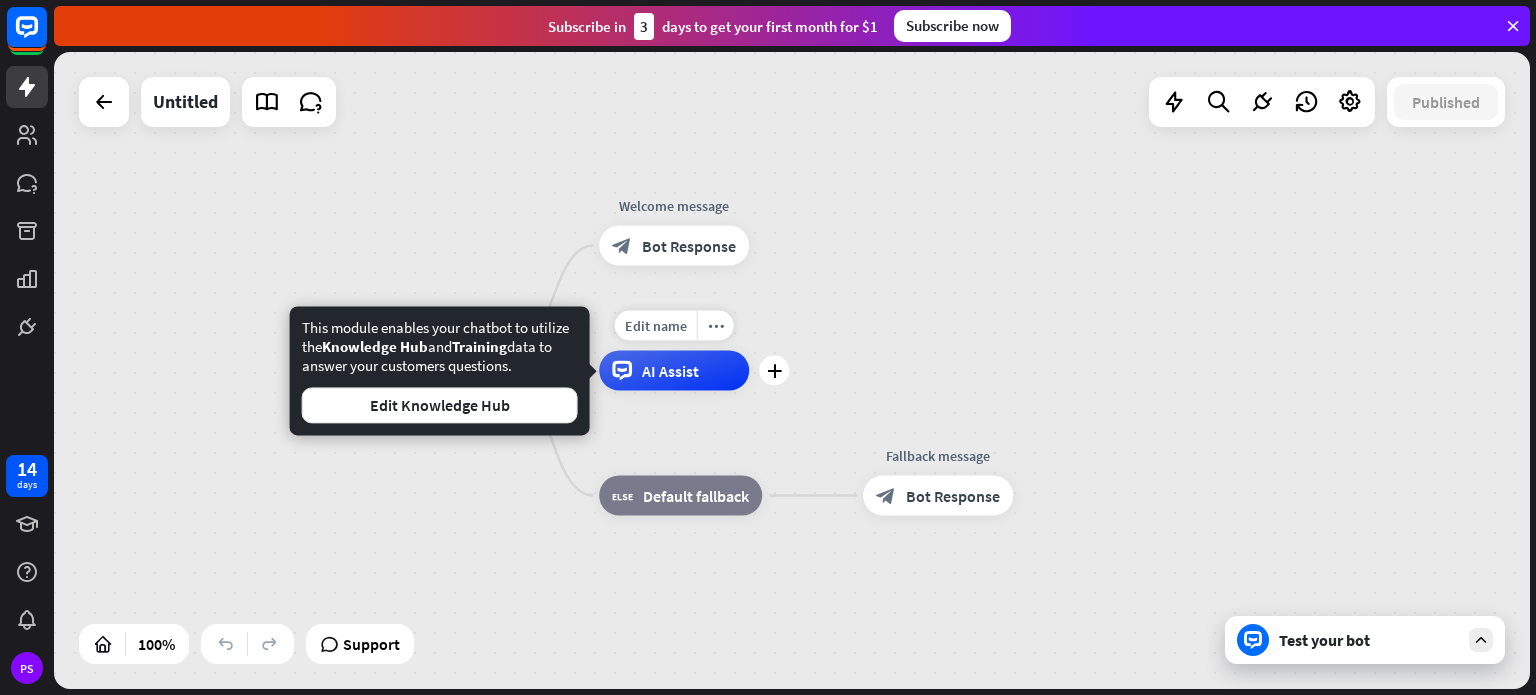 click on "home_2   Start point                 Welcome message   block_bot_response   Bot Response       Edit name   more_horiz         plus       AI Assist                   block_fallback   Default fallback                 Fallback message   block_bot_response   Bot Response" at bounding box center [792, 370] 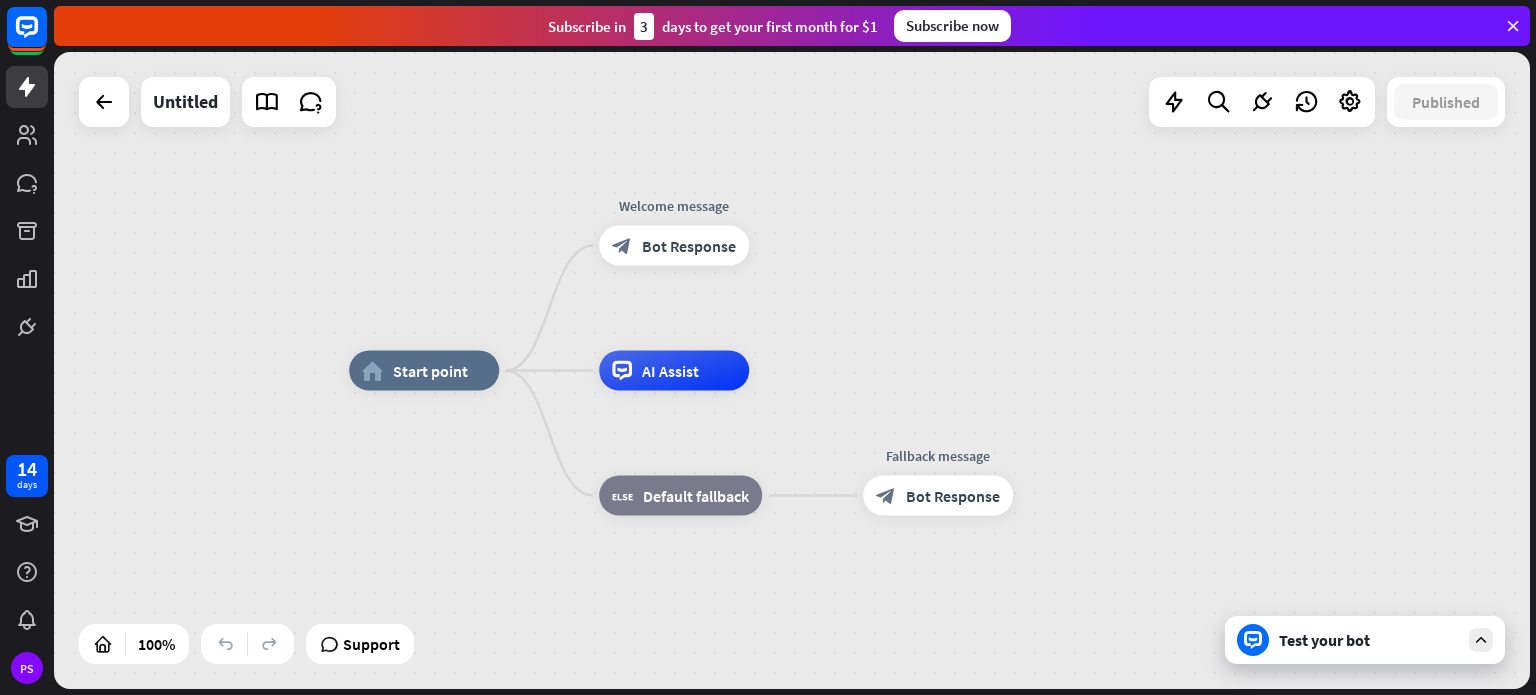 click on "block_bot_response" at bounding box center (886, 496) 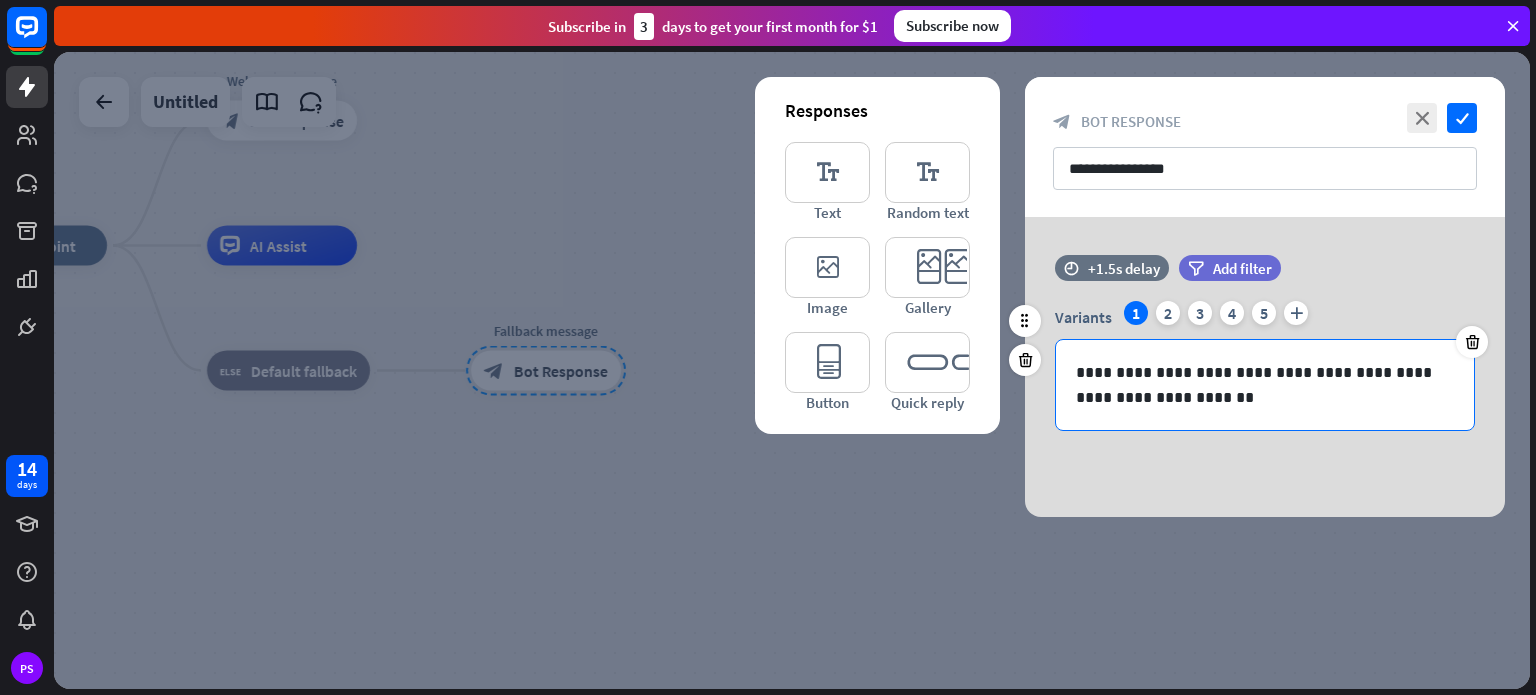 click on "**********" at bounding box center (1265, 385) 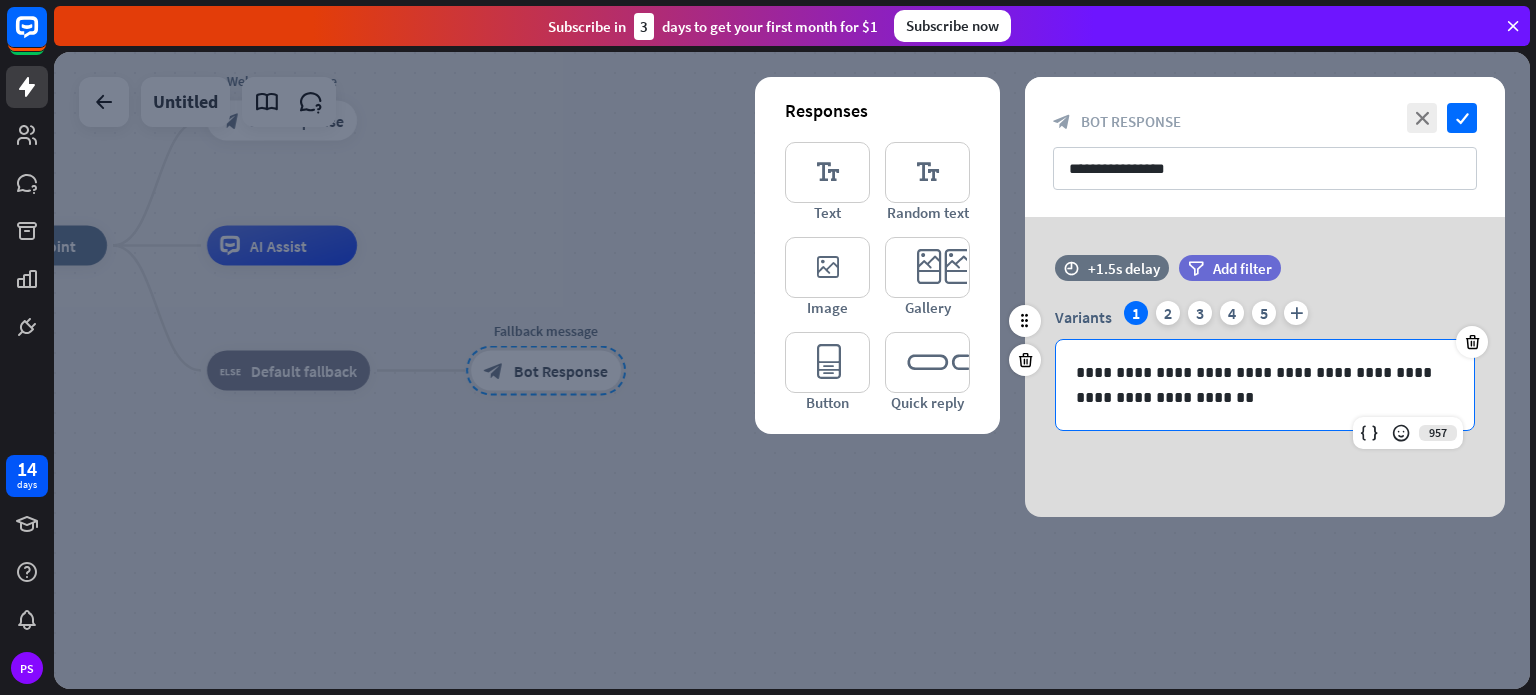 click on "**********" at bounding box center (1265, 385) 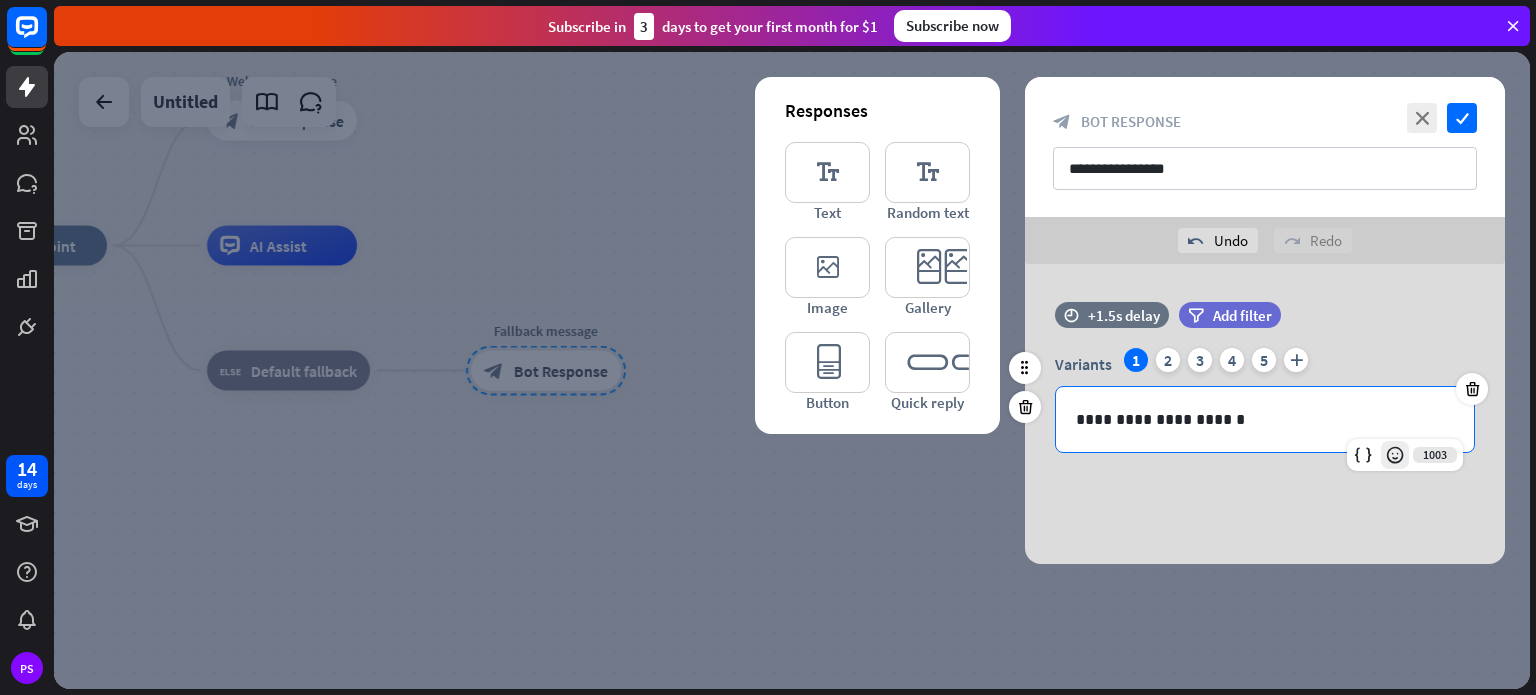 click at bounding box center (1395, 455) 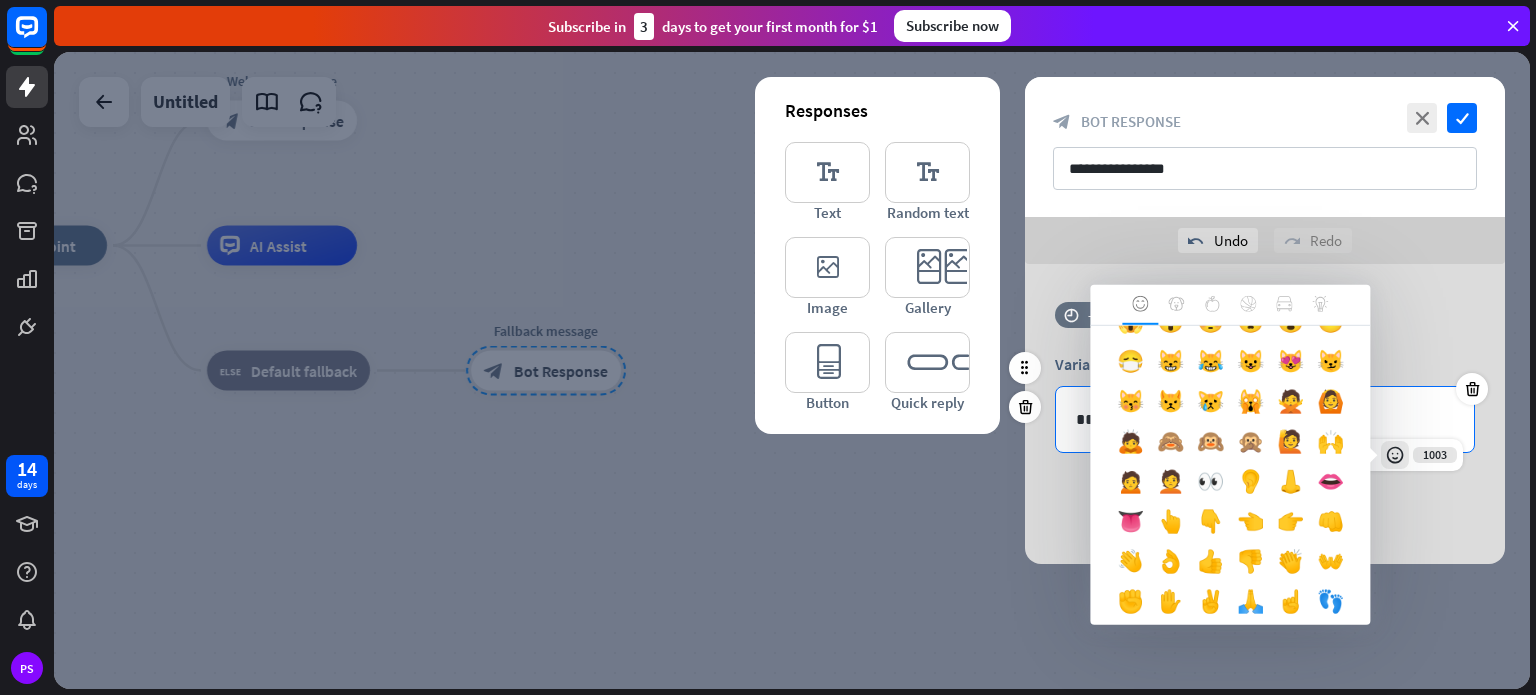 scroll, scrollTop: 381, scrollLeft: 0, axis: vertical 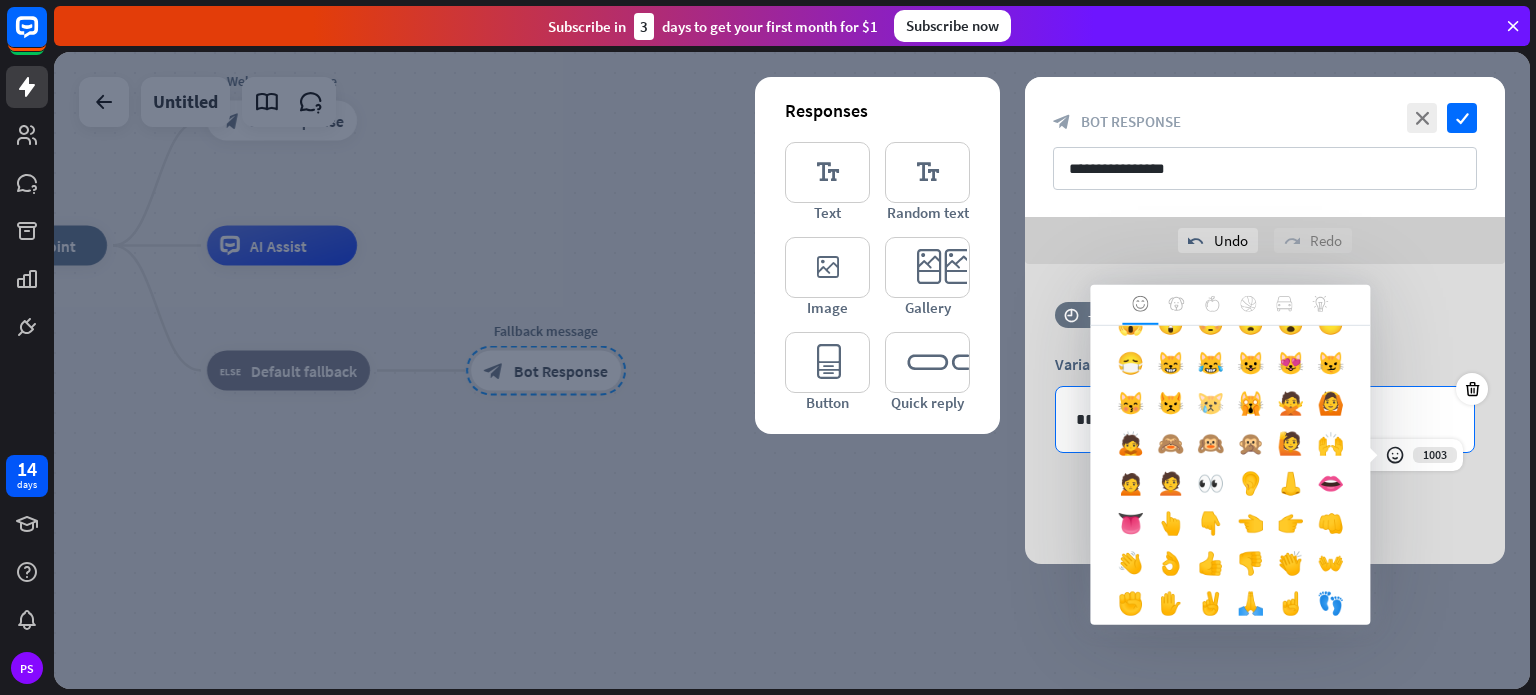 click on "😿" at bounding box center [1210, 408] 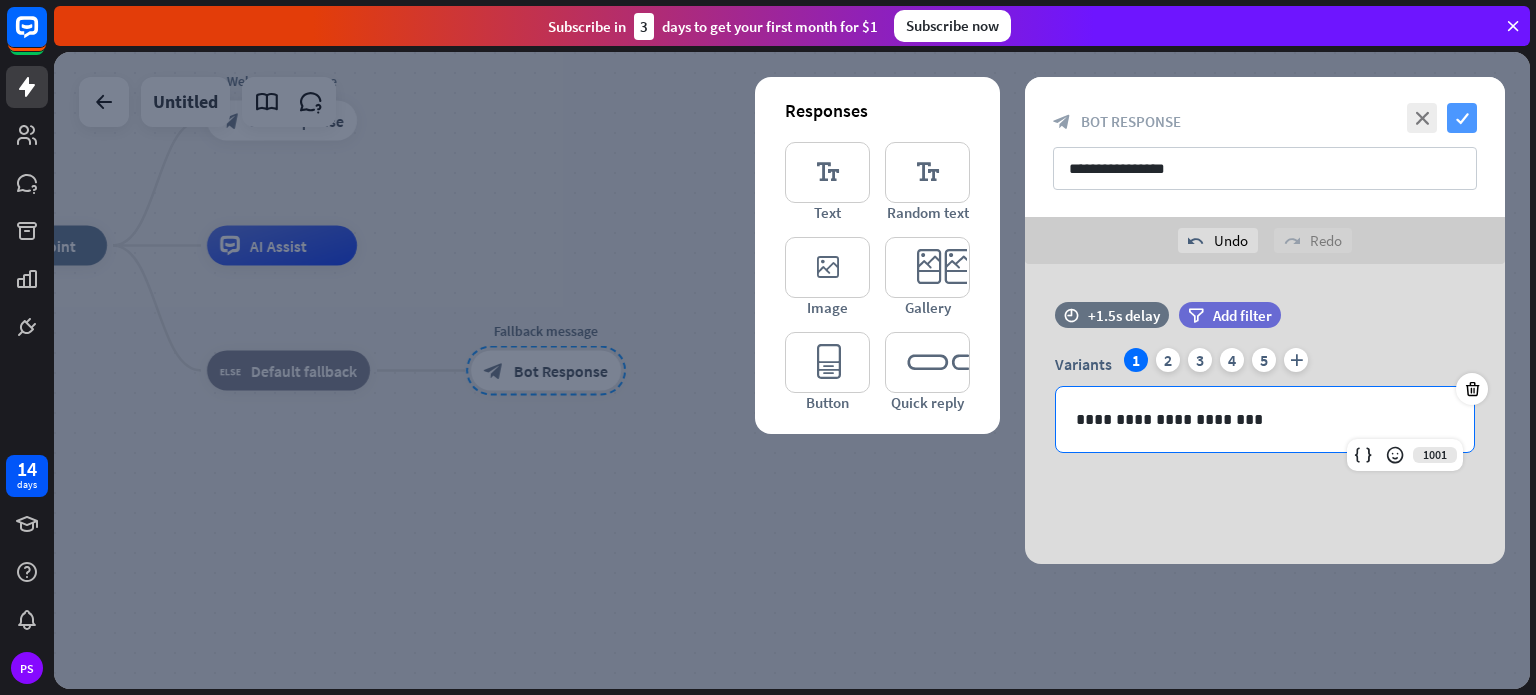 click on "check" at bounding box center (1462, 118) 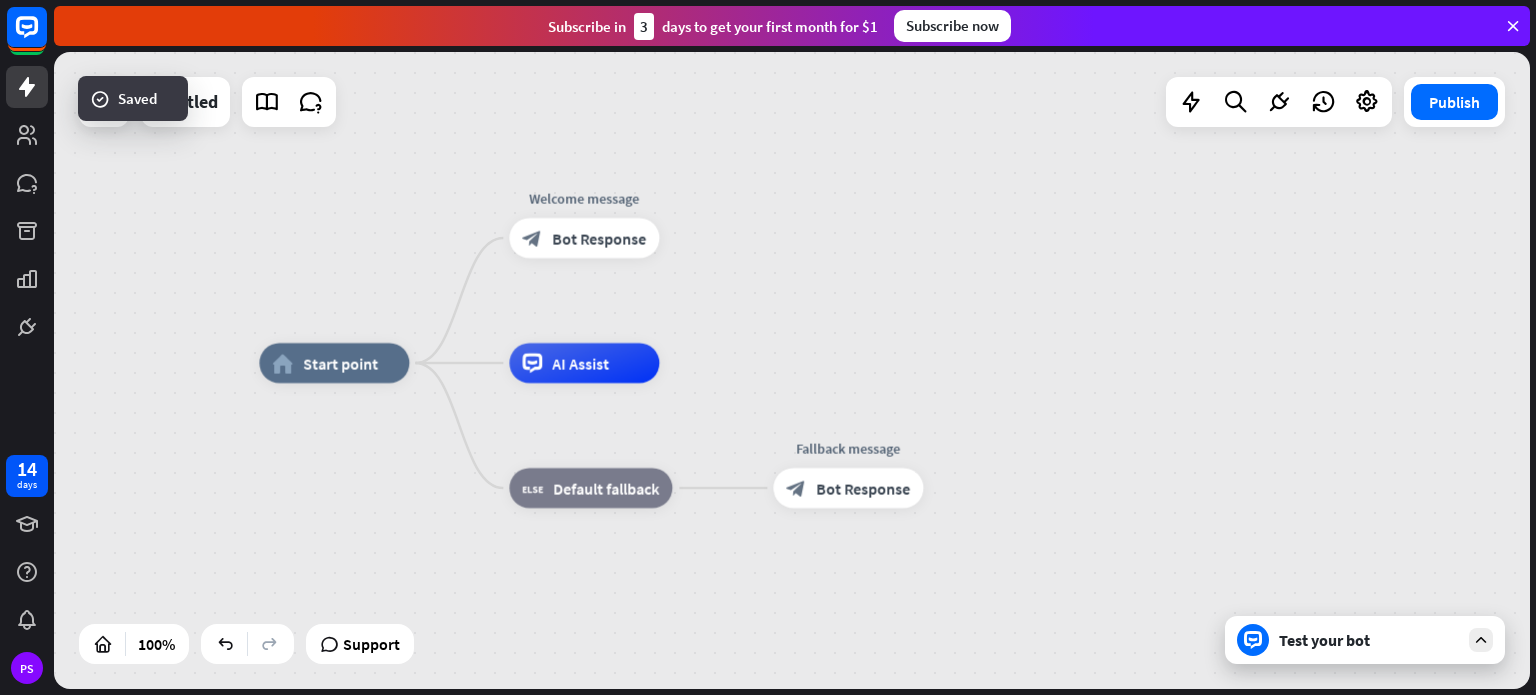 click on "Bot Response" at bounding box center [599, 238] 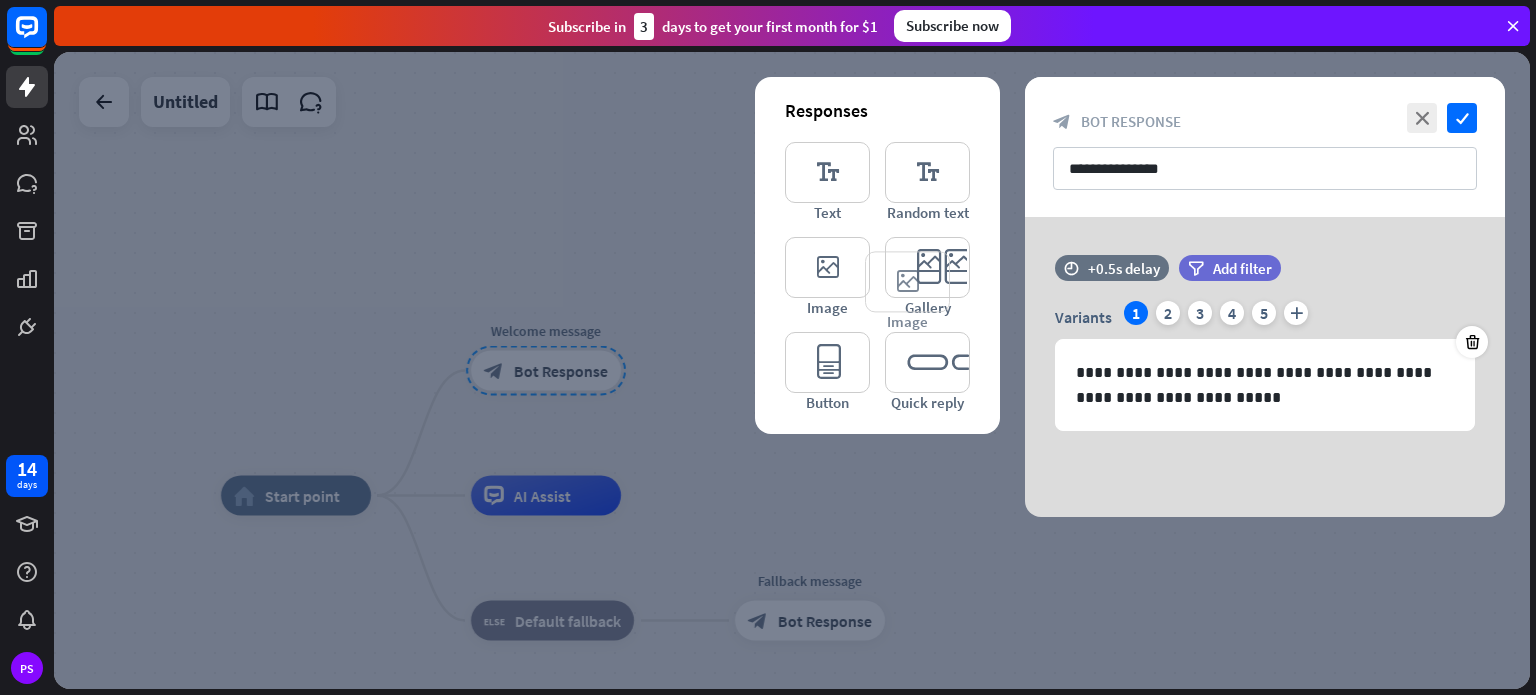 type 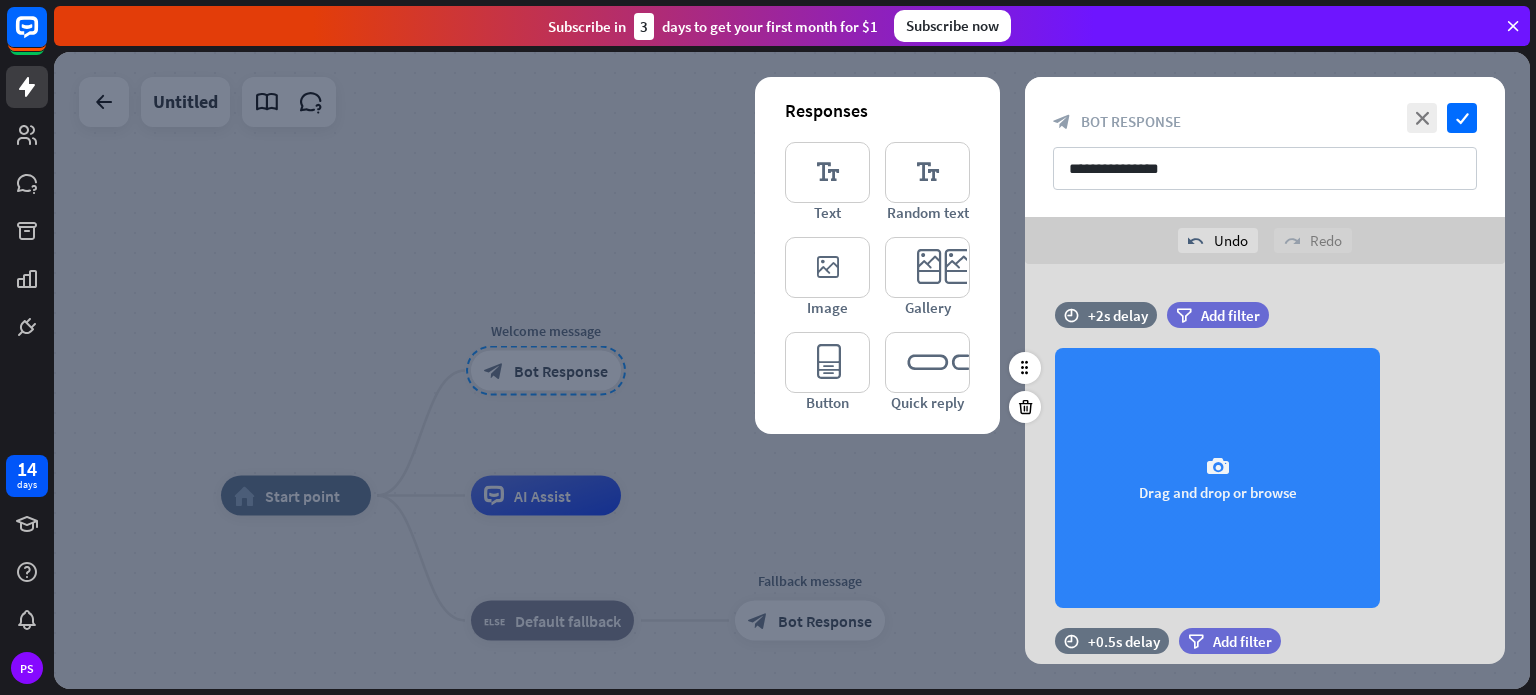 click on "camera
Drag and drop or browse" at bounding box center (1217, 478) 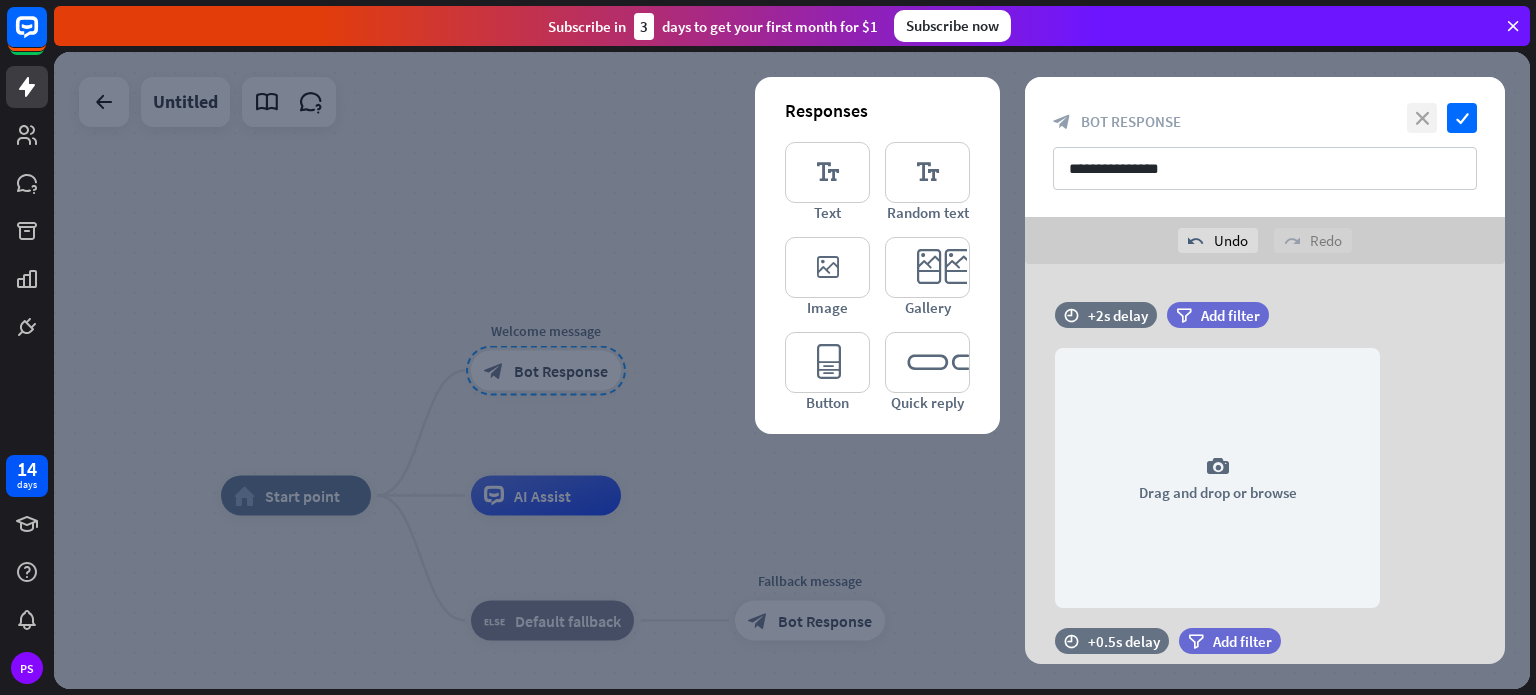 click on "close" at bounding box center (1422, 118) 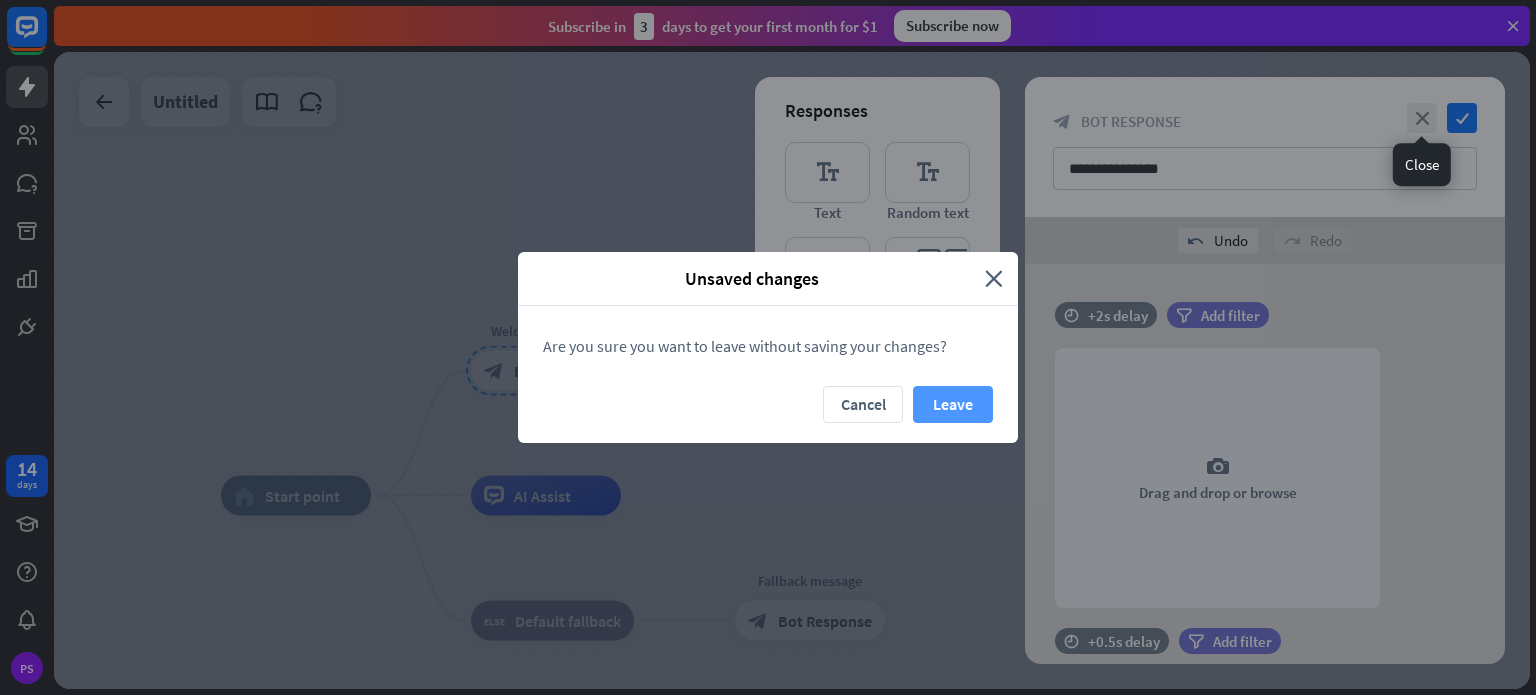 click on "Leave" at bounding box center [953, 404] 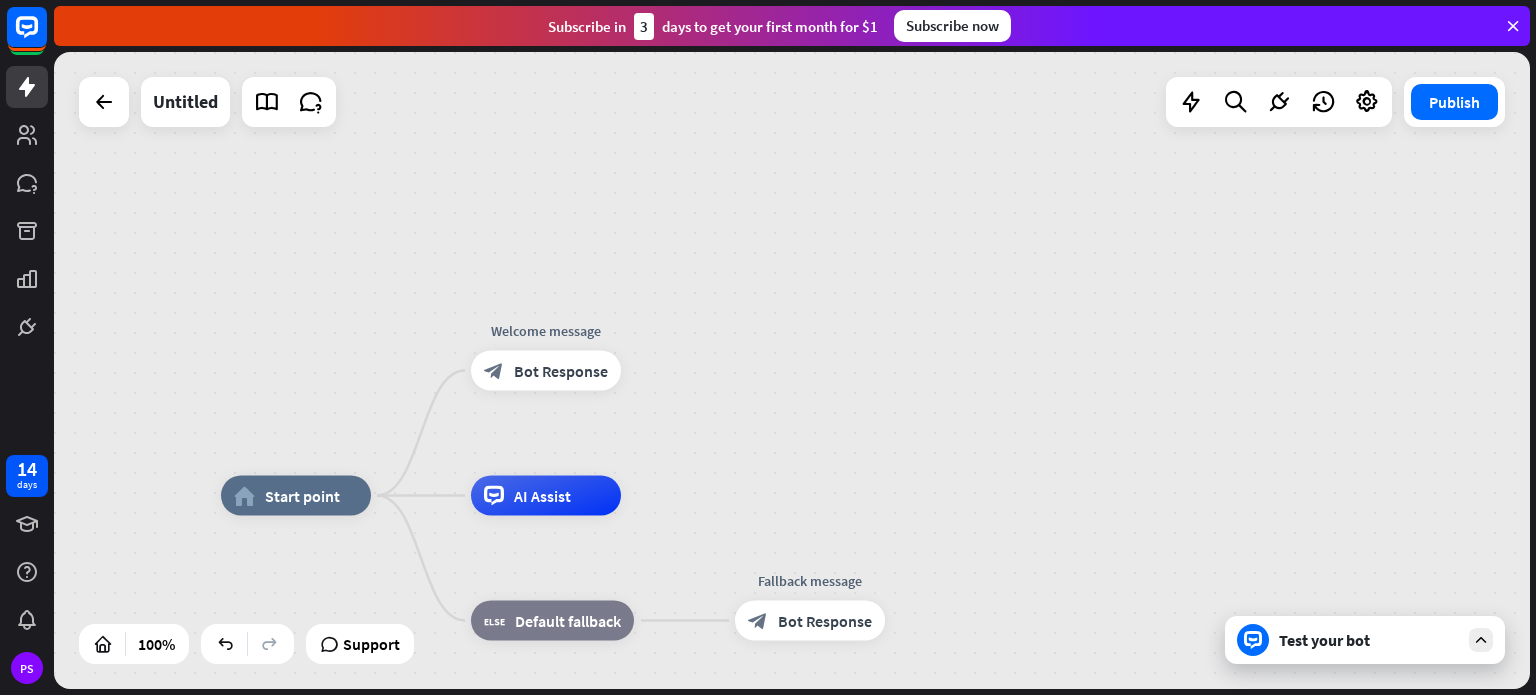 click on "block_bot_response   Bot Response" at bounding box center [546, 371] 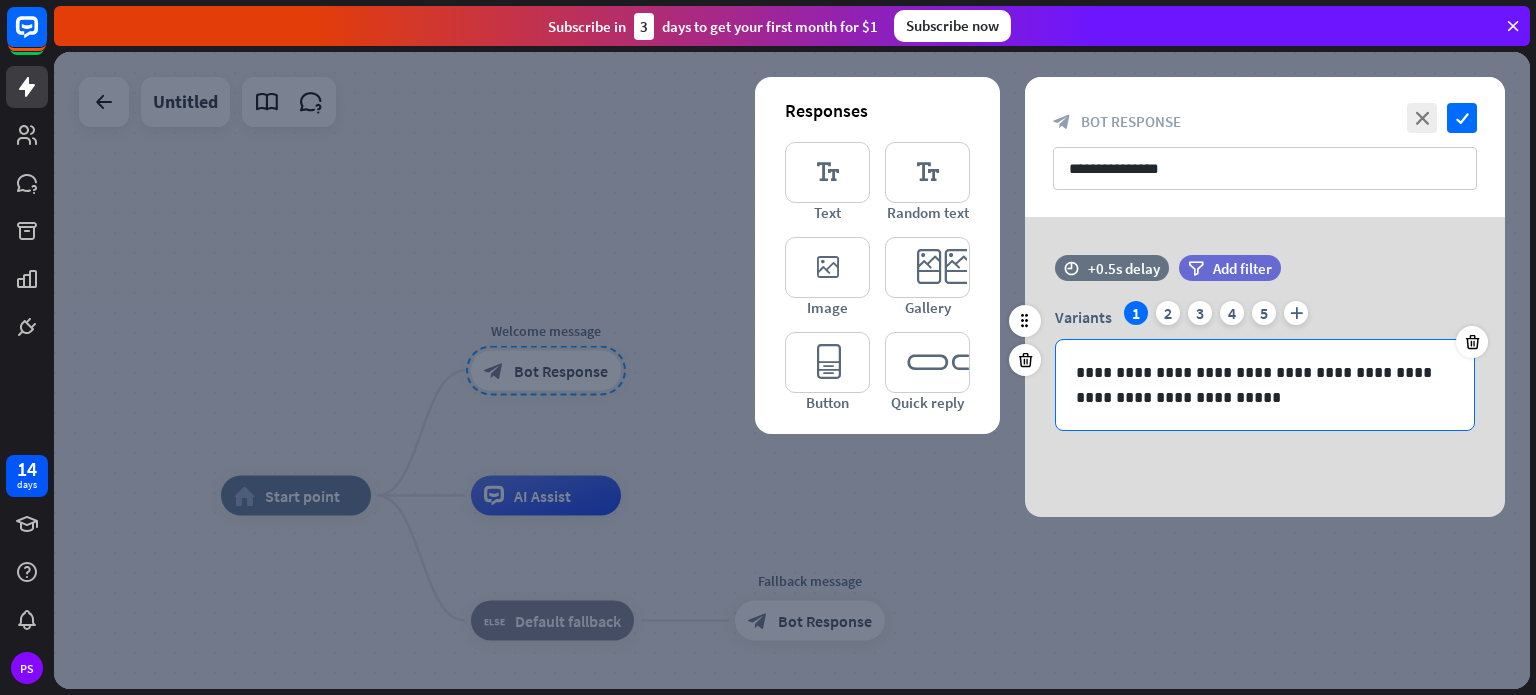 click on "**********" at bounding box center [1265, 385] 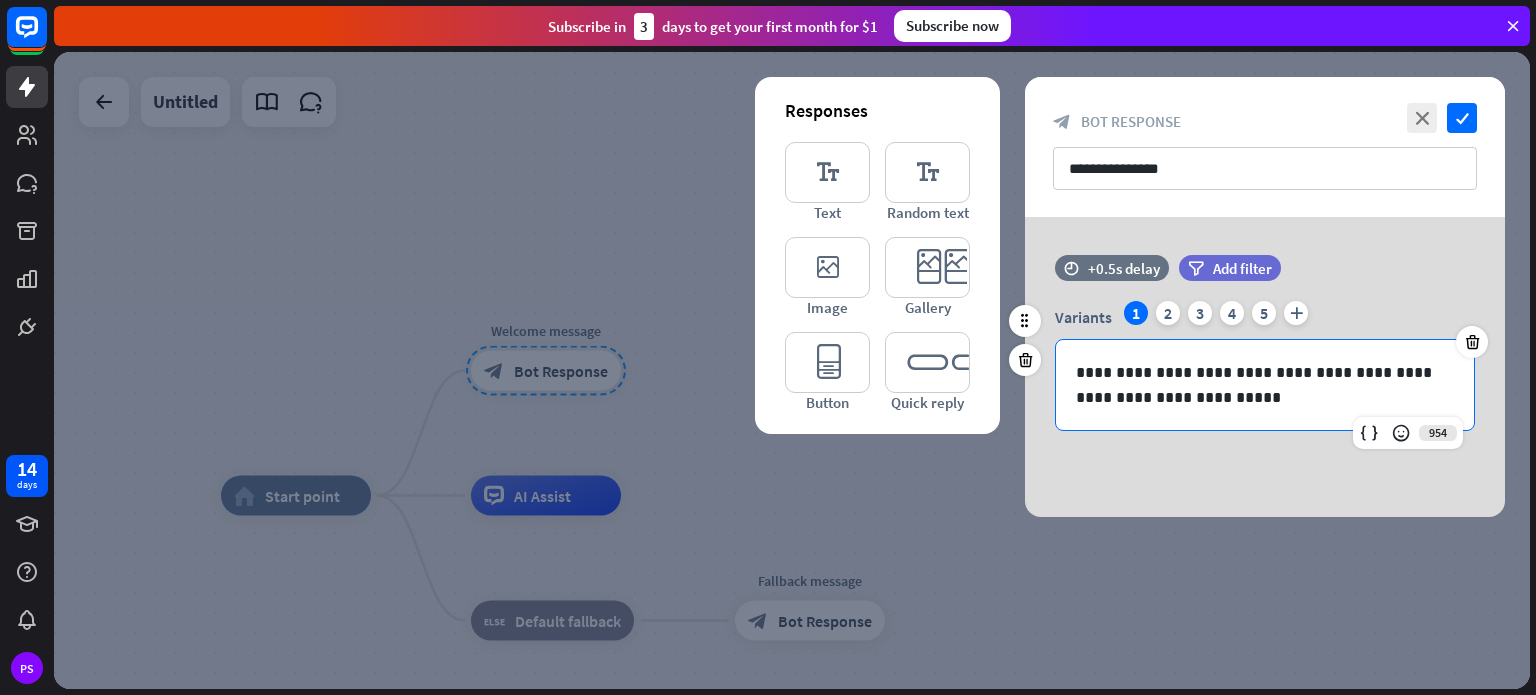 type 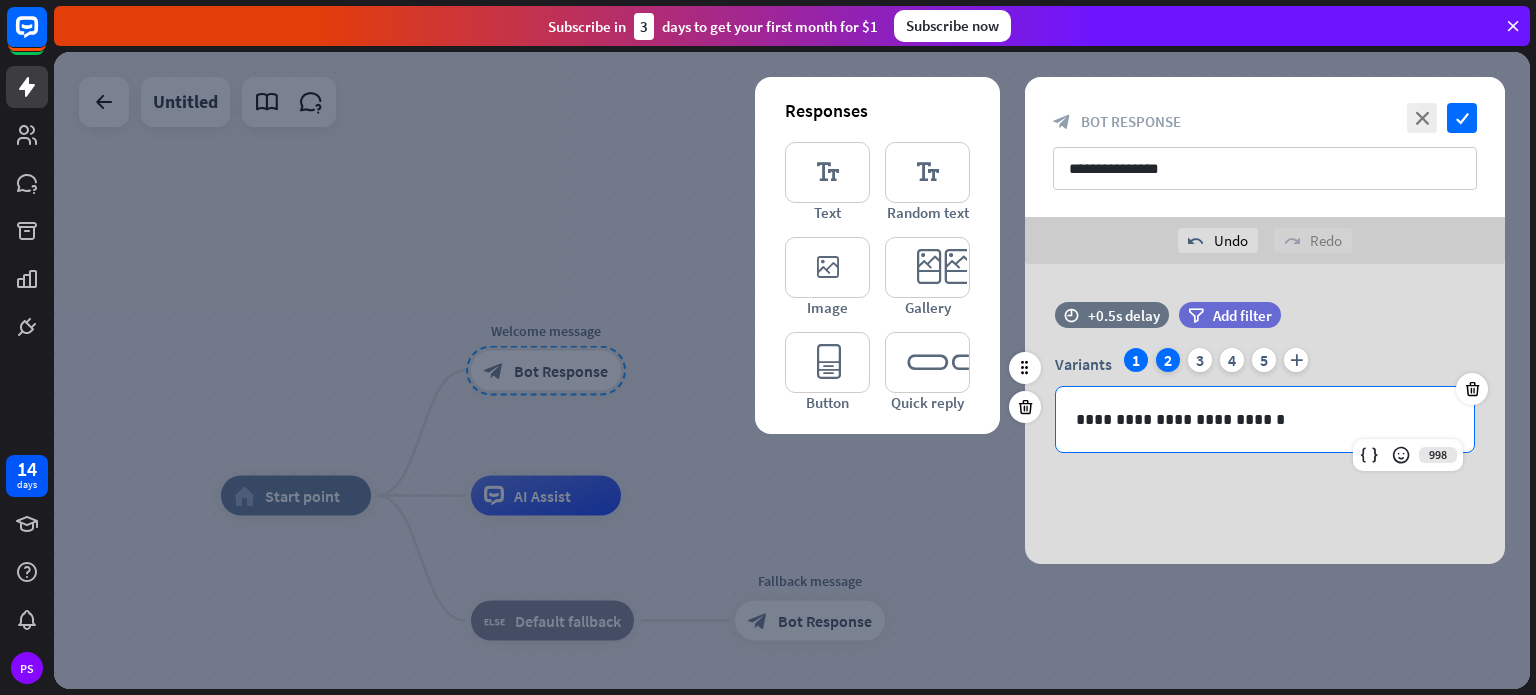 click on "2" at bounding box center [1168, 360] 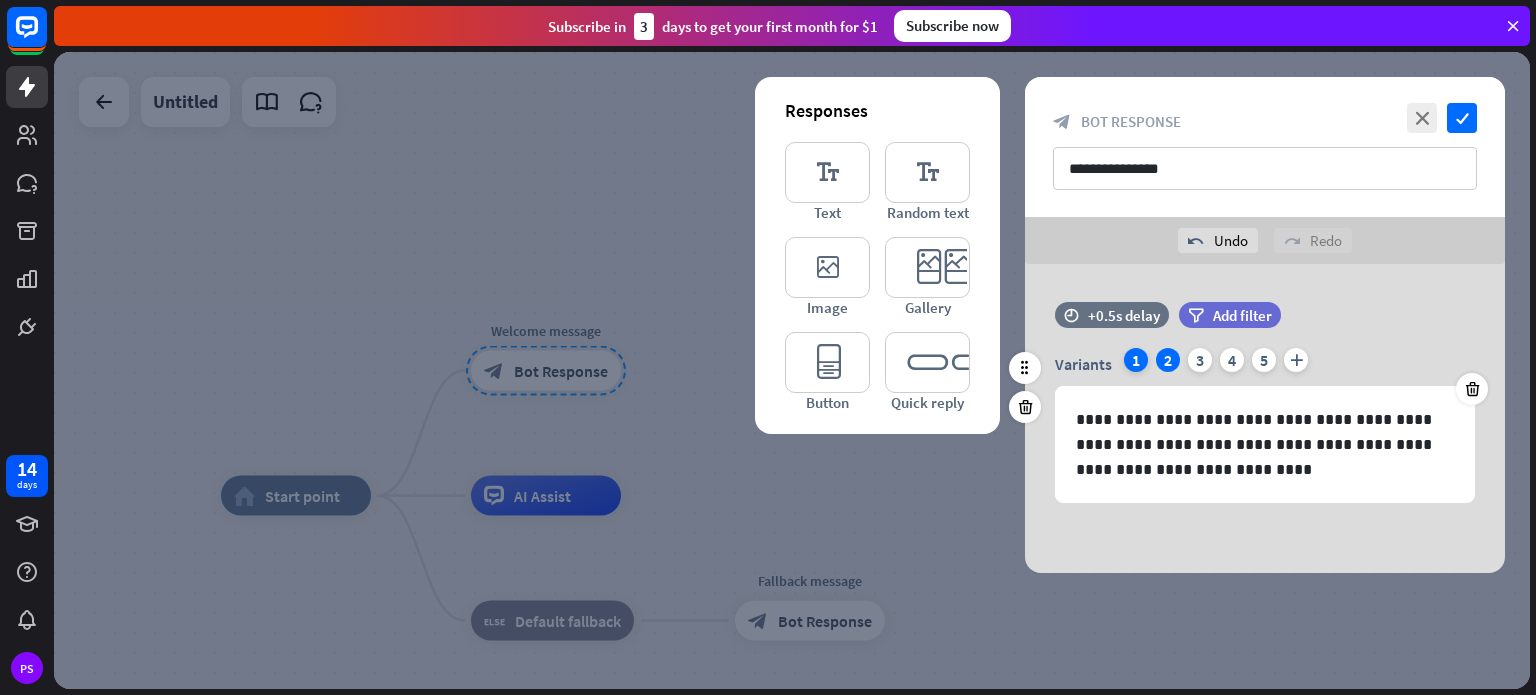 click on "1" at bounding box center (1136, 360) 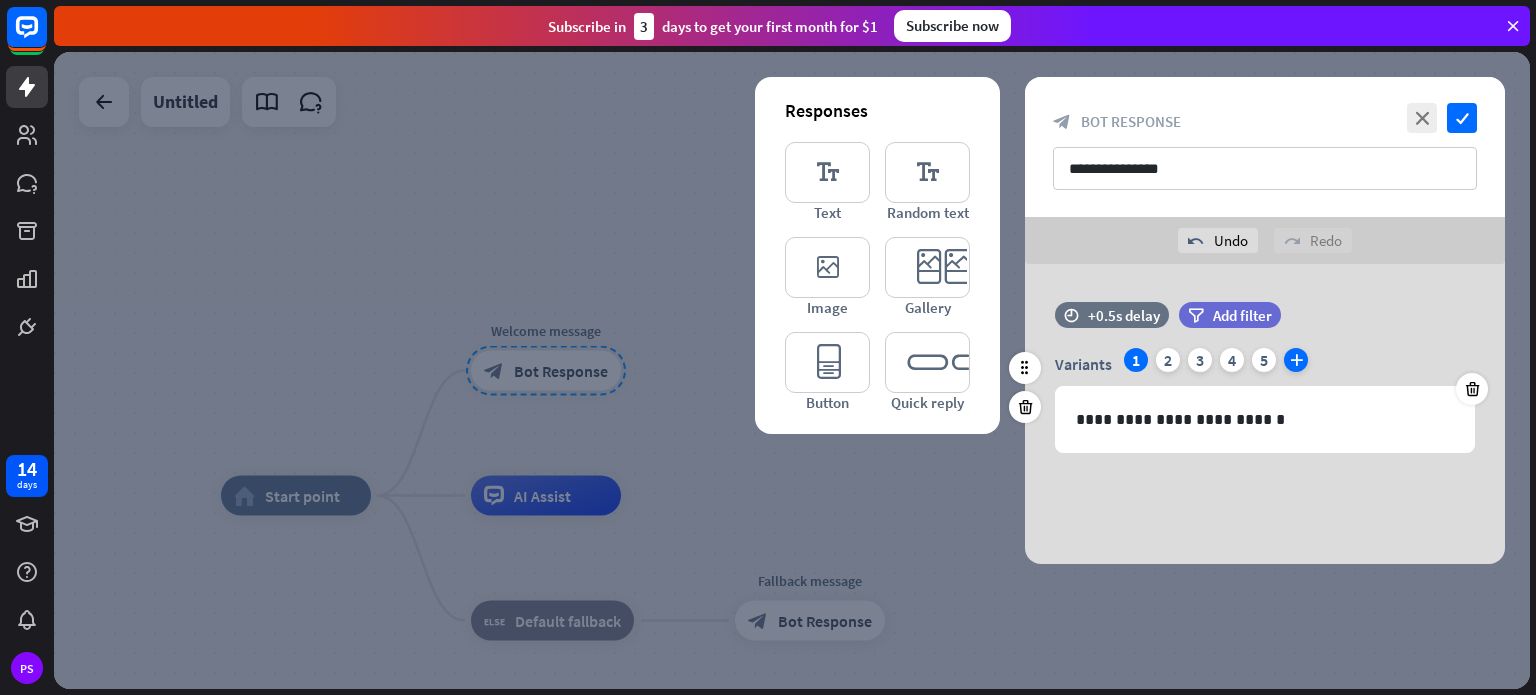 click on "plus" at bounding box center (1296, 360) 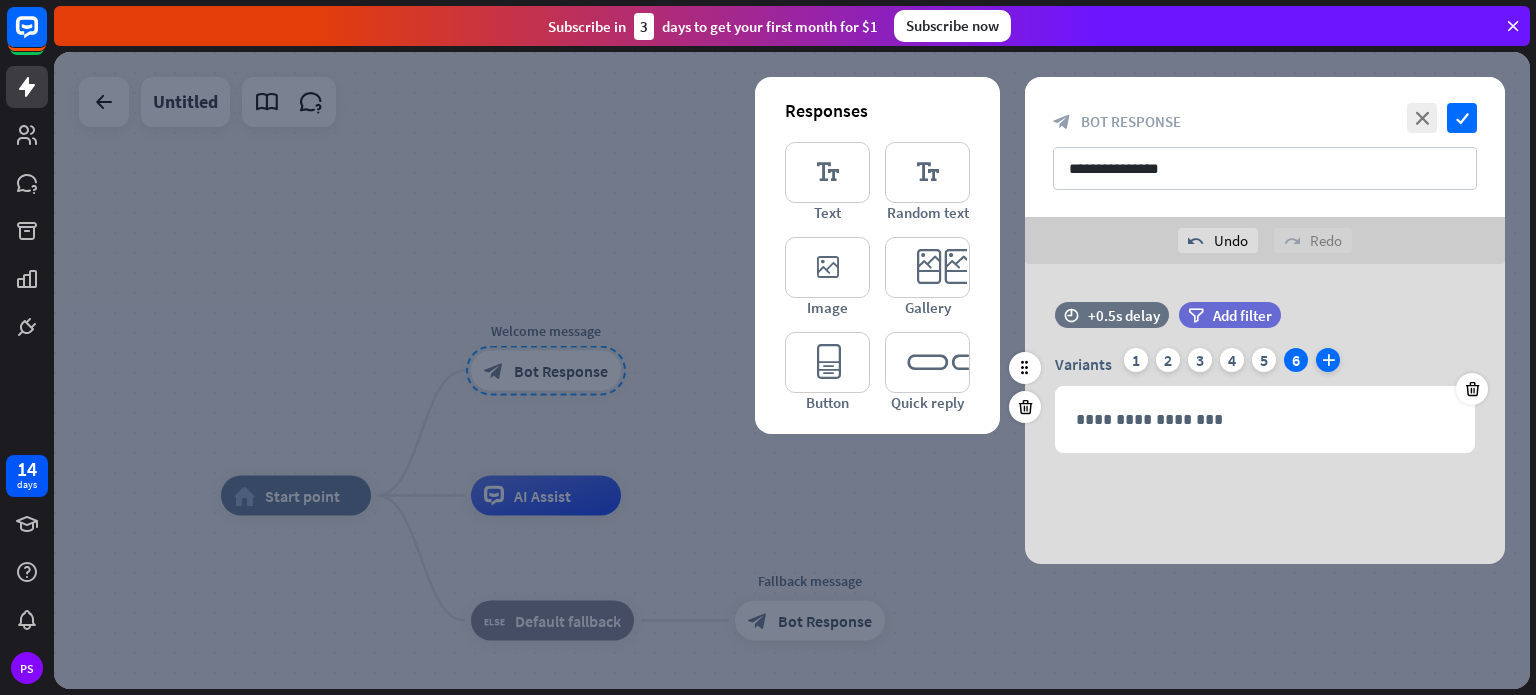 click on "plus" at bounding box center (1328, 360) 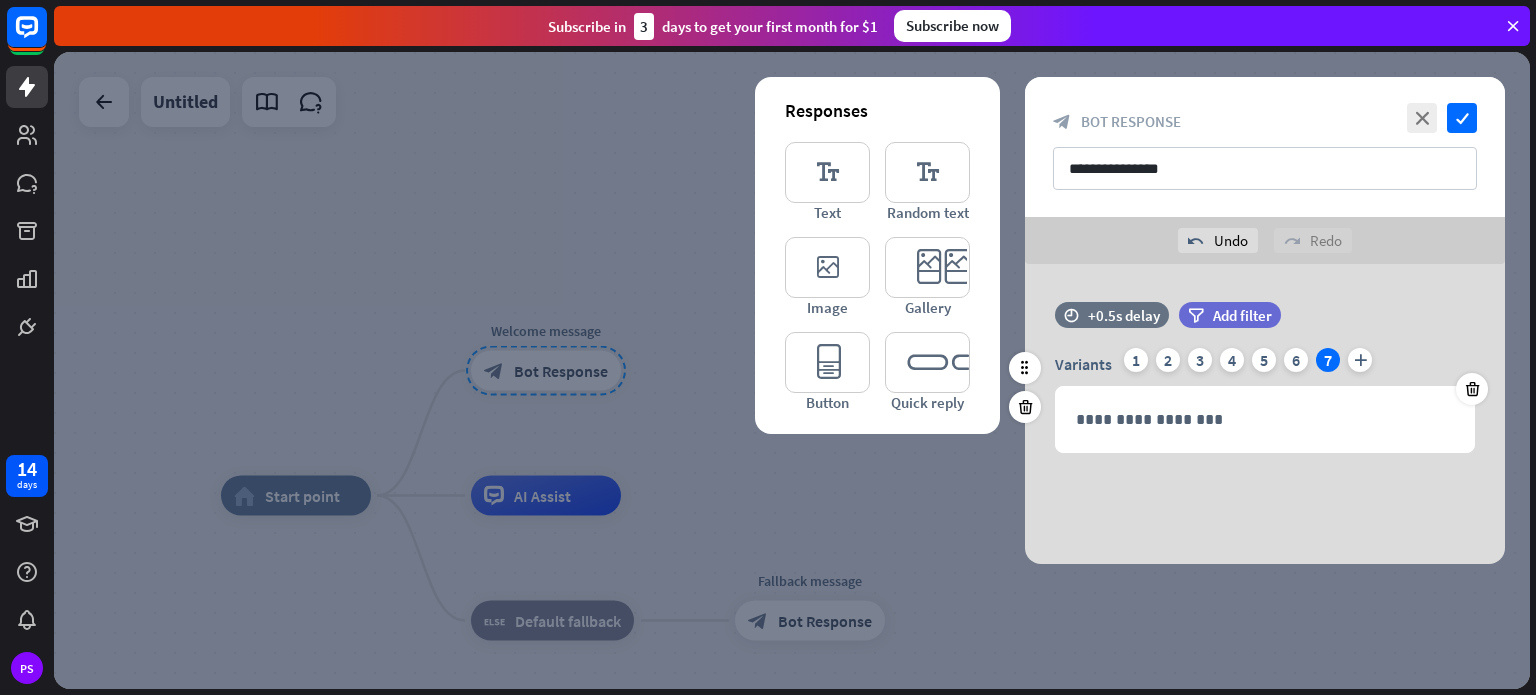 click on "7" at bounding box center (1328, 360) 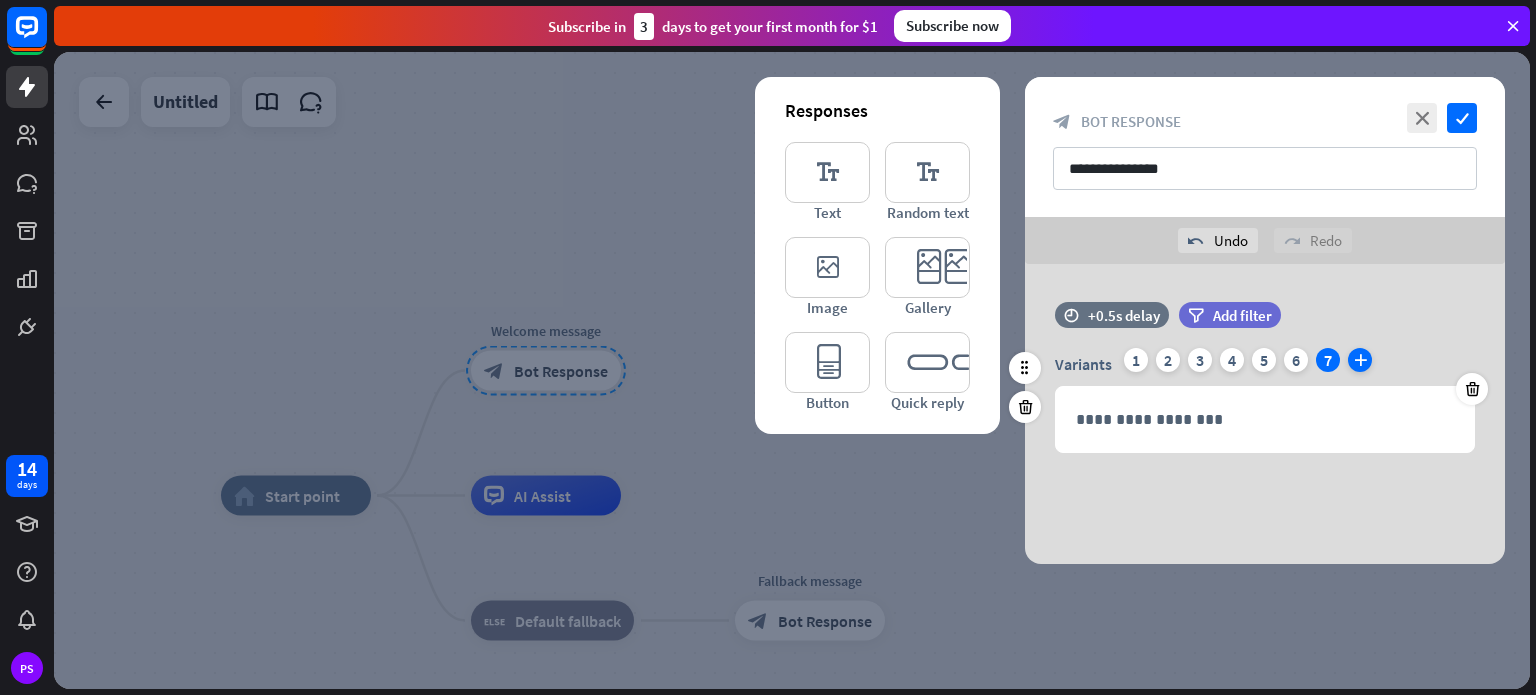 click on "plus" at bounding box center (1360, 360) 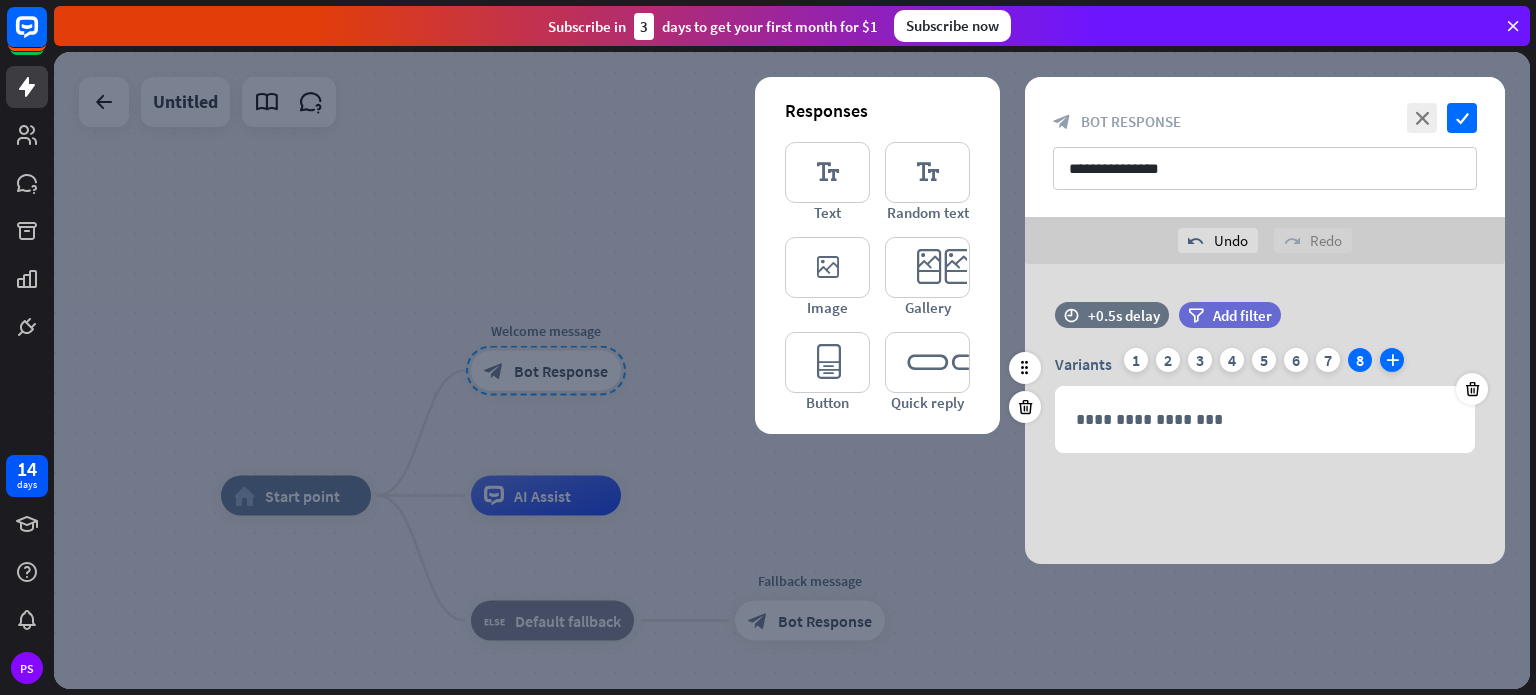 click on "plus" at bounding box center [1392, 360] 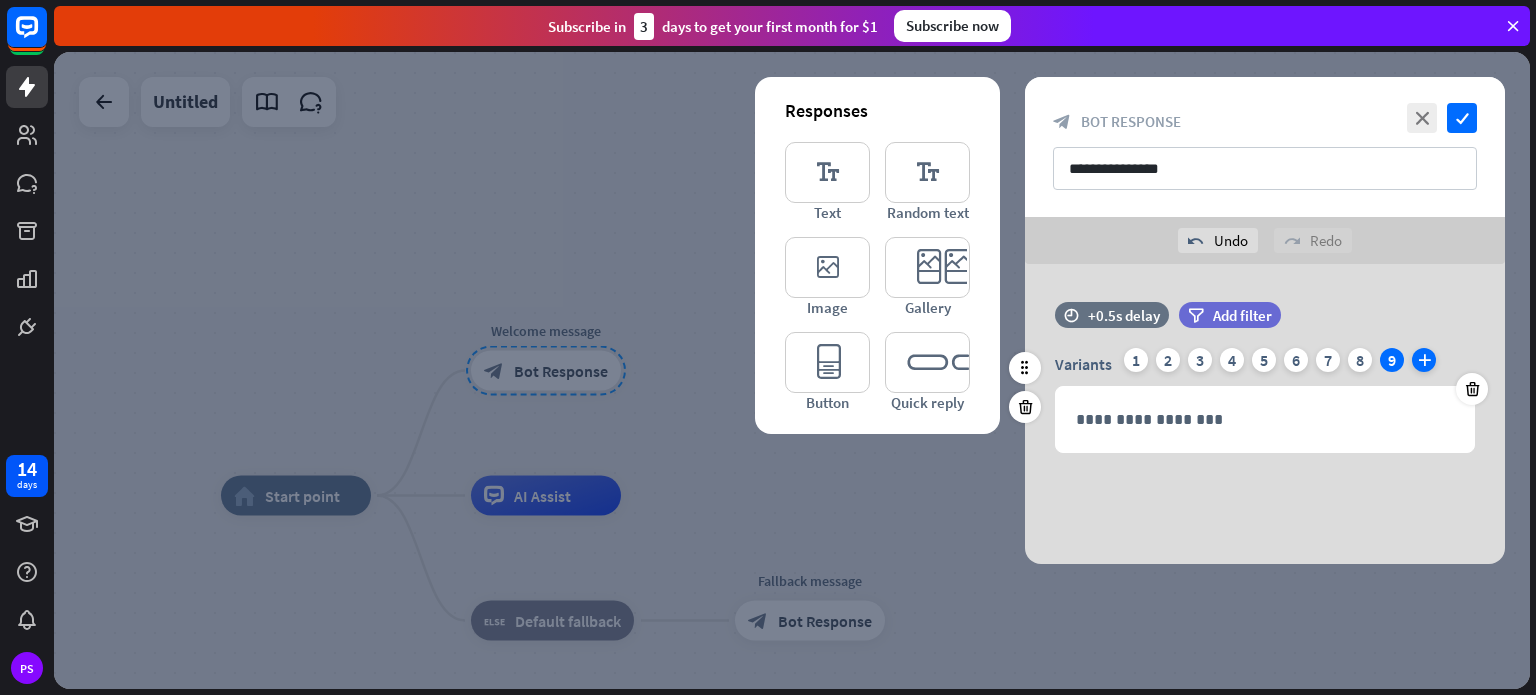 click on "plus" at bounding box center [1424, 360] 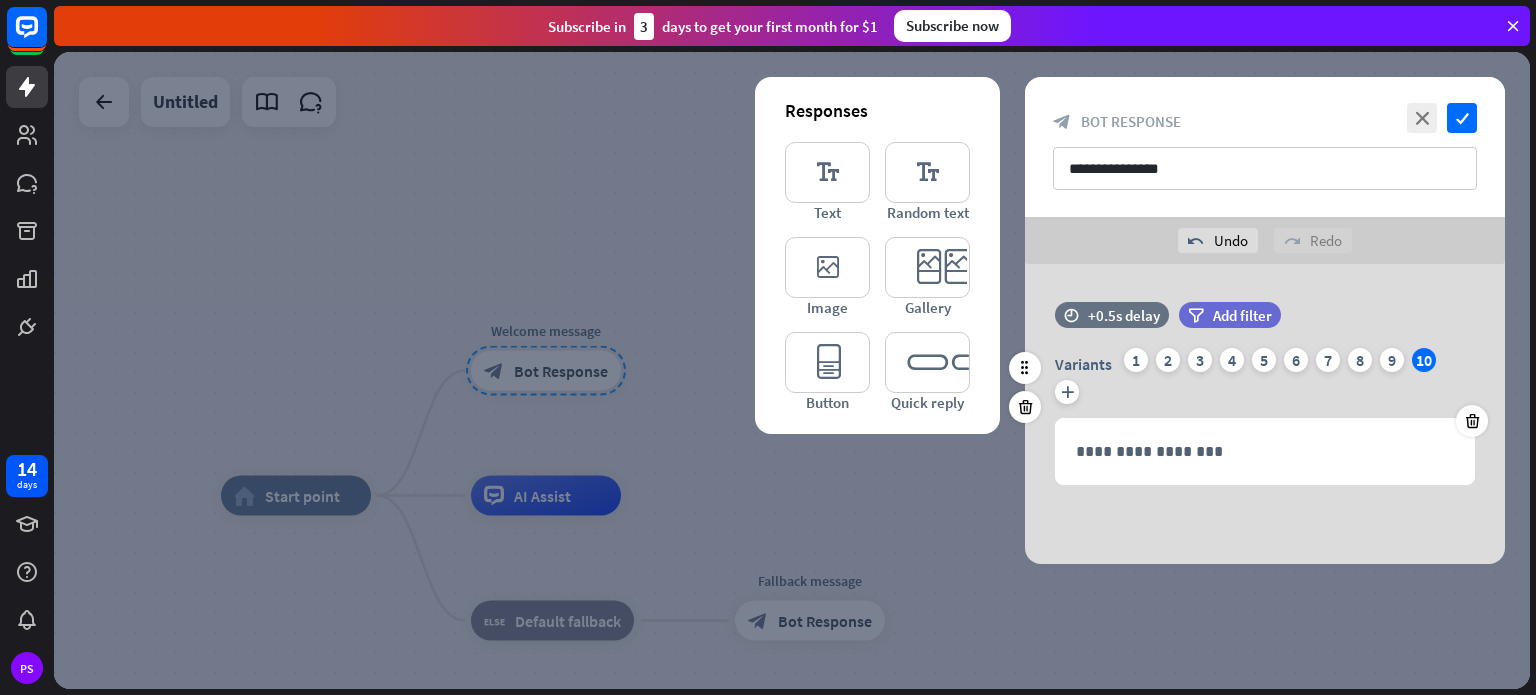 click on "Variants
1
2
3
4
5
6
7
8
9
10
plus" at bounding box center [1265, 380] 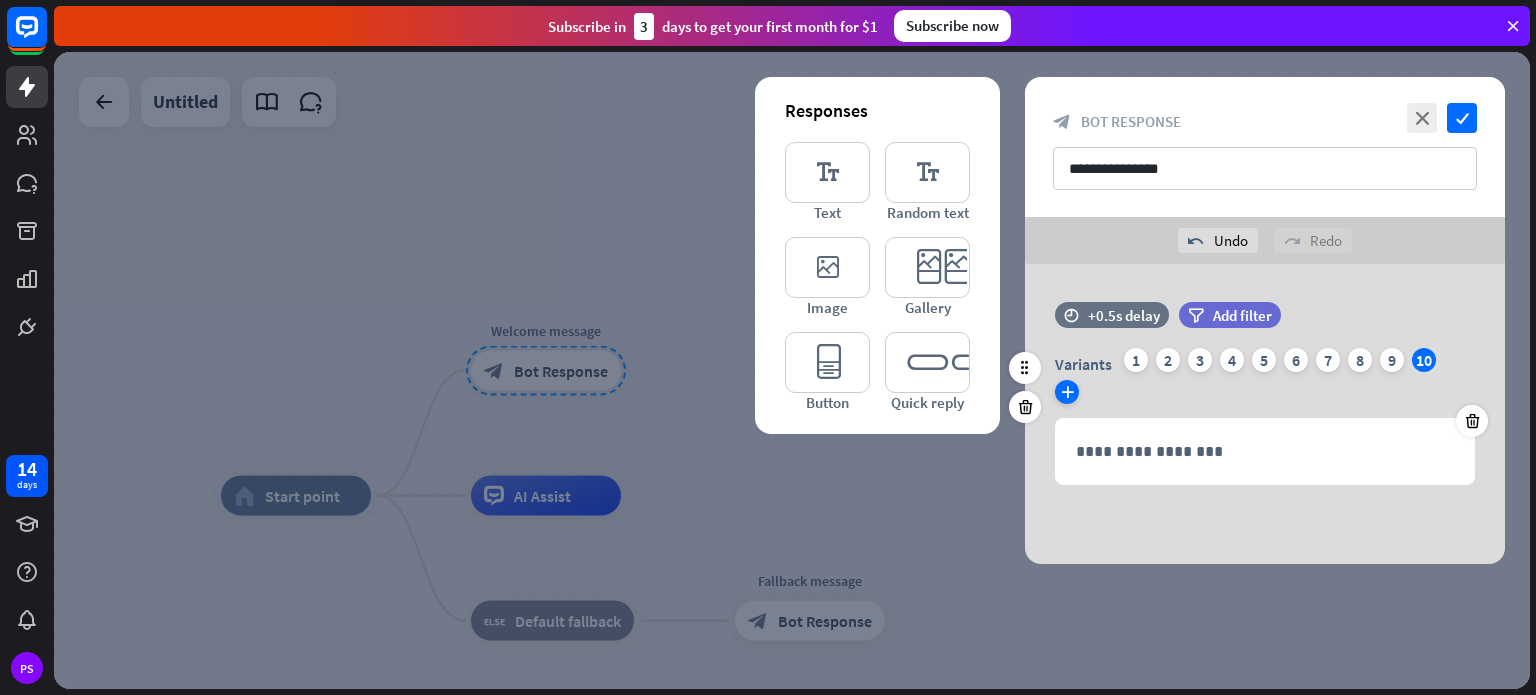 click on "plus" at bounding box center [1067, 392] 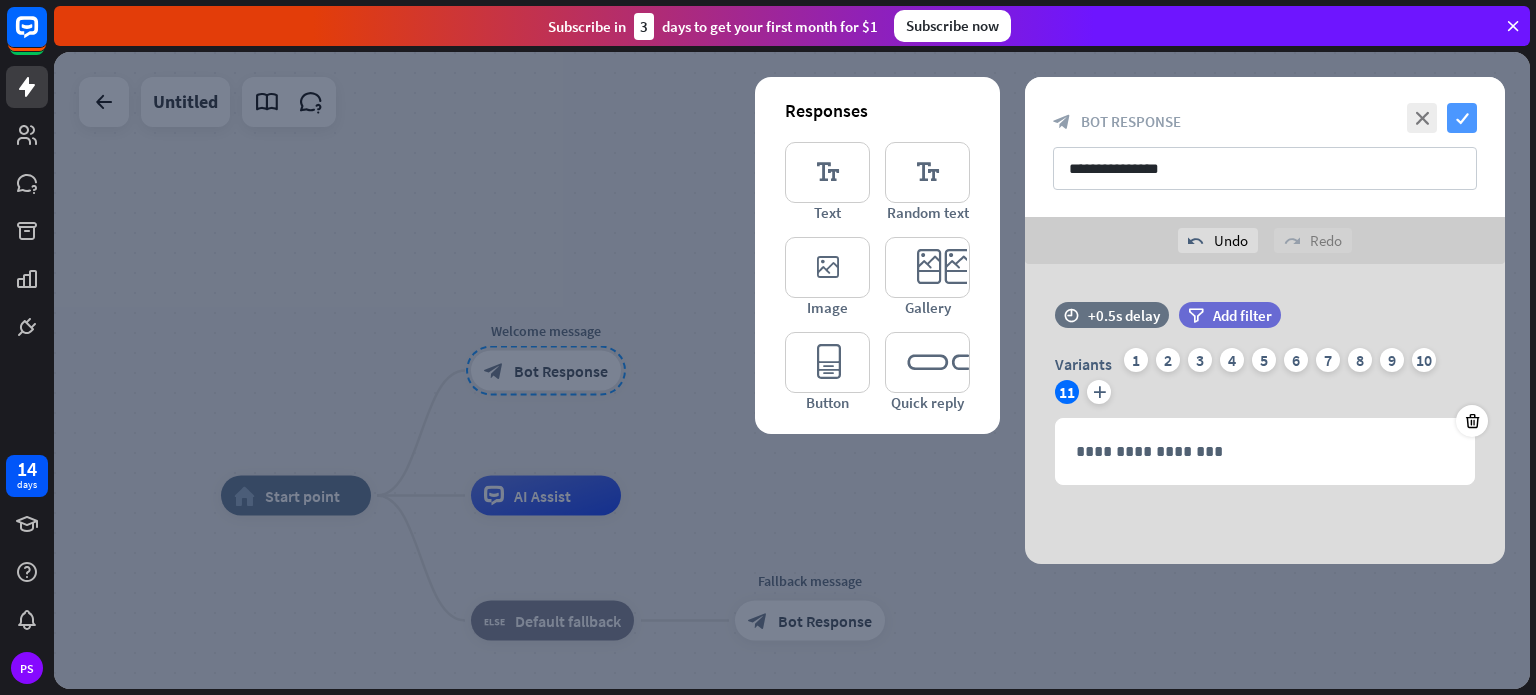 click on "check" at bounding box center [1462, 118] 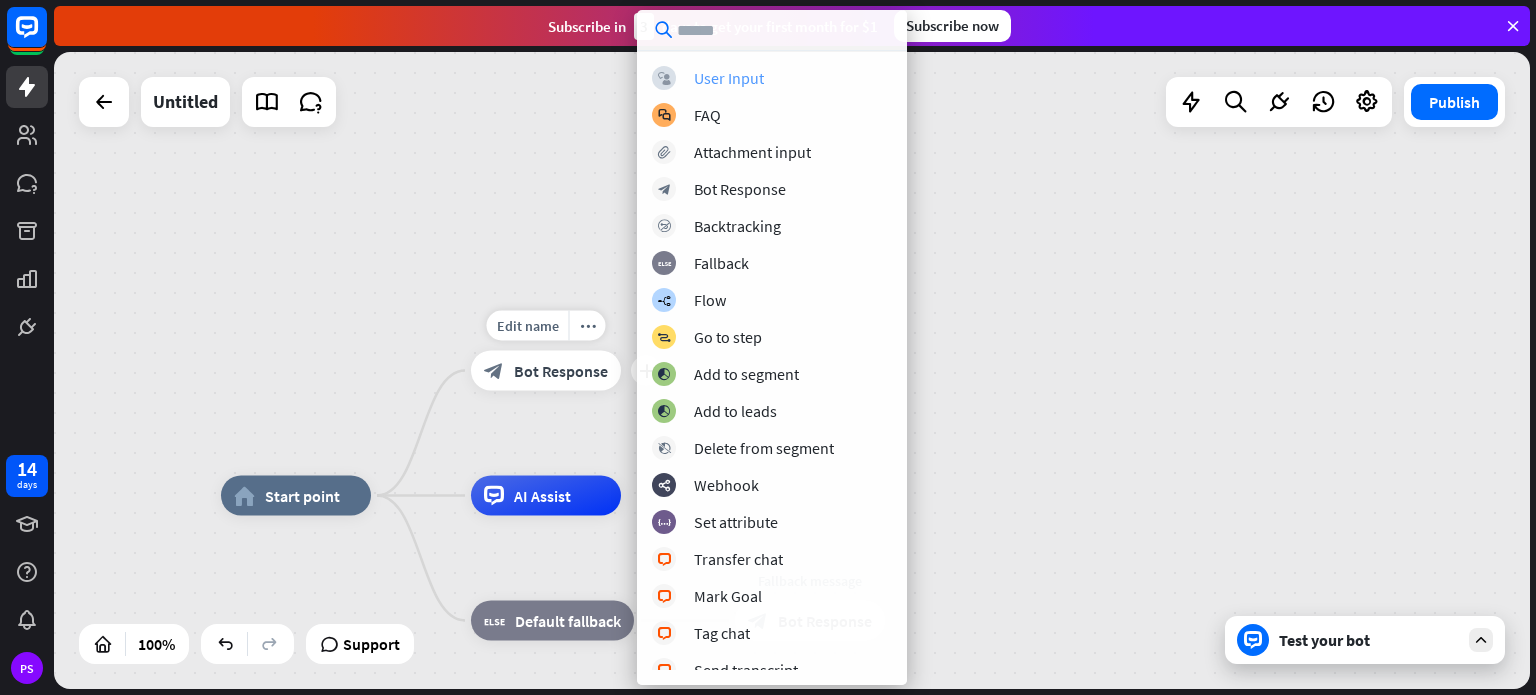 click on "block_user_input" at bounding box center [664, 78] 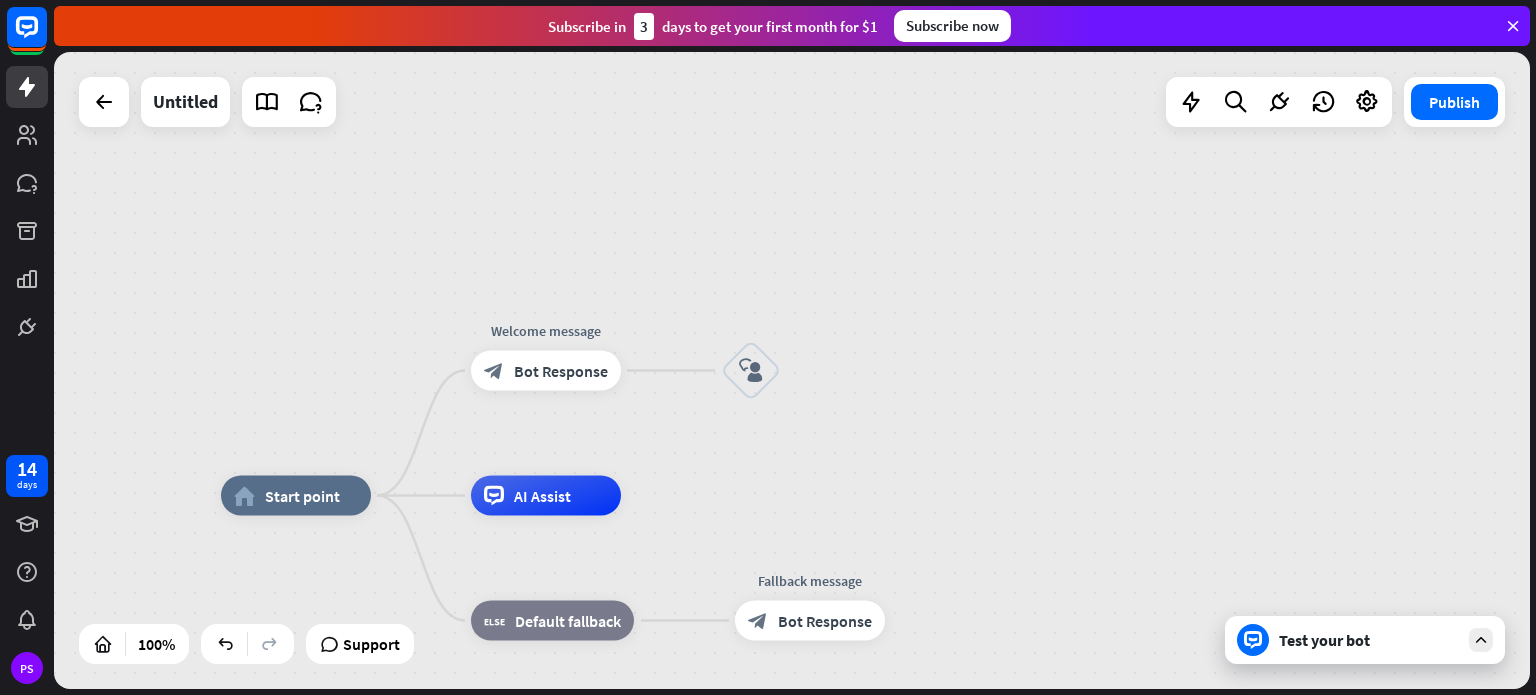 click on "block_user_input" at bounding box center [751, 371] 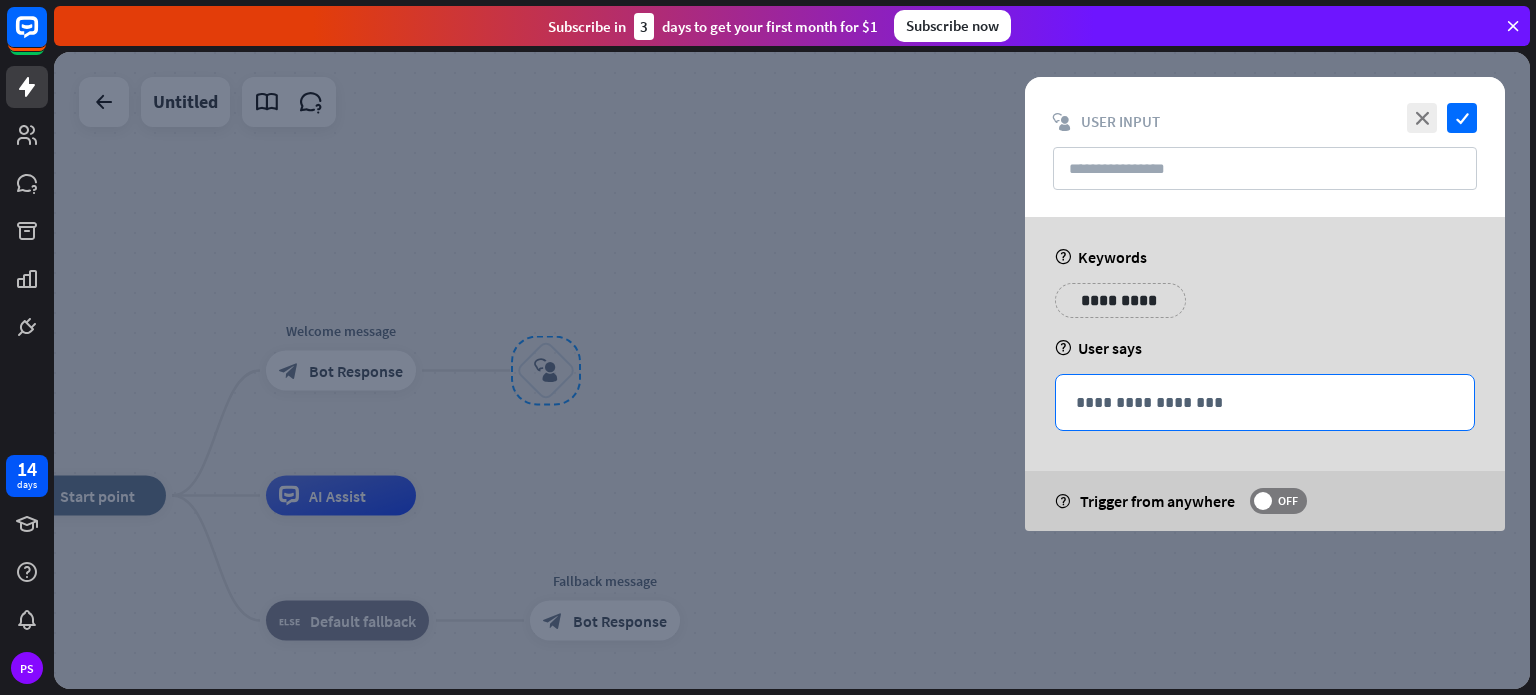 click on "**********" at bounding box center (1265, 402) 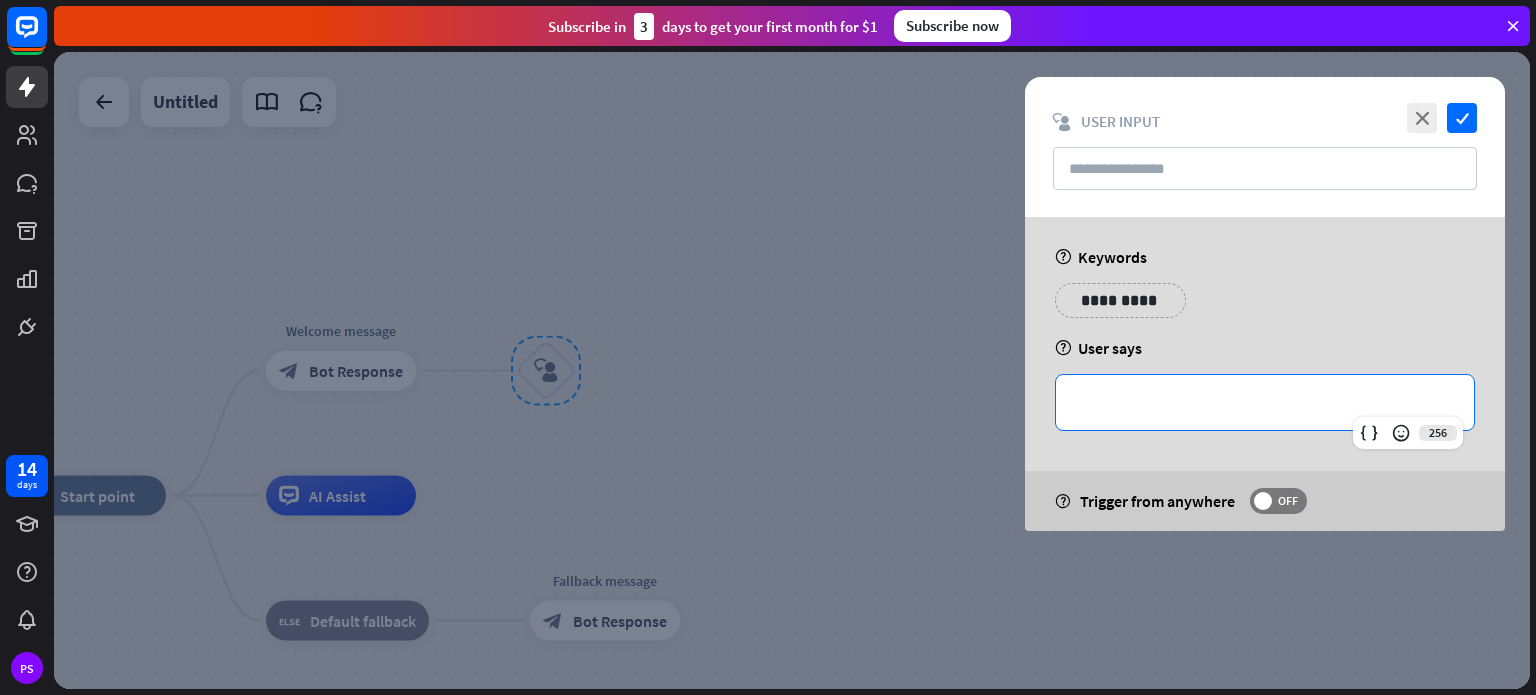 type 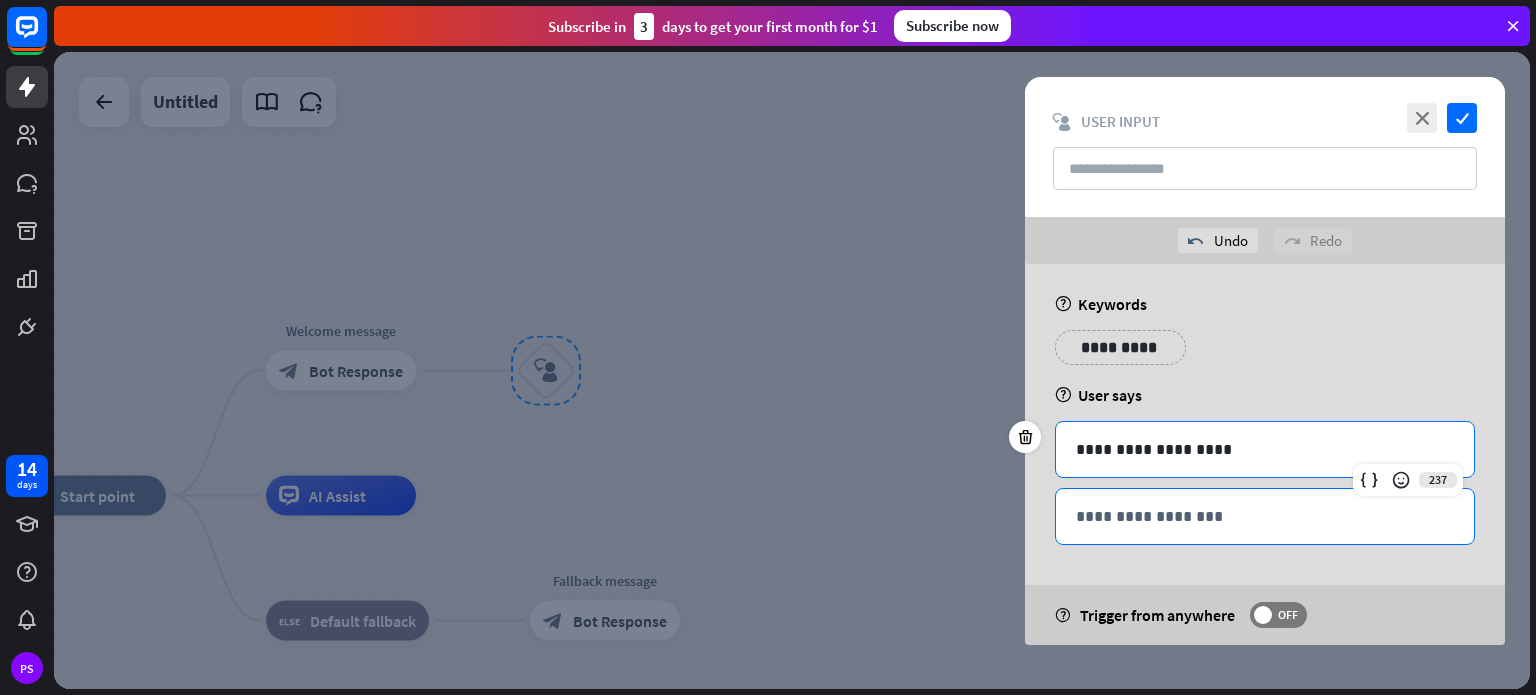 click on "**********" at bounding box center (1265, 516) 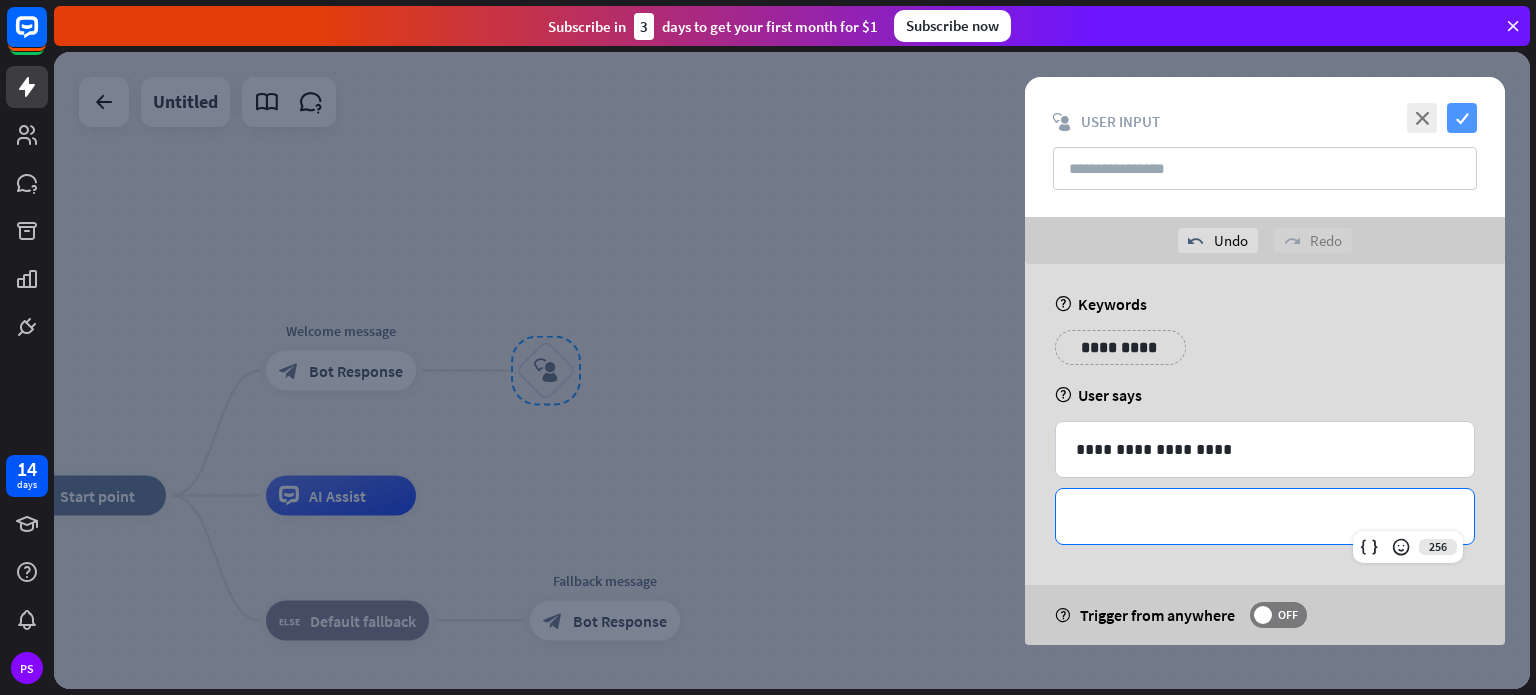 click on "check" at bounding box center (1462, 118) 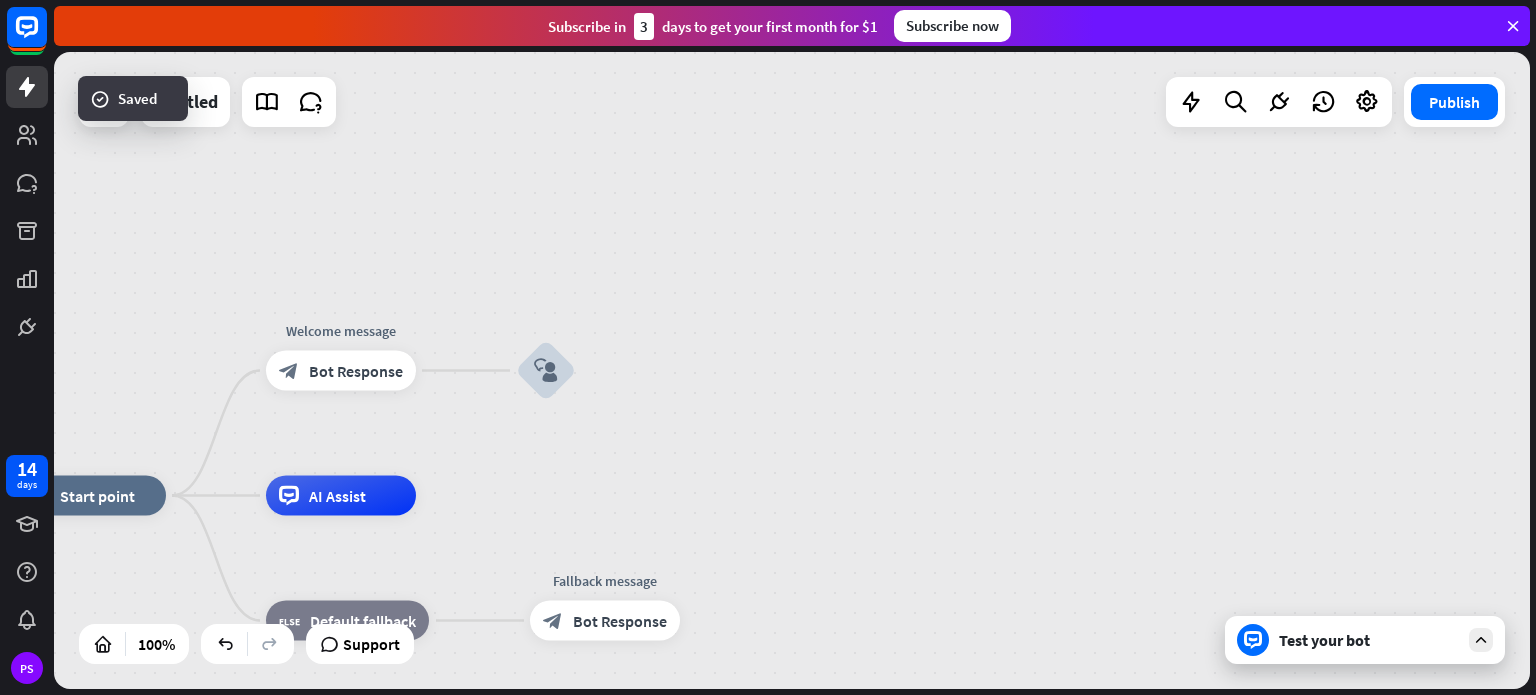 click on "home_2   Start point                 Welcome message   block_bot_response   Bot Response                   block_user_input                     AI Assist                   block_fallback   Default fallback                 Fallback message   block_bot_response   Bot Response" at bounding box center [792, 370] 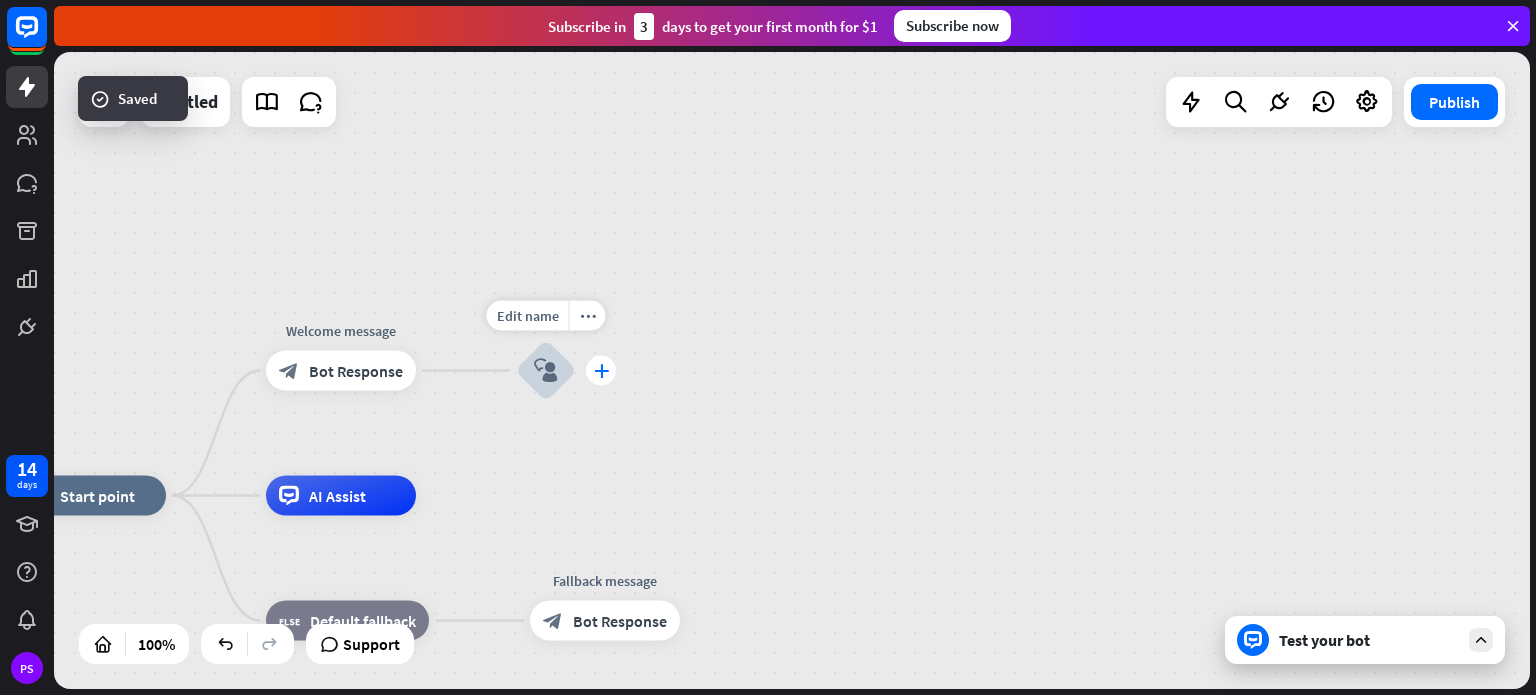 click on "plus" at bounding box center [601, 371] 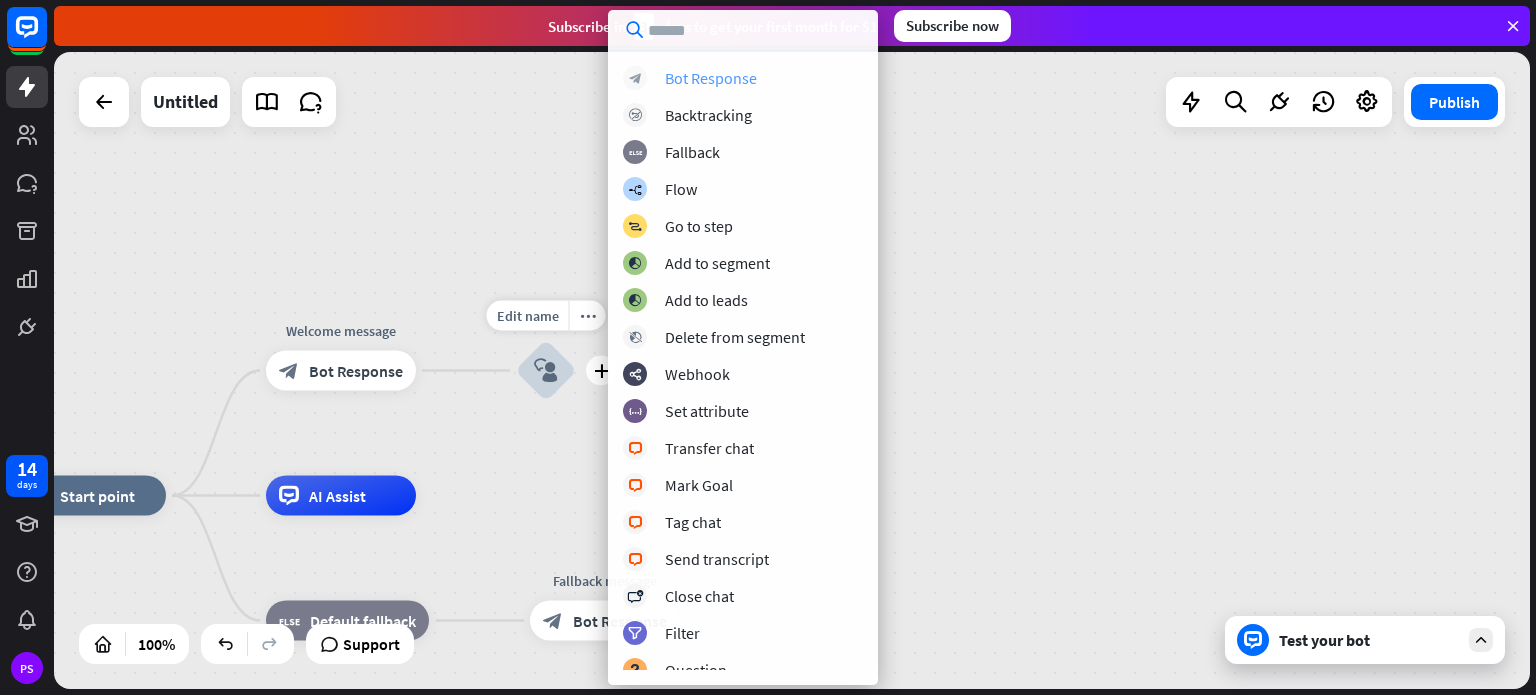 click on "block_bot_response
Bot Response" at bounding box center (743, 78) 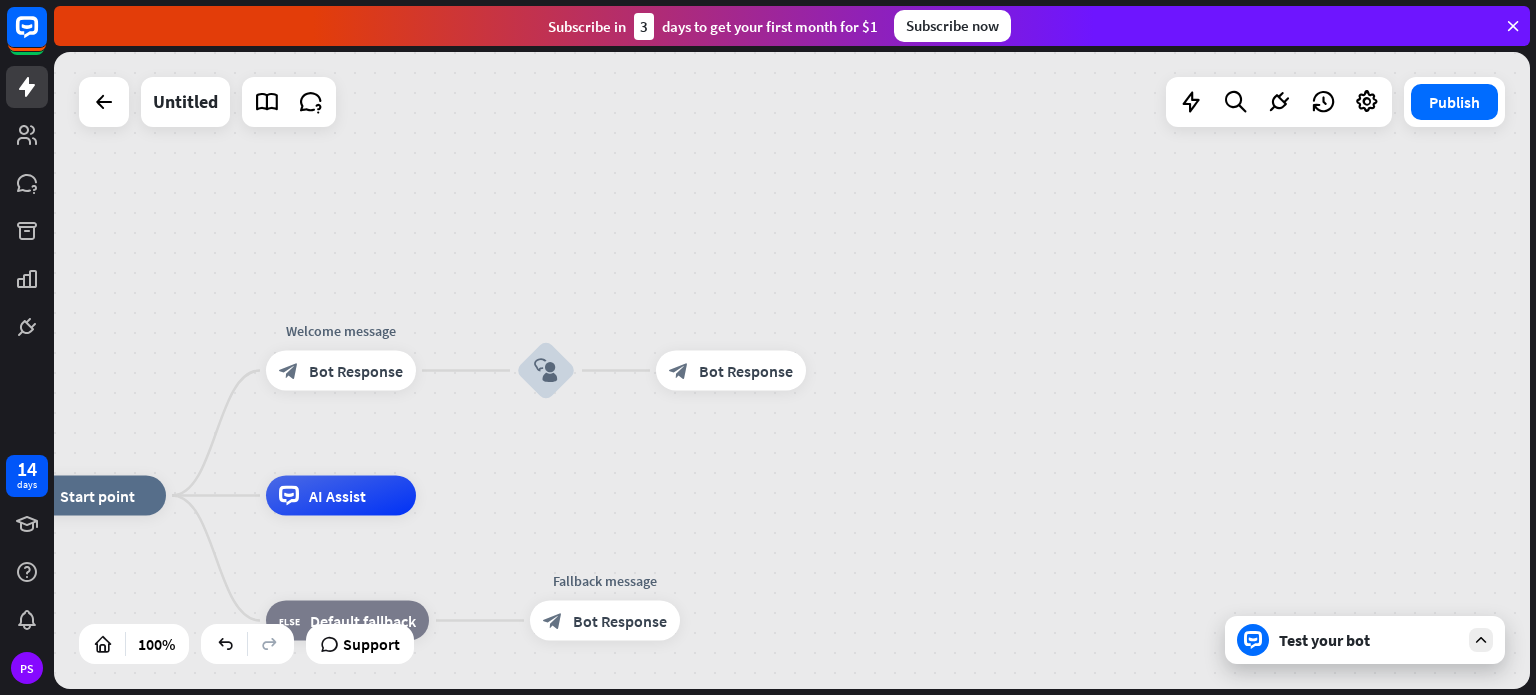 click on "block_bot_response   Bot Response" at bounding box center [731, 371] 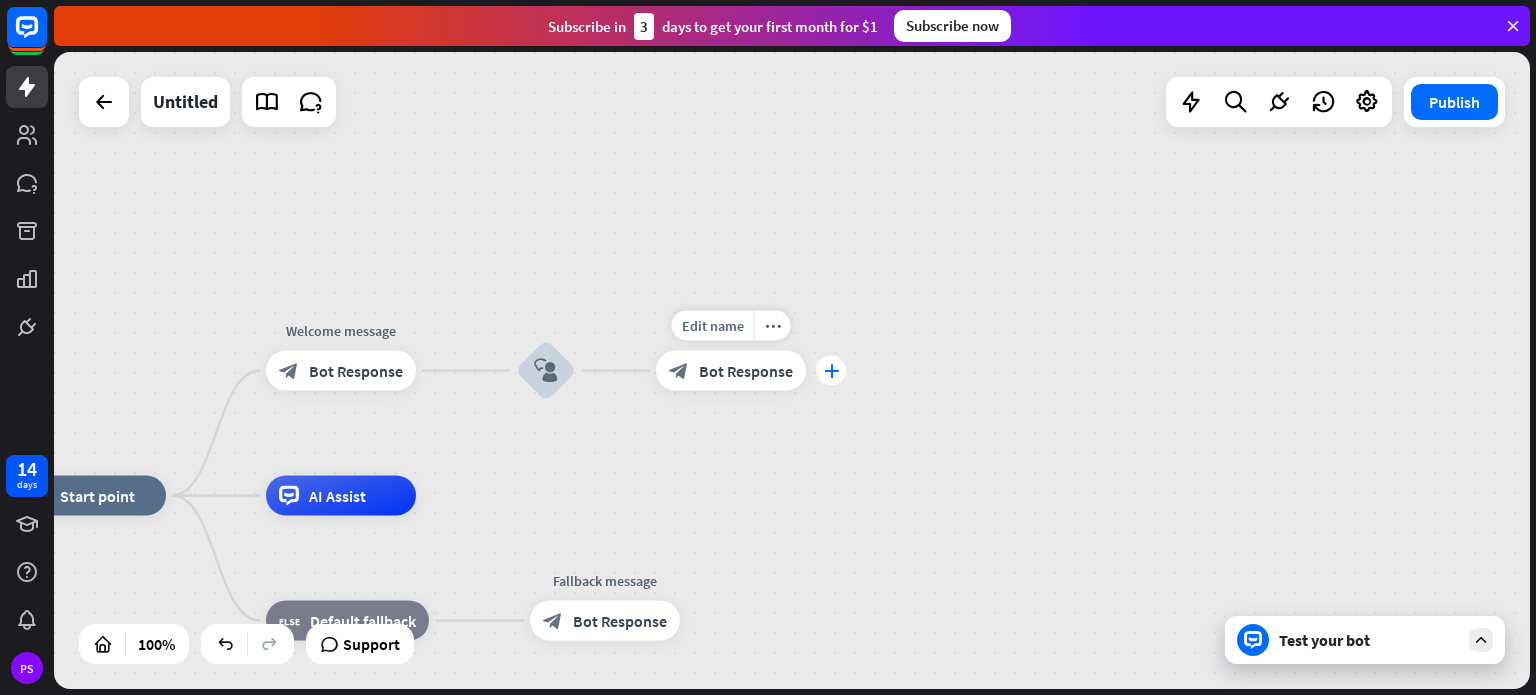 click on "plus" at bounding box center [831, 371] 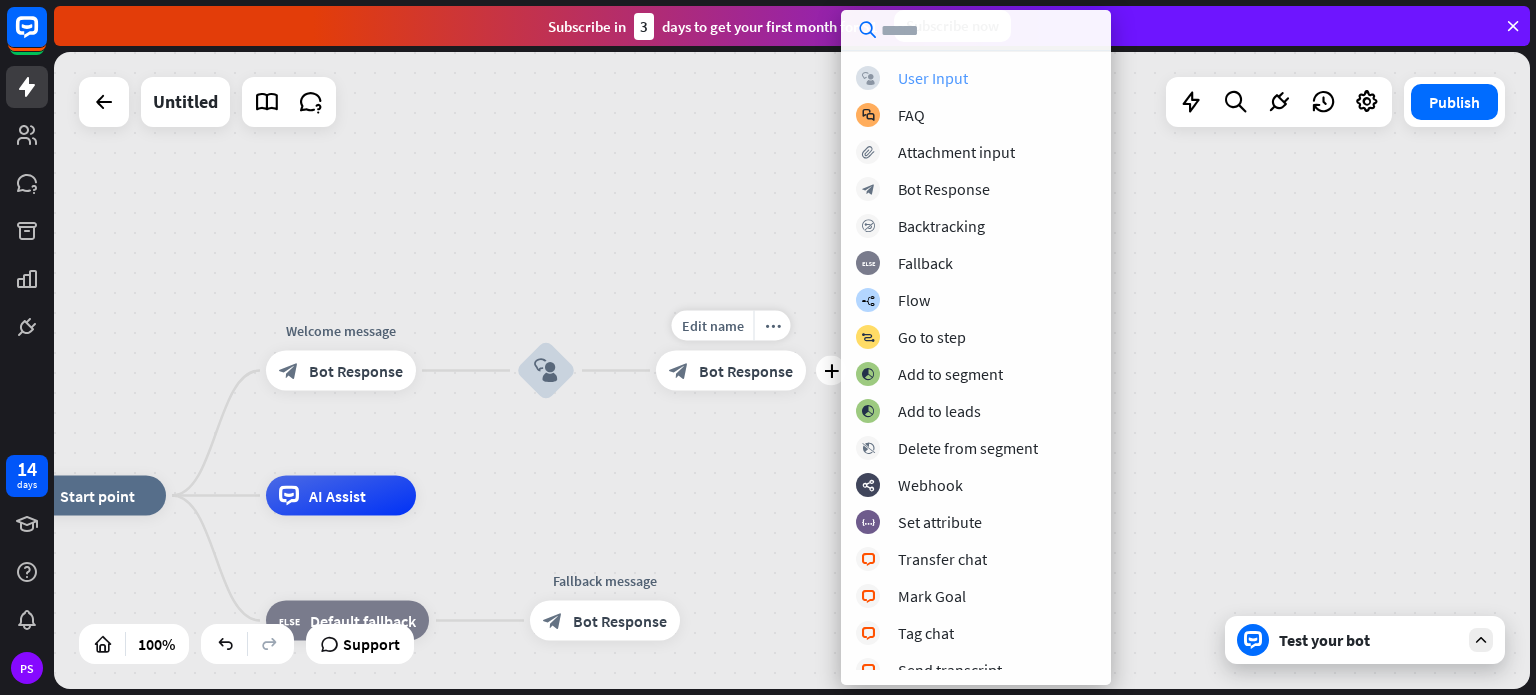 click on "block_user_input
User Input" at bounding box center (976, 78) 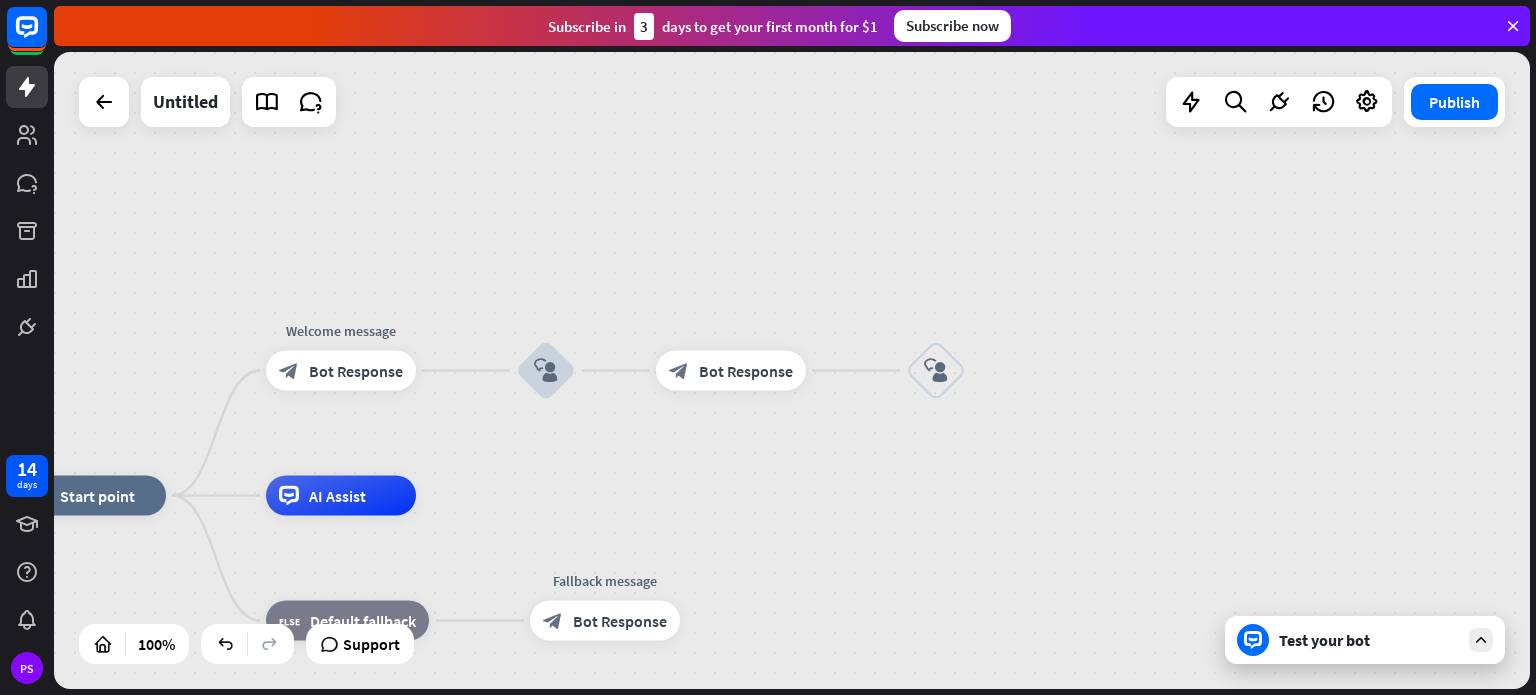 click on "block_bot_response   Bot Response" at bounding box center [731, 371] 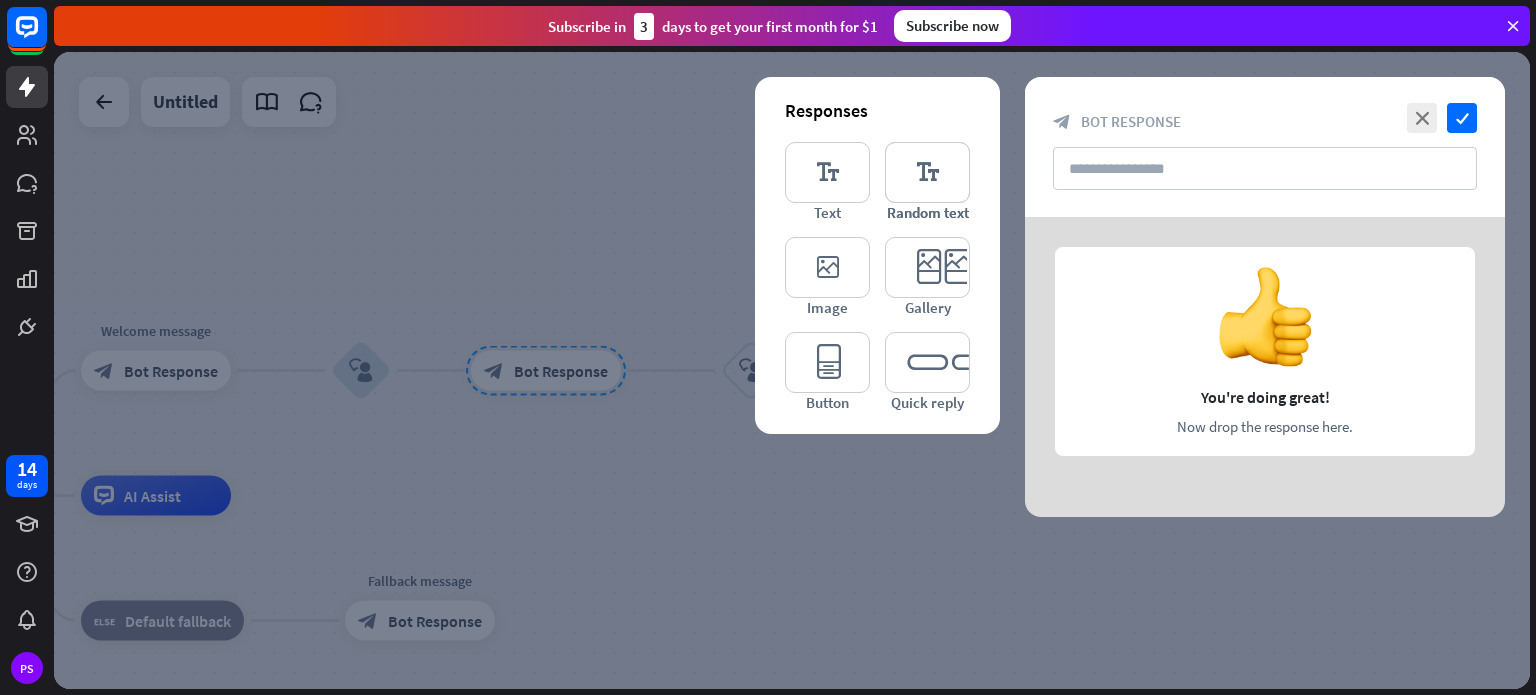 type 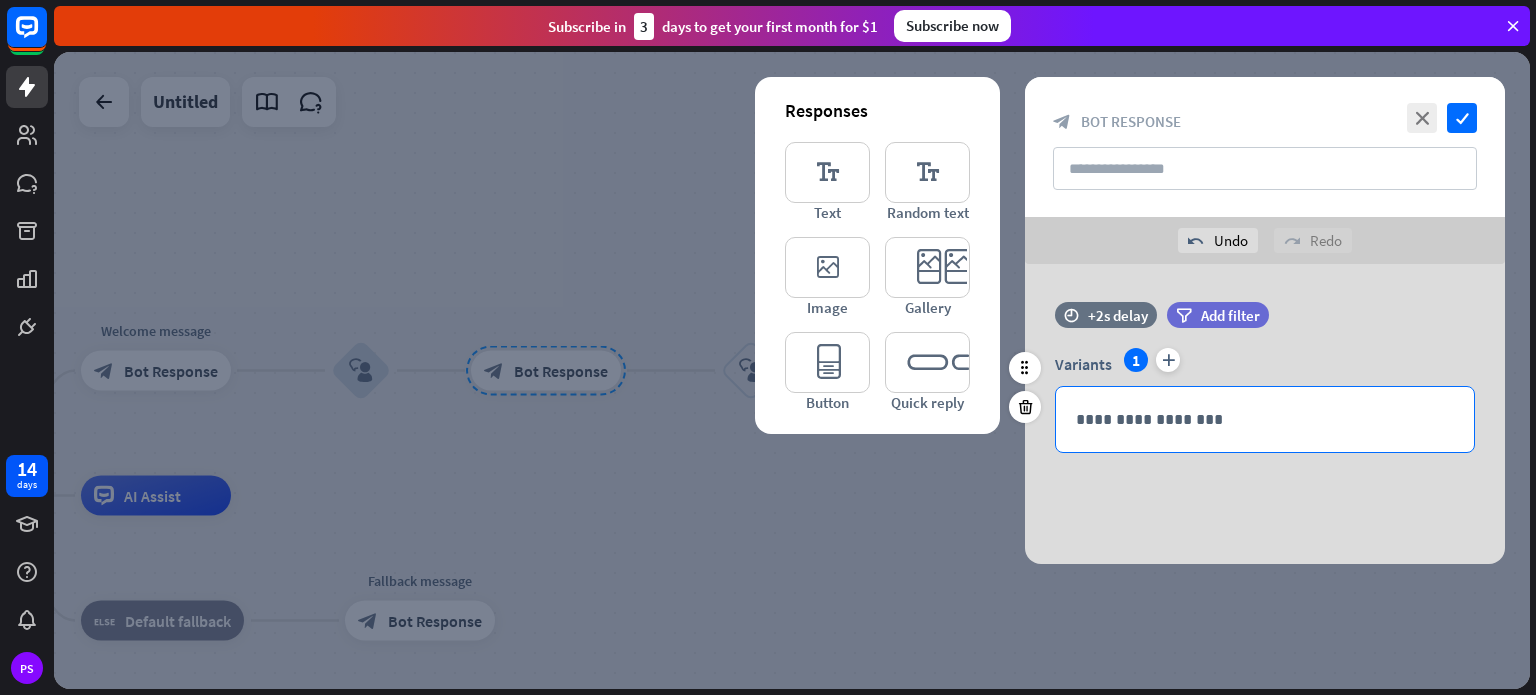 click on "**********" at bounding box center (1265, 419) 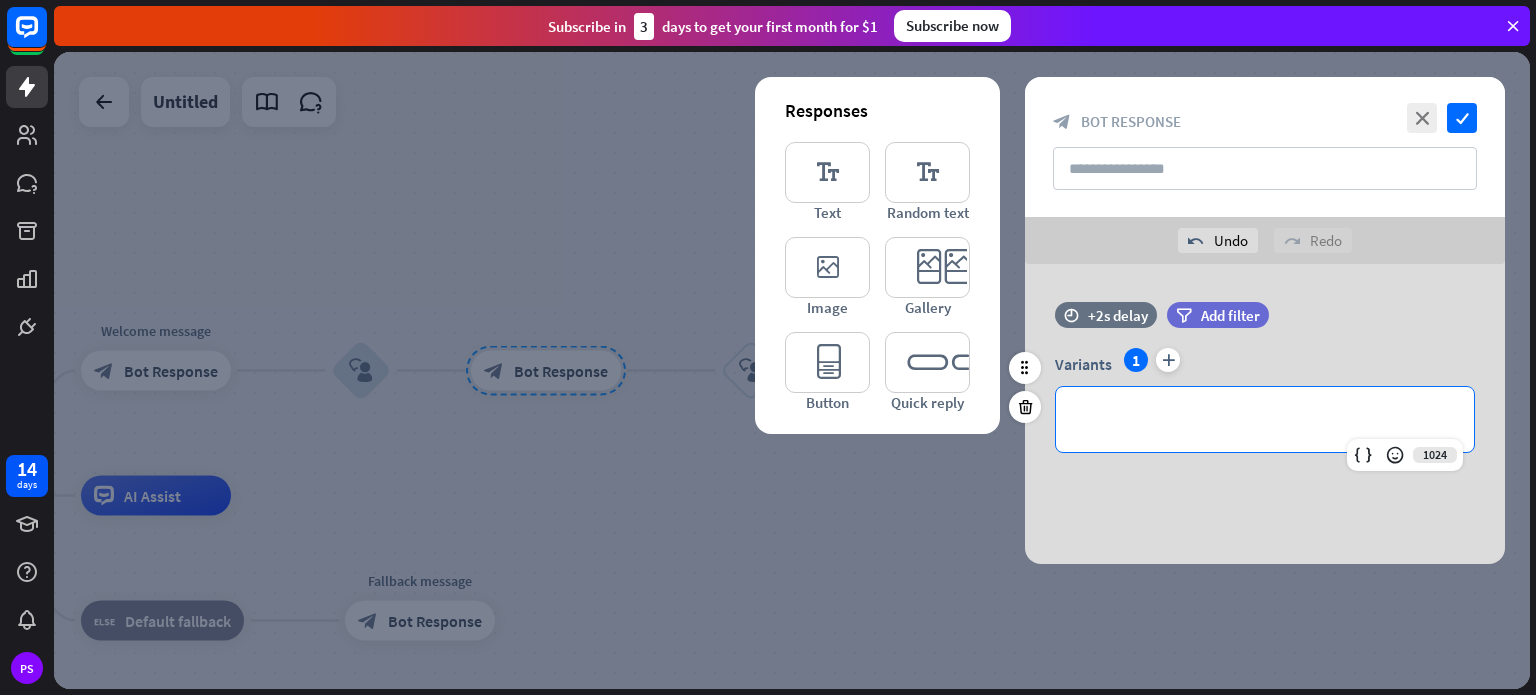 type 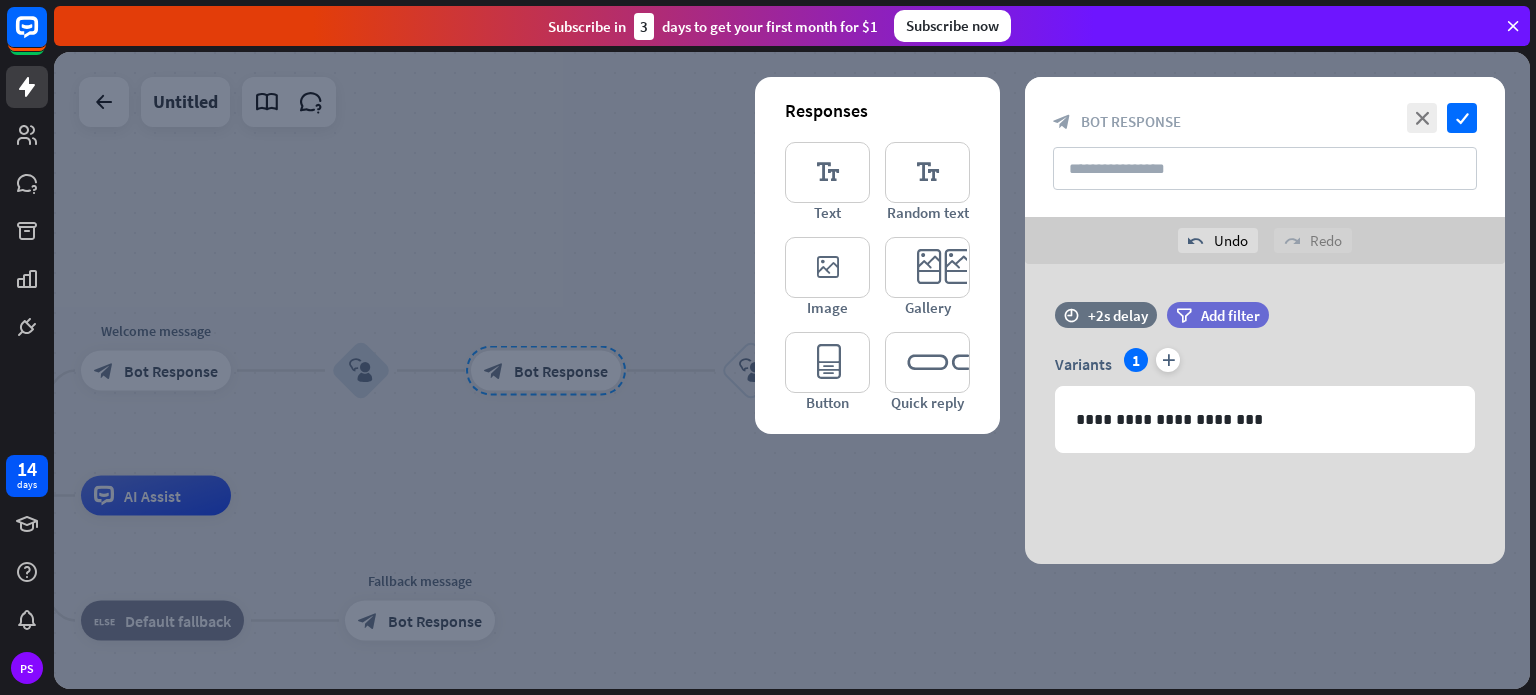 click on "**********" at bounding box center [1265, 414] 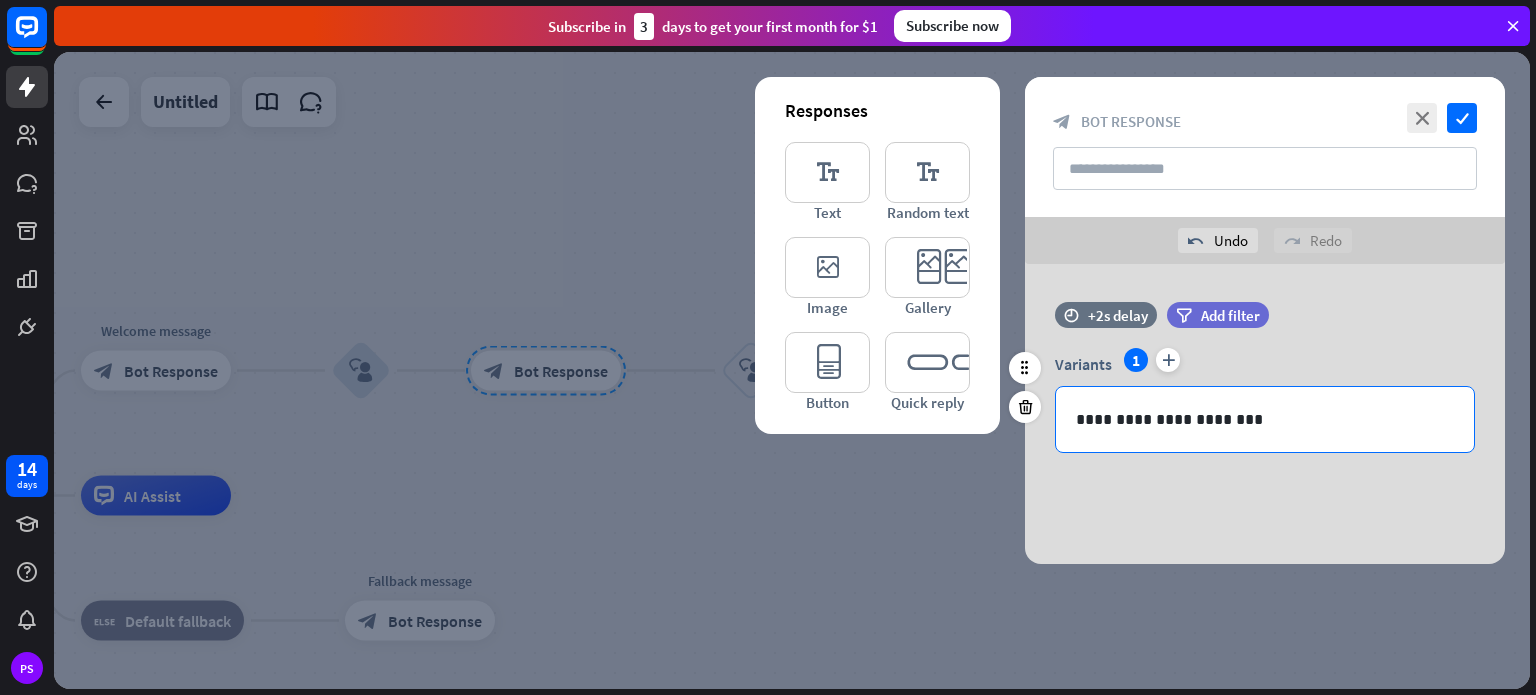 click on "**********" at bounding box center [1265, 419] 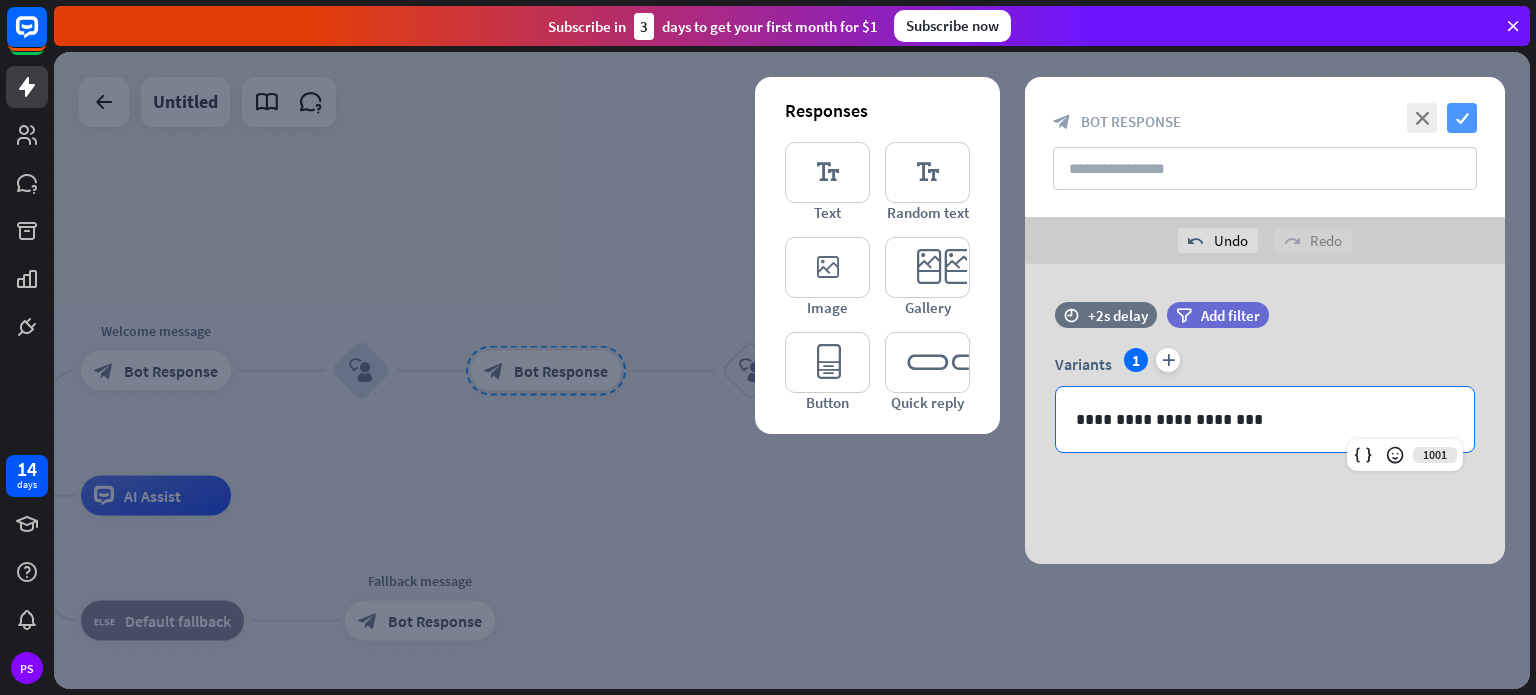 click on "check" at bounding box center [1462, 118] 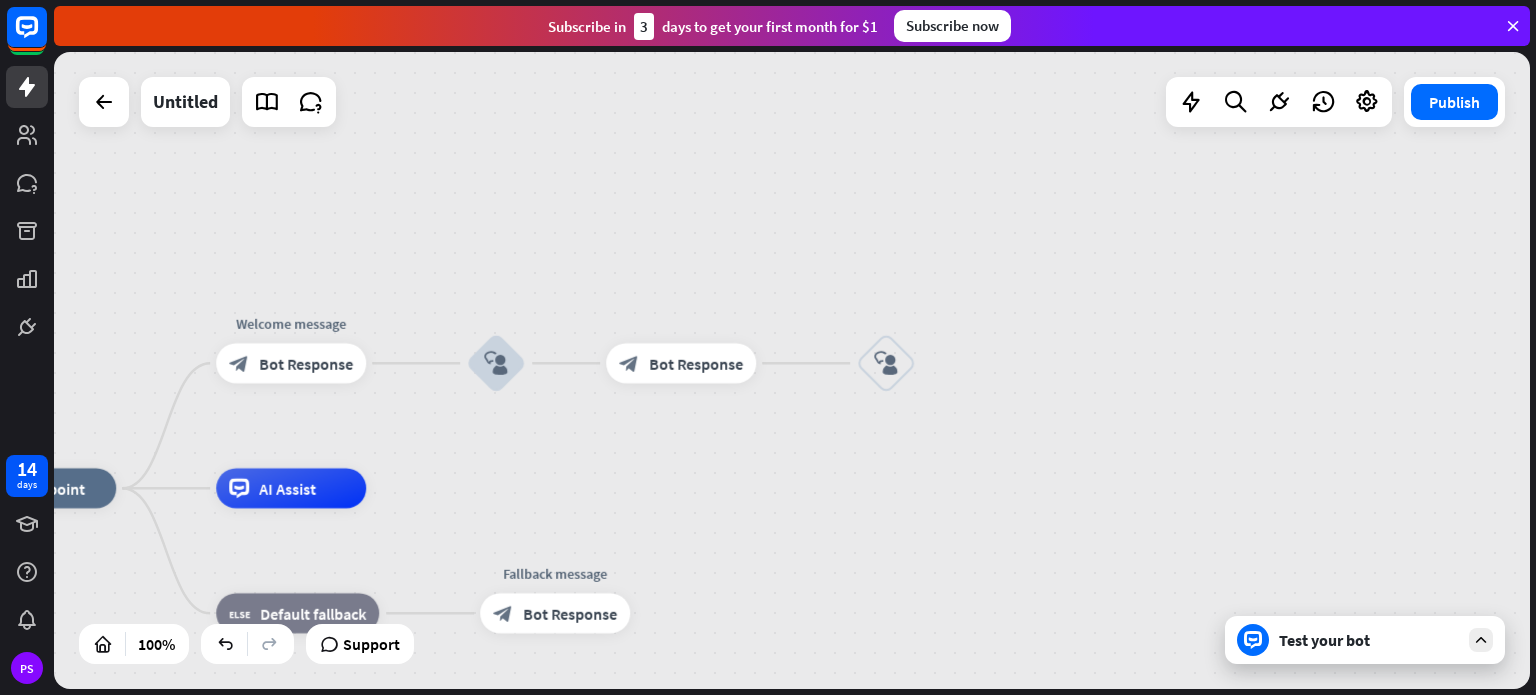 click on "block_user_input" at bounding box center (886, 363) 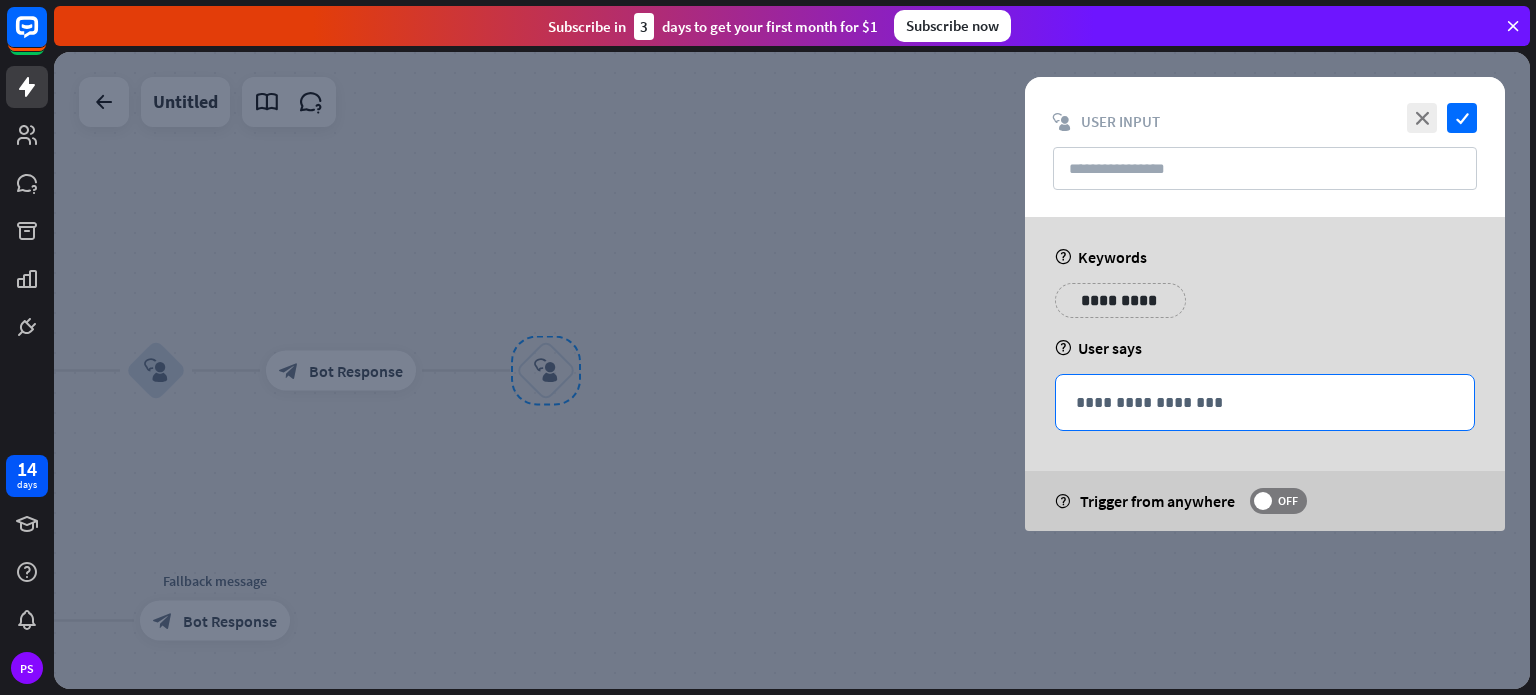 click on "**********" at bounding box center (1265, 402) 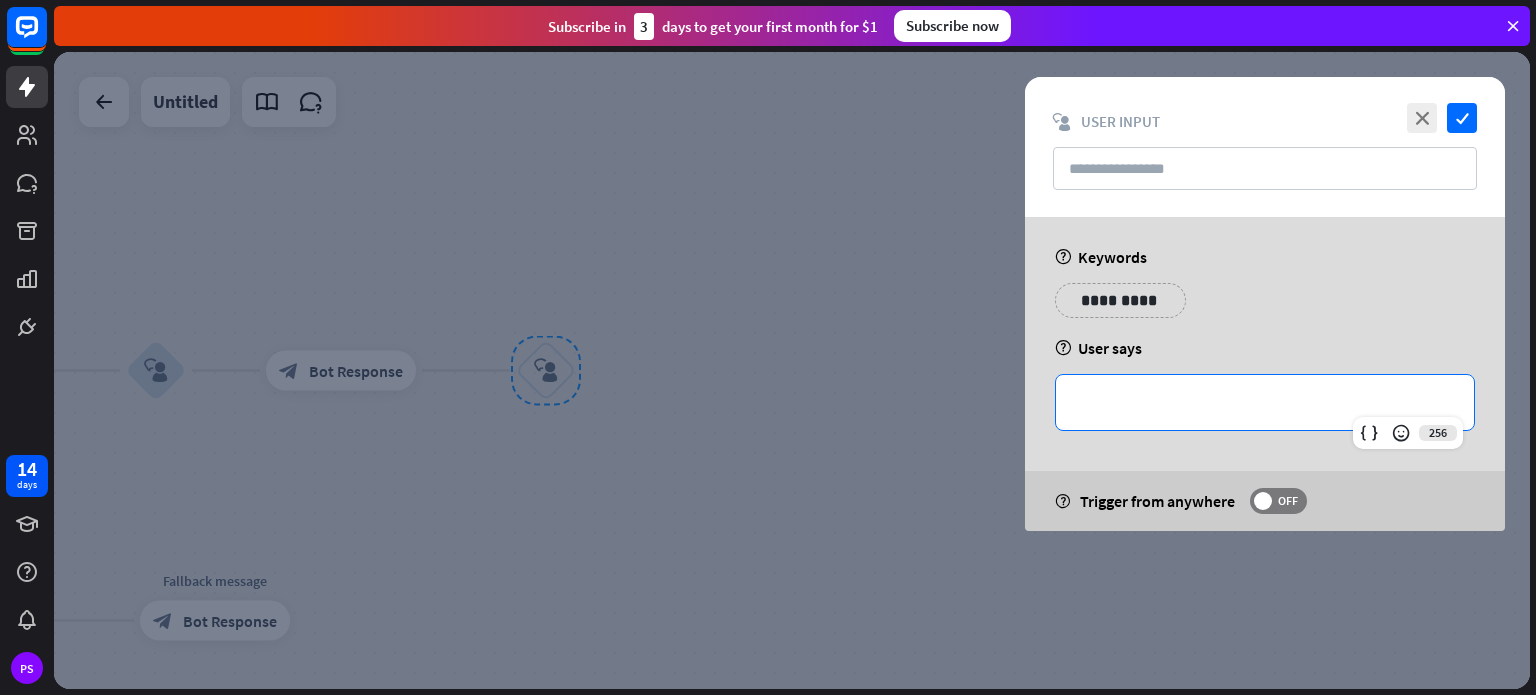 type 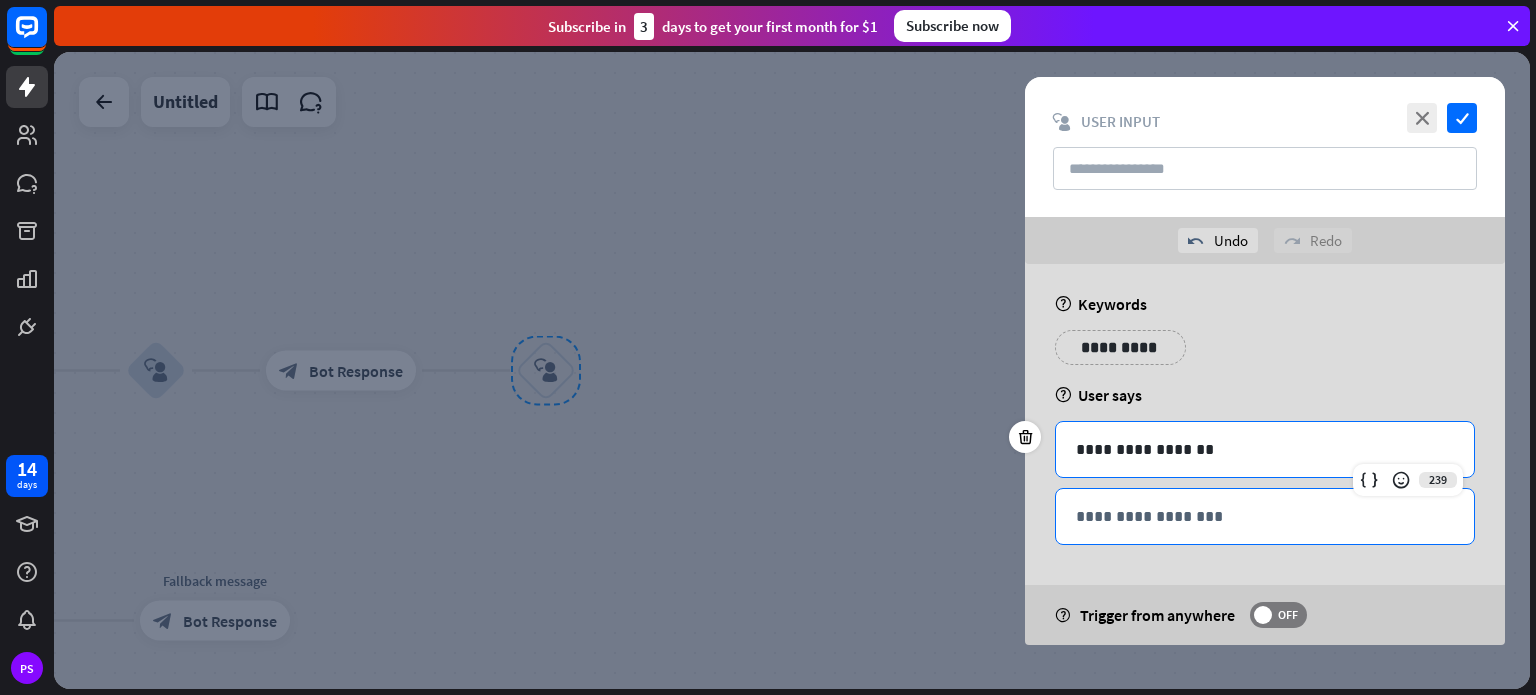 click on "**********" at bounding box center [1265, 516] 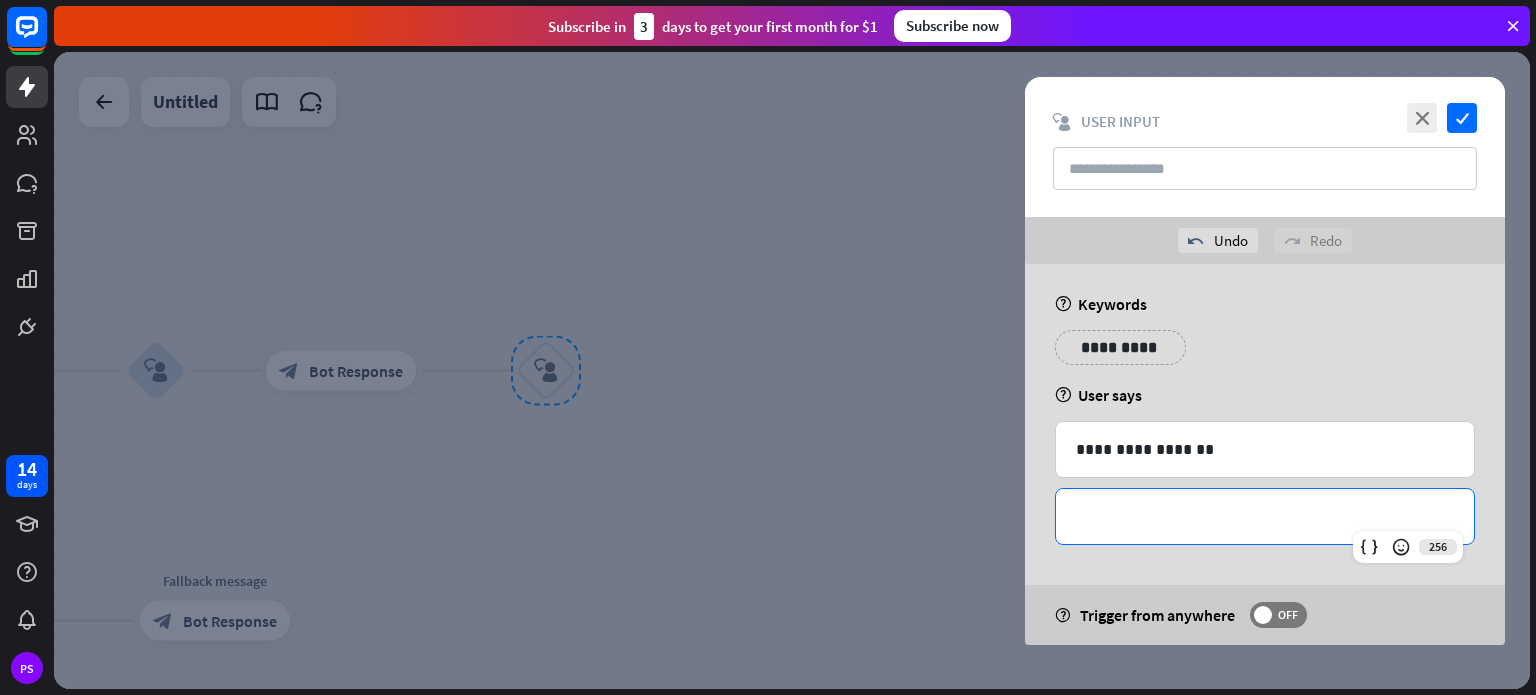 type 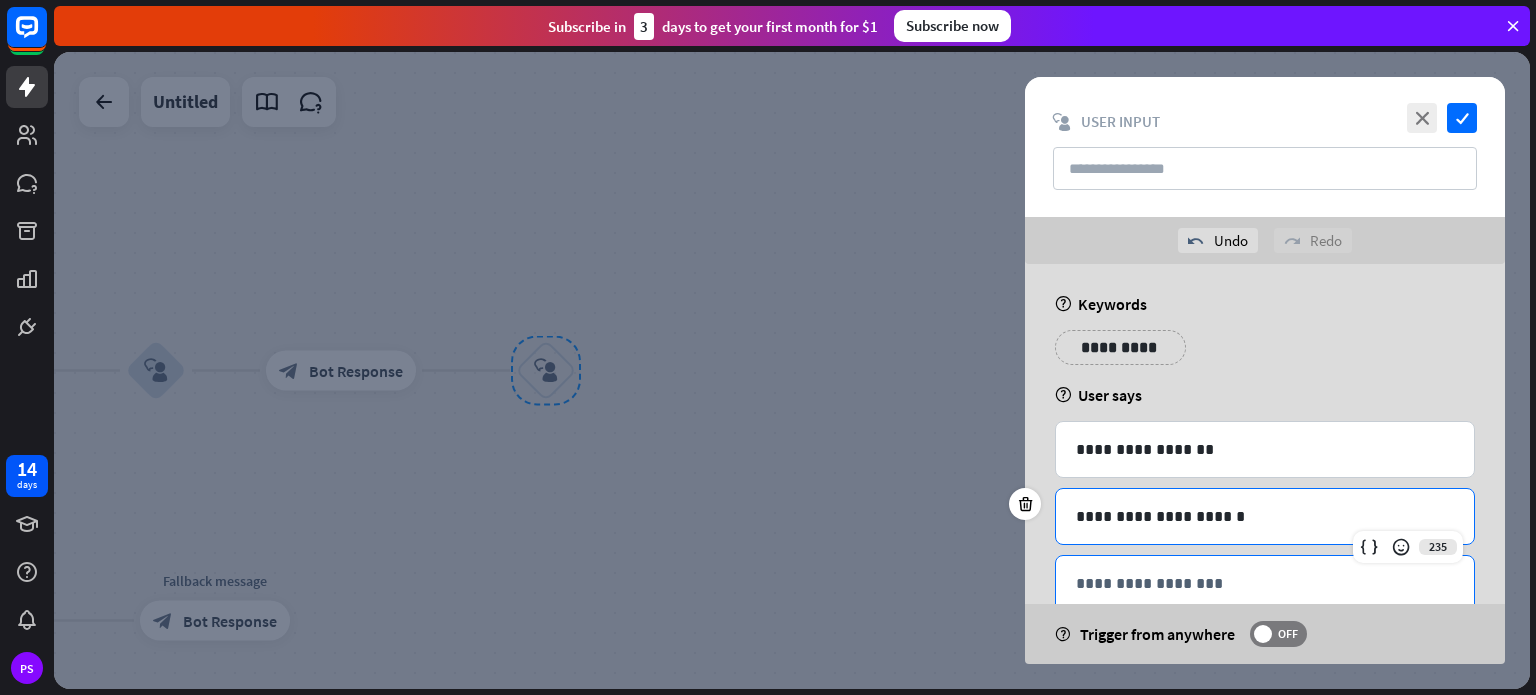 click on "**********" at bounding box center (1265, 583) 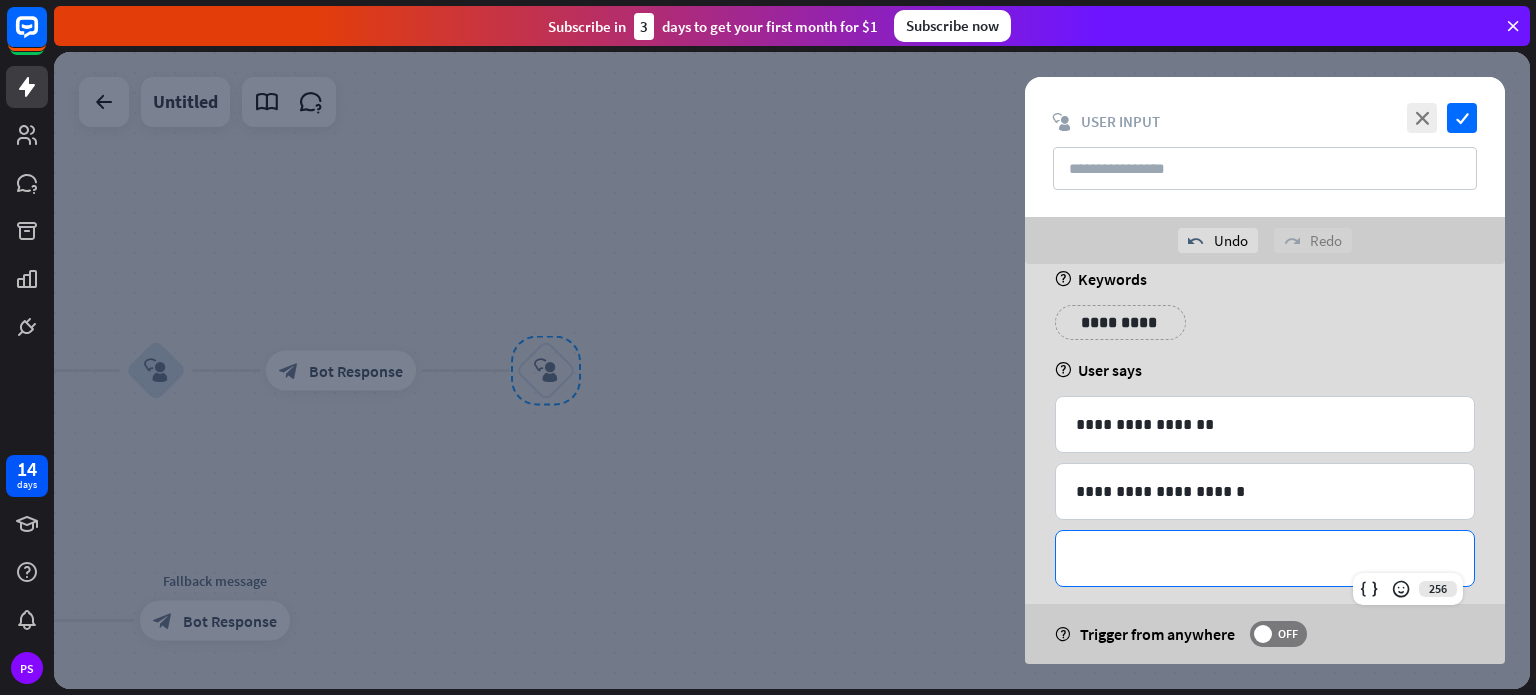 scroll, scrollTop: 46, scrollLeft: 0, axis: vertical 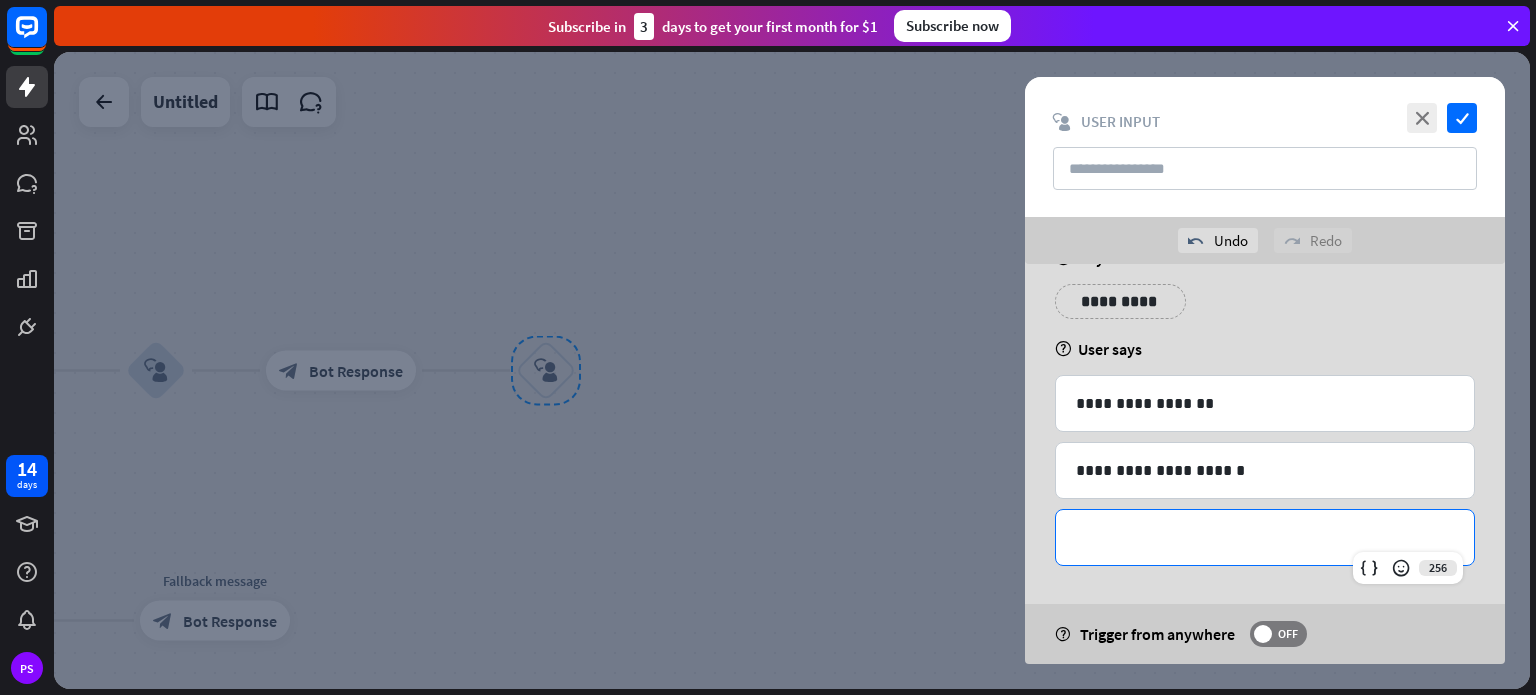 type 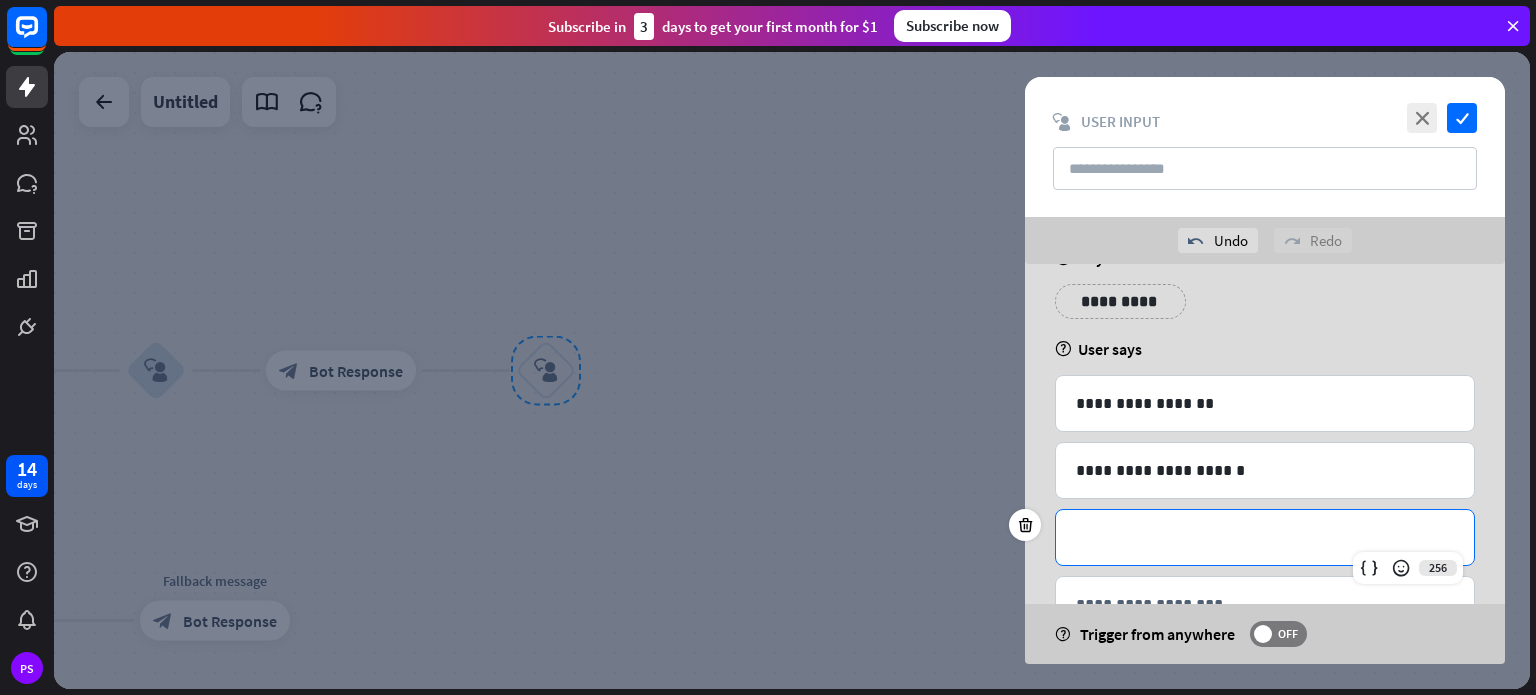 scroll, scrollTop: 0, scrollLeft: 0, axis: both 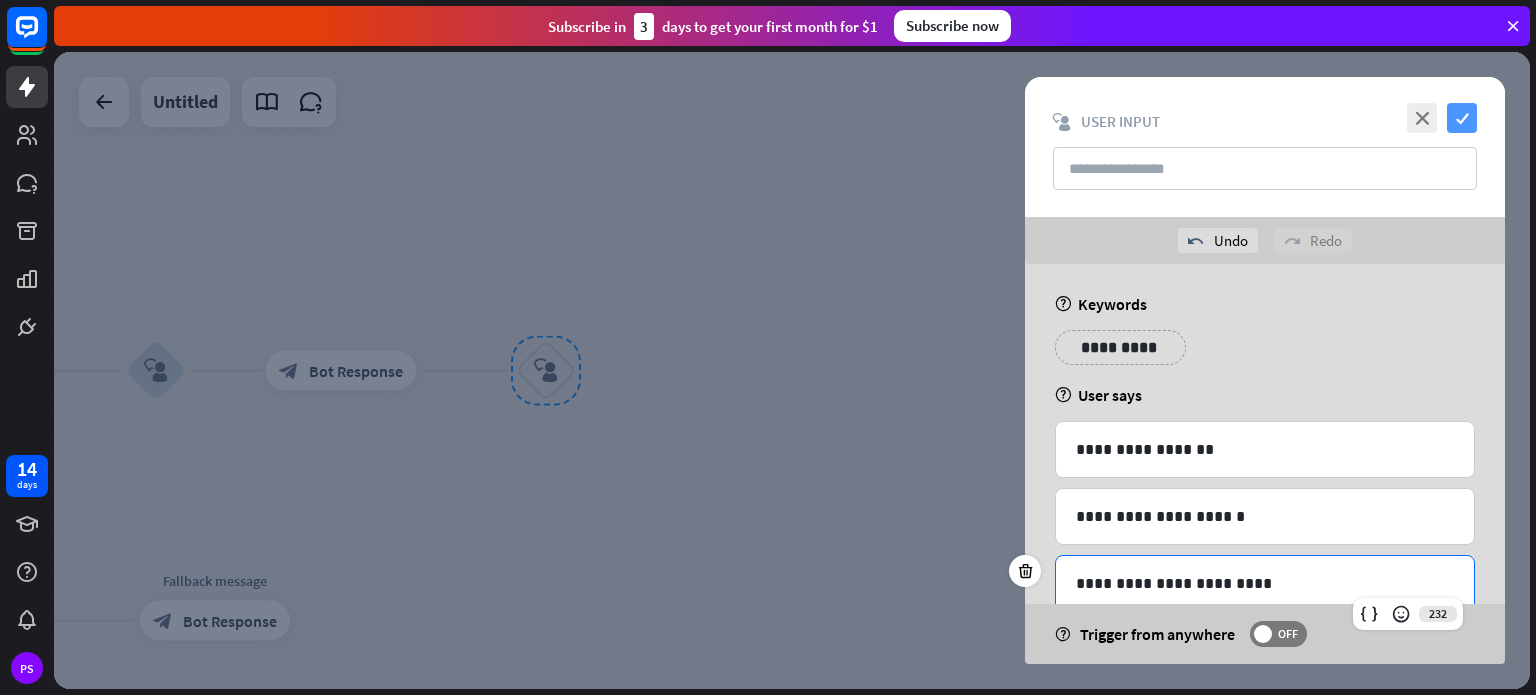 click on "check" at bounding box center [1462, 118] 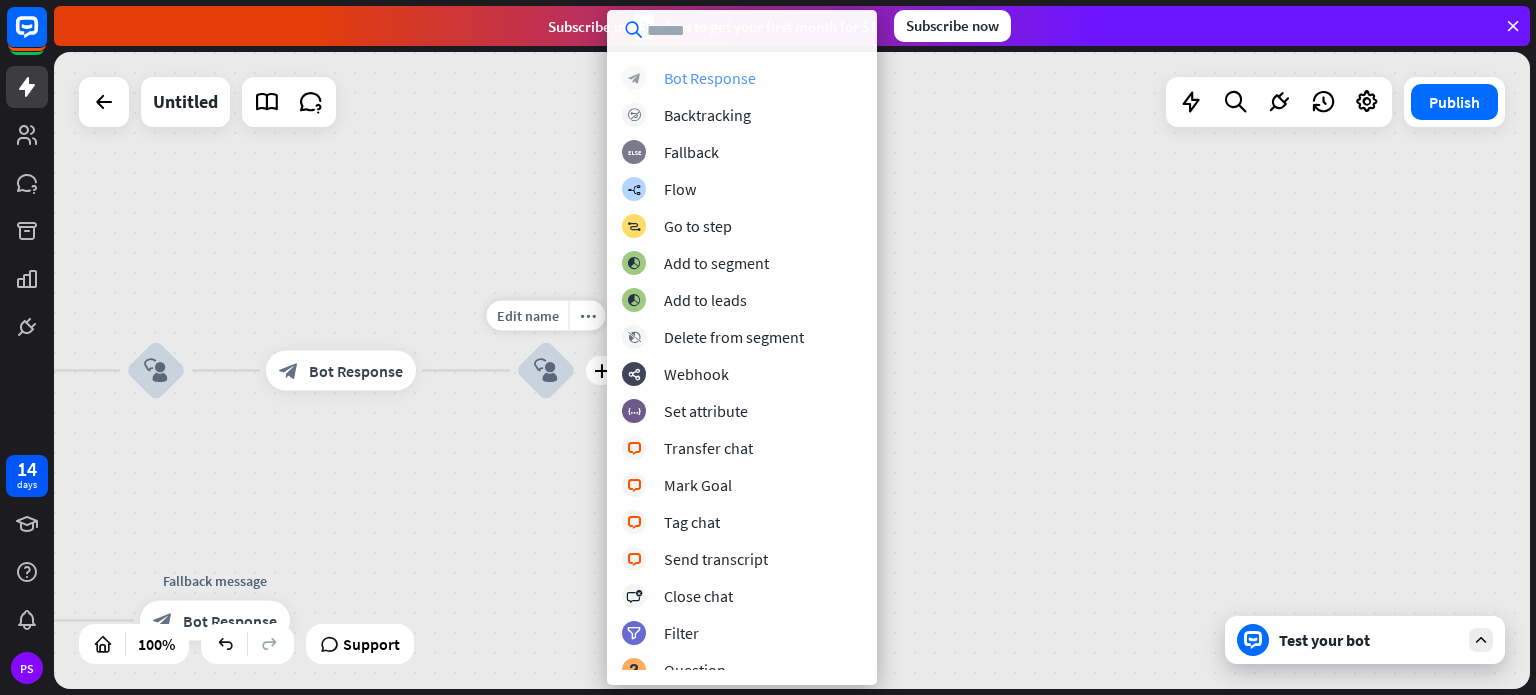 click on "Bot Response" at bounding box center [710, 78] 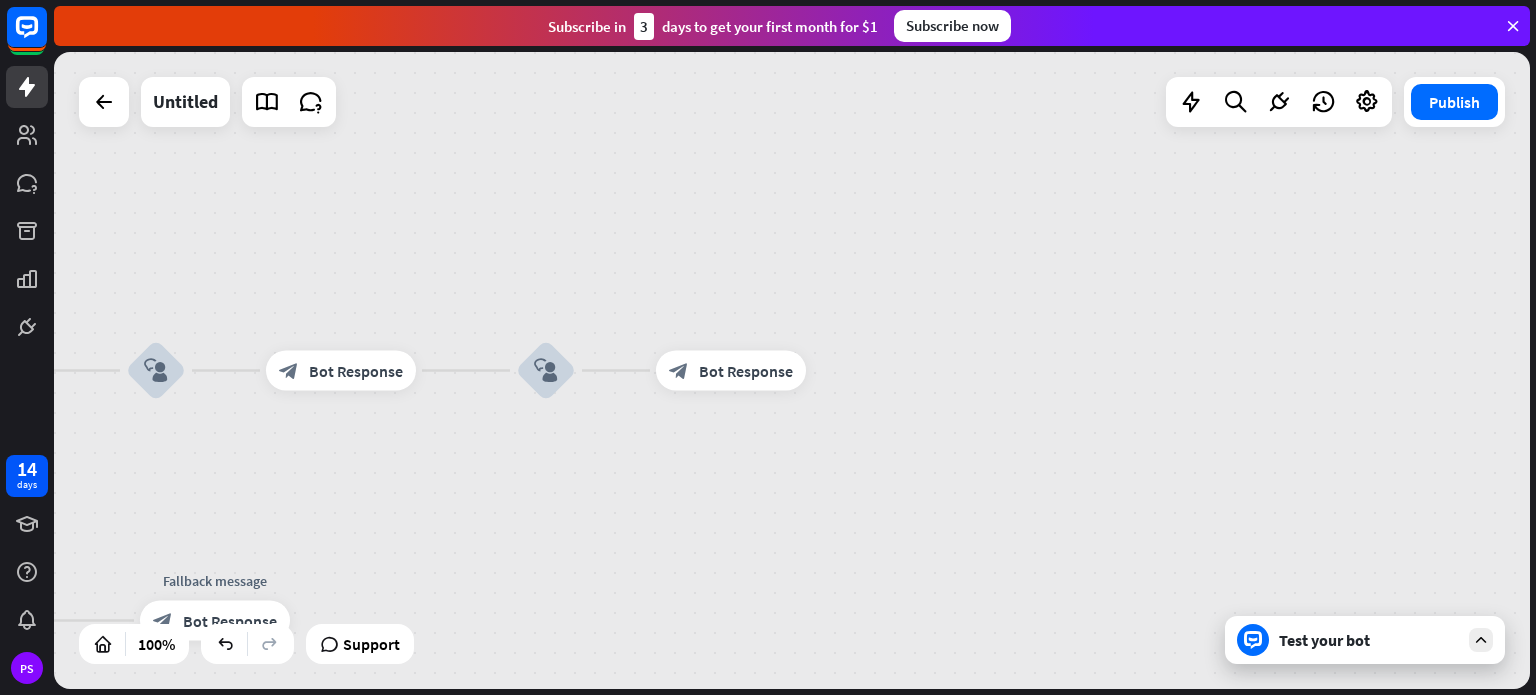 click on "block_bot_response" at bounding box center [679, 371] 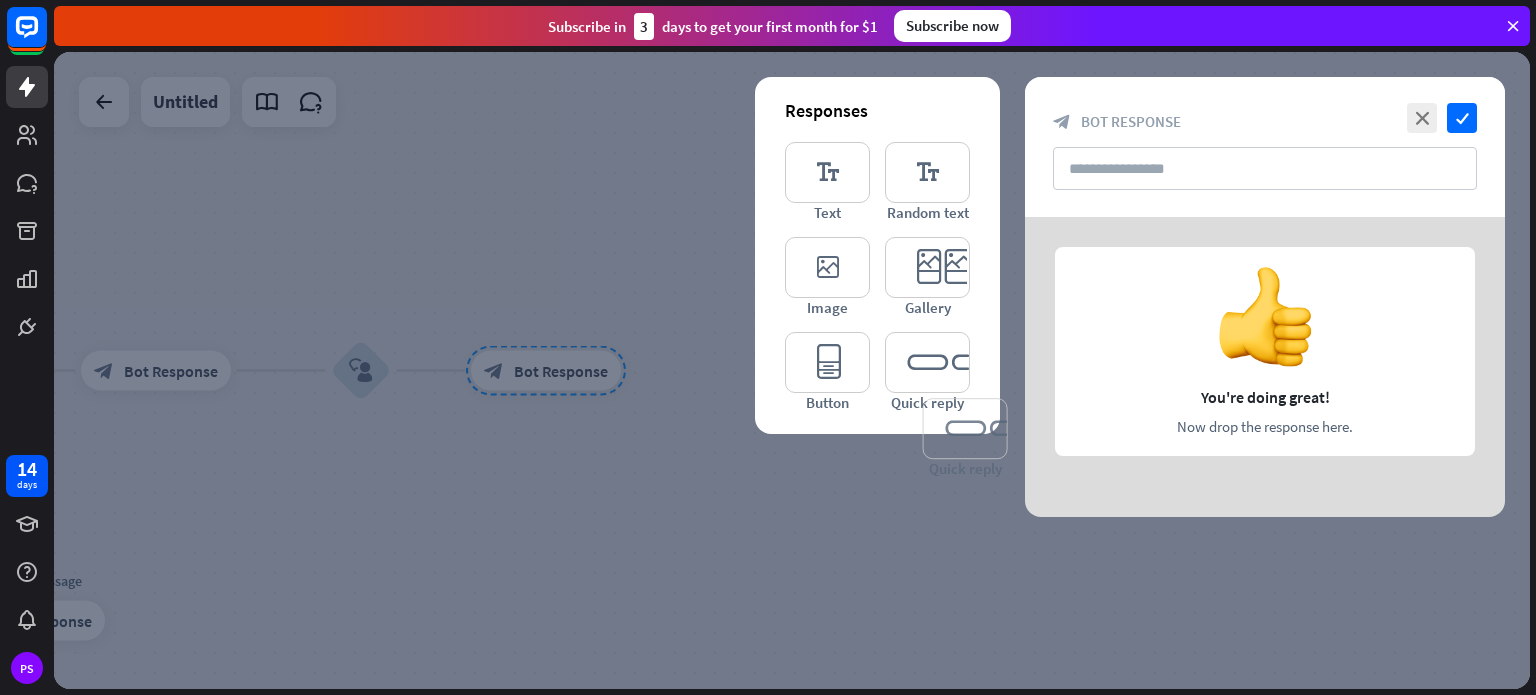 type 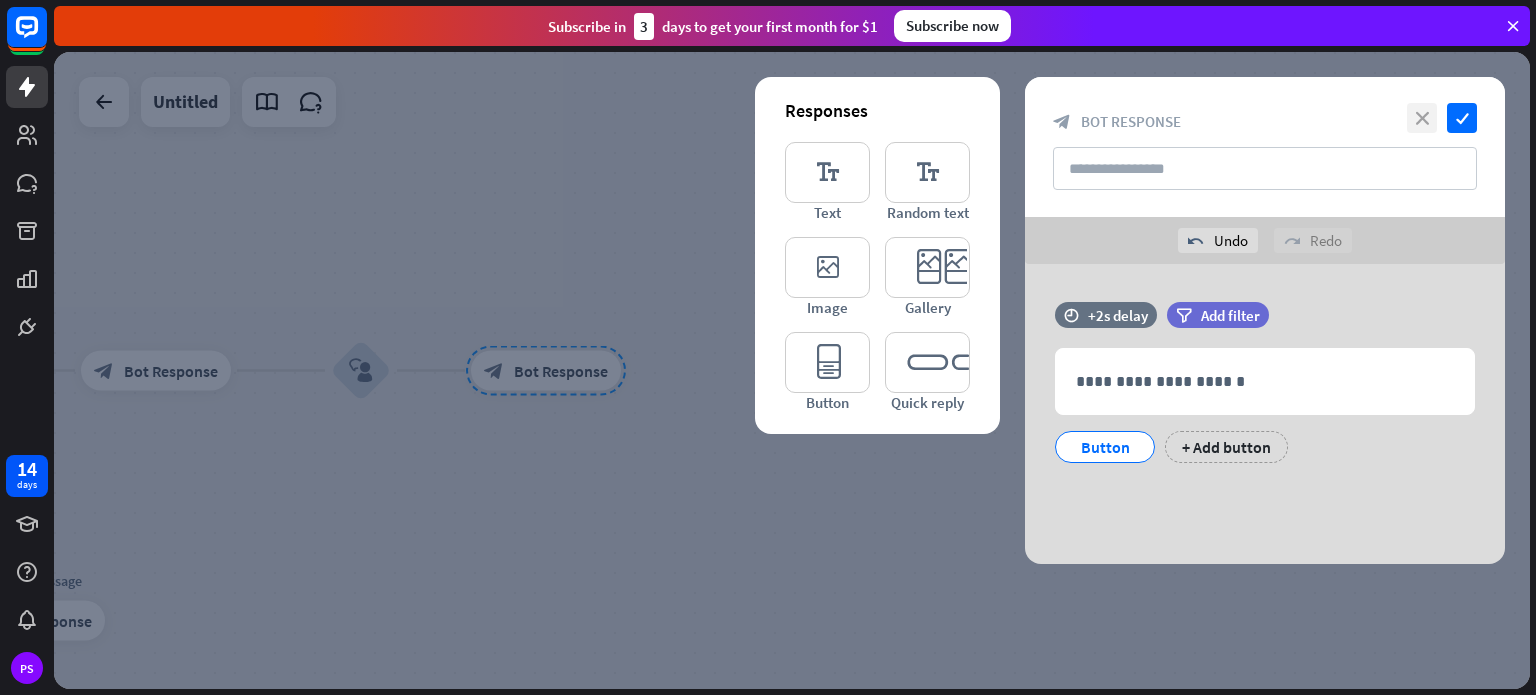 click on "close" at bounding box center (1422, 118) 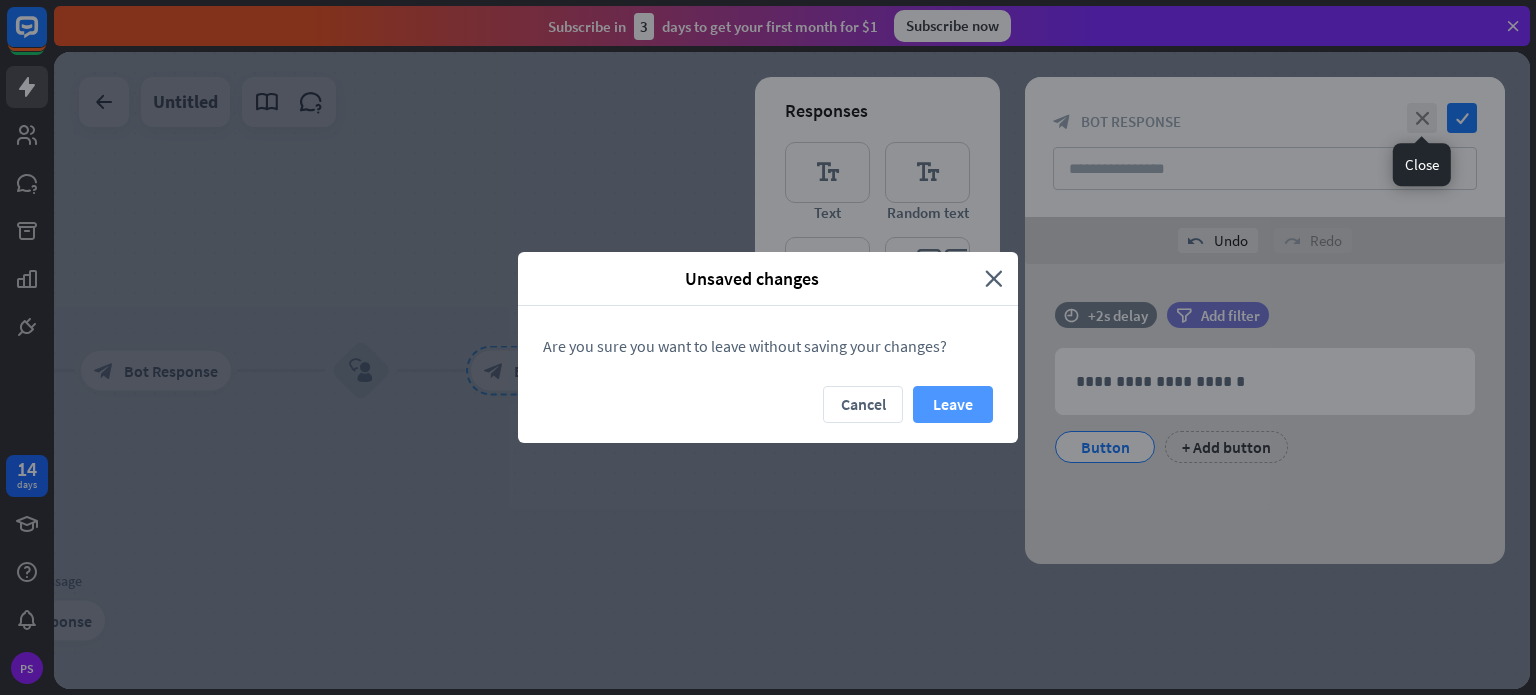 click on "Leave" at bounding box center (953, 404) 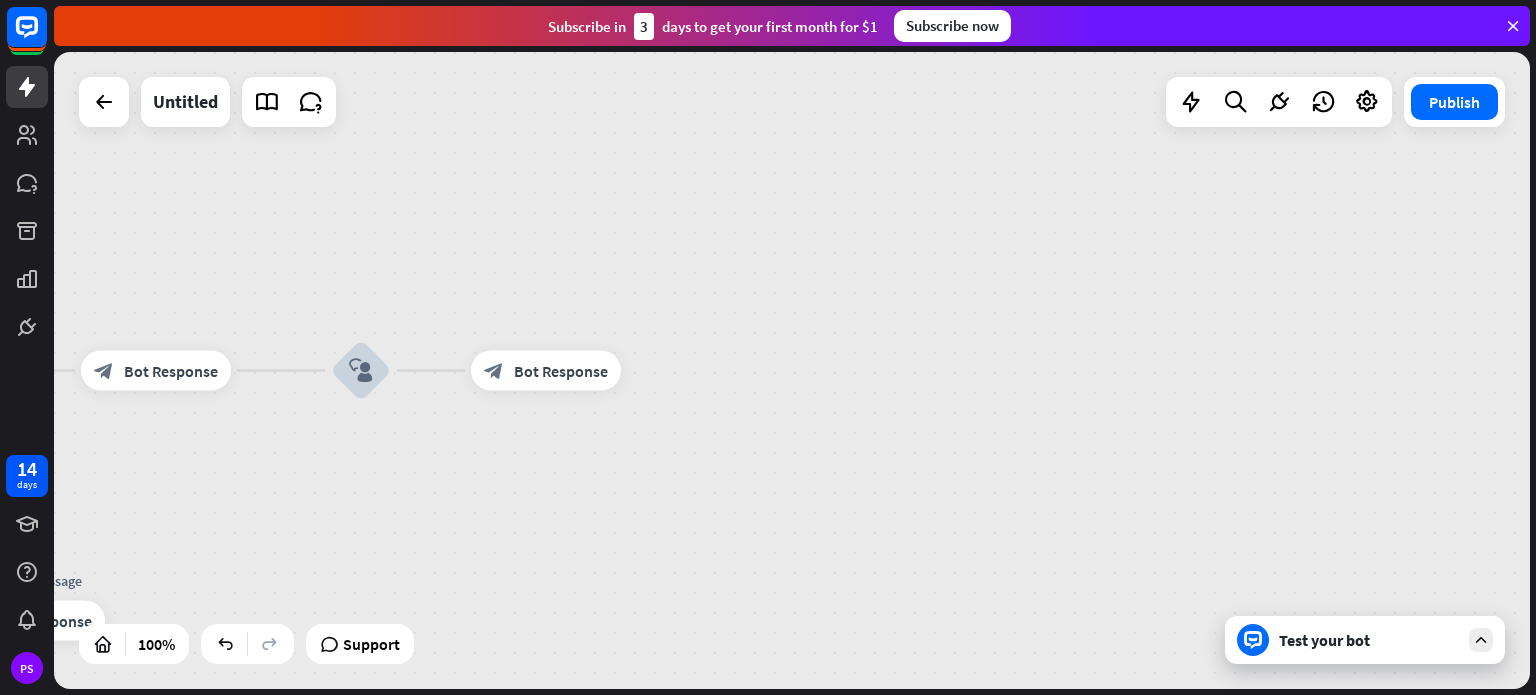 click on "Bot Response" at bounding box center [561, 371] 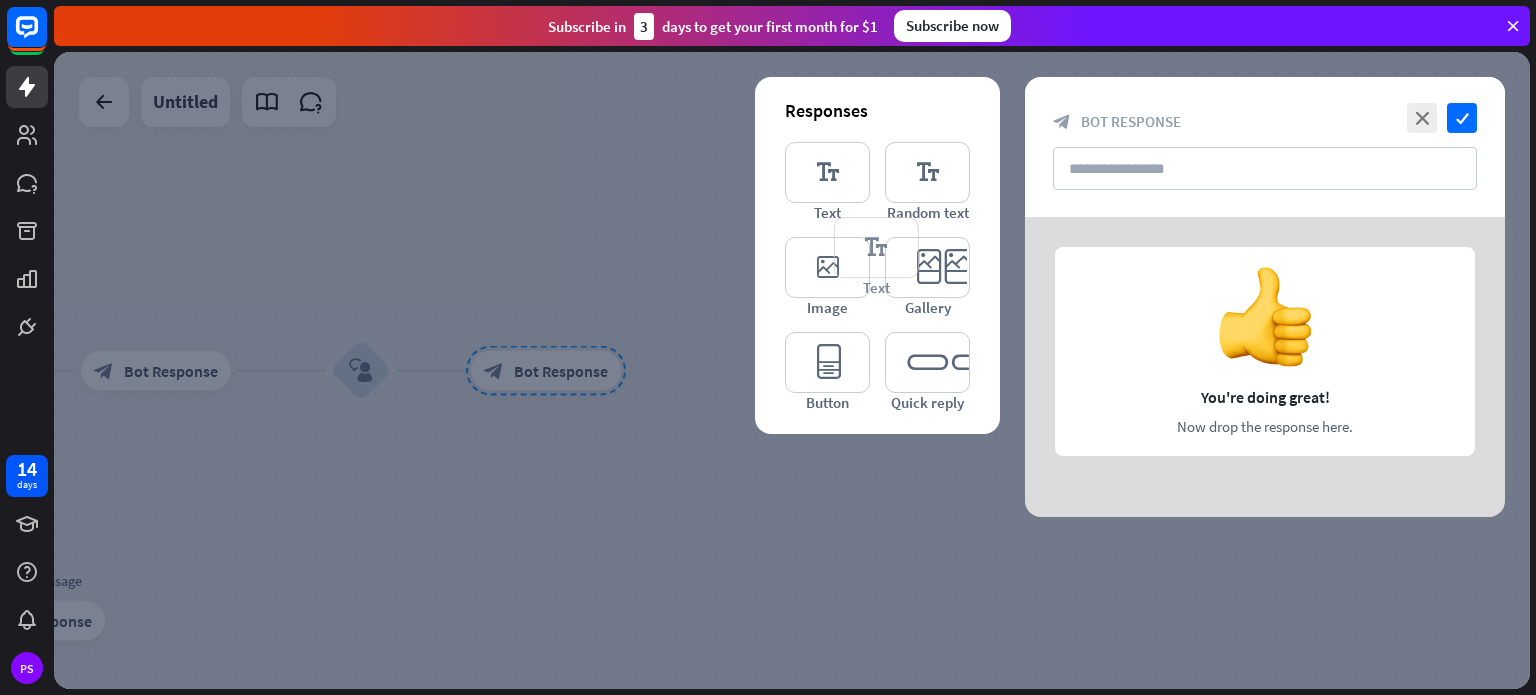 type 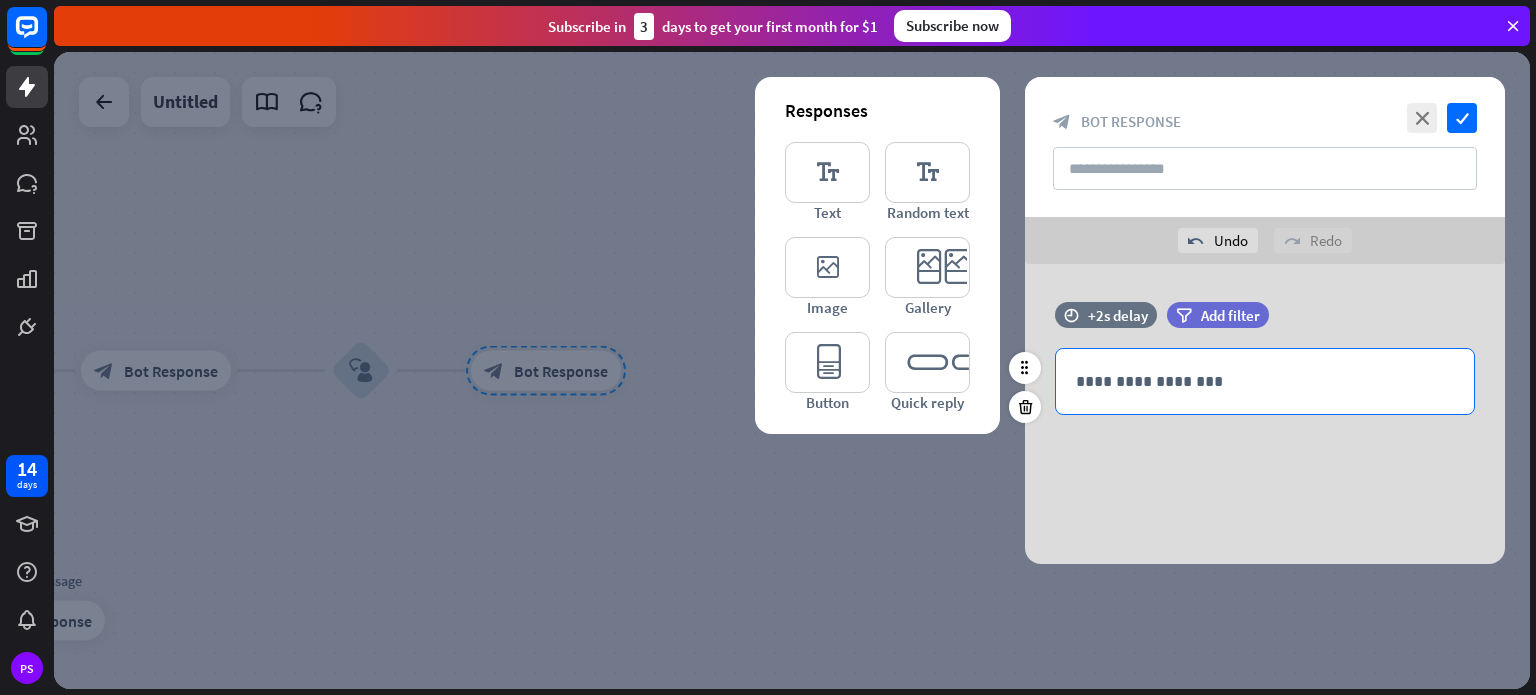 click on "**********" at bounding box center (1265, 381) 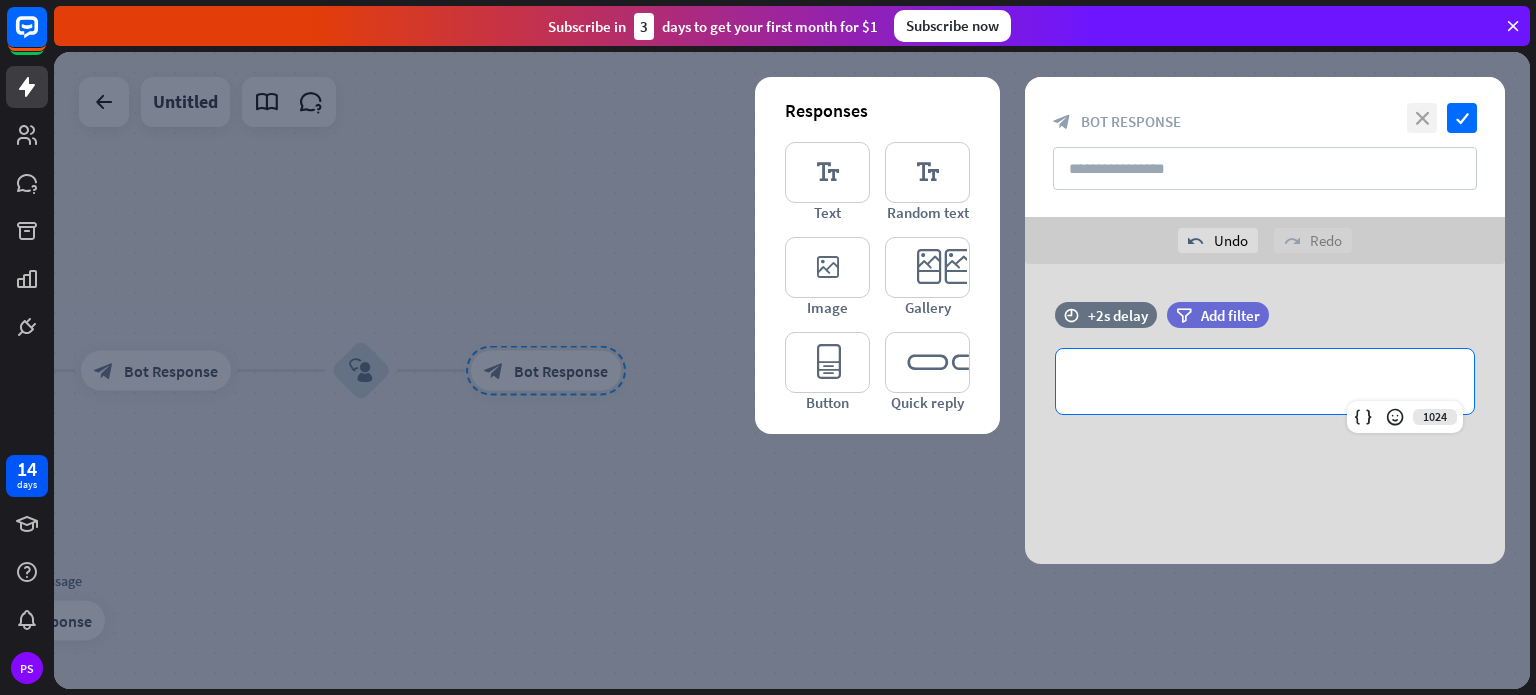 click on "close" at bounding box center [1422, 118] 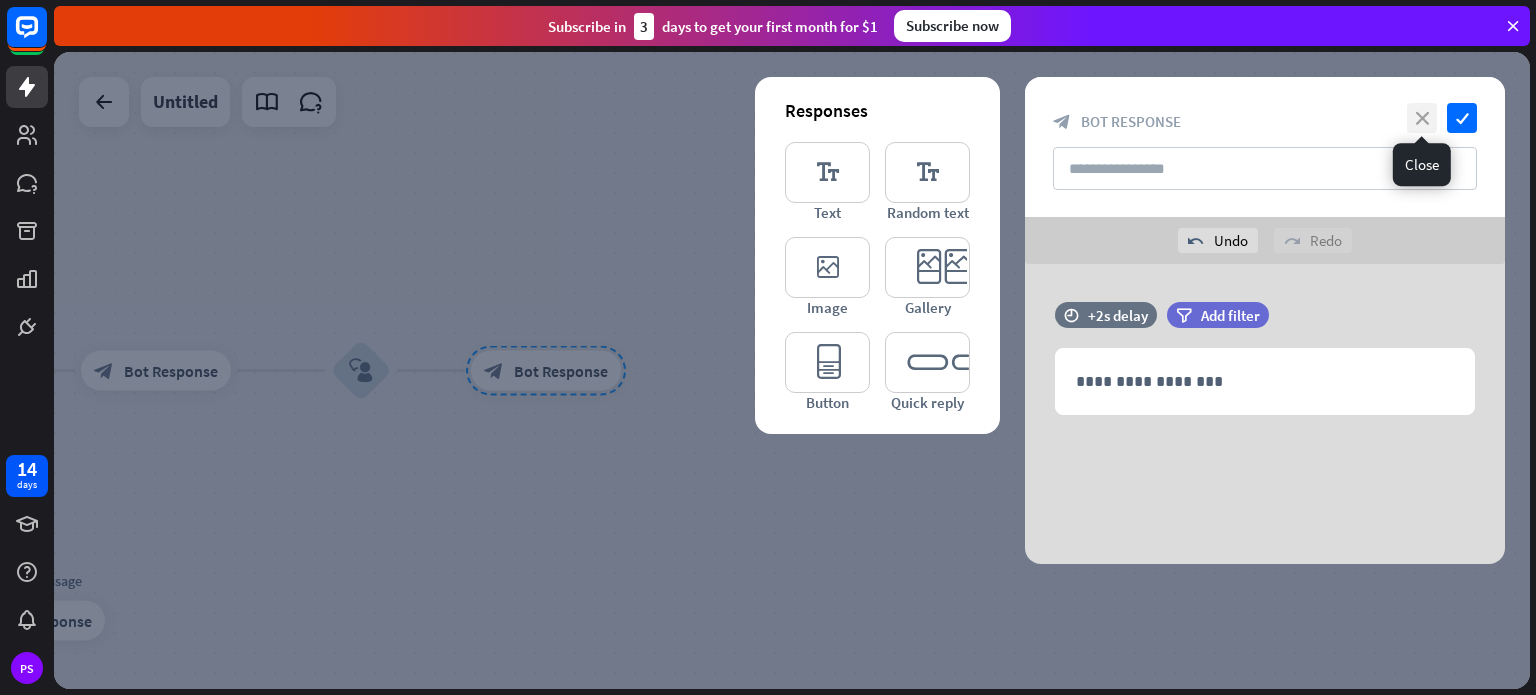 click on "close" at bounding box center [1422, 118] 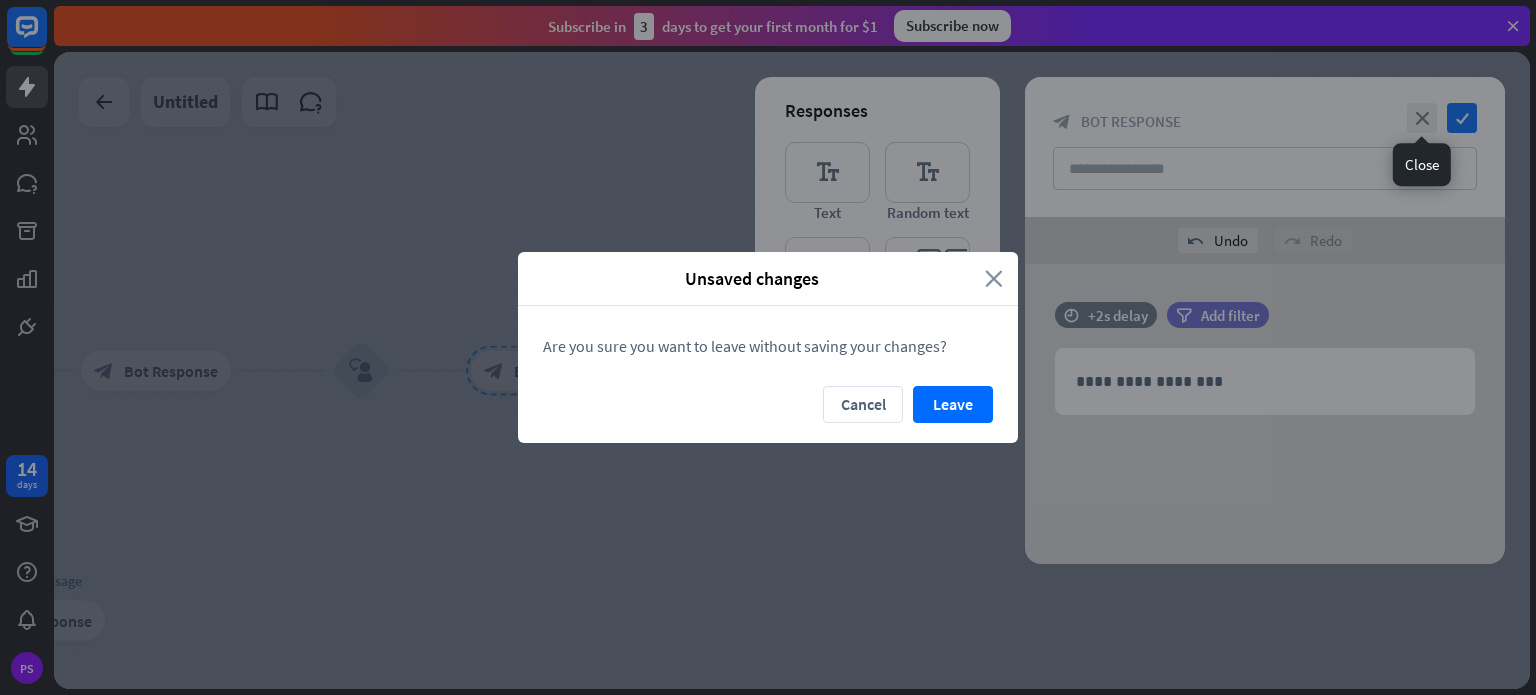 click on "close" at bounding box center (994, 278) 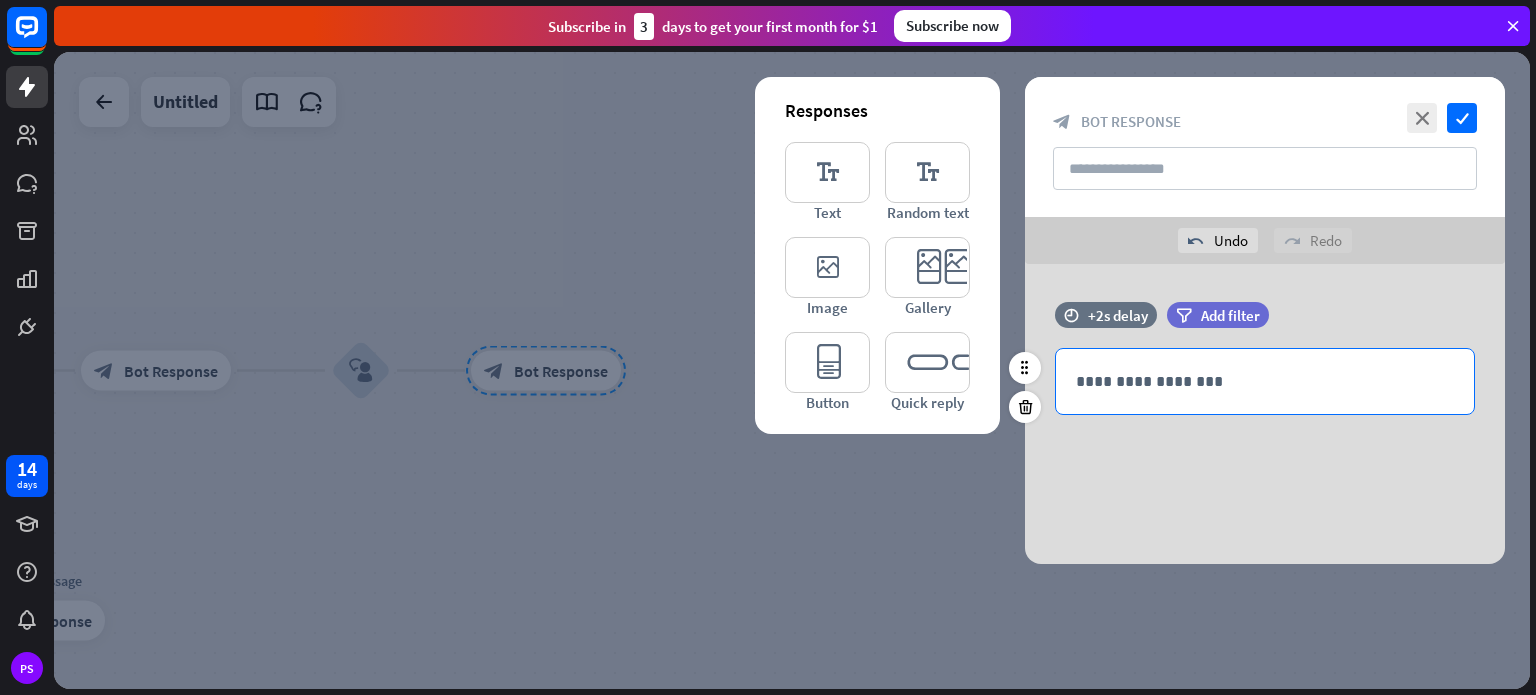 click on "**********" at bounding box center (1265, 381) 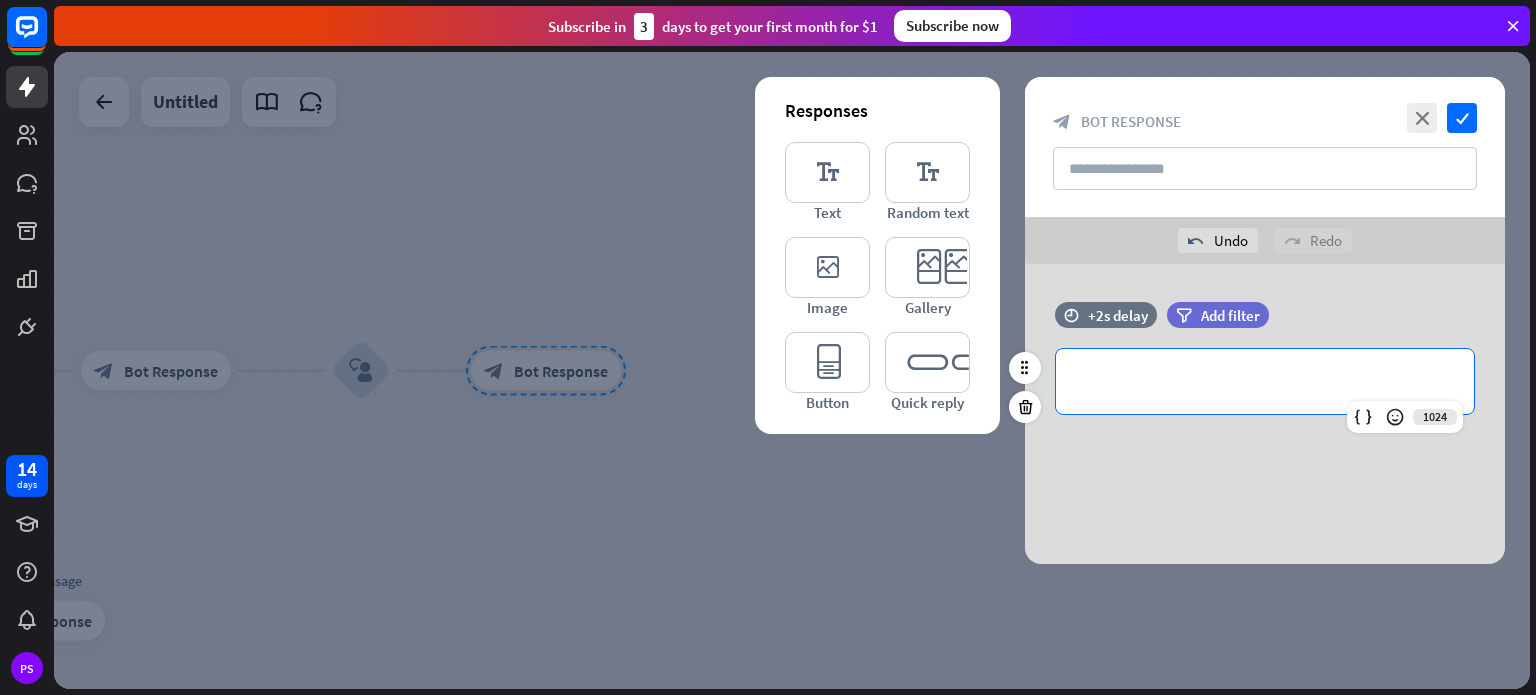 type 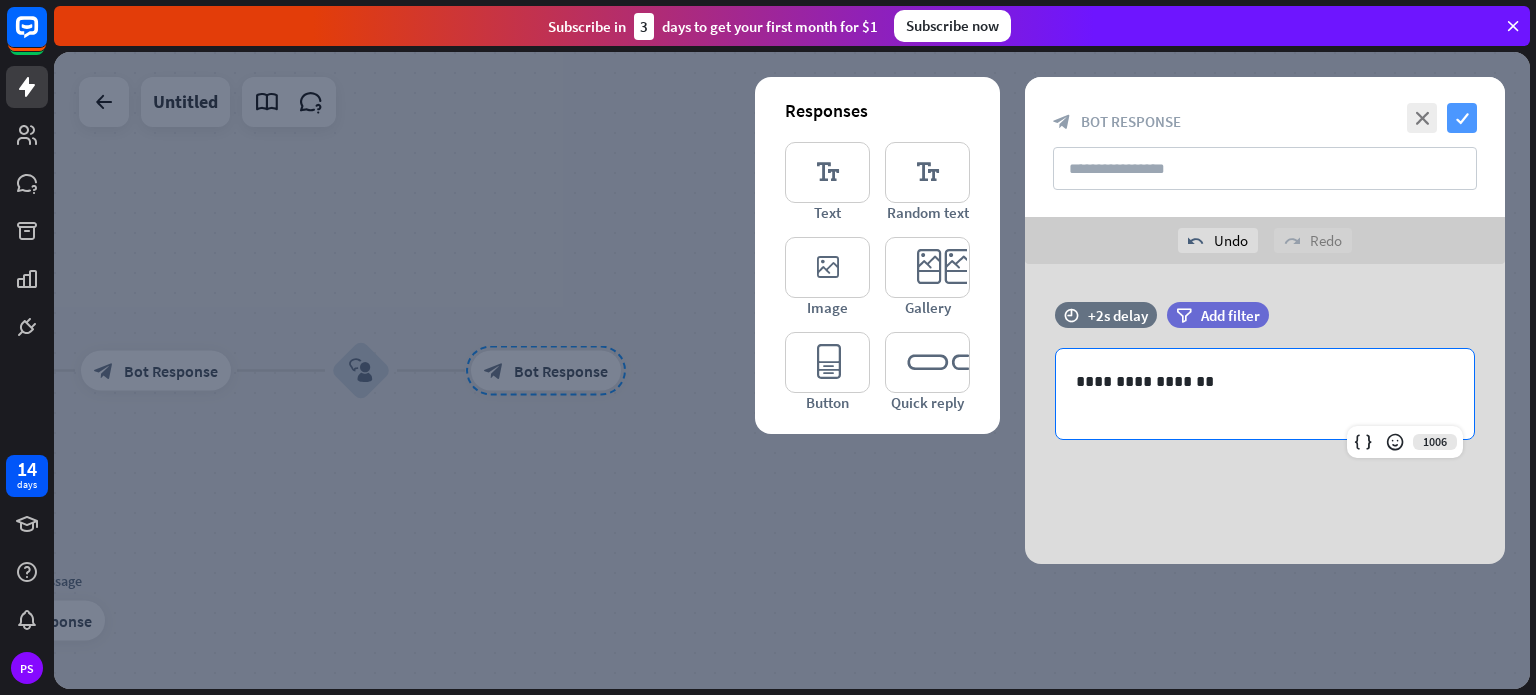 click on "check" at bounding box center (1462, 118) 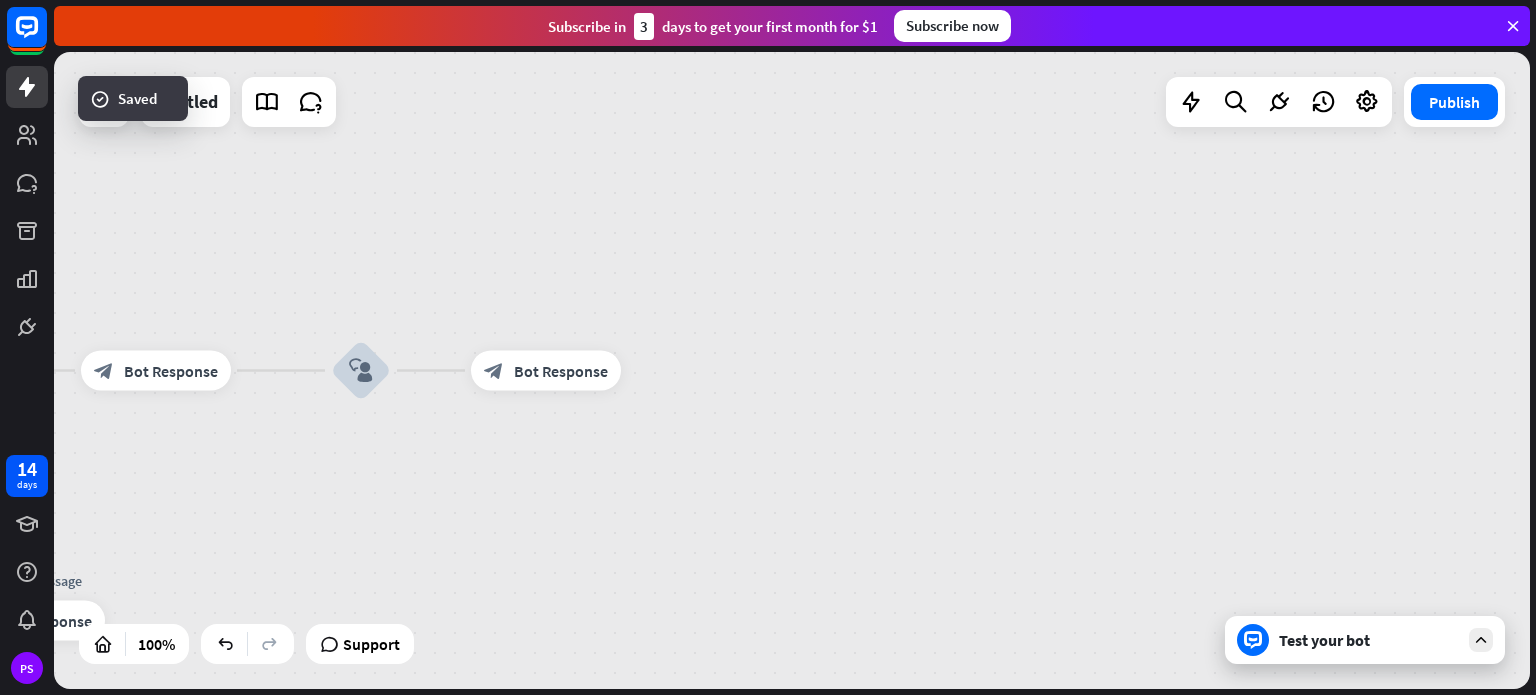 click on "block_user_input" at bounding box center (361, 371) 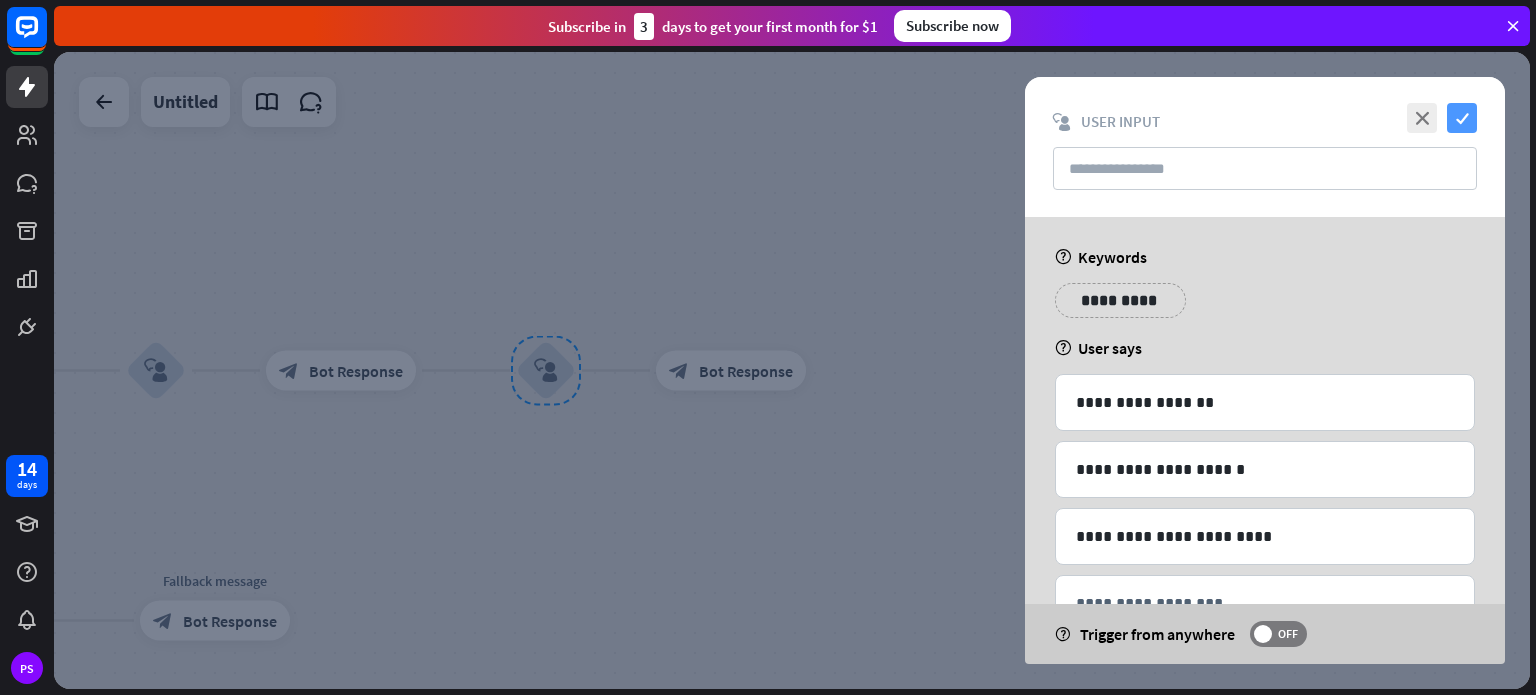click on "check" at bounding box center (1462, 118) 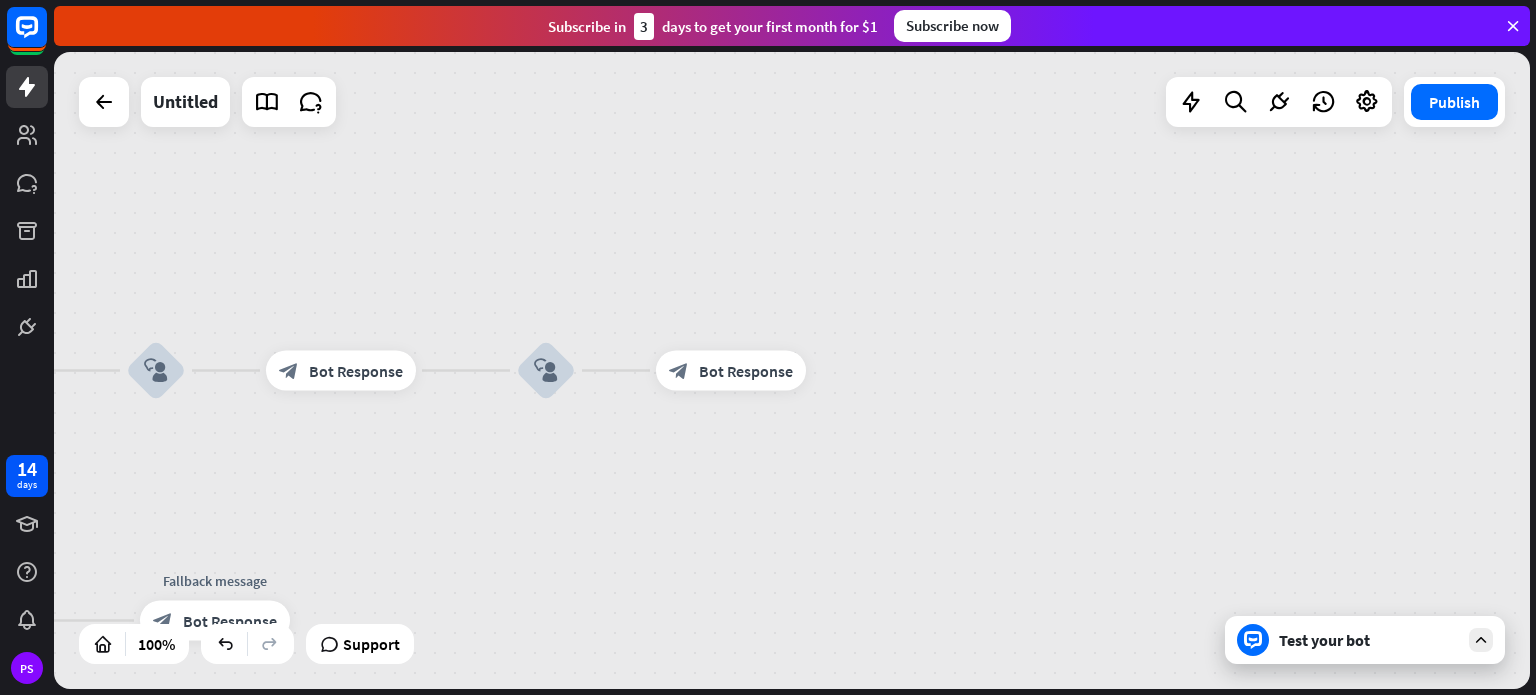 click on "Bot Response" at bounding box center (746, 371) 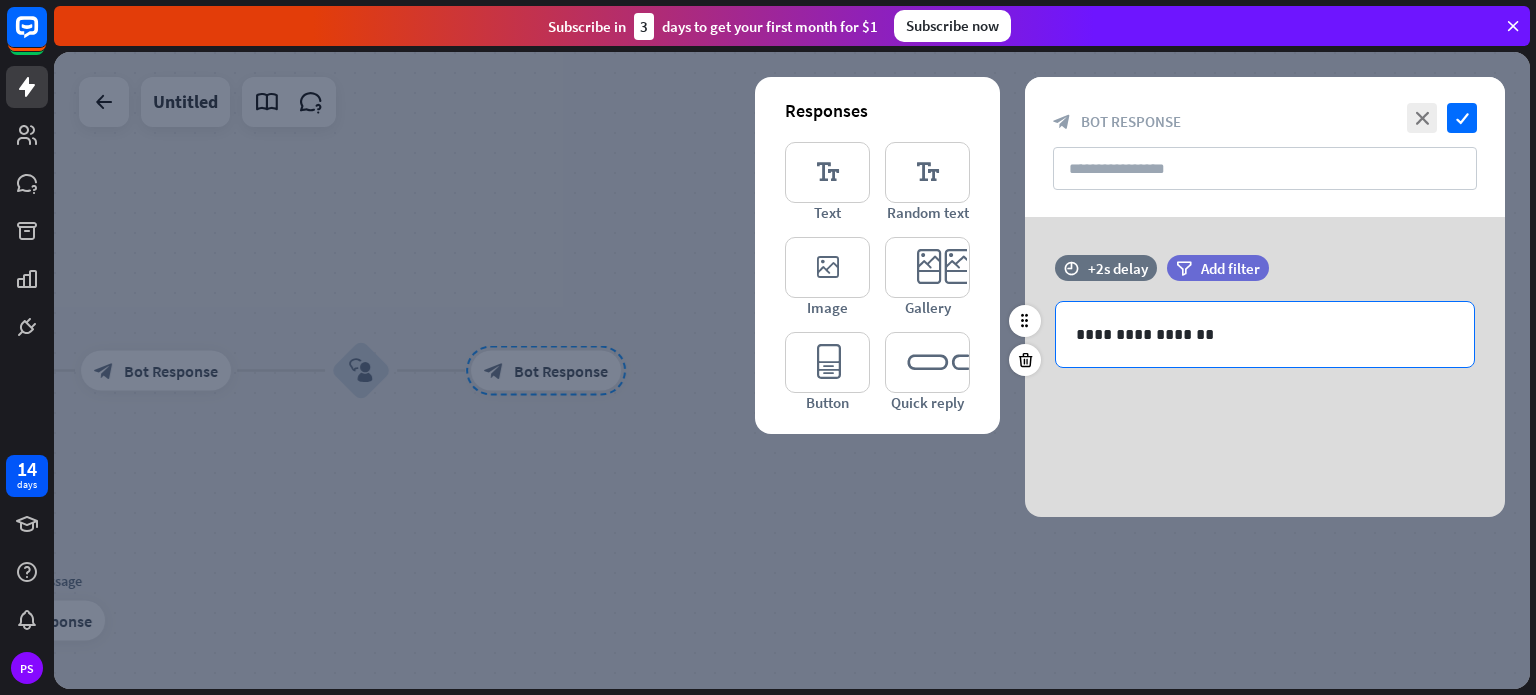 click on "**********" at bounding box center (1265, 334) 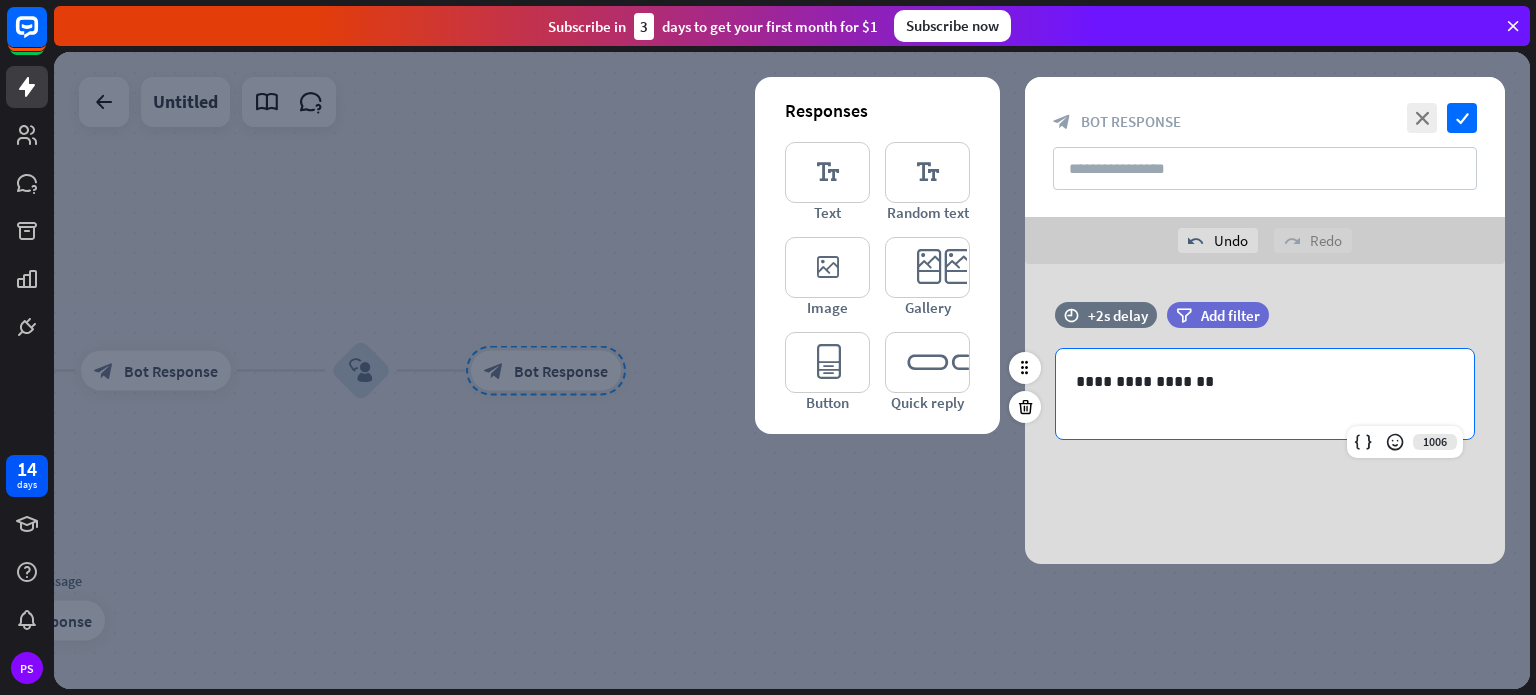 type 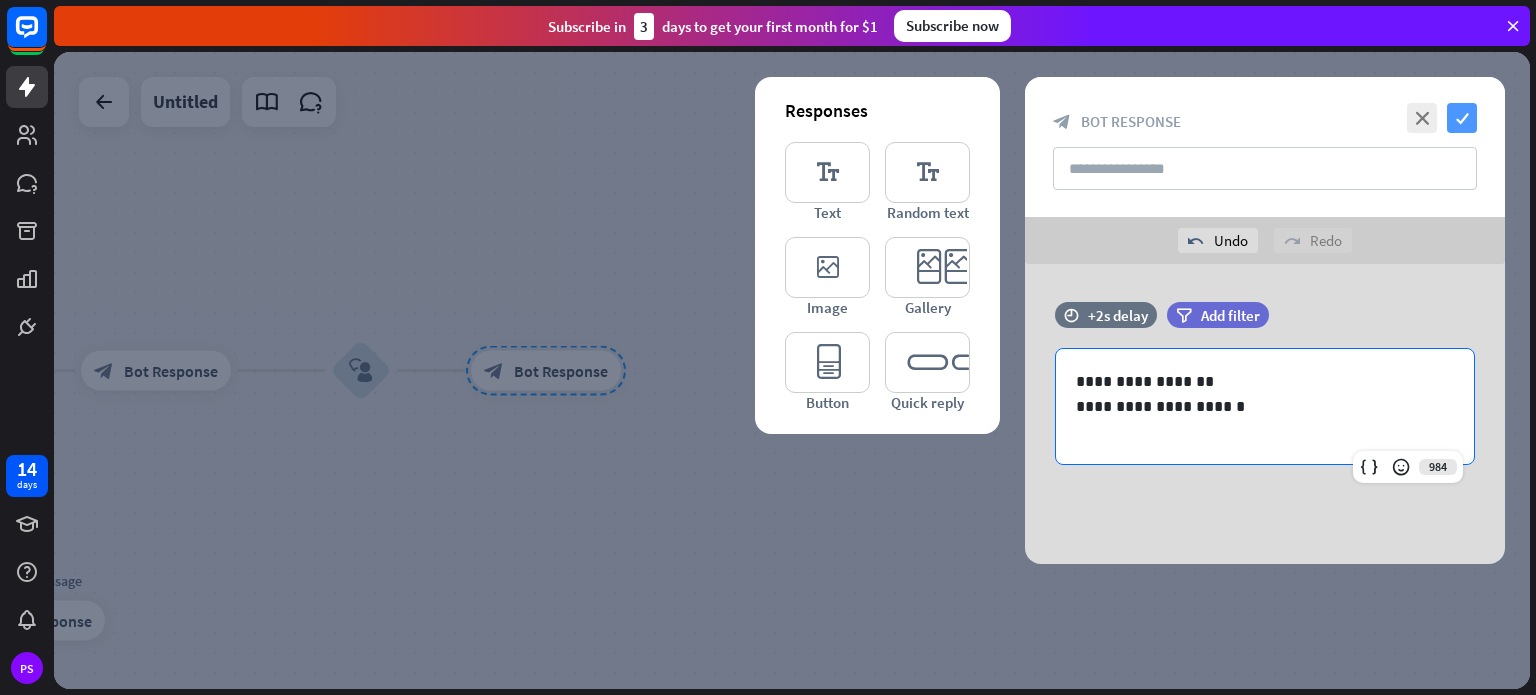 click on "check" at bounding box center [1462, 118] 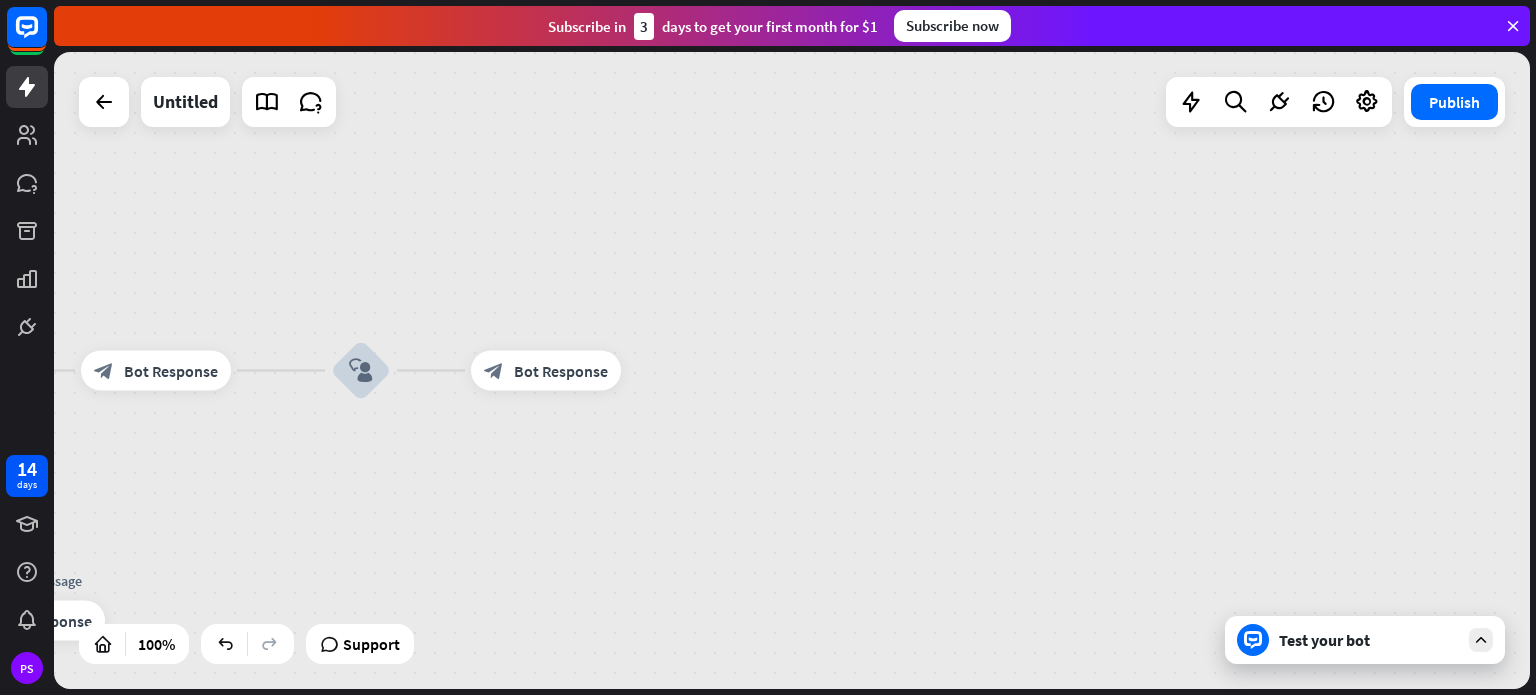click on "Bot Response" at bounding box center (561, 371) 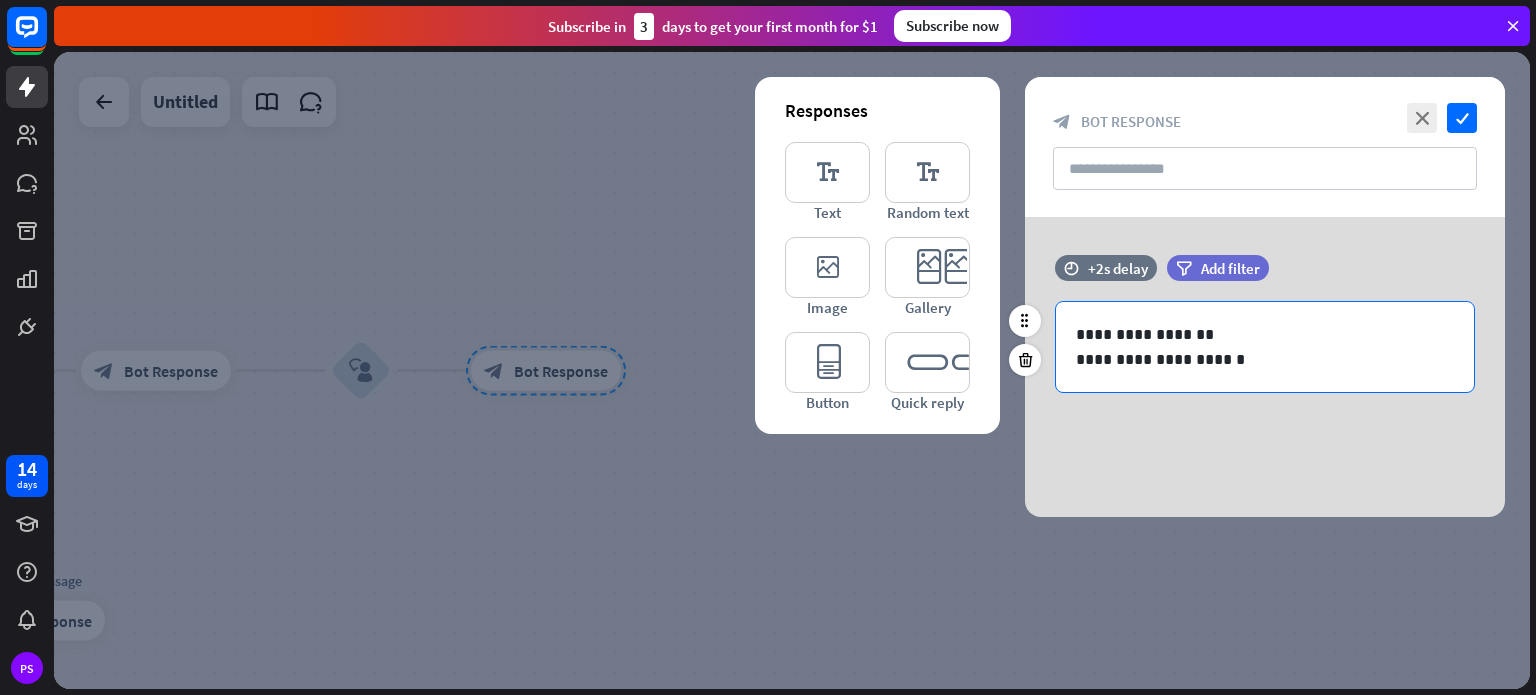 click on "**********" at bounding box center (1265, 347) 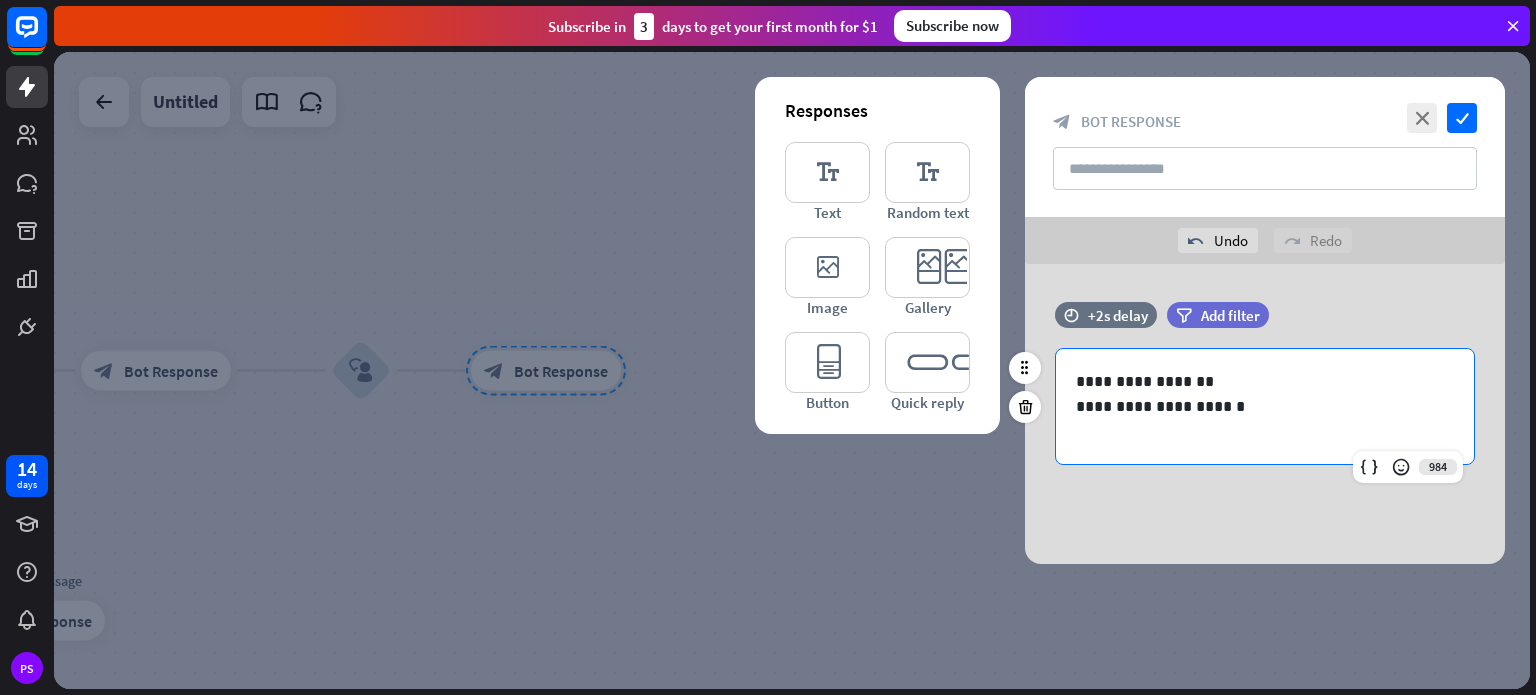 type 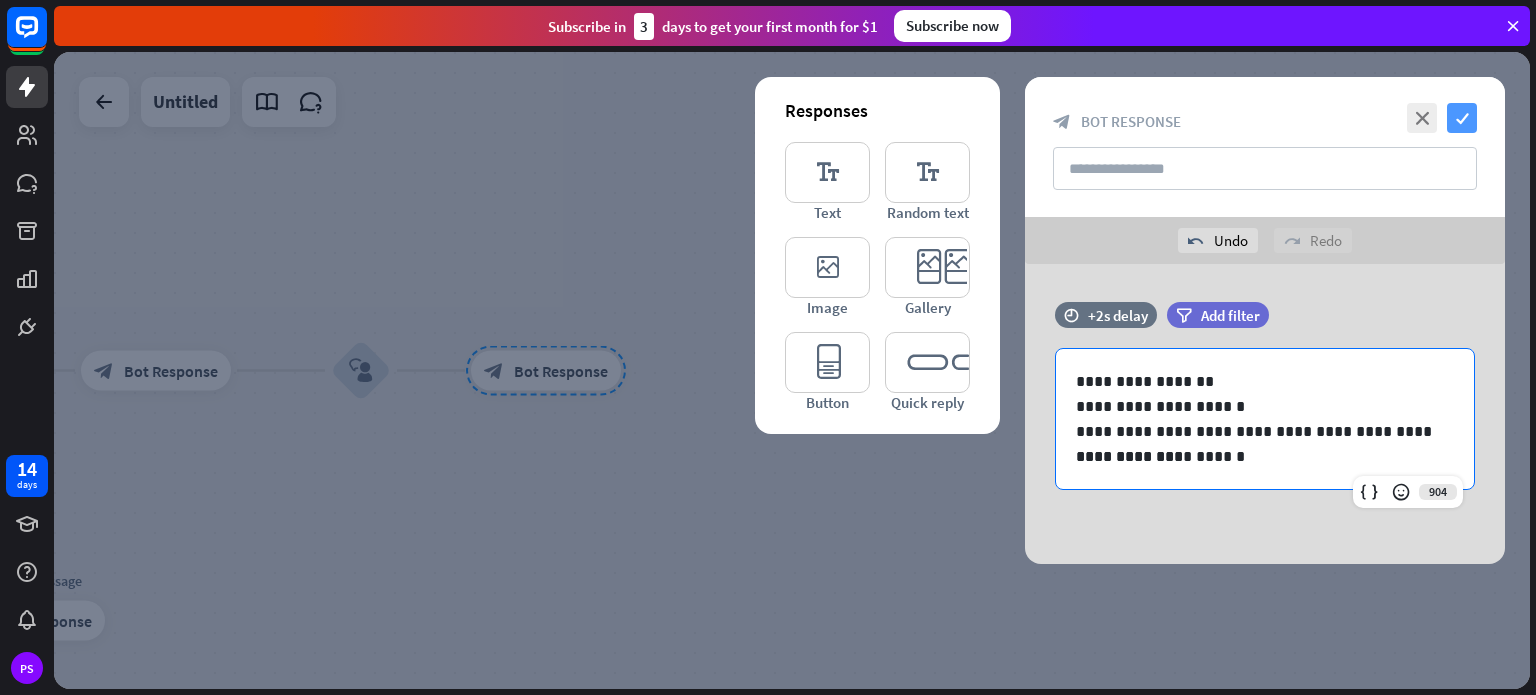 click on "check" at bounding box center [1462, 118] 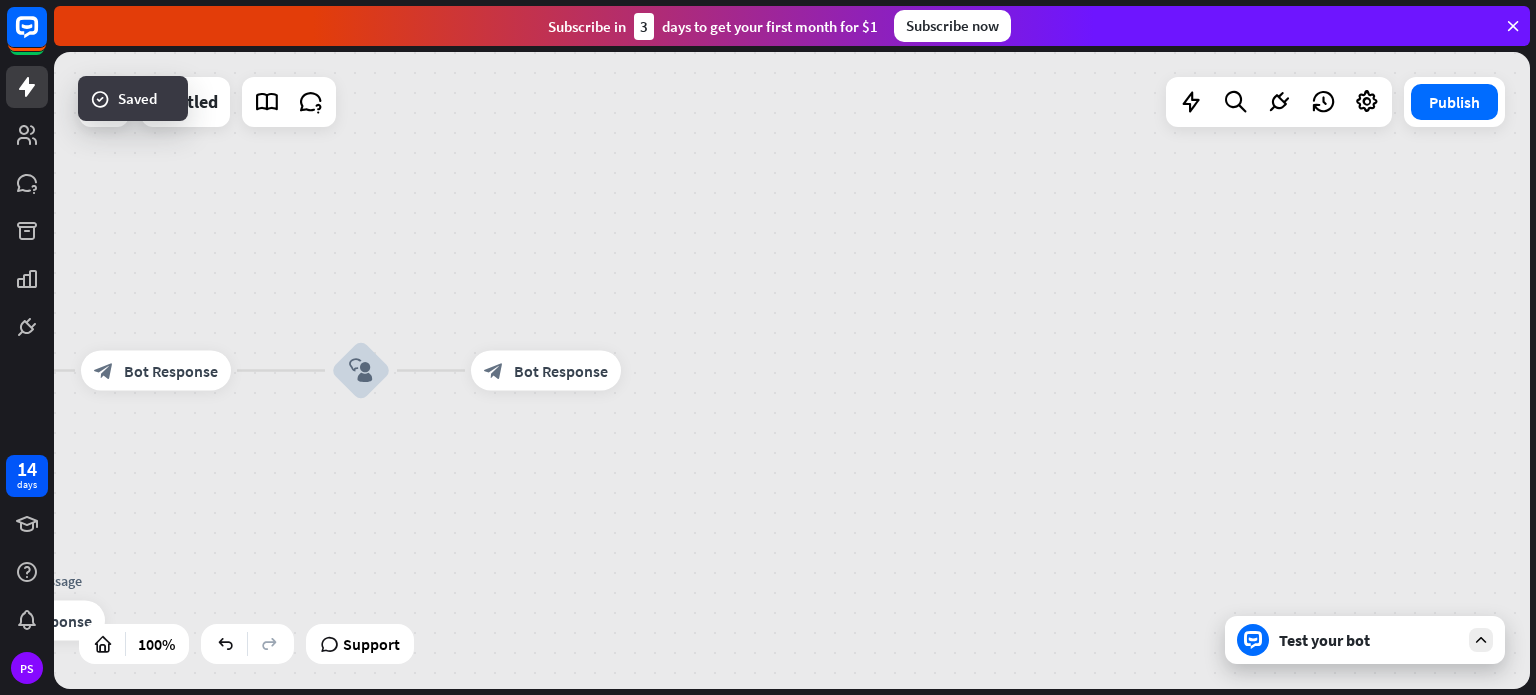click on "home_2   Start point                 Welcome message   block_bot_response   Bot Response                   block_user_input                   block_bot_response   Bot Response                   block_user_input                   block_bot_response   Bot Response                     AI Assist                   block_fallback   Default fallback                 Fallback message   block_bot_response   Bot Response" at bounding box center (792, 370) 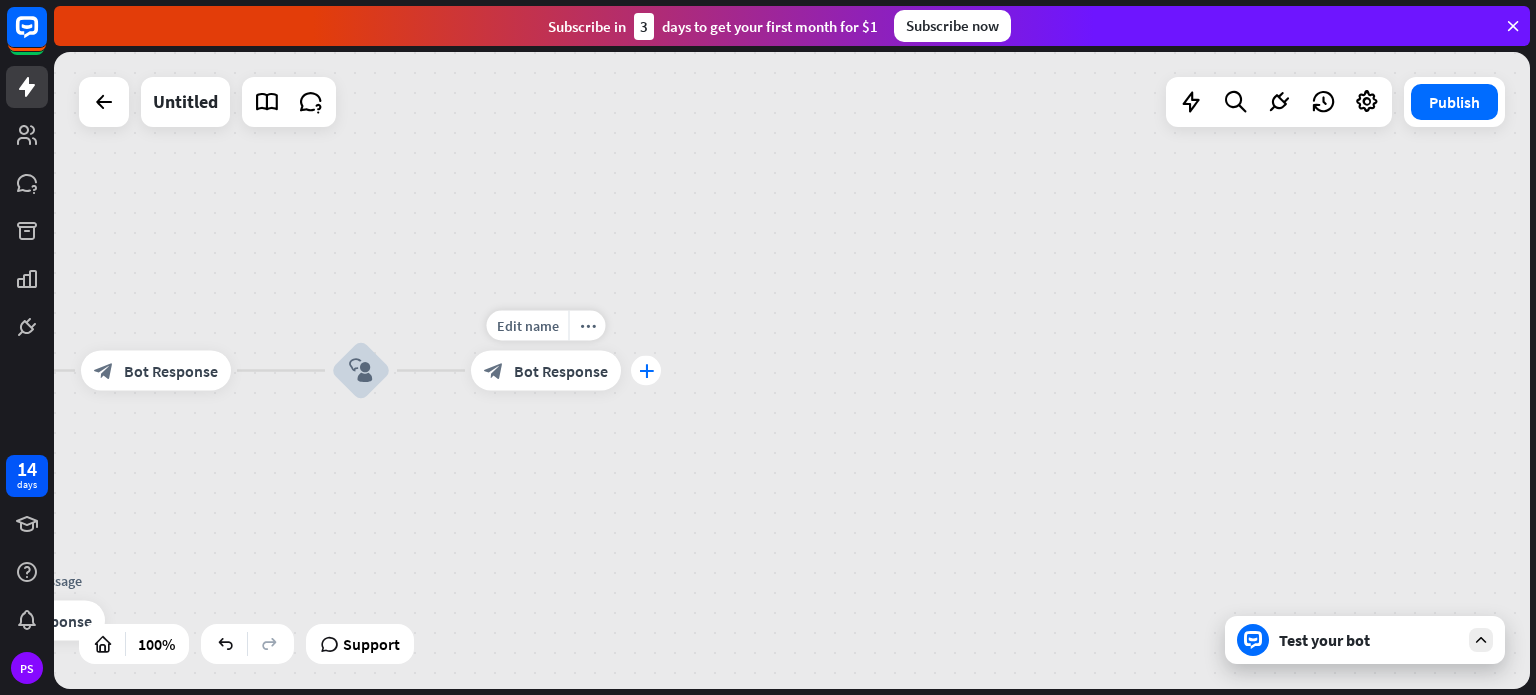 click on "plus" at bounding box center (646, 371) 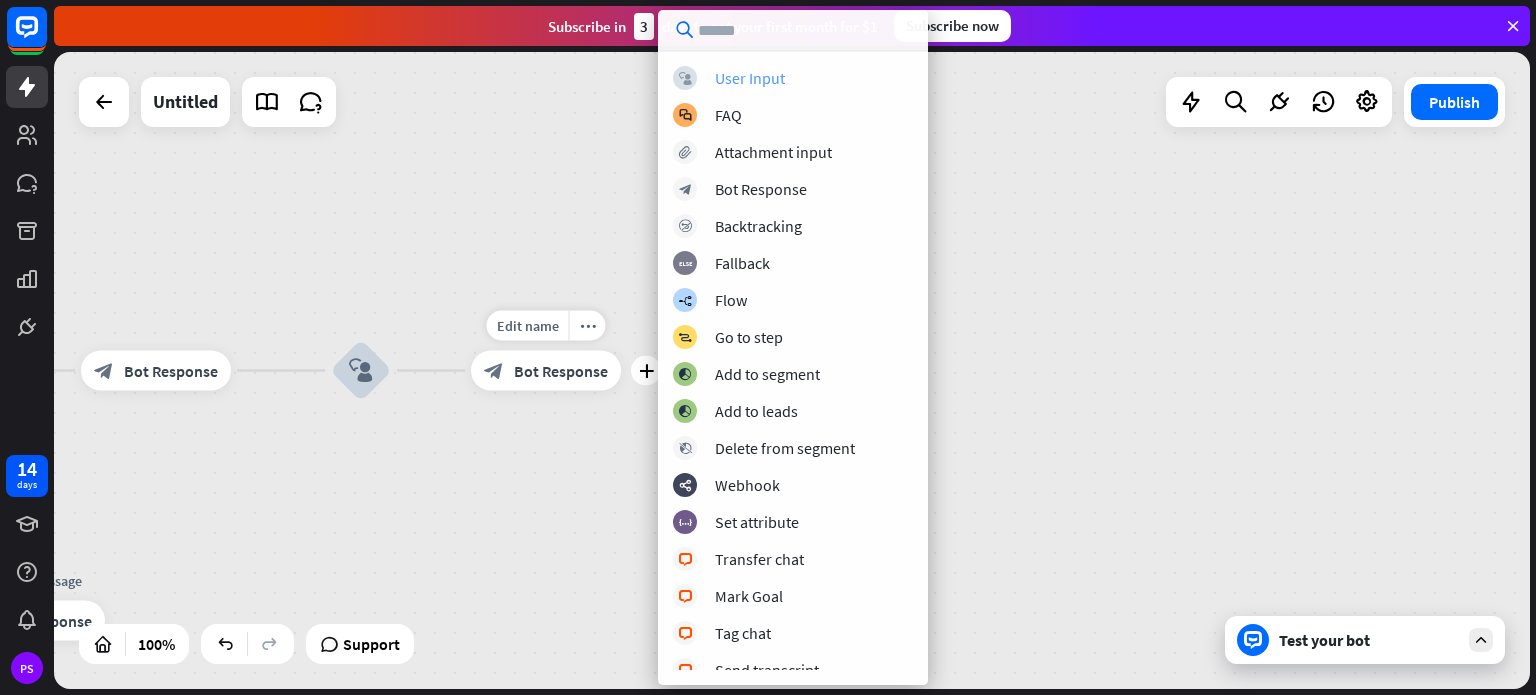click on "block_user_input
User Input" at bounding box center [793, 78] 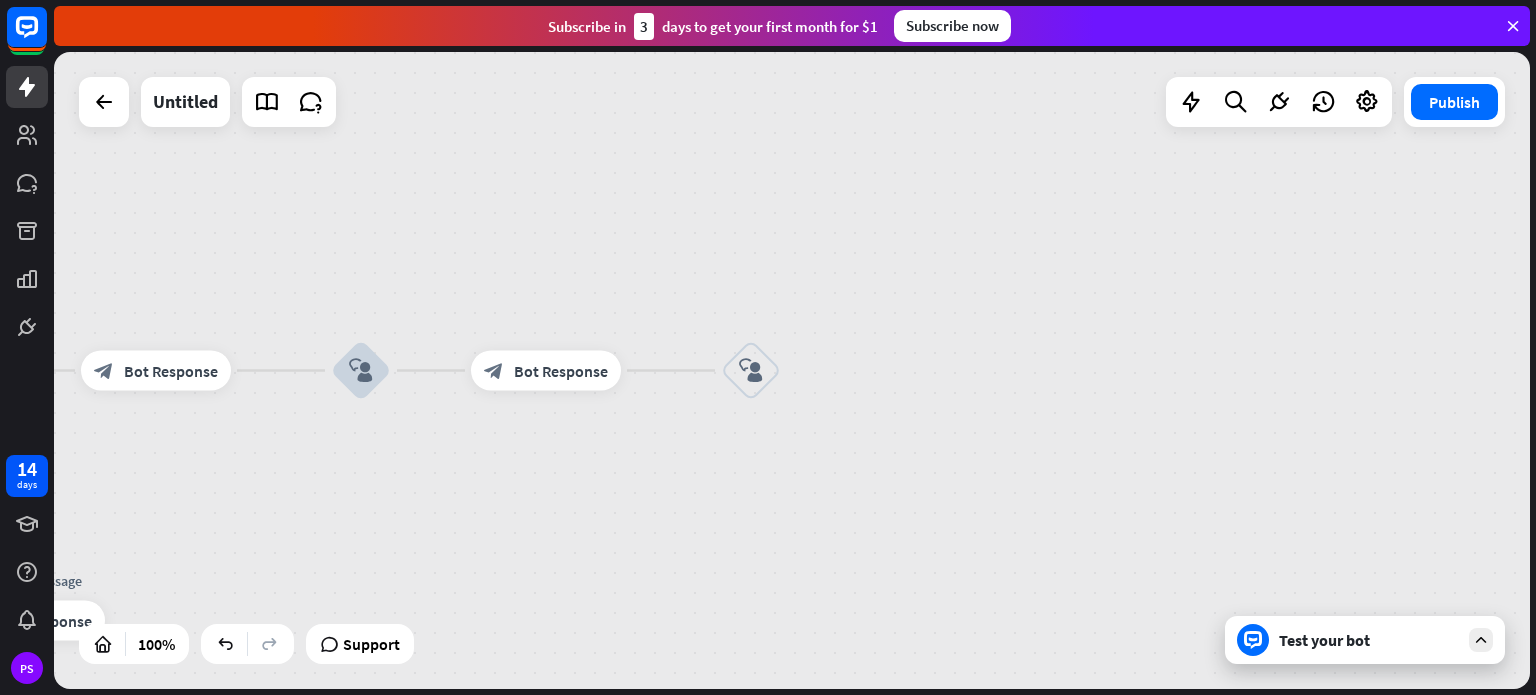 click on "block_user_input" at bounding box center (751, 371) 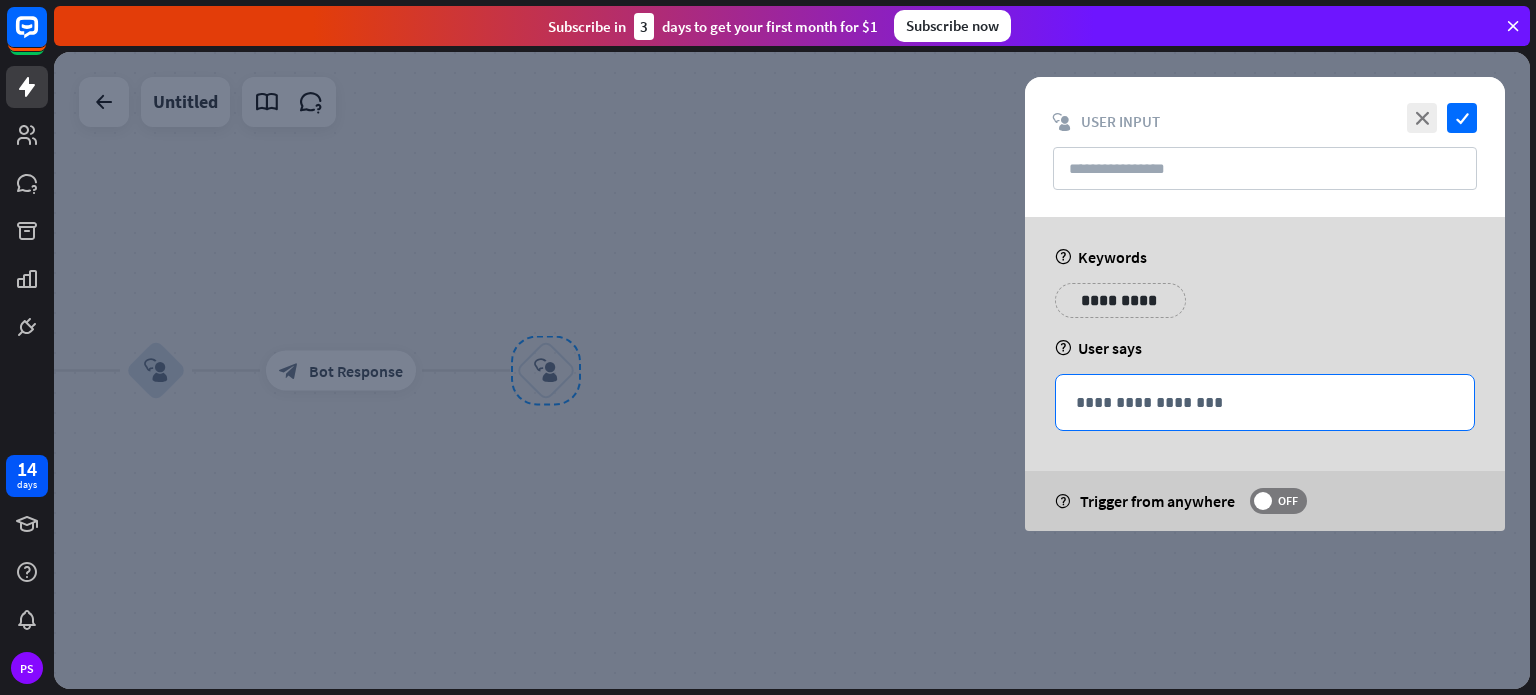 click on "**********" at bounding box center [1265, 402] 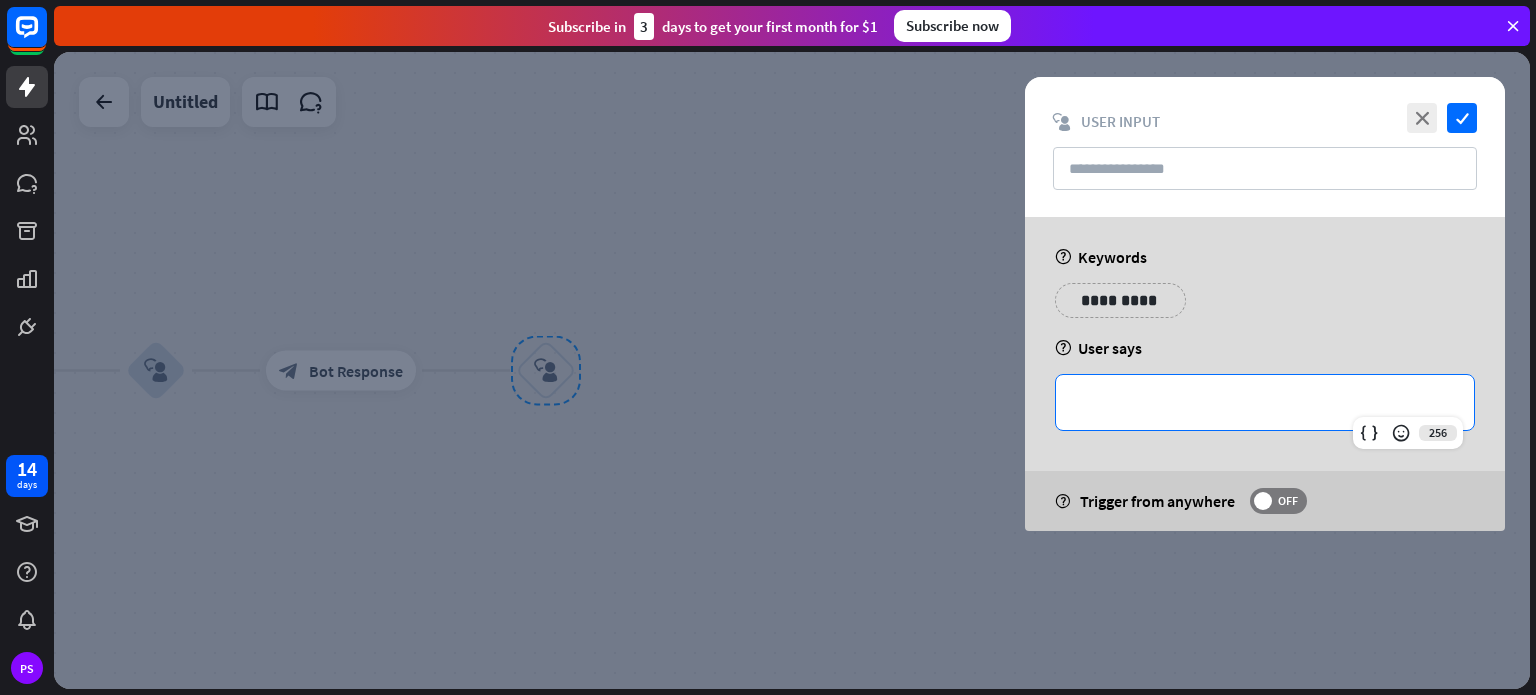 type 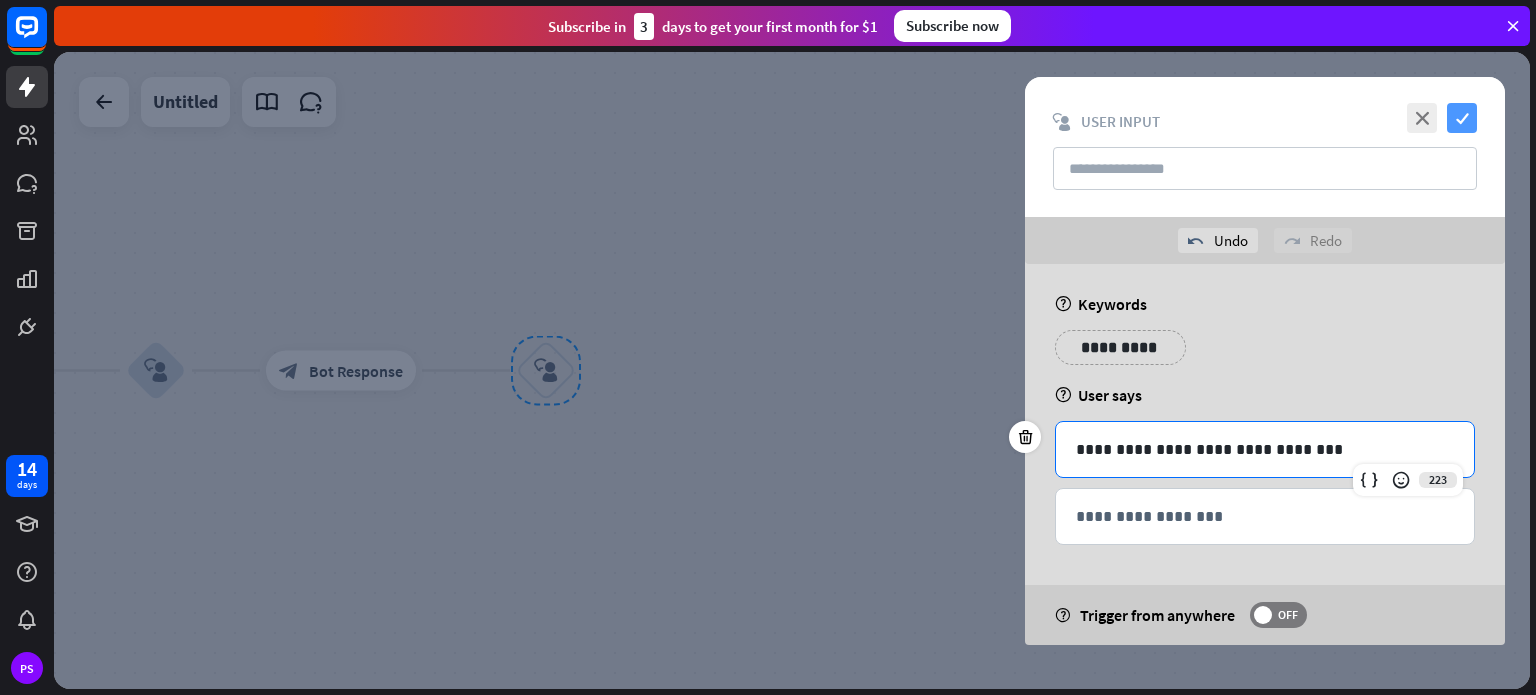 click on "check" at bounding box center (1462, 118) 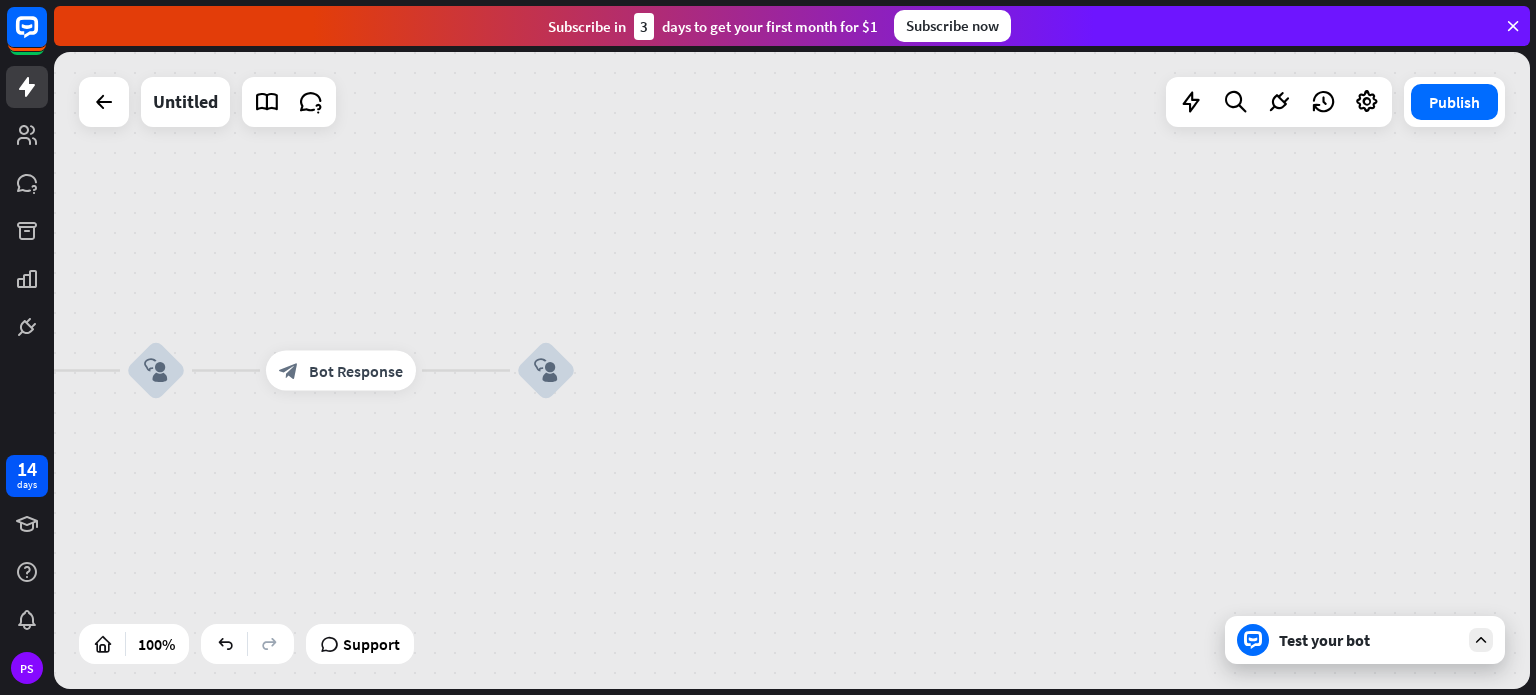 click on "home_2   Start point                 Welcome message   block_bot_response   Bot Response                   block_user_input                   block_bot_response   Bot Response                   block_user_input                   block_bot_response   Bot Response                   block_user_input                     AI Assist                   block_fallback   Default fallback                 Fallback message   block_bot_response   Bot Response" at bounding box center (792, 370) 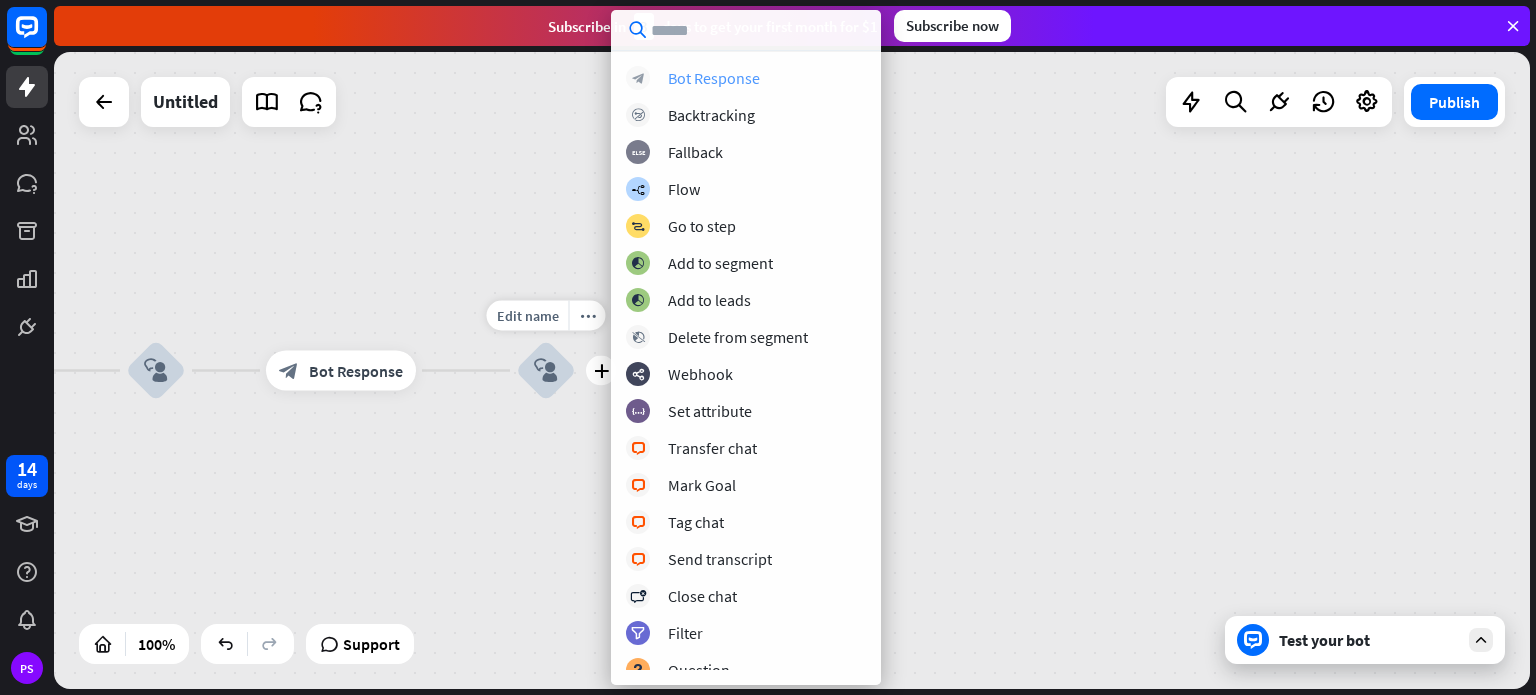 click on "Bot Response" at bounding box center (714, 78) 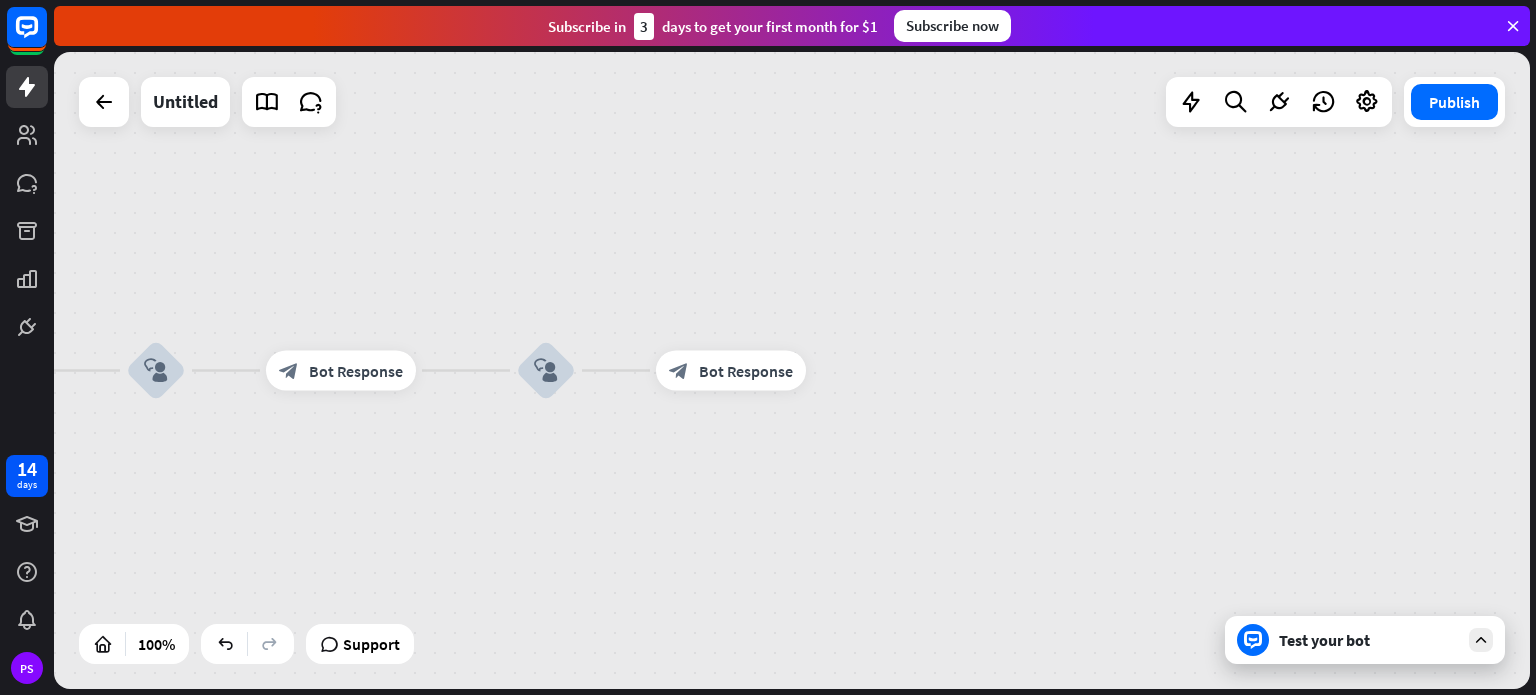 click on "Bot Response" at bounding box center [746, 371] 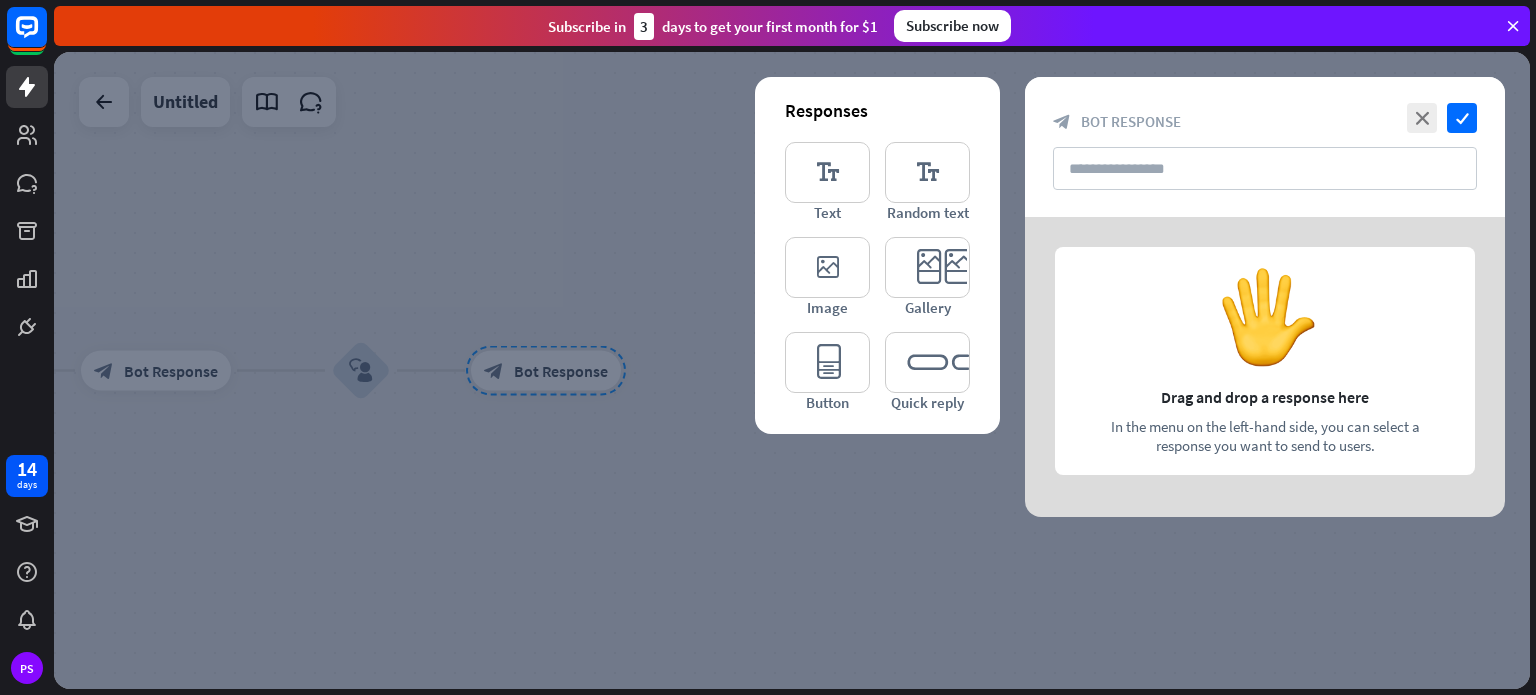 type 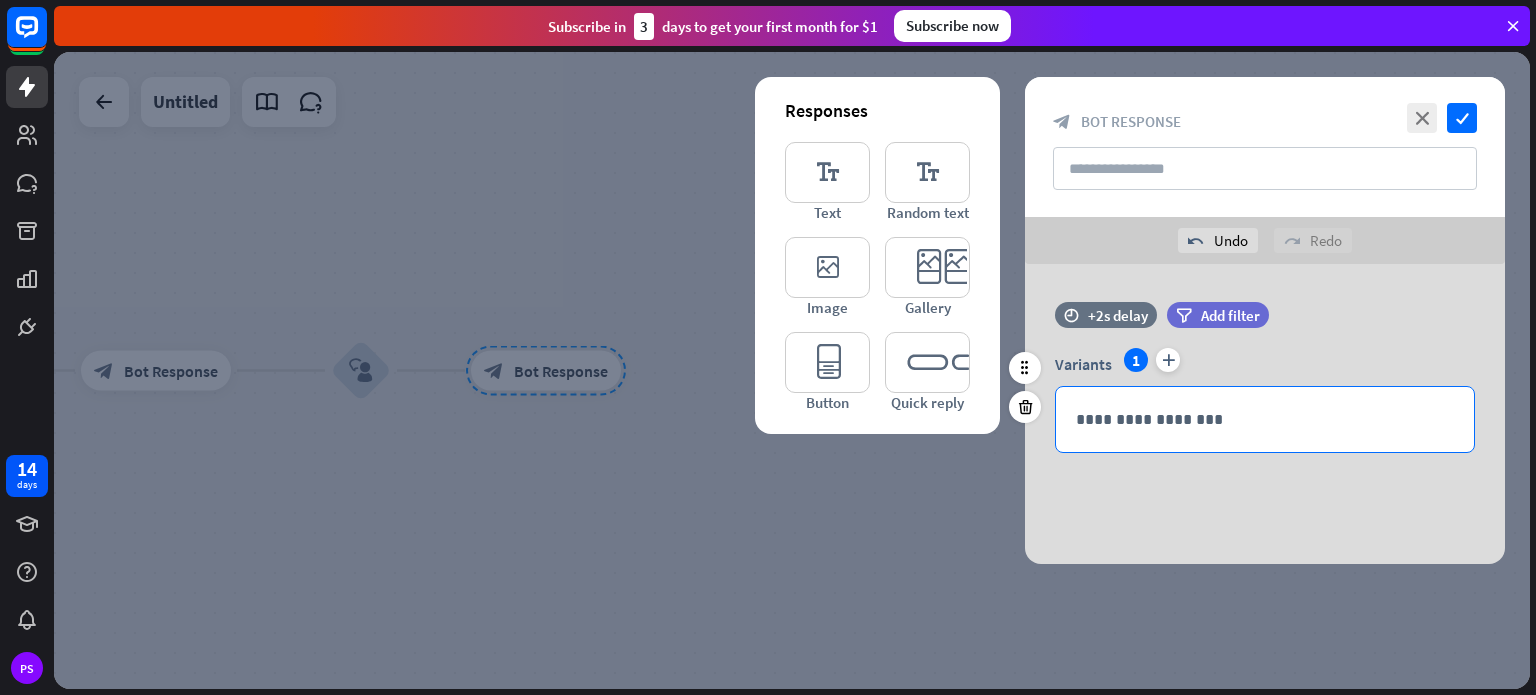 click on "**********" at bounding box center (1265, 419) 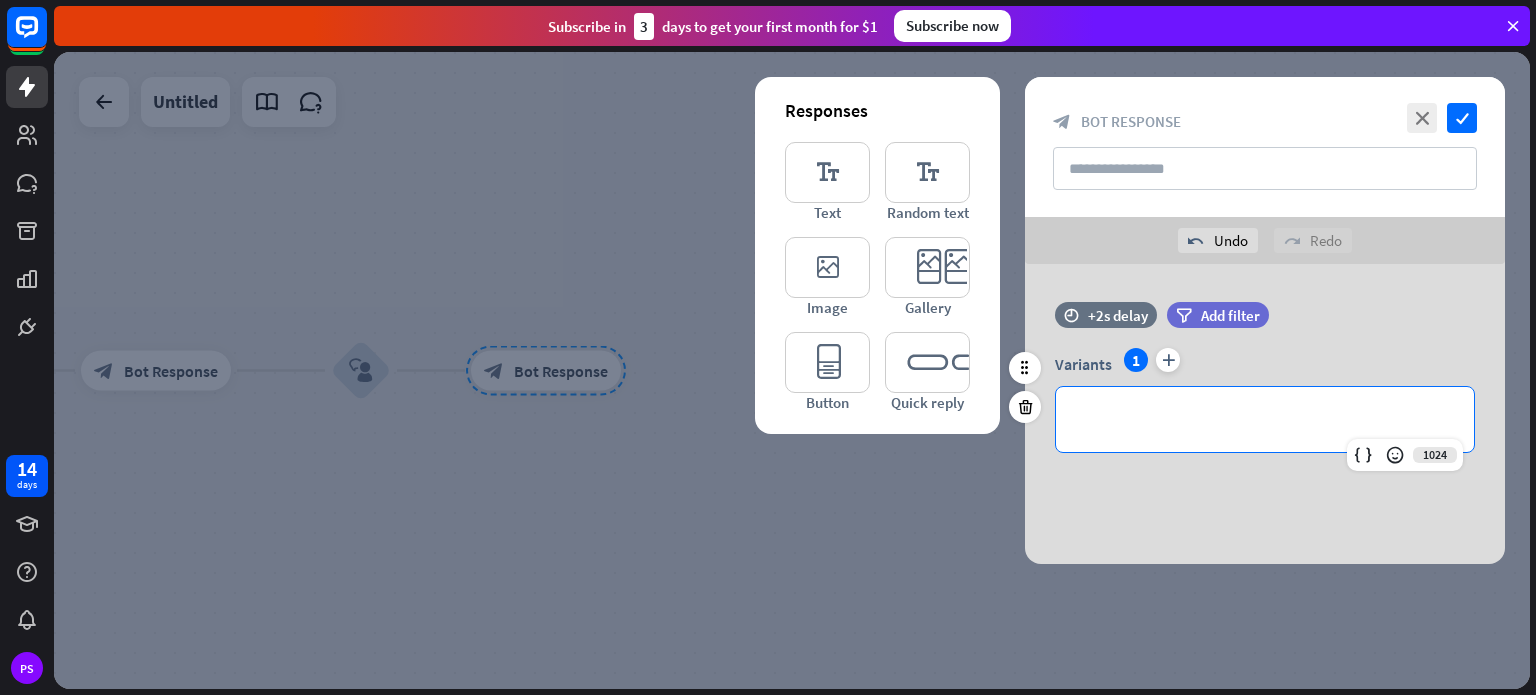 type 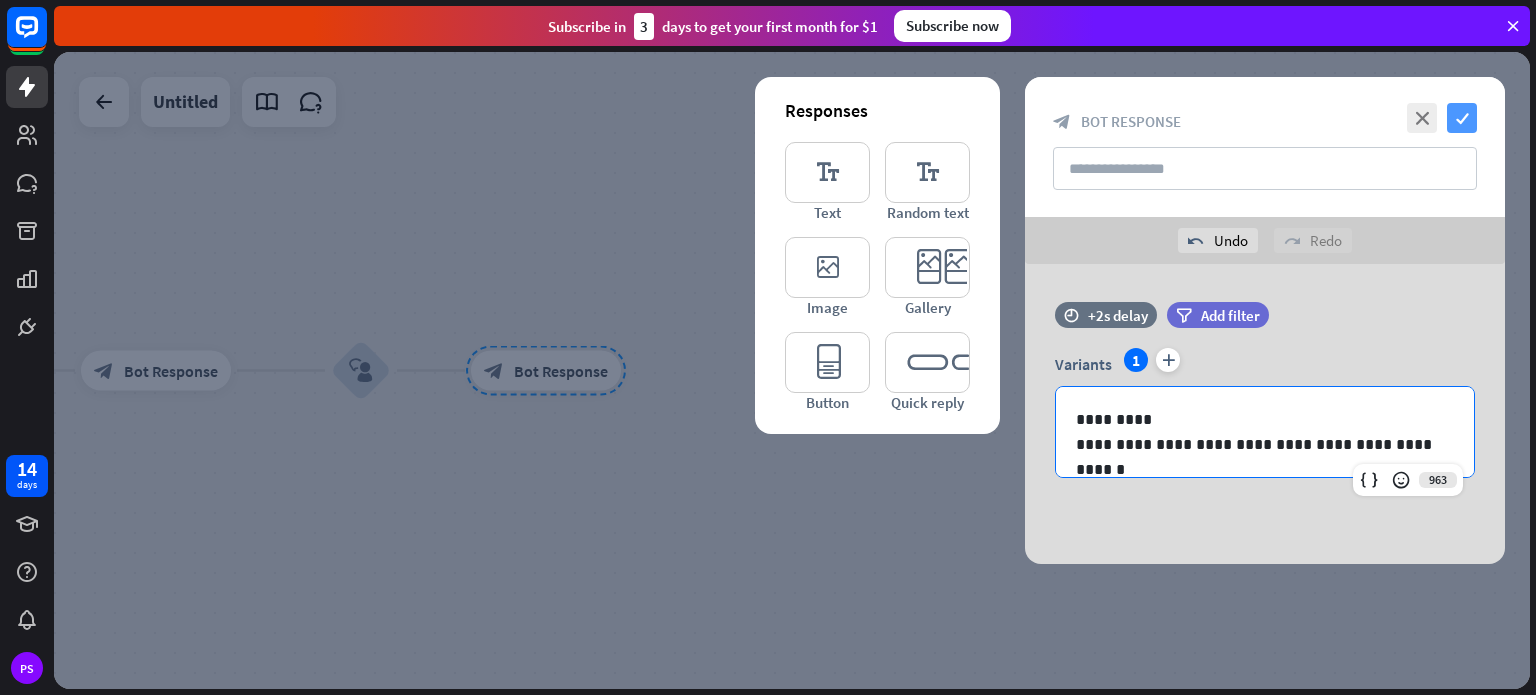 click on "check" at bounding box center [1462, 118] 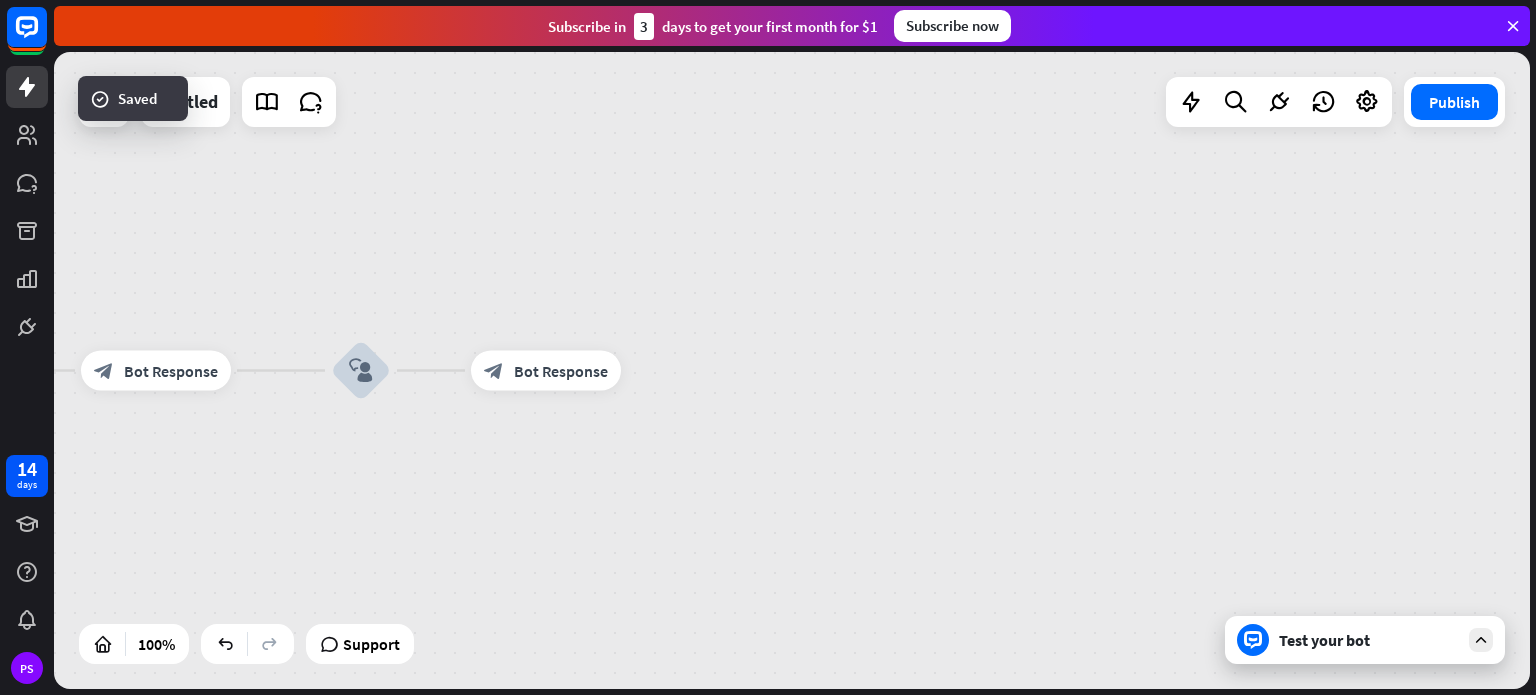click on "block_bot_response   Bot Response" at bounding box center [546, 371] 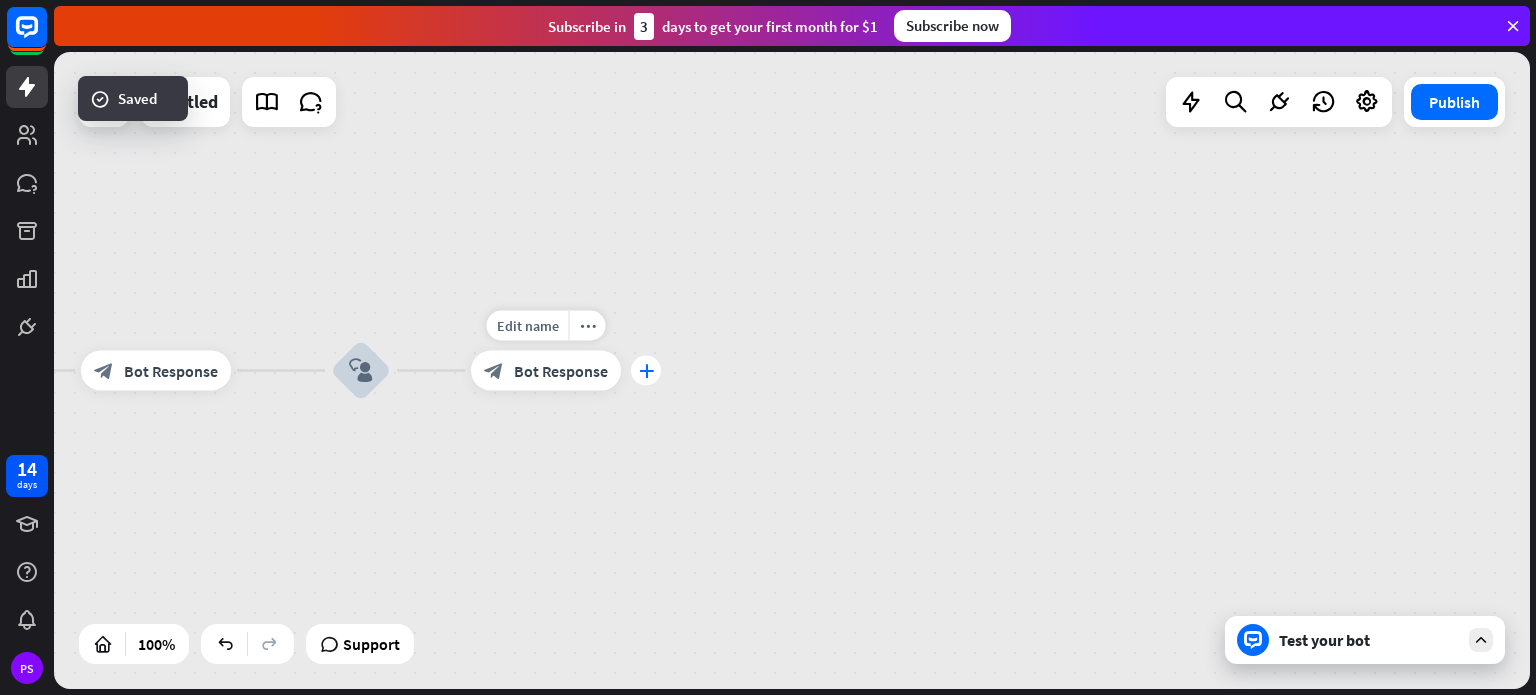 click on "plus" at bounding box center (646, 371) 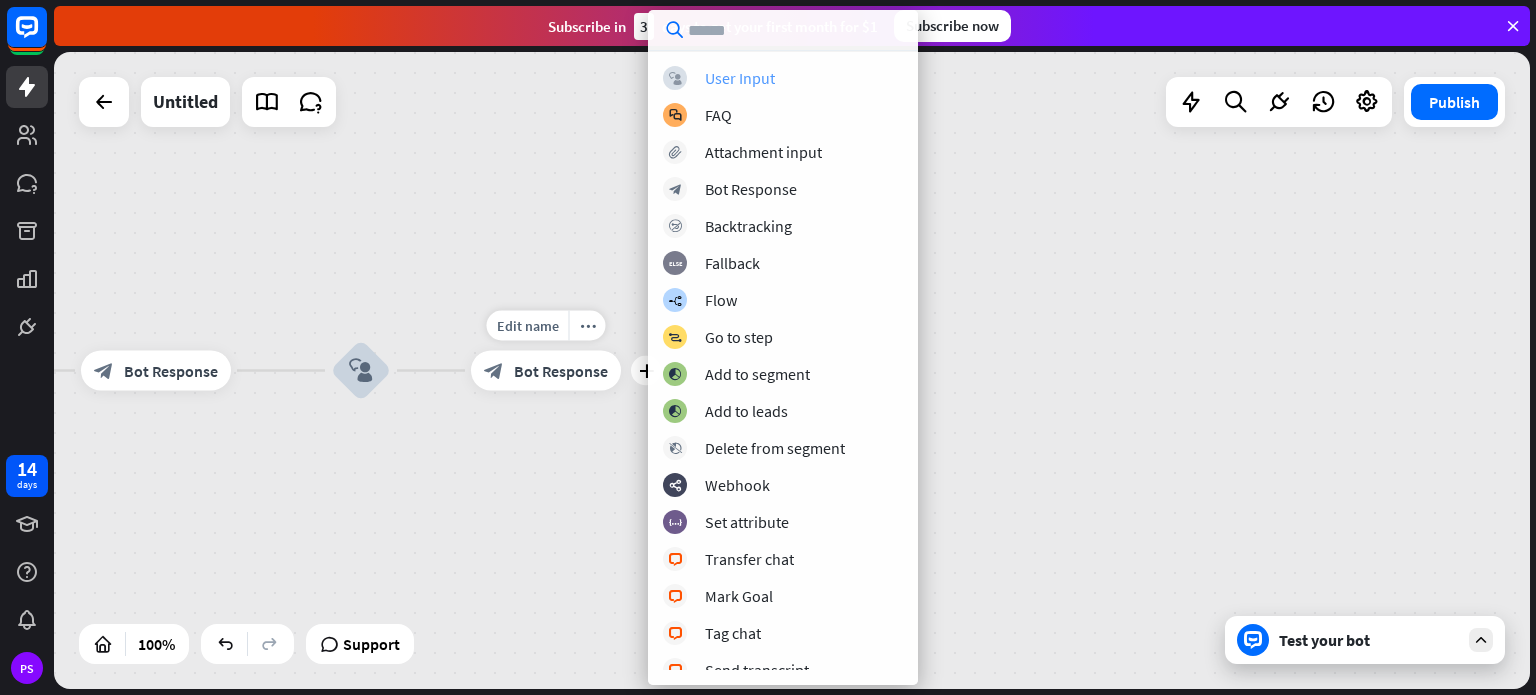click on "User Input" at bounding box center [740, 78] 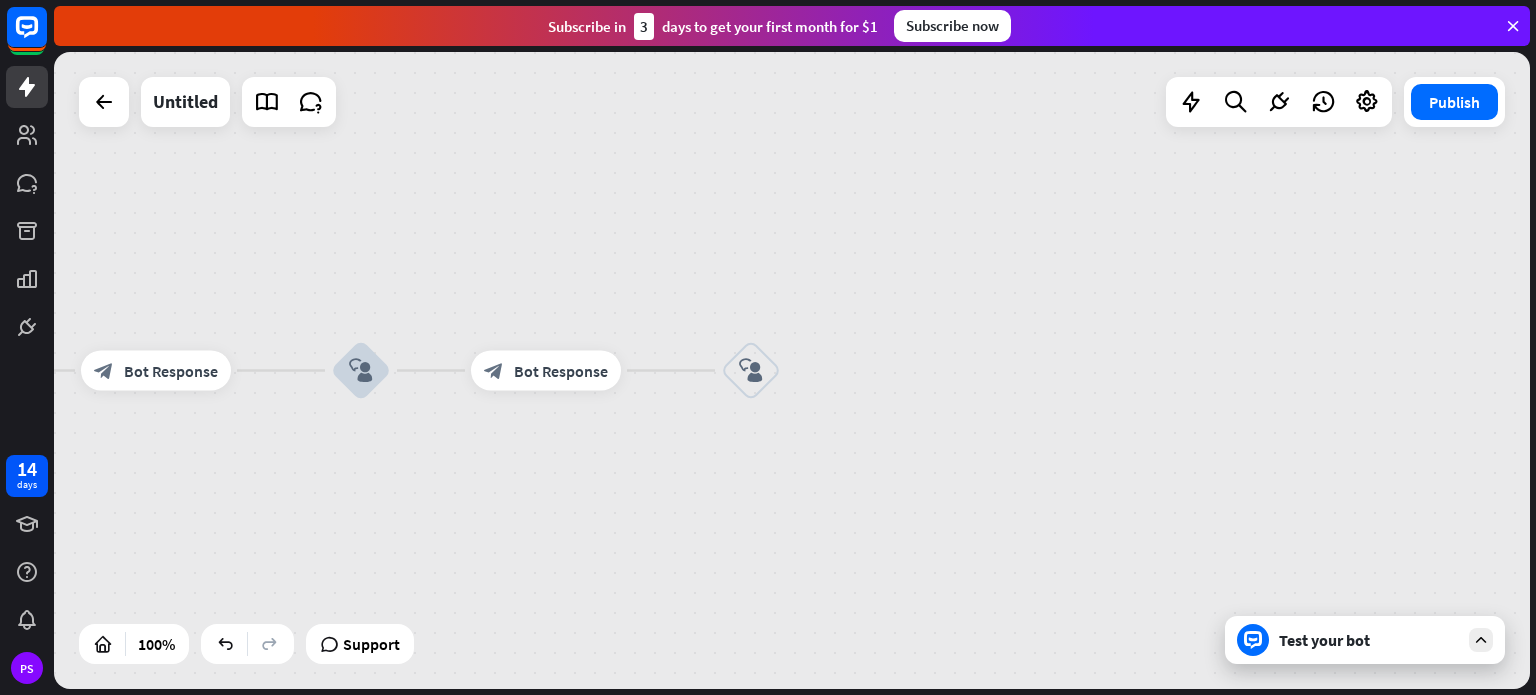 click on "block_user_input" at bounding box center [751, 371] 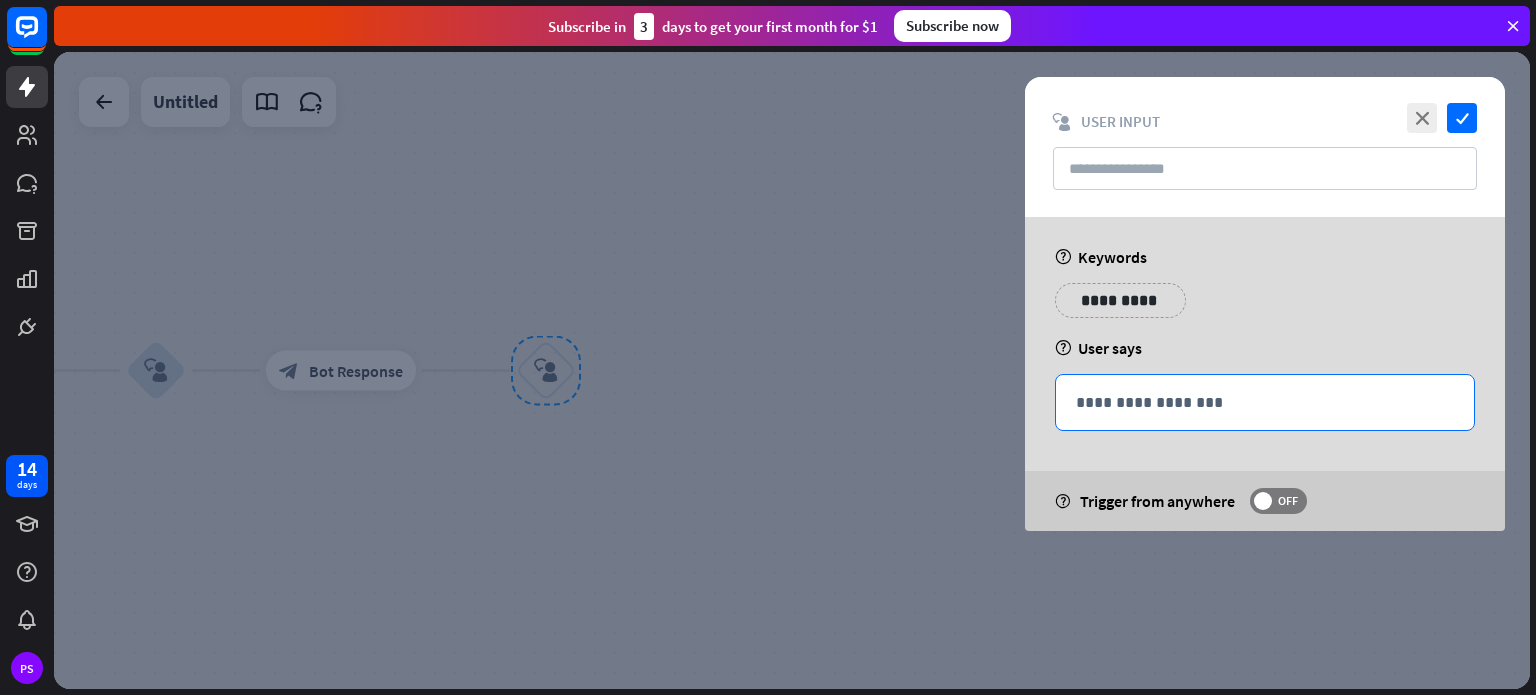 click on "**********" at bounding box center [1265, 402] 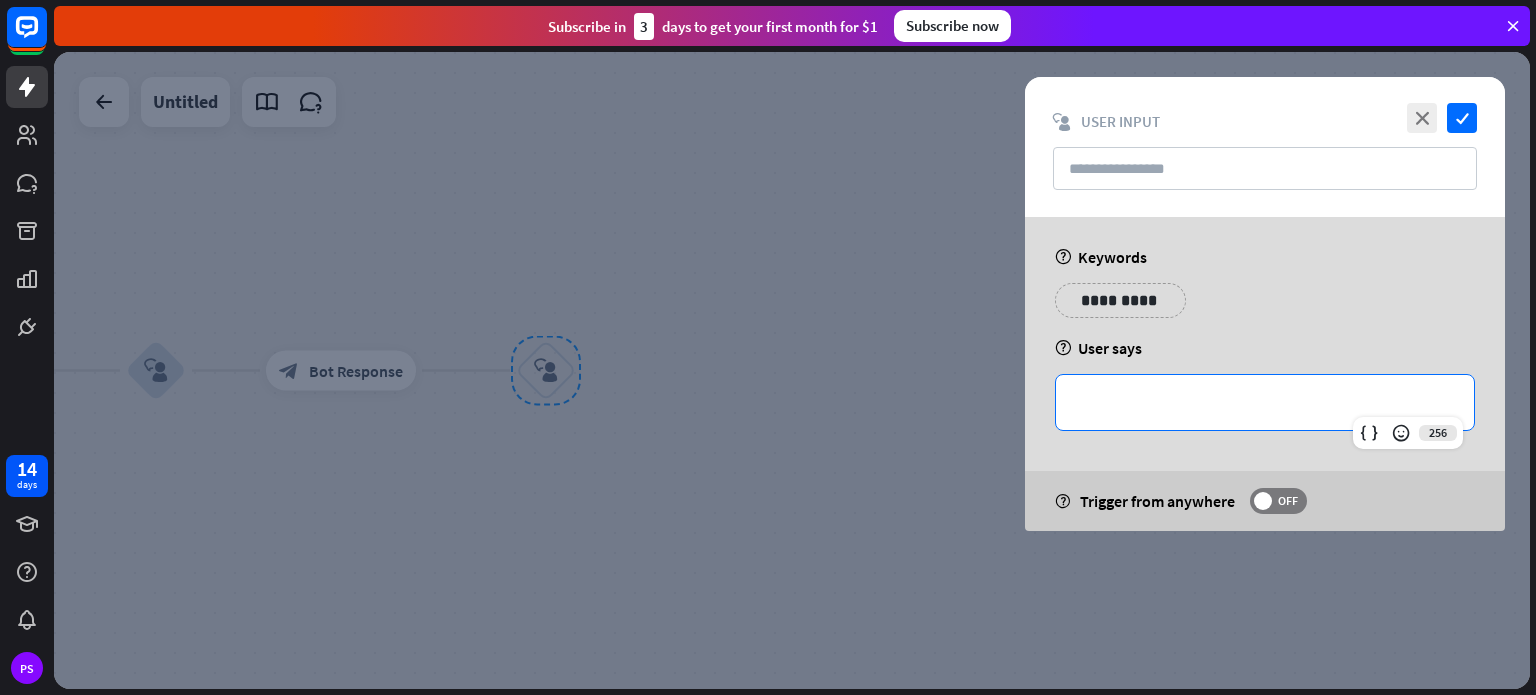 type 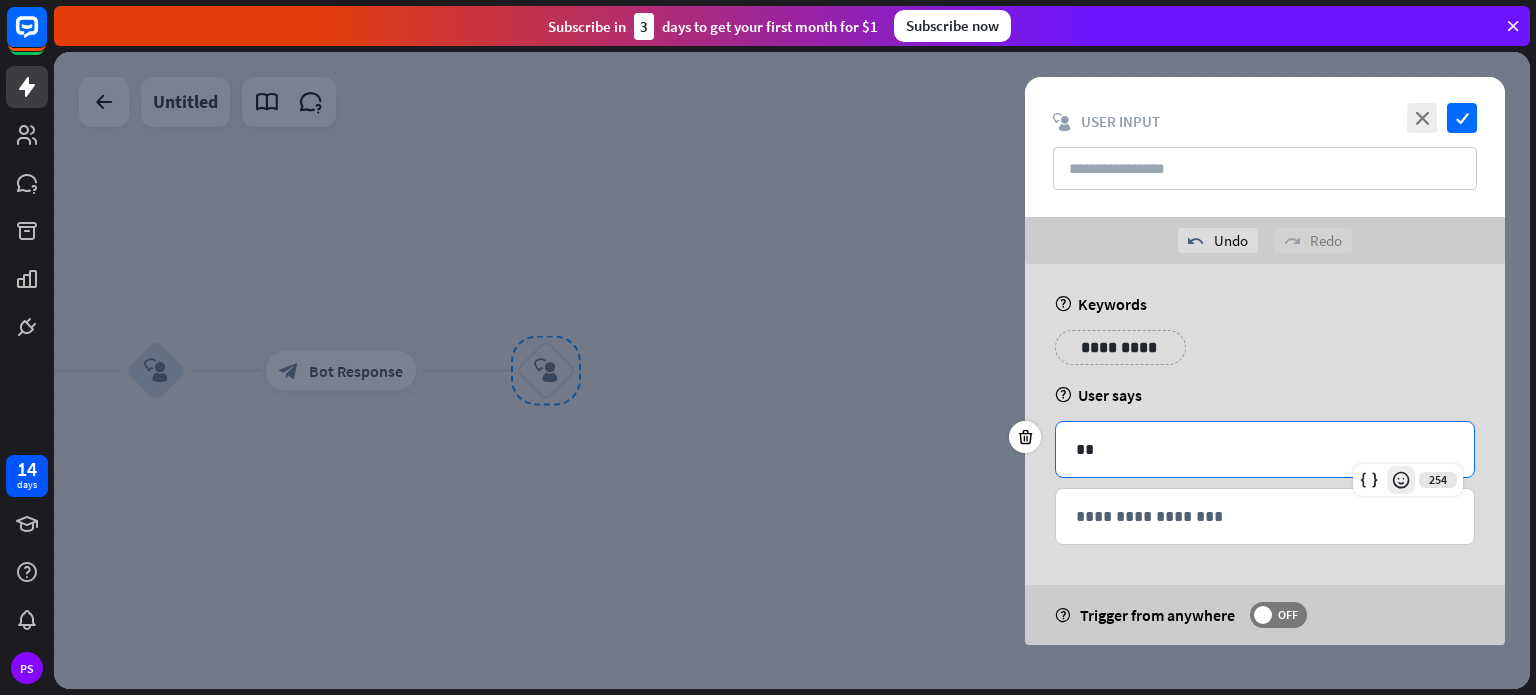 click at bounding box center [1401, 480] 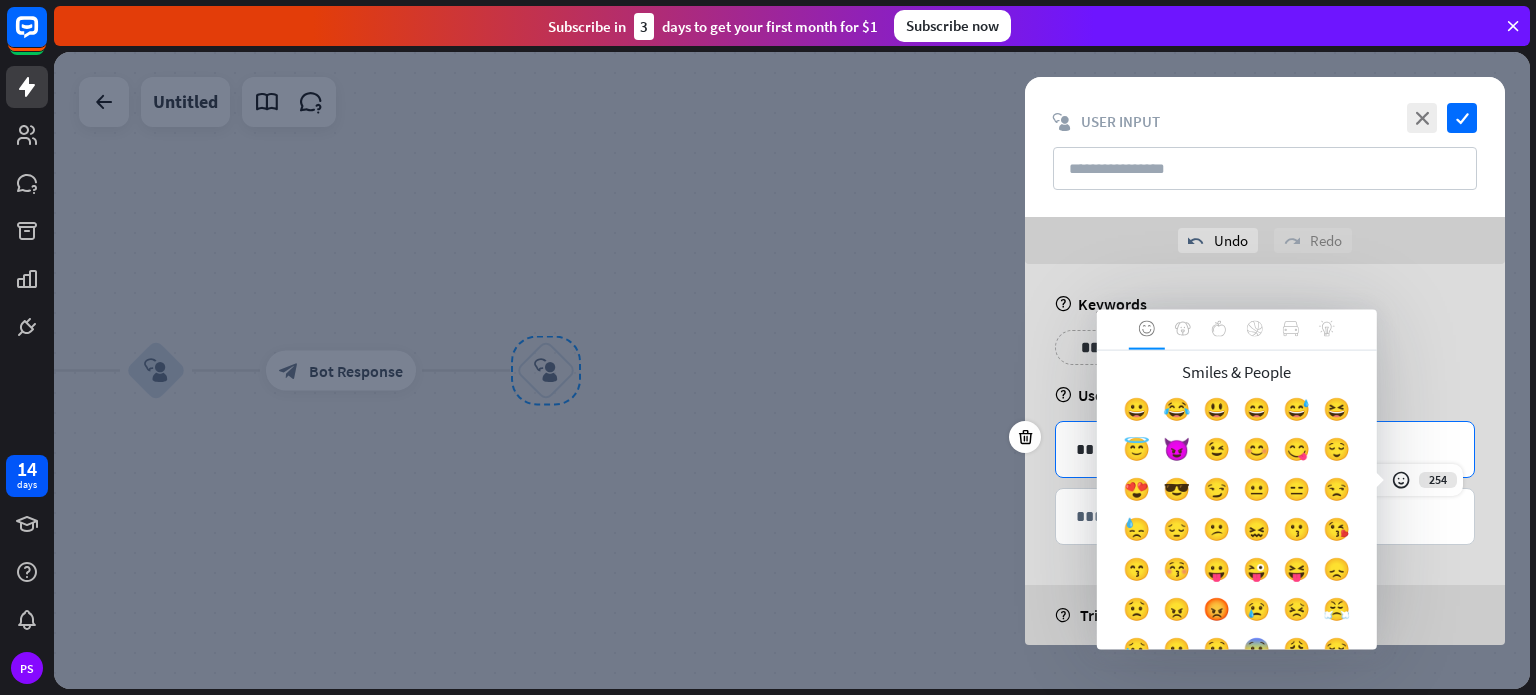 click at bounding box center [792, 370] 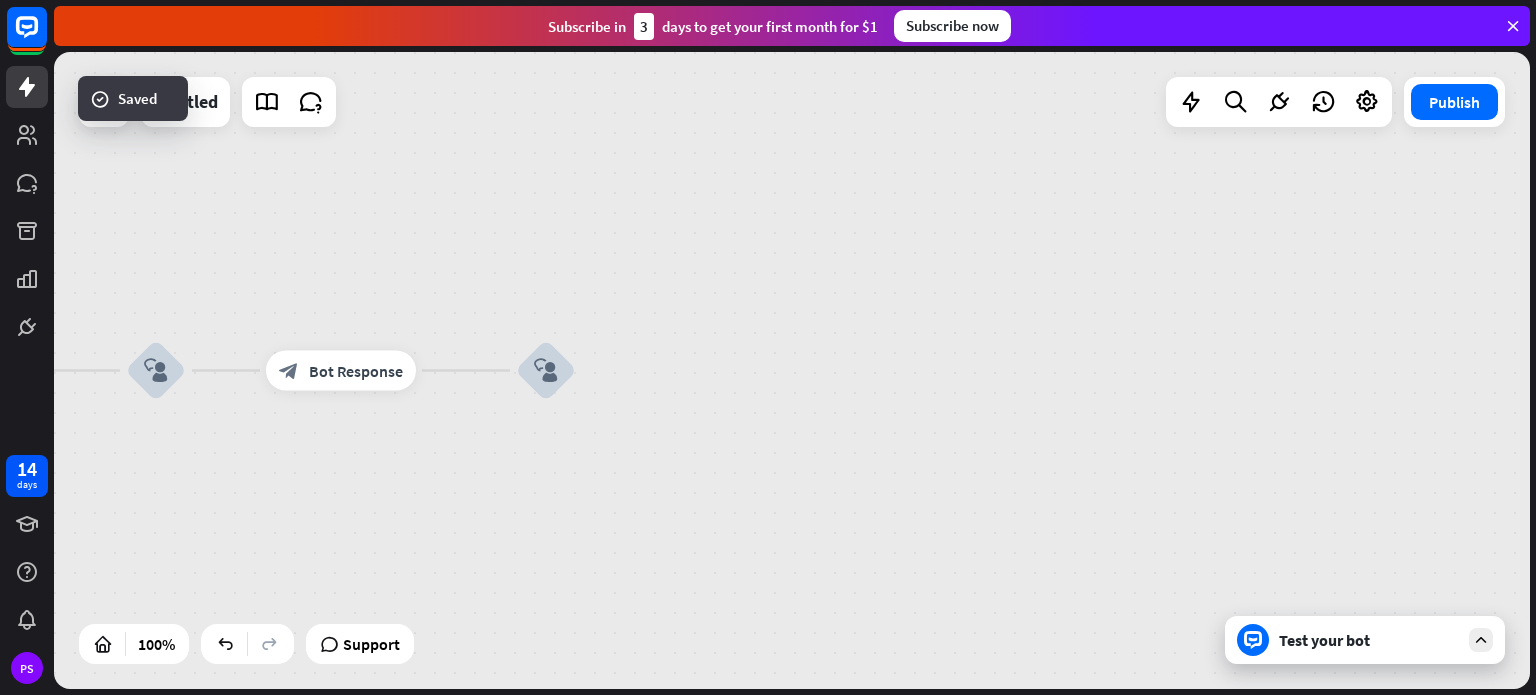 click on "block_user_input" at bounding box center (546, 371) 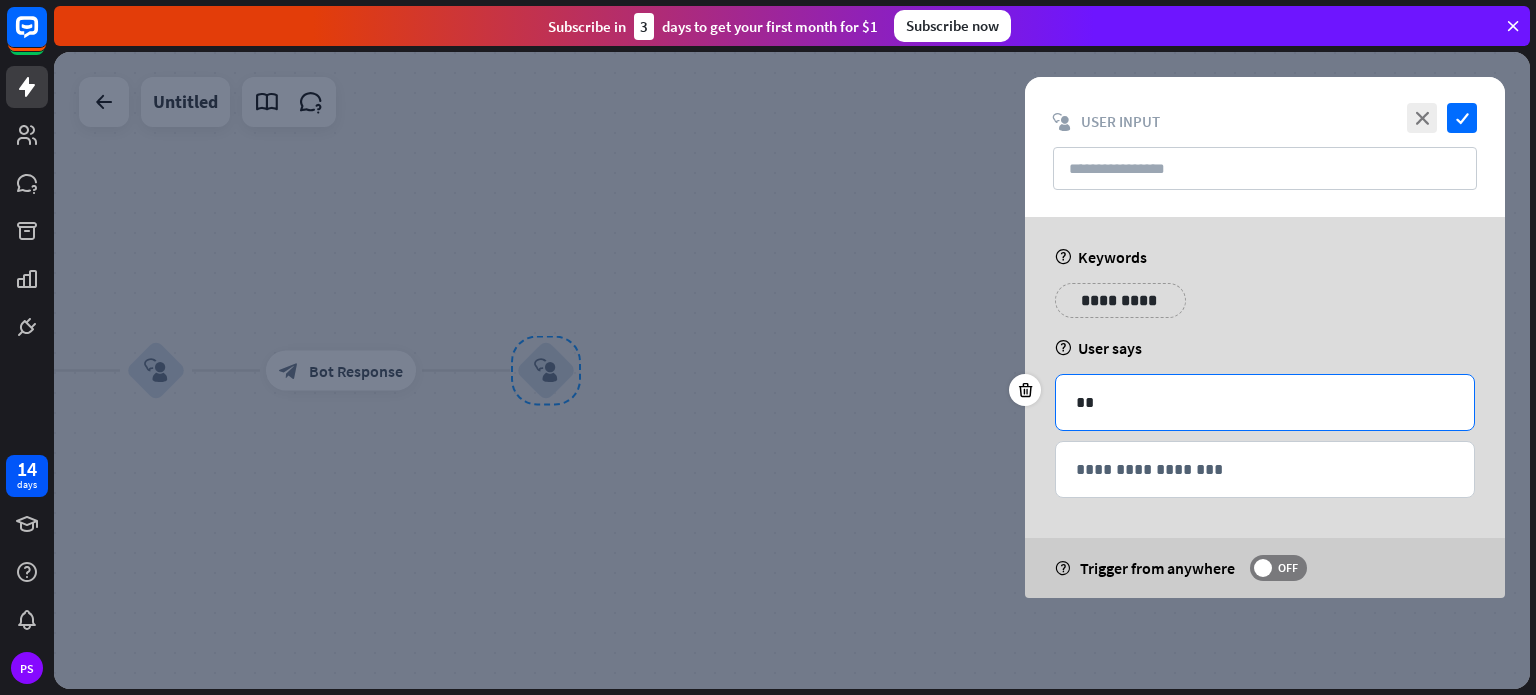click on "**" at bounding box center (1265, 402) 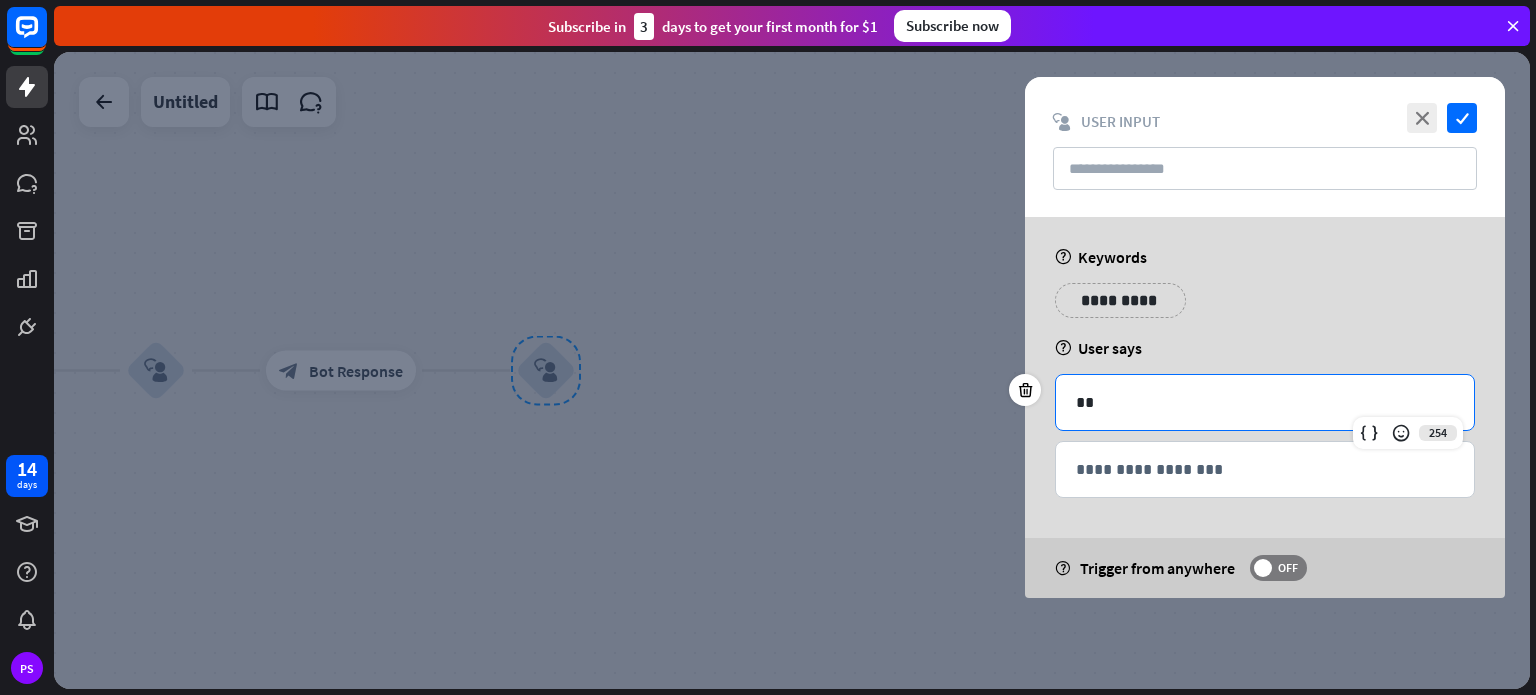 type 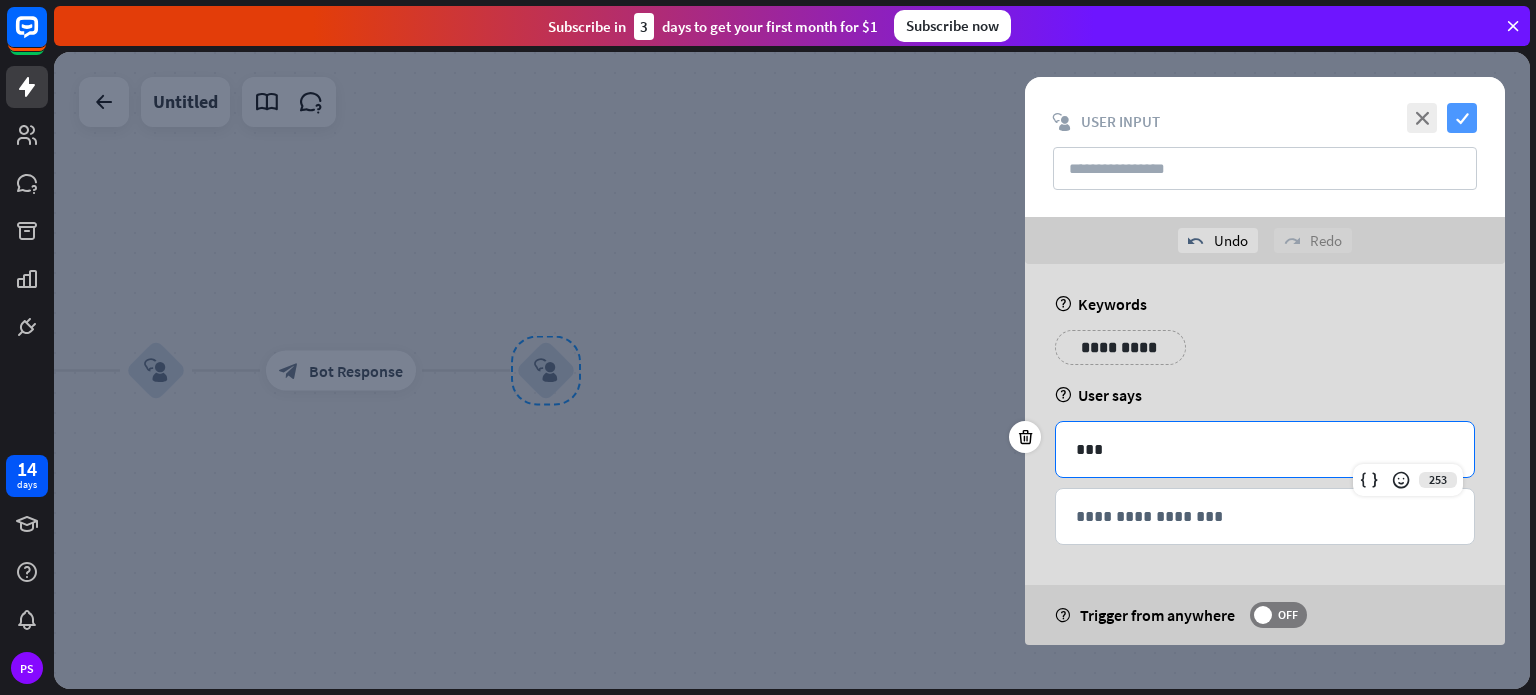 click on "check" at bounding box center (1462, 118) 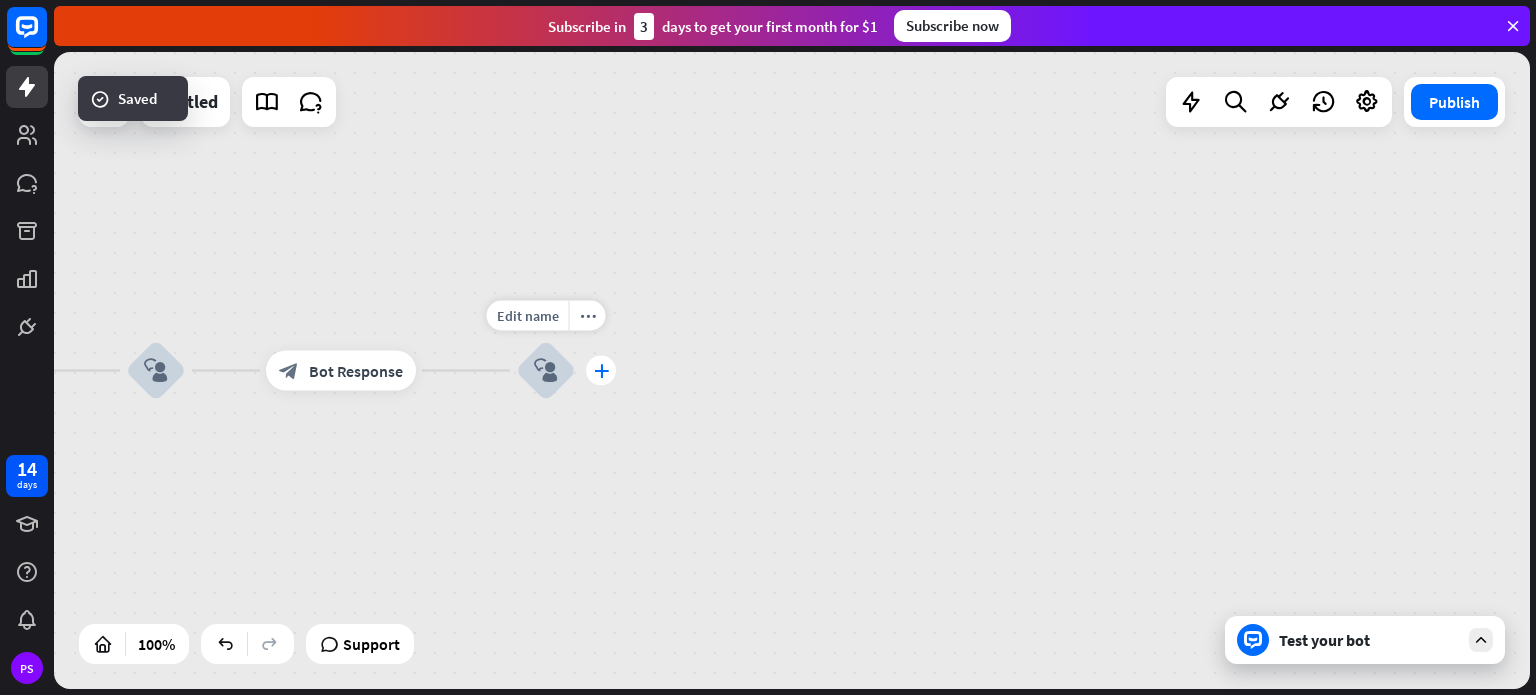 click on "plus" at bounding box center (601, 371) 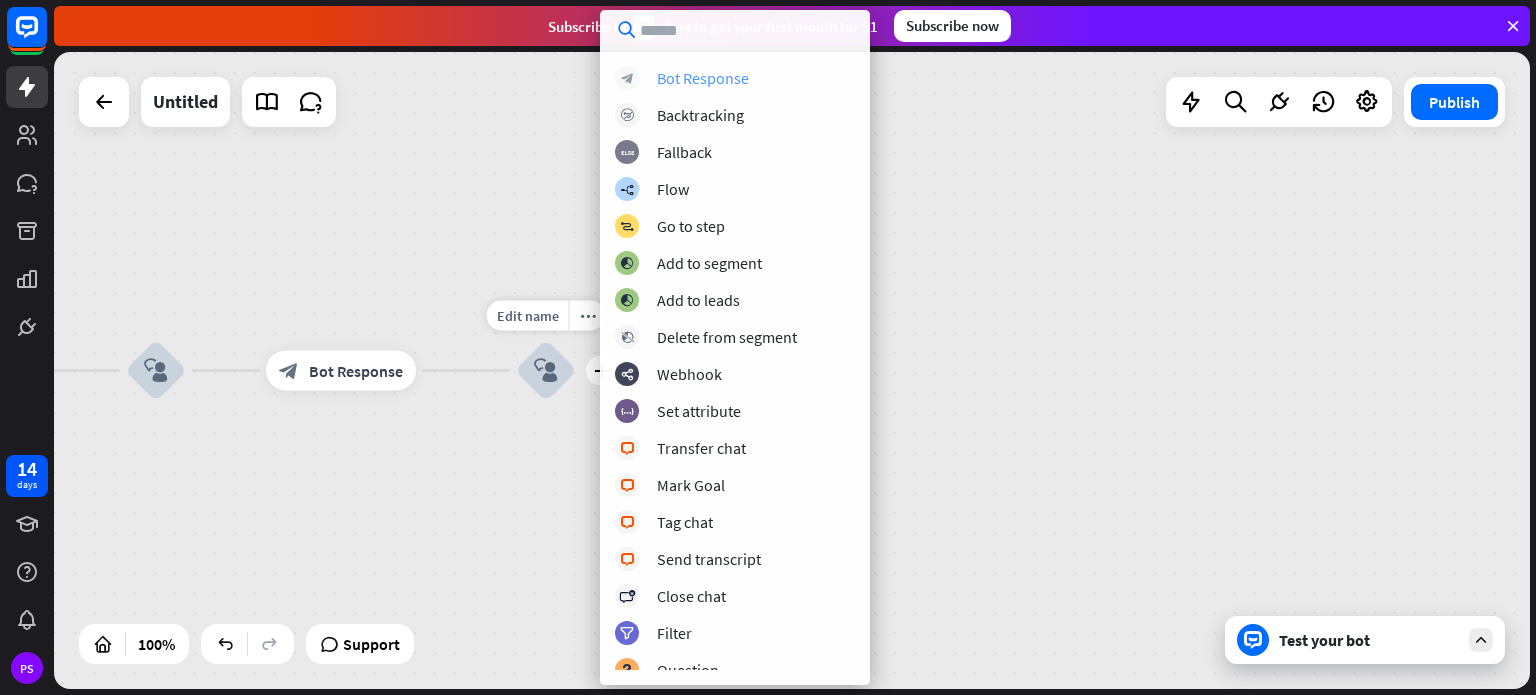 click on "Bot Response" at bounding box center (703, 78) 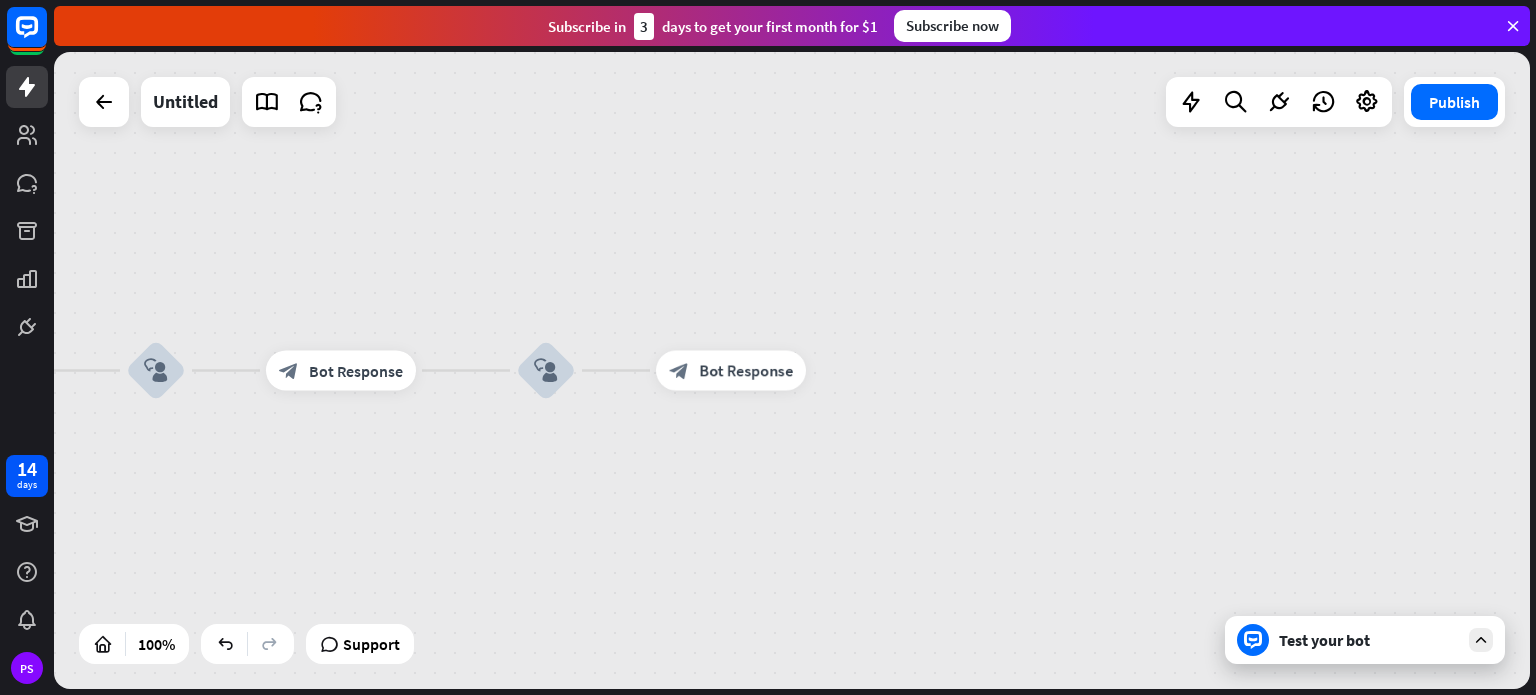 click on "block_bot_response   Bot Response" at bounding box center [731, 371] 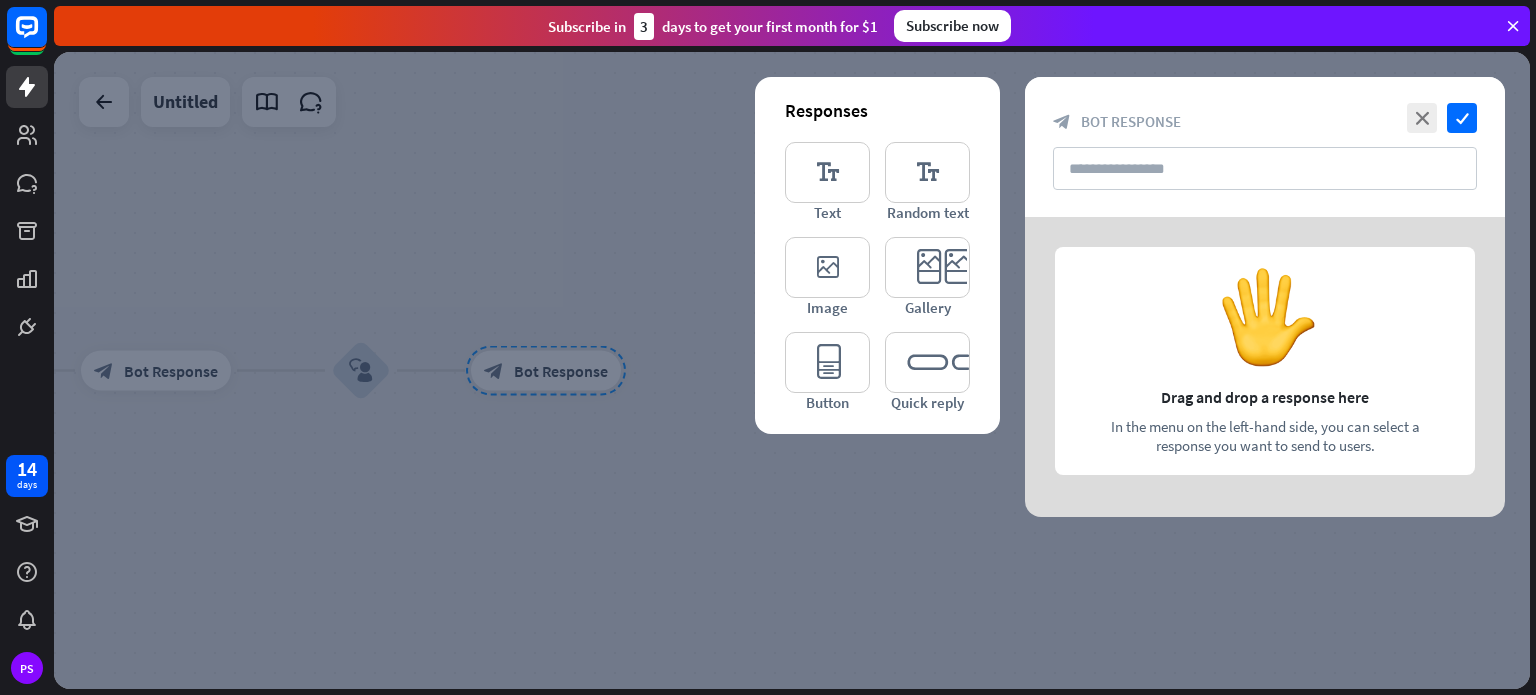 click at bounding box center [1265, 367] 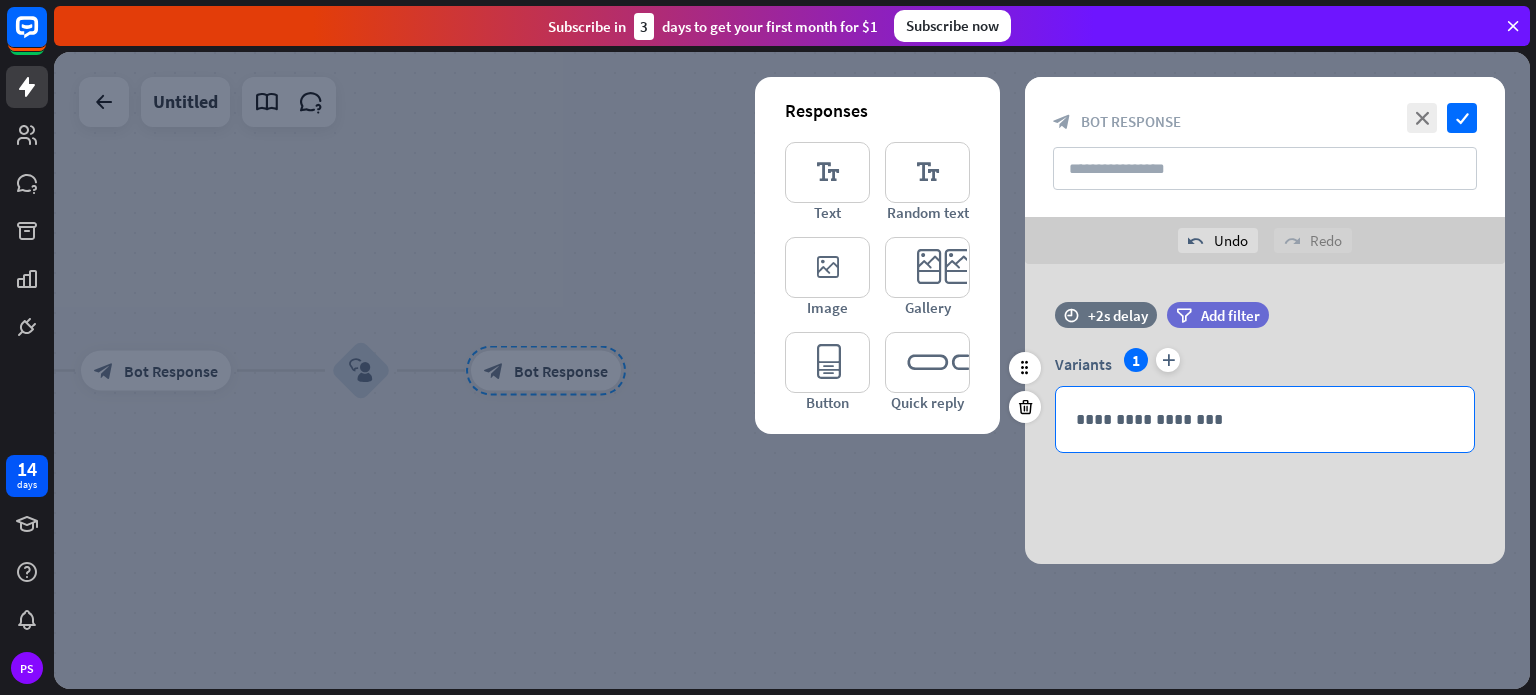 click on "**********" at bounding box center (1265, 419) 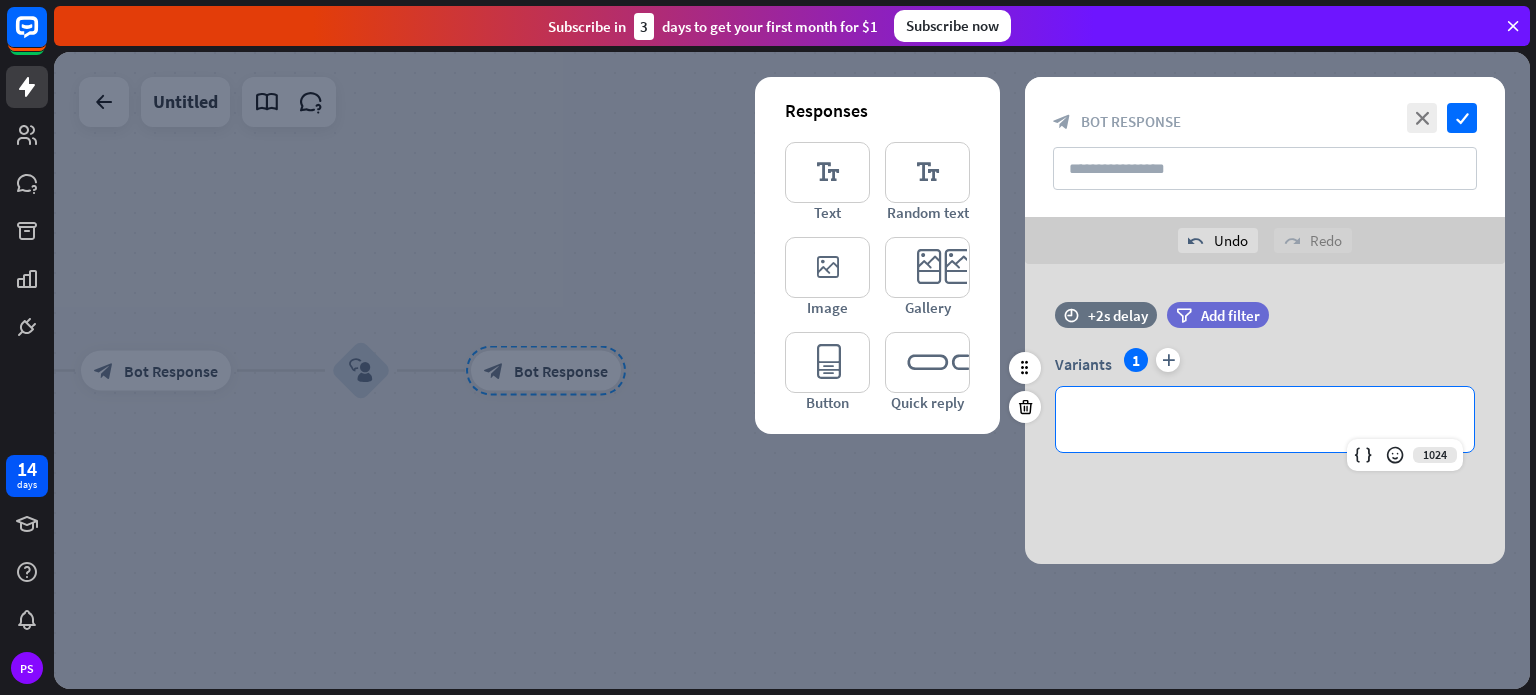 type 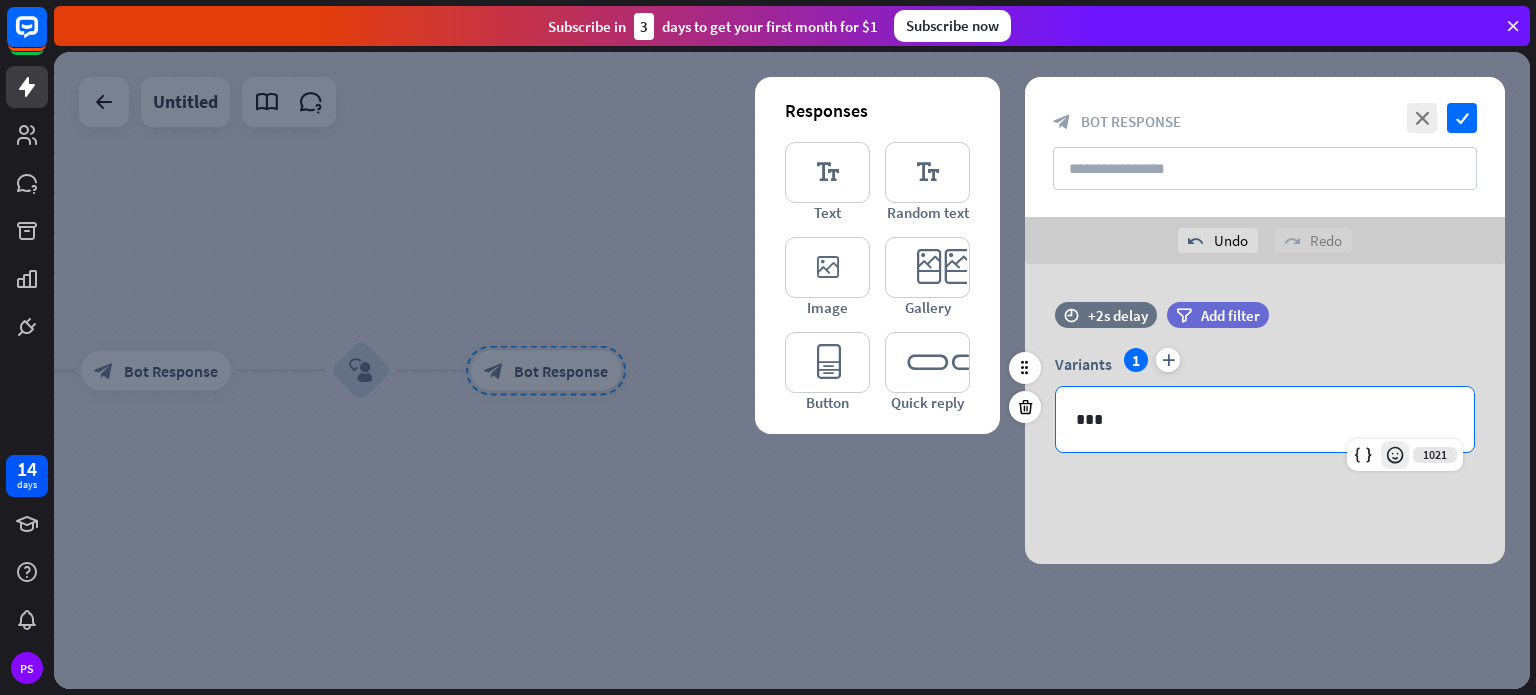 click at bounding box center [1395, 455] 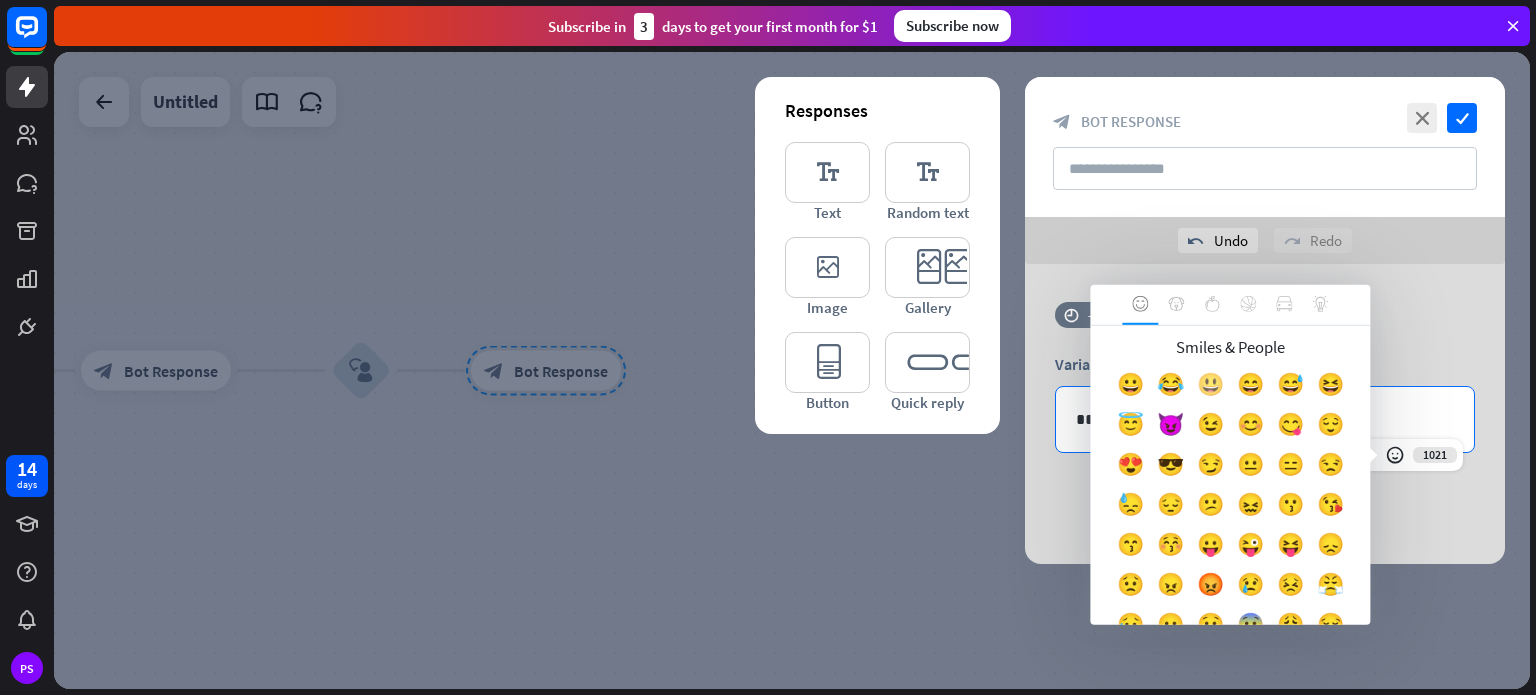 click on "😃" at bounding box center [1210, 389] 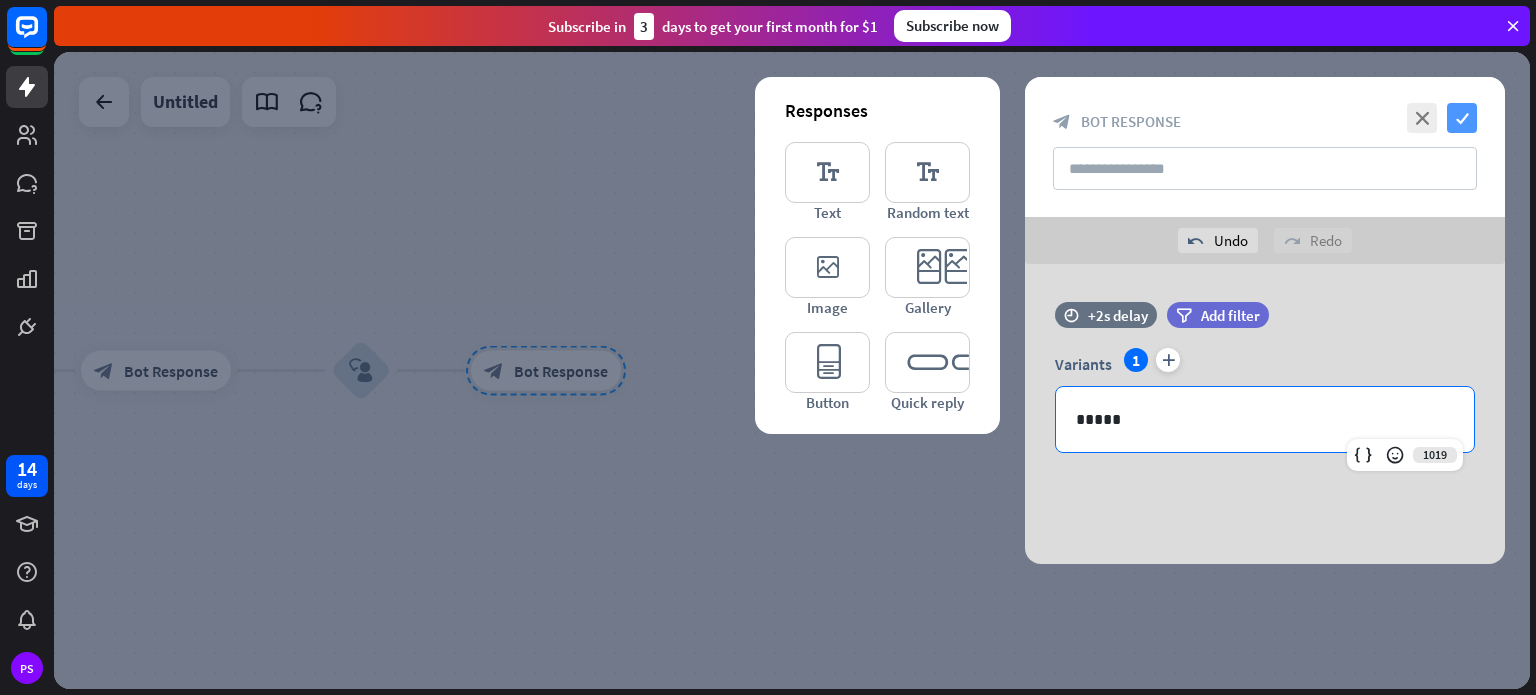 click on "check" at bounding box center (1462, 118) 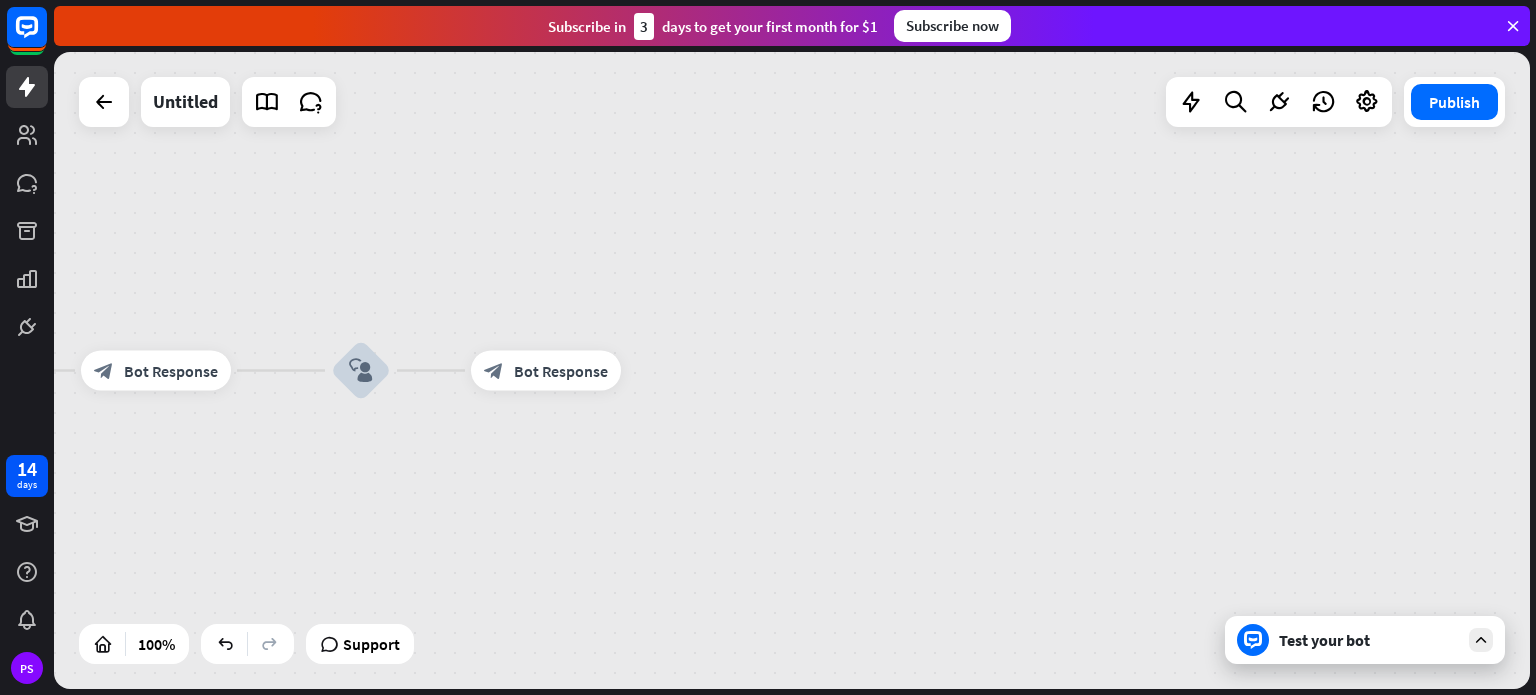 click on "Test your bot" at bounding box center (1369, 640) 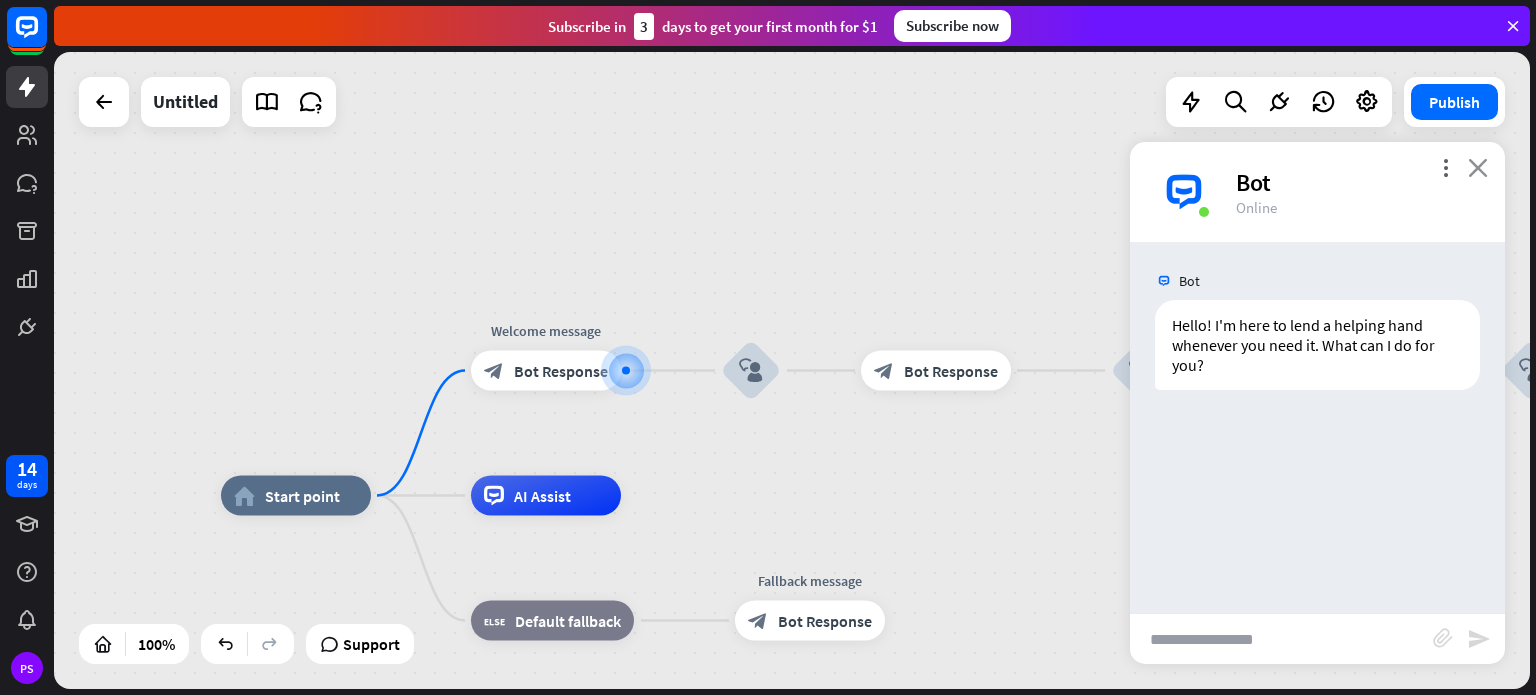 click on "close" at bounding box center [1478, 167] 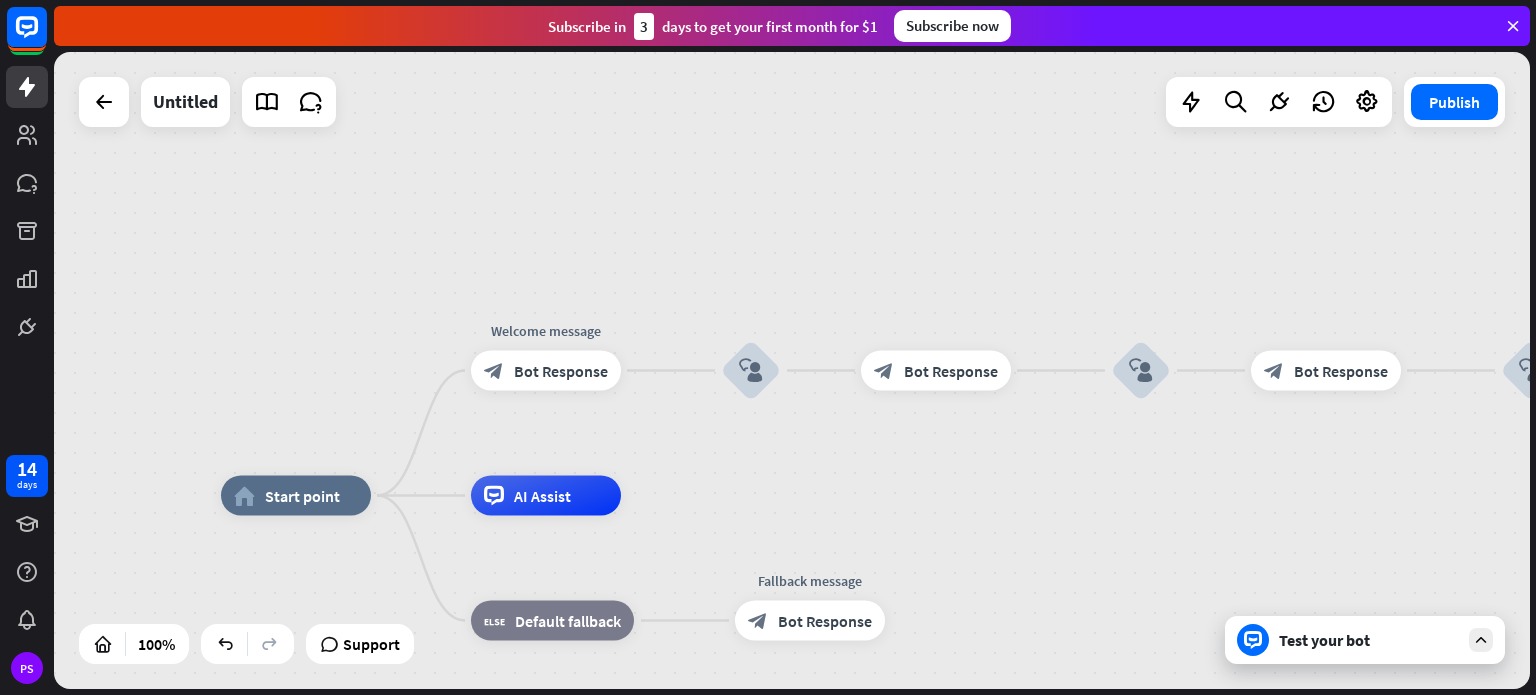 click on "Bot Response" at bounding box center [561, 371] 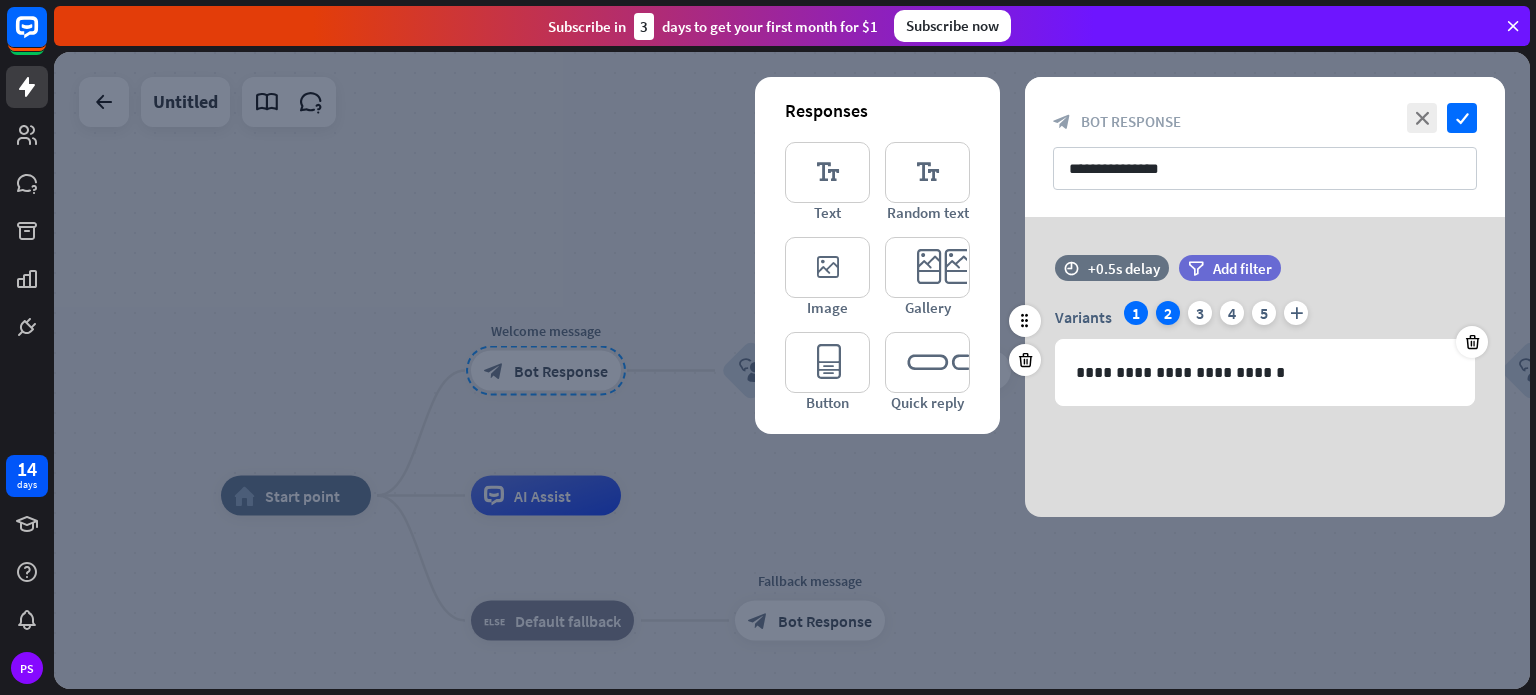click on "2" at bounding box center [1168, 313] 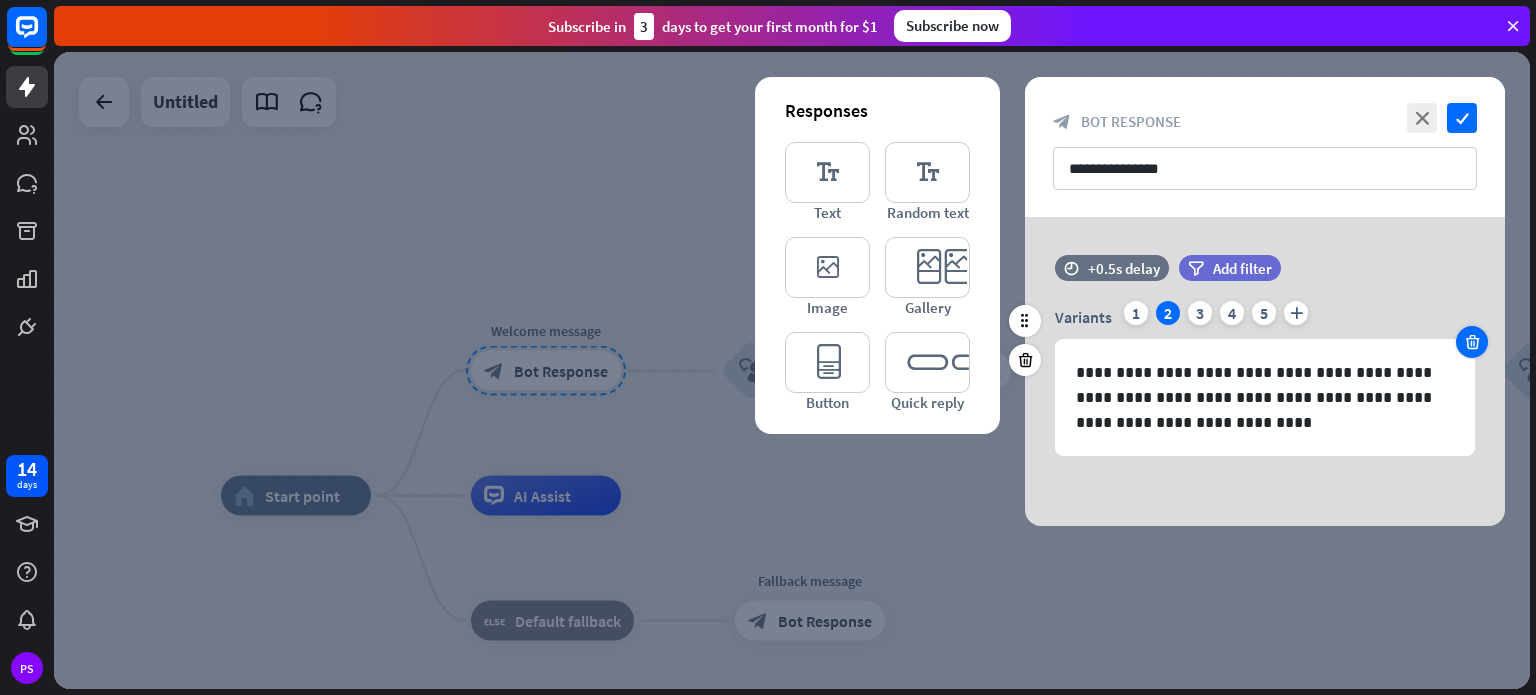 click at bounding box center (1472, 342) 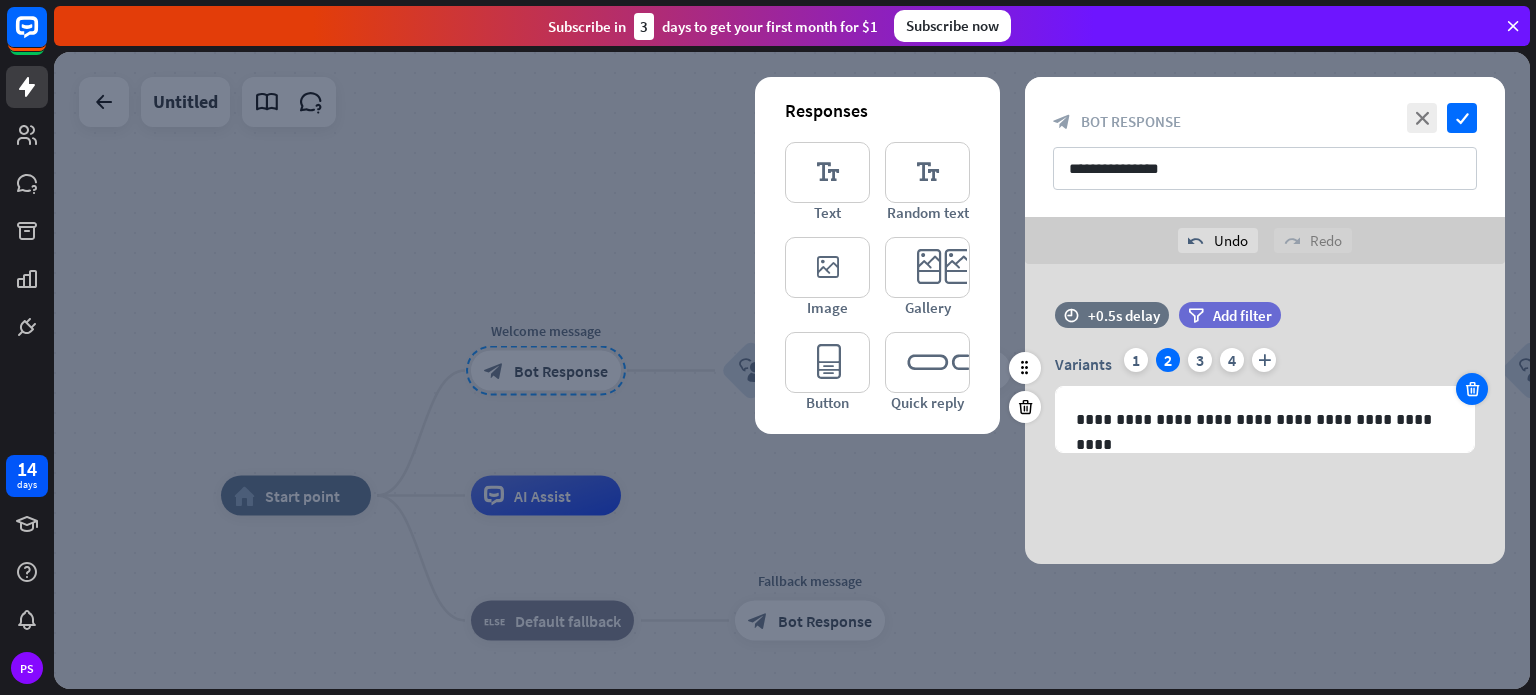 click at bounding box center (1472, 389) 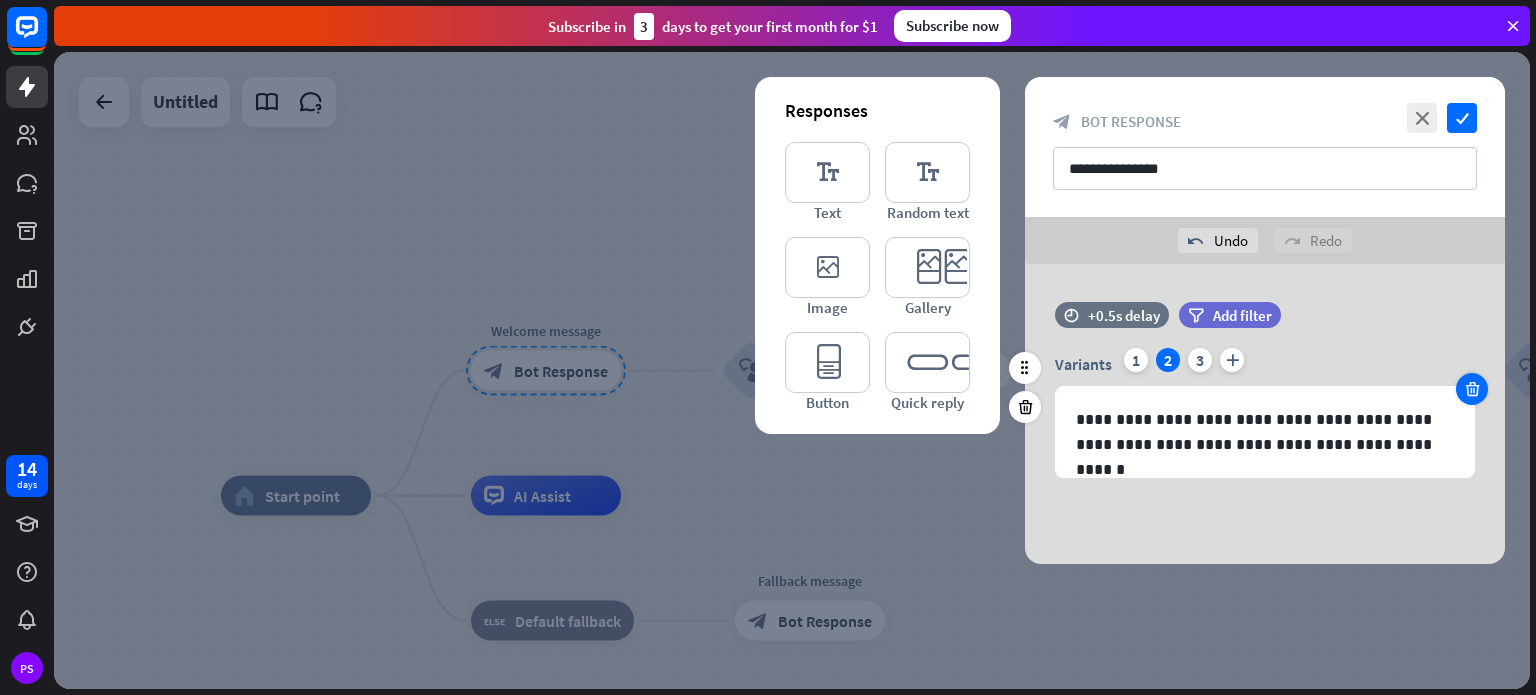 click at bounding box center (1472, 389) 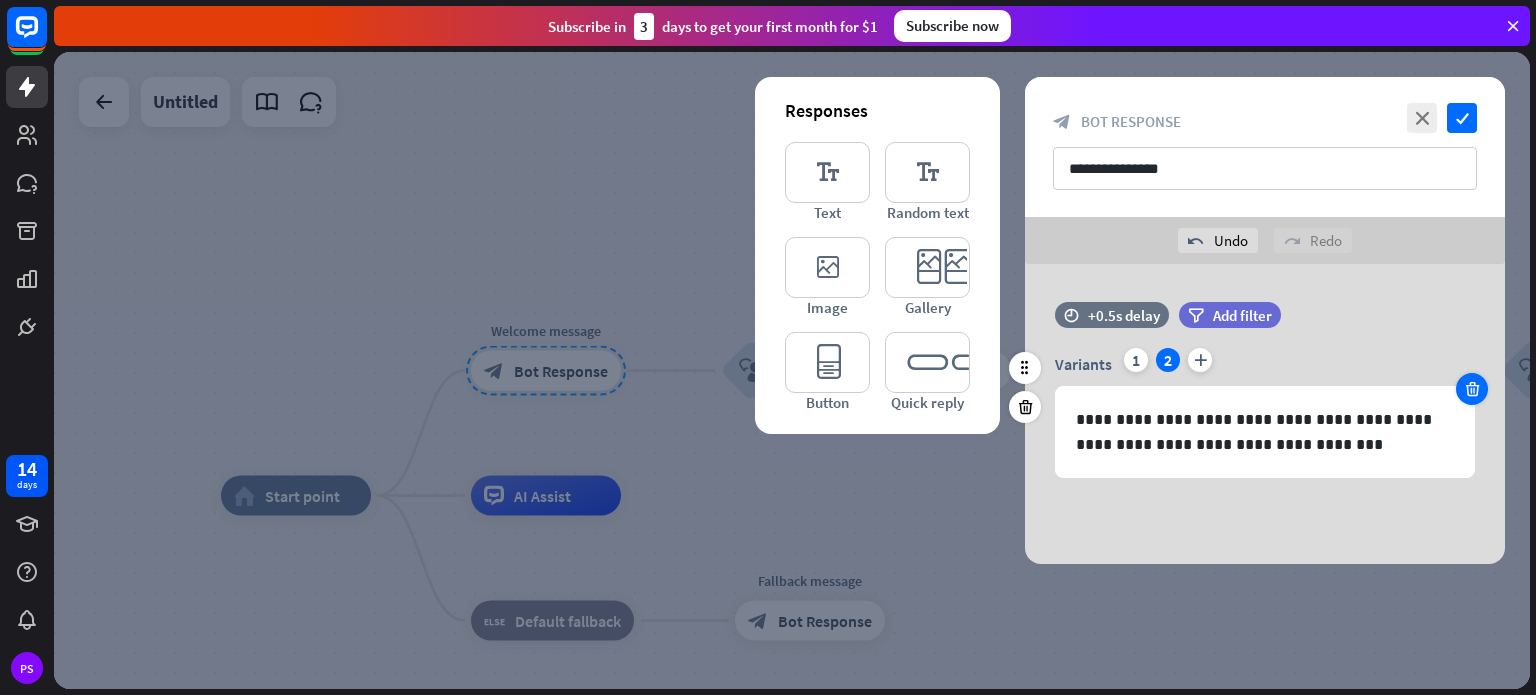 click at bounding box center [1472, 389] 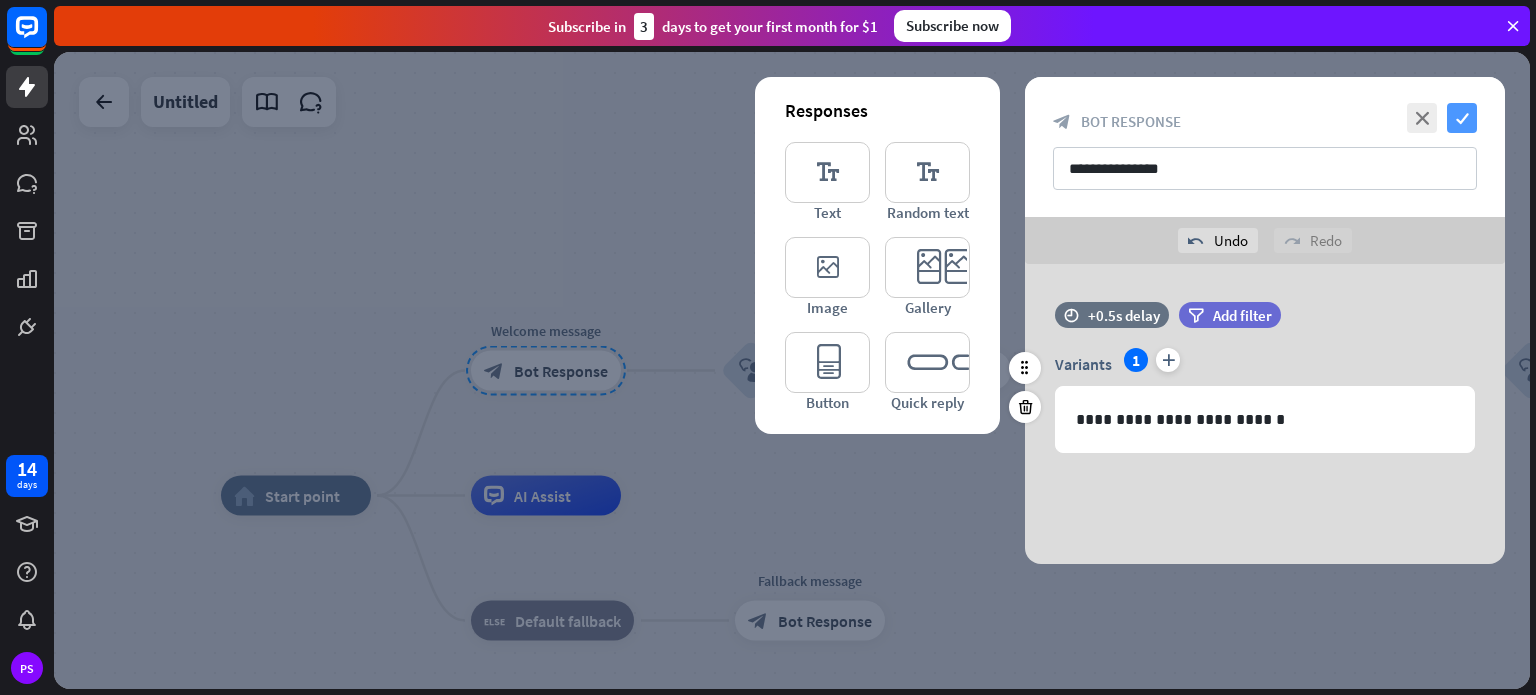 click on "check" at bounding box center [1462, 118] 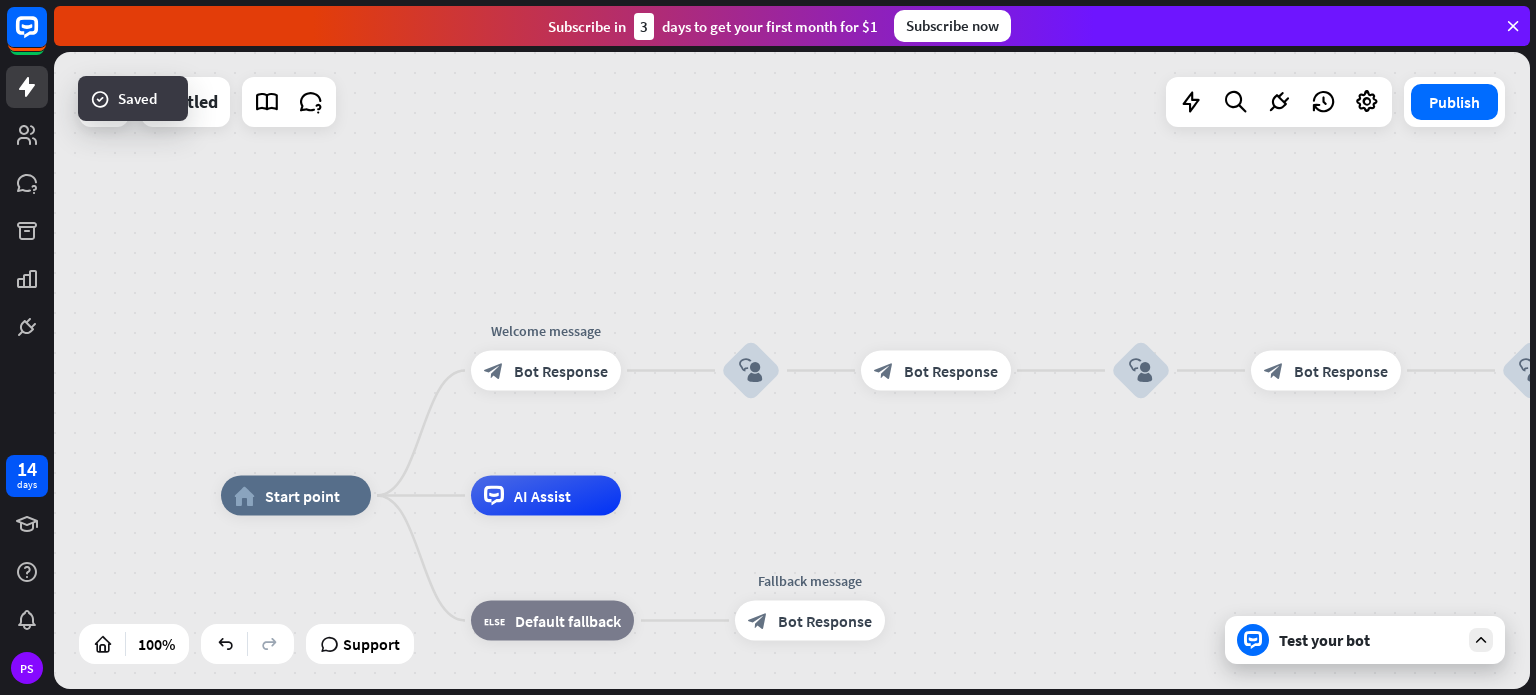 click on "Test your bot" at bounding box center (1369, 640) 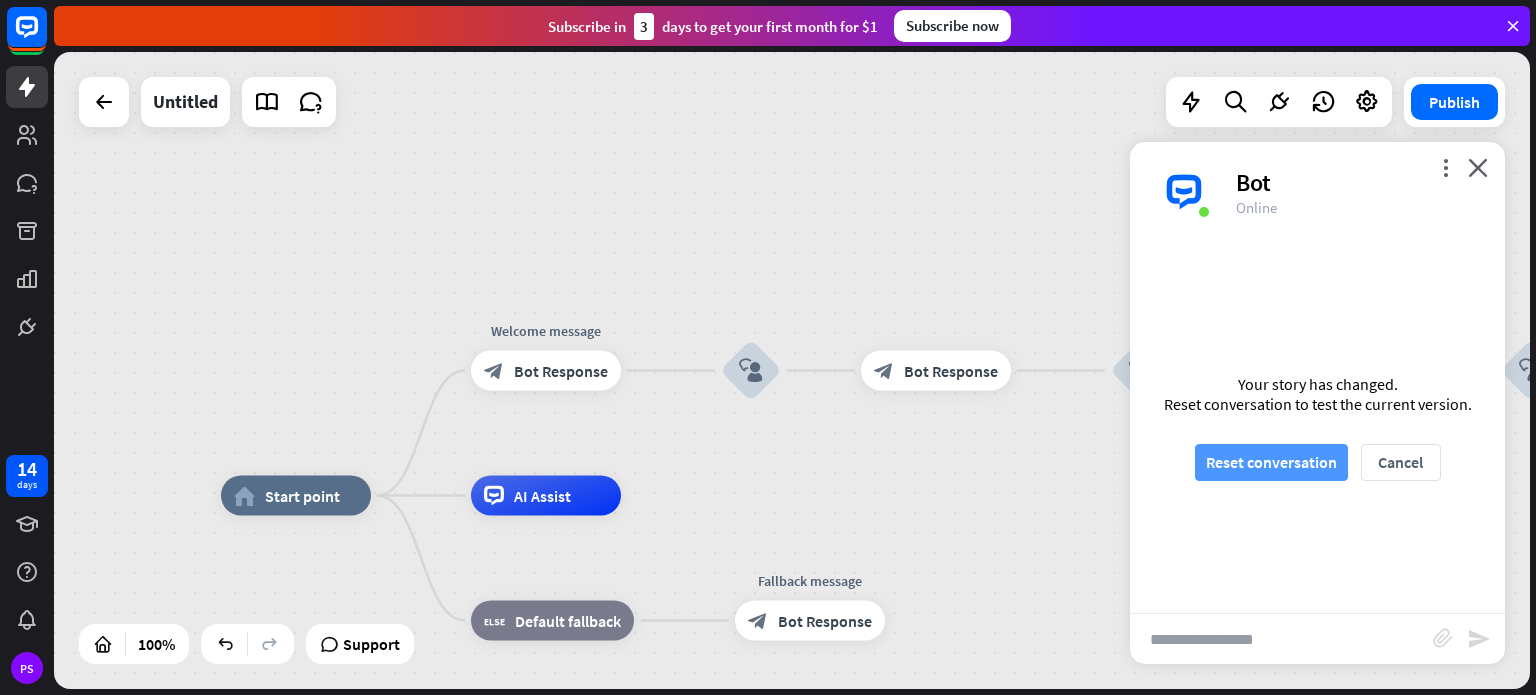 click on "Reset conversation" at bounding box center (1271, 462) 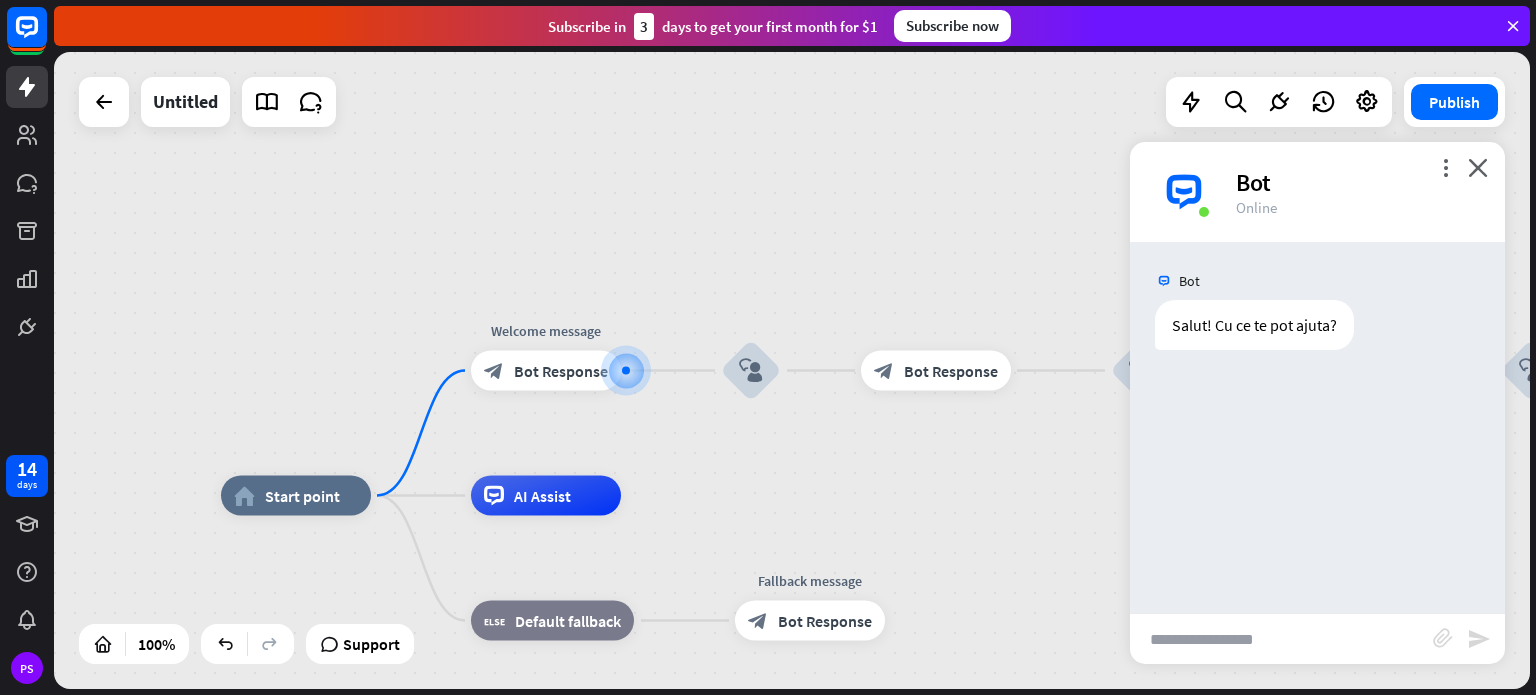 click at bounding box center [1281, 639] 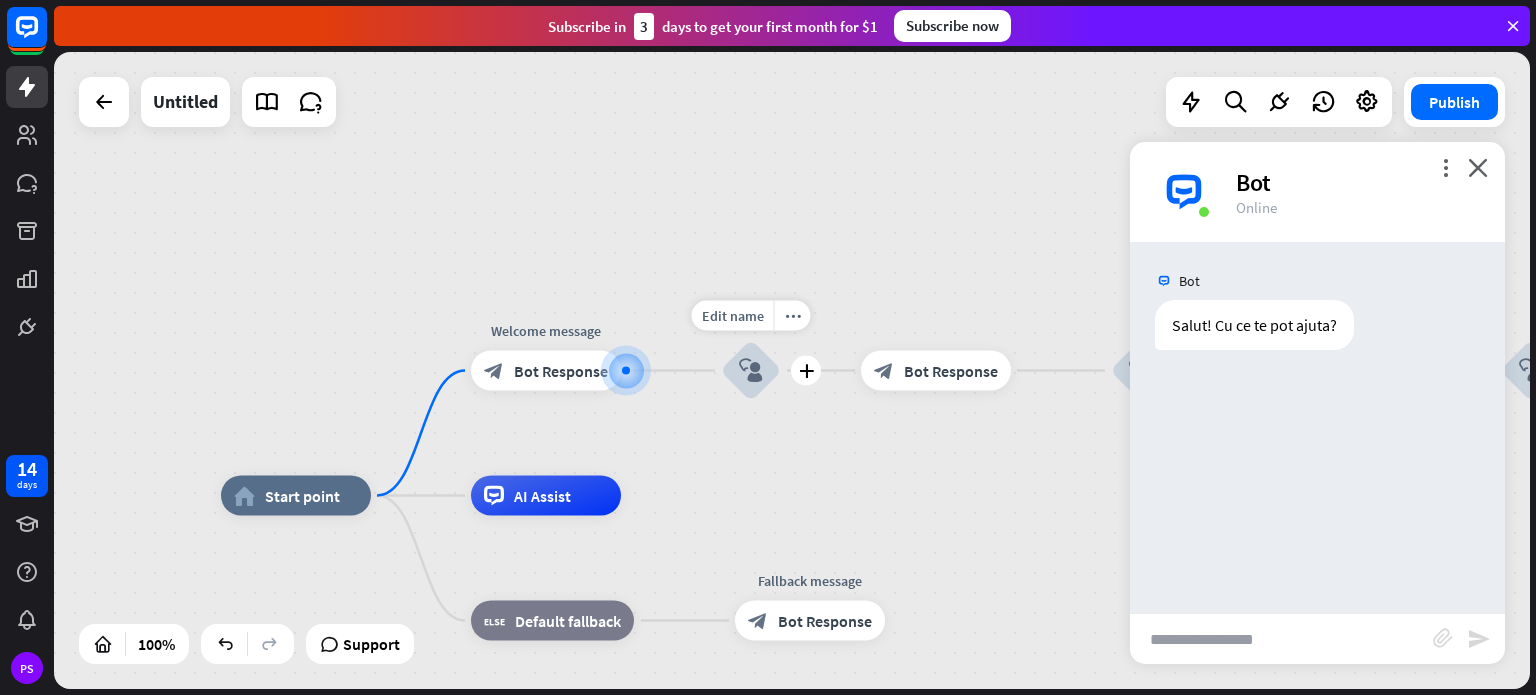 click on "block_user_input" at bounding box center [751, 371] 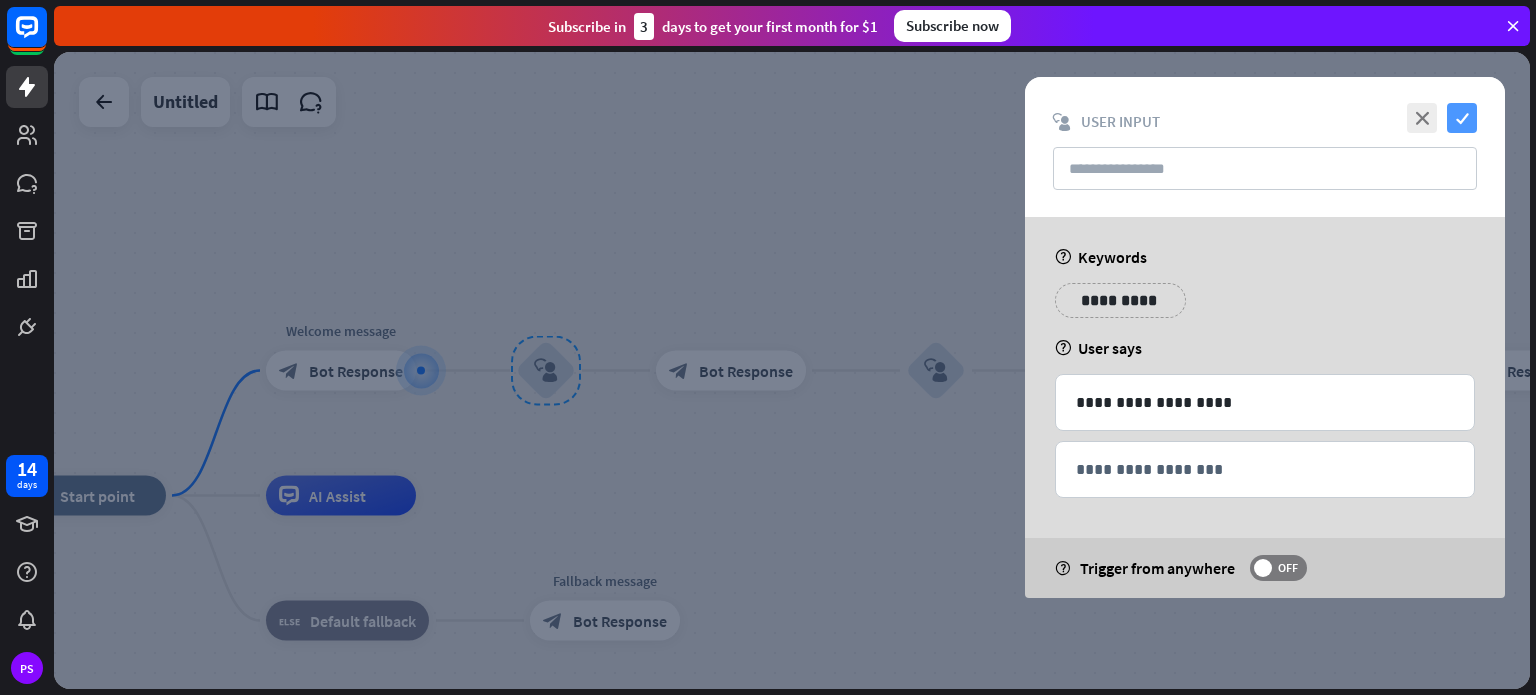 click on "check" at bounding box center [1462, 118] 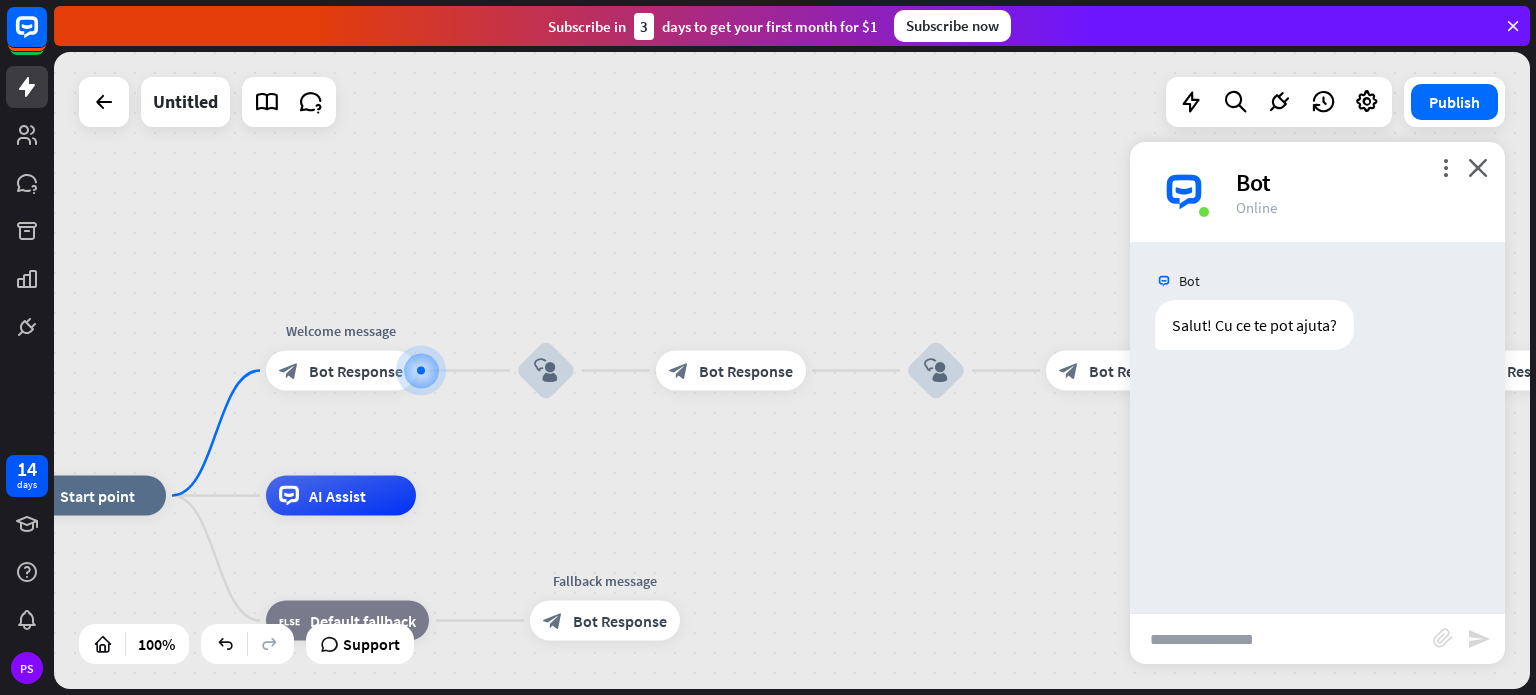 click at bounding box center [1281, 639] 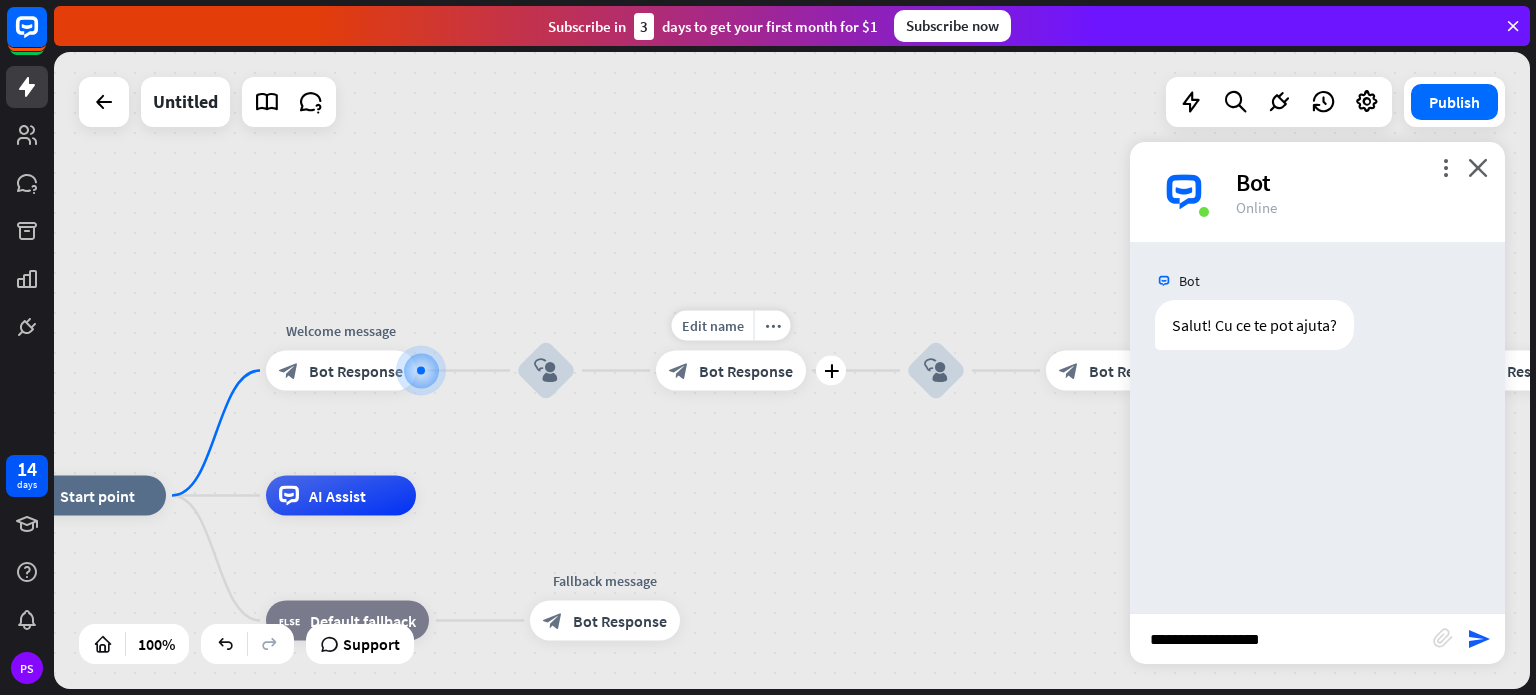 type on "**********" 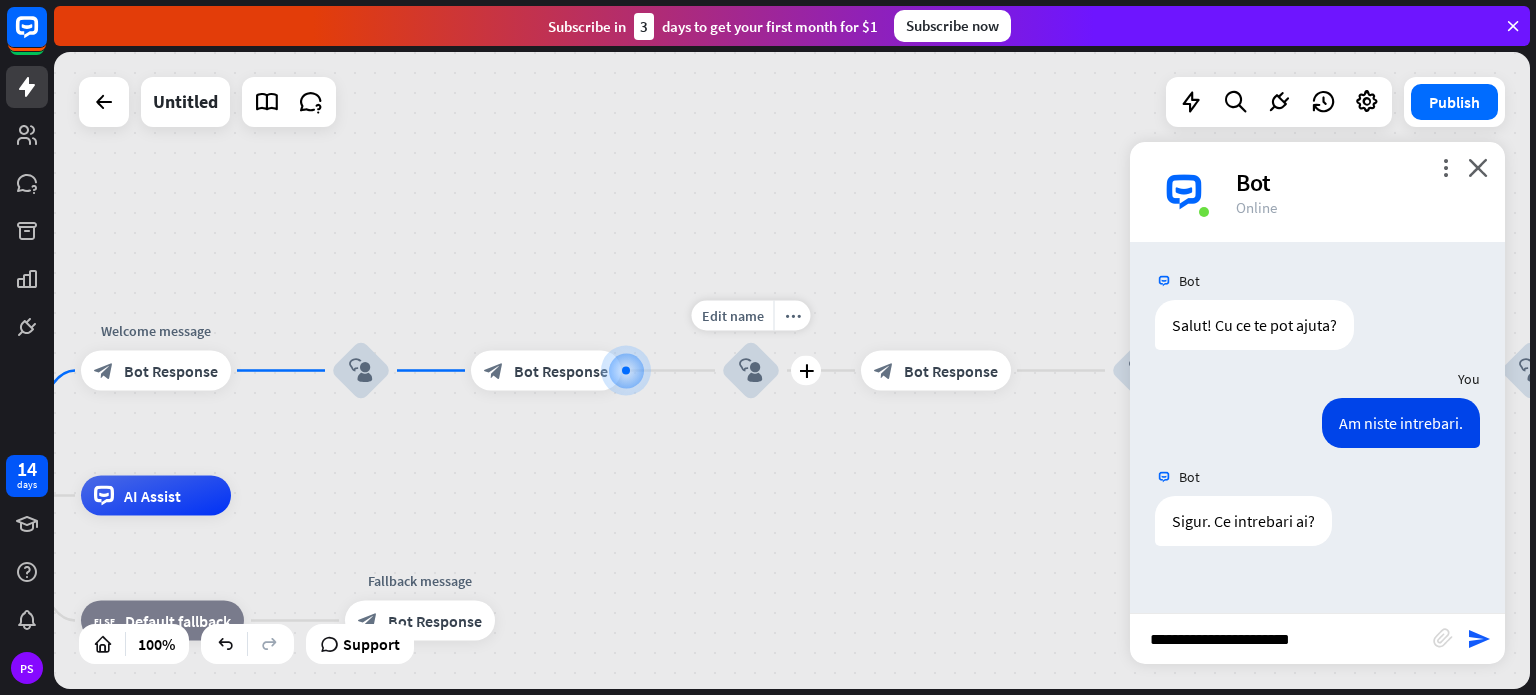 type on "**********" 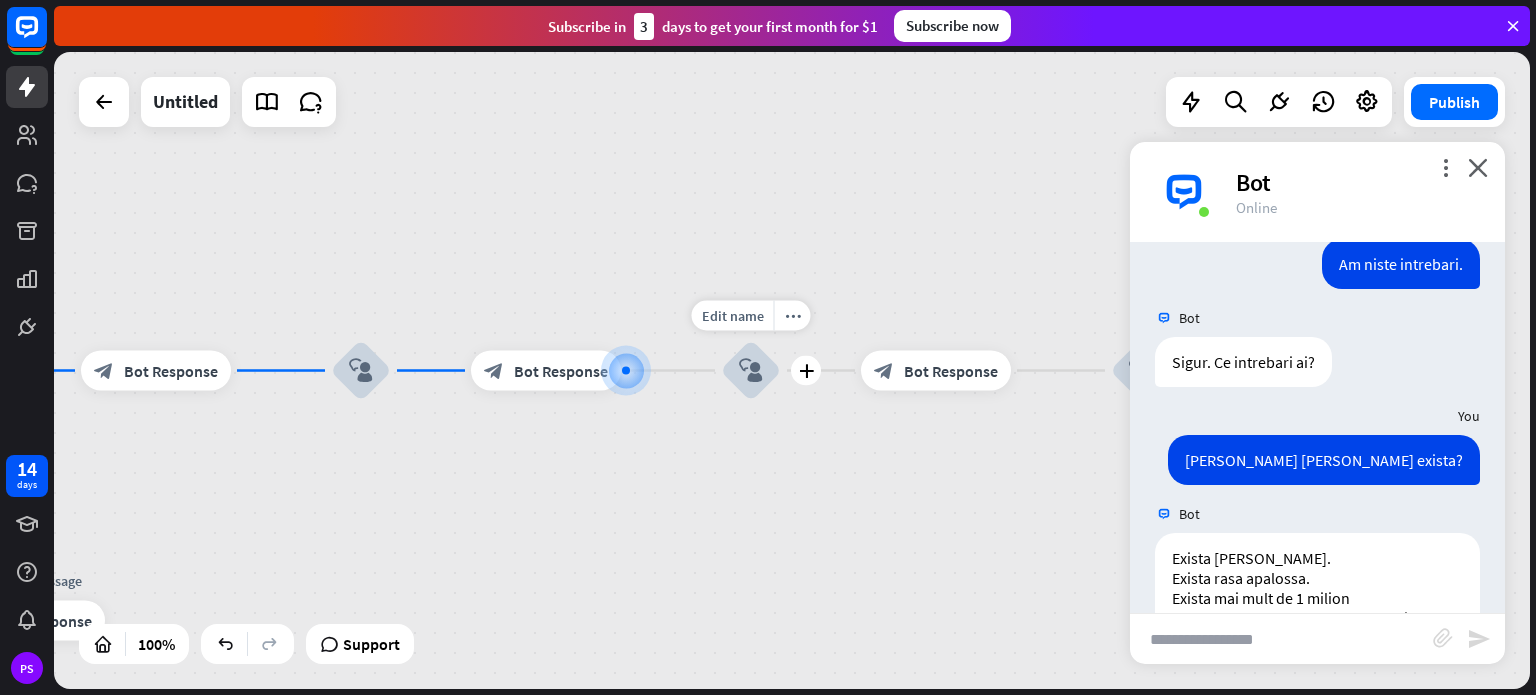 scroll, scrollTop: 239, scrollLeft: 0, axis: vertical 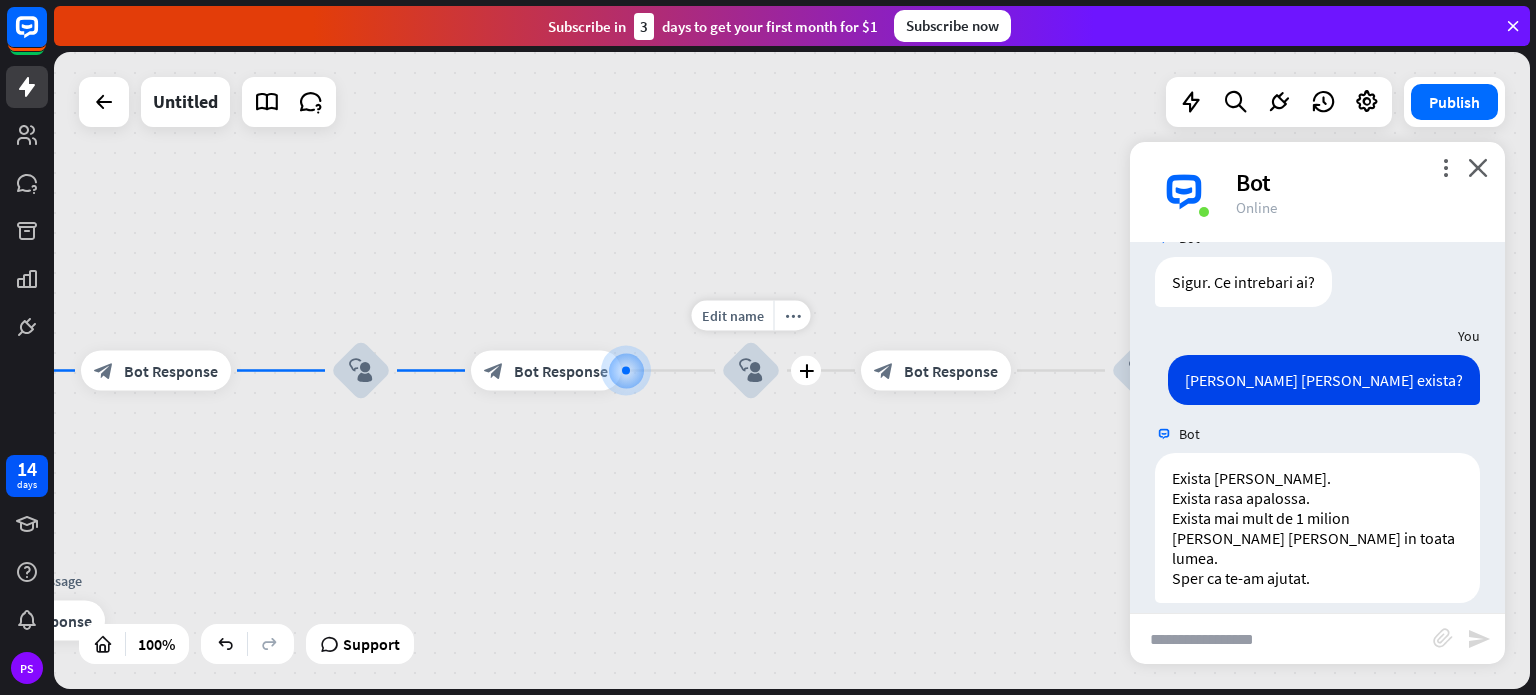 click at bounding box center [1281, 639] 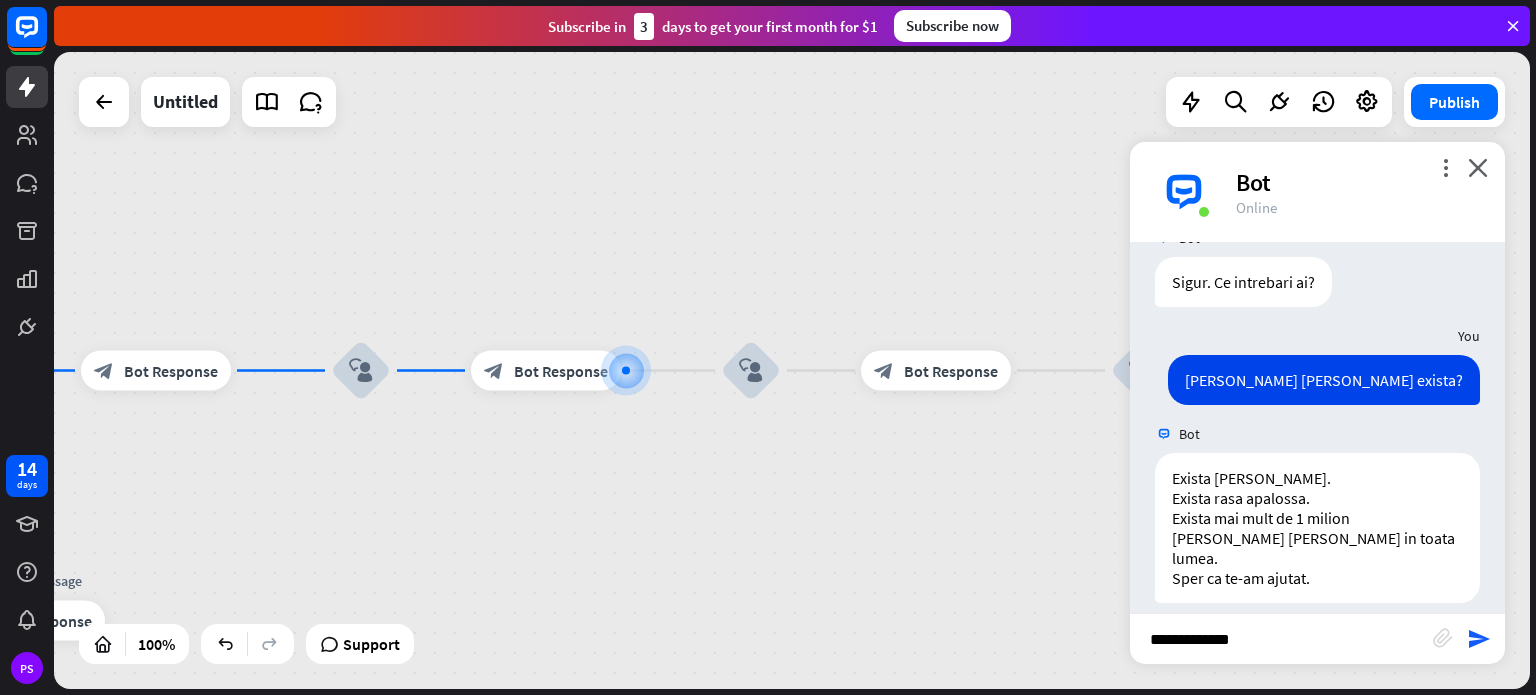 type on "**********" 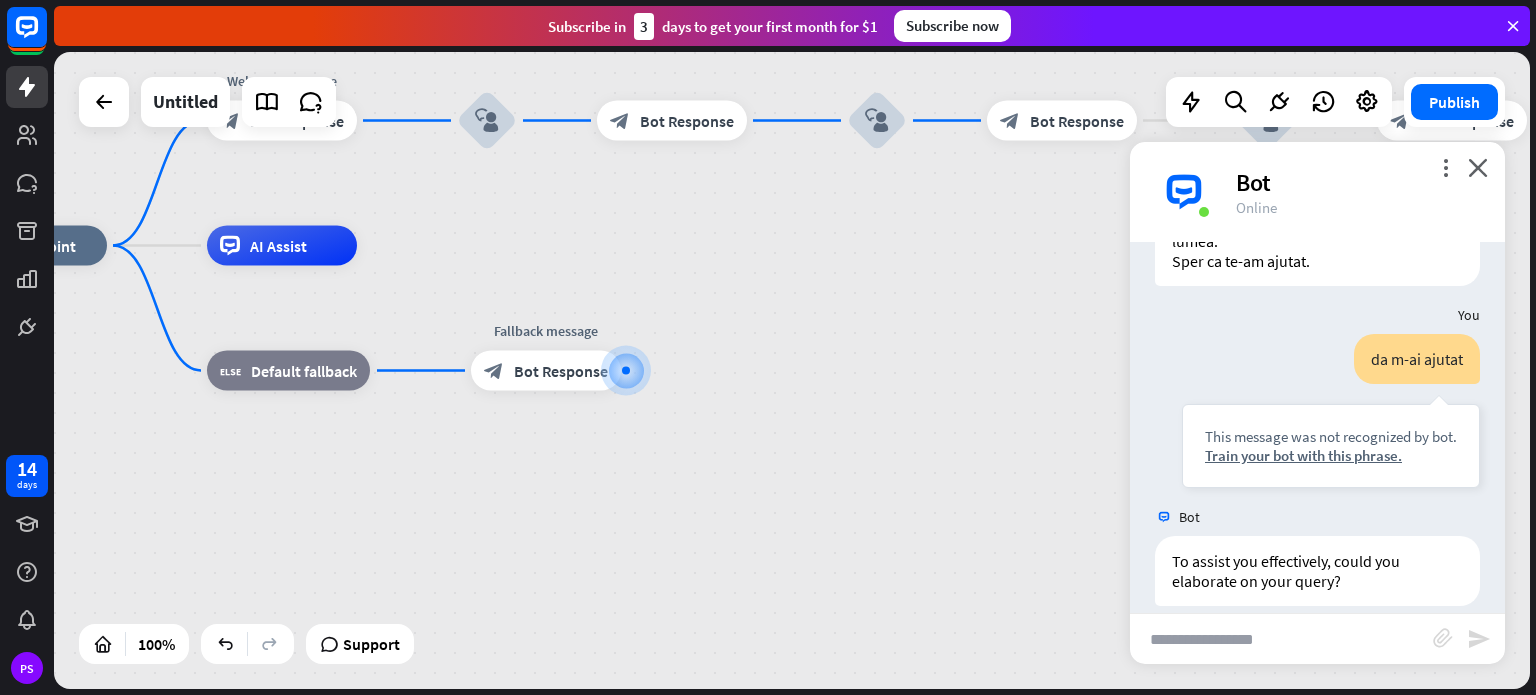 scroll, scrollTop: 558, scrollLeft: 0, axis: vertical 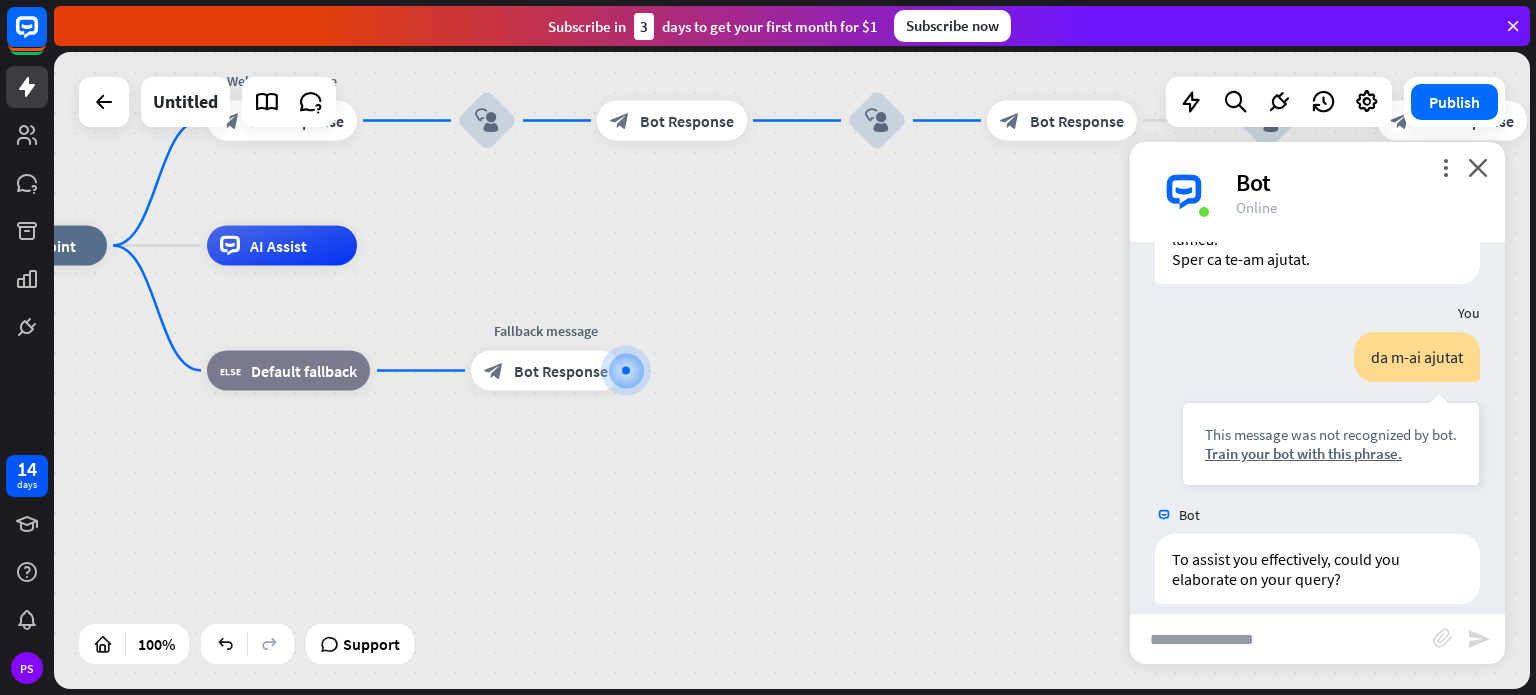 click on "Bot Response" at bounding box center (561, 371) 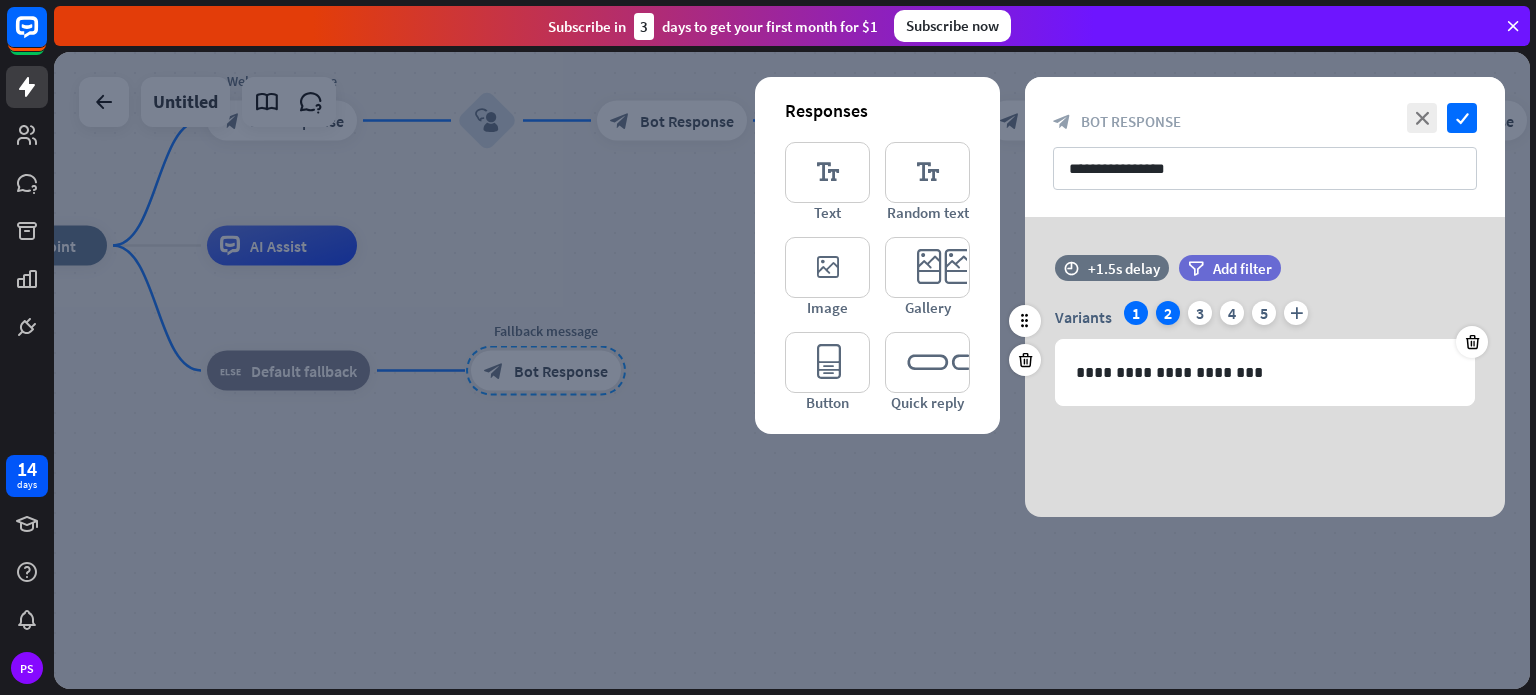 click on "2" at bounding box center (1168, 313) 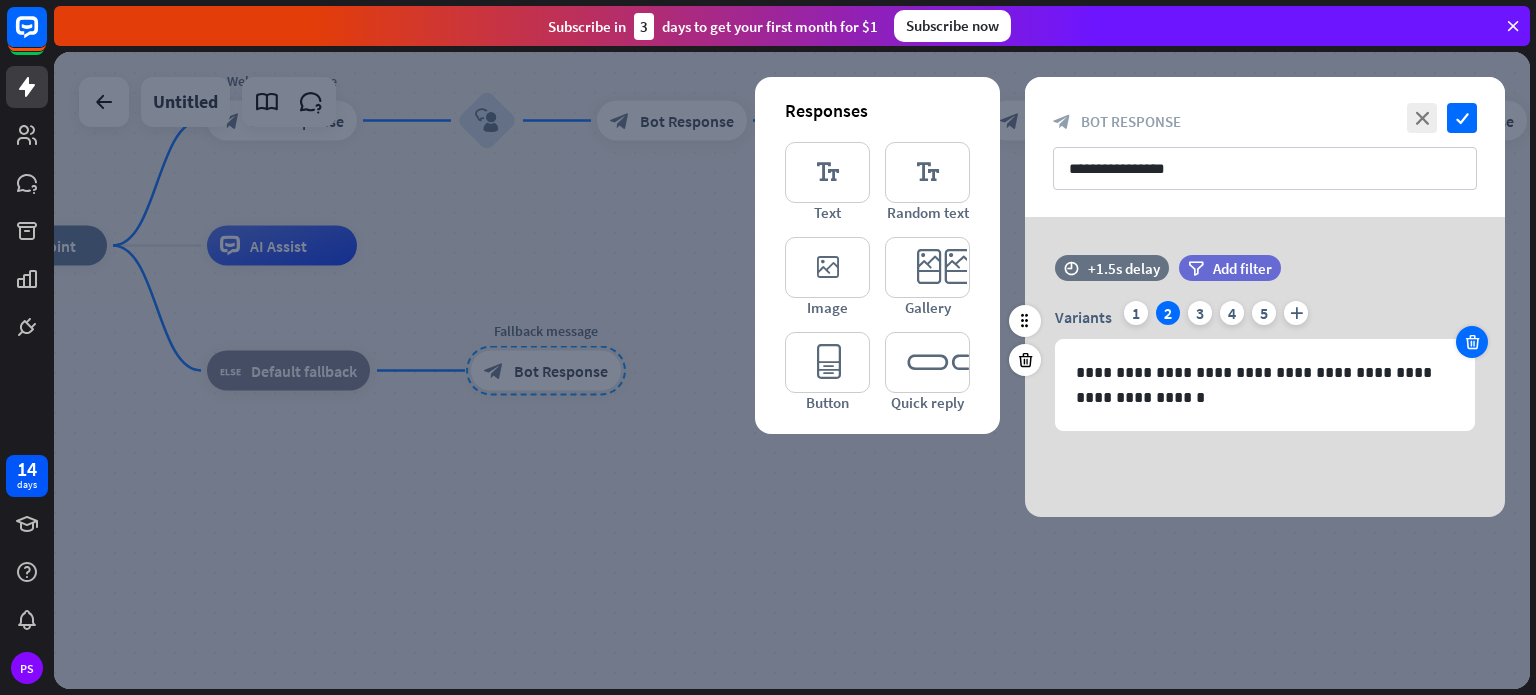click at bounding box center [1472, 342] 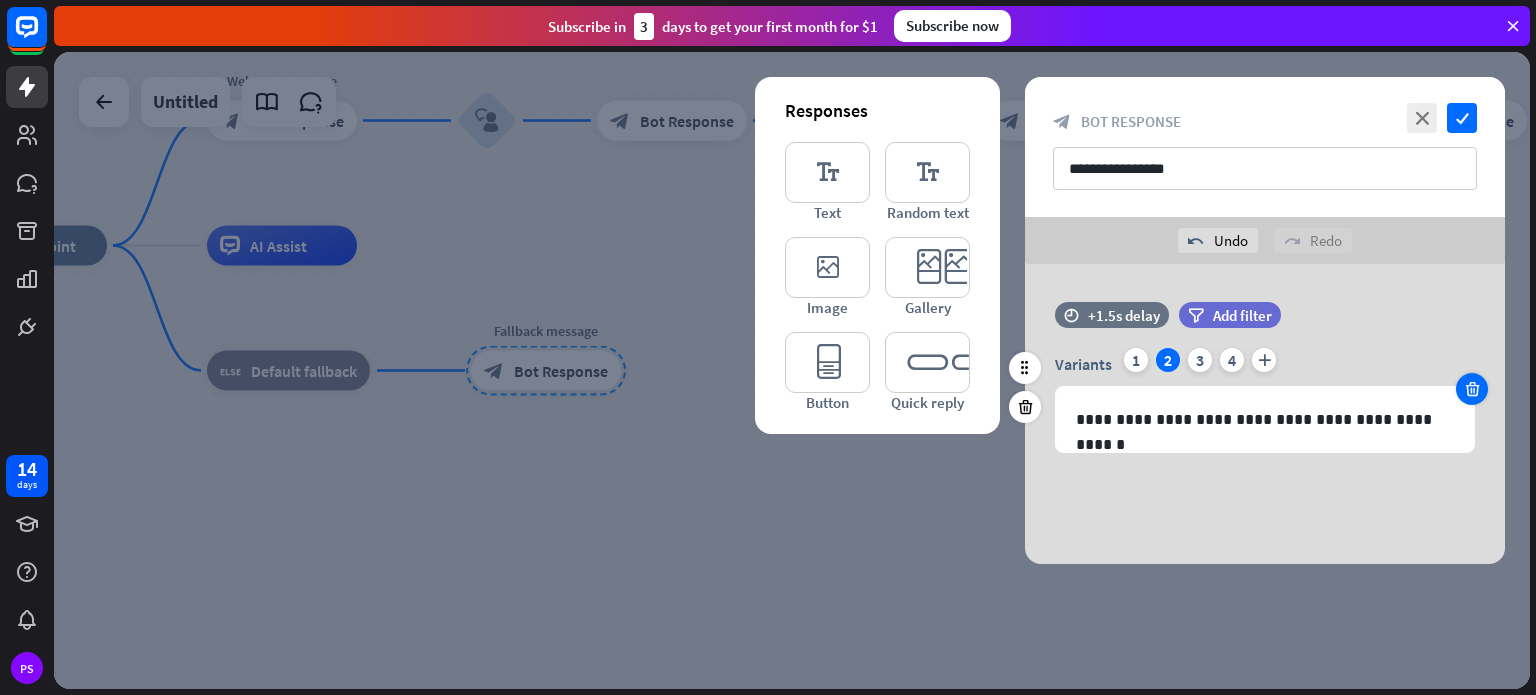 click at bounding box center (1472, 389) 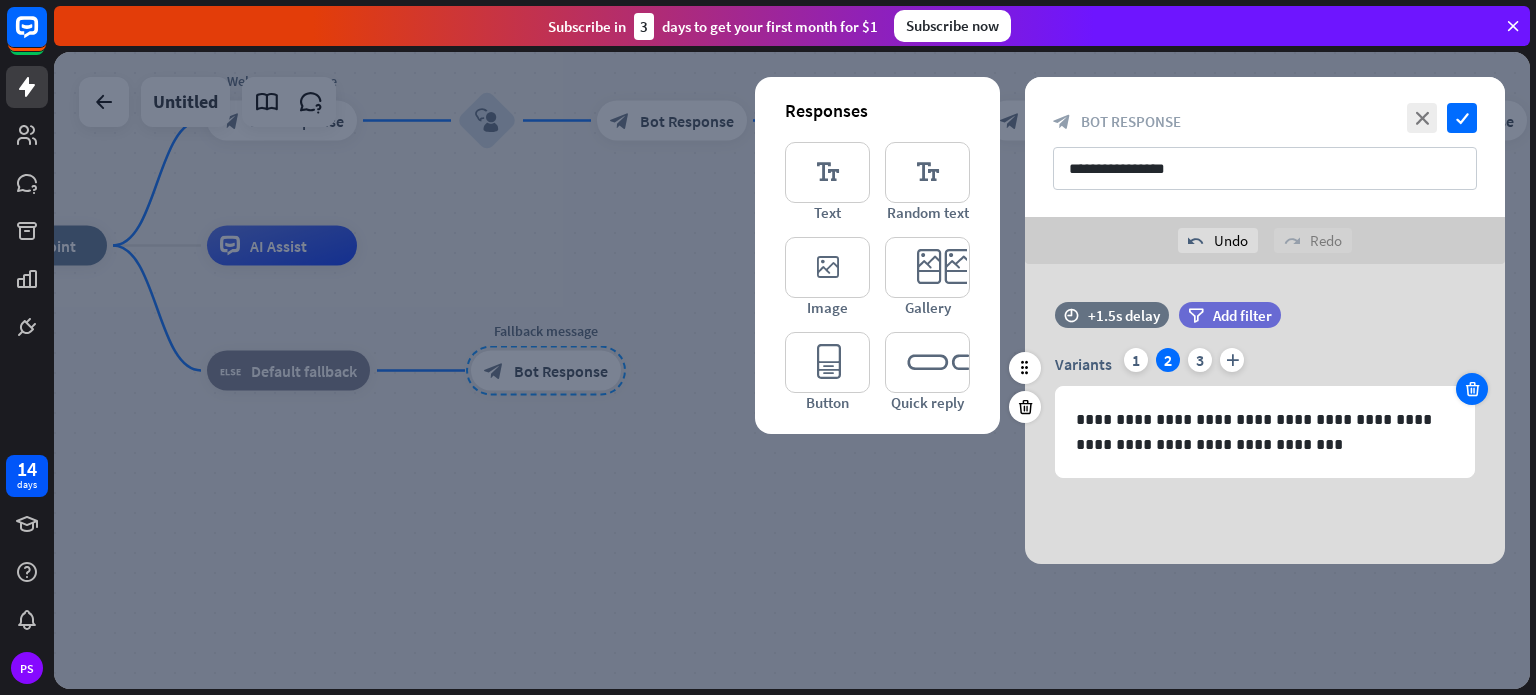 click at bounding box center [1472, 389] 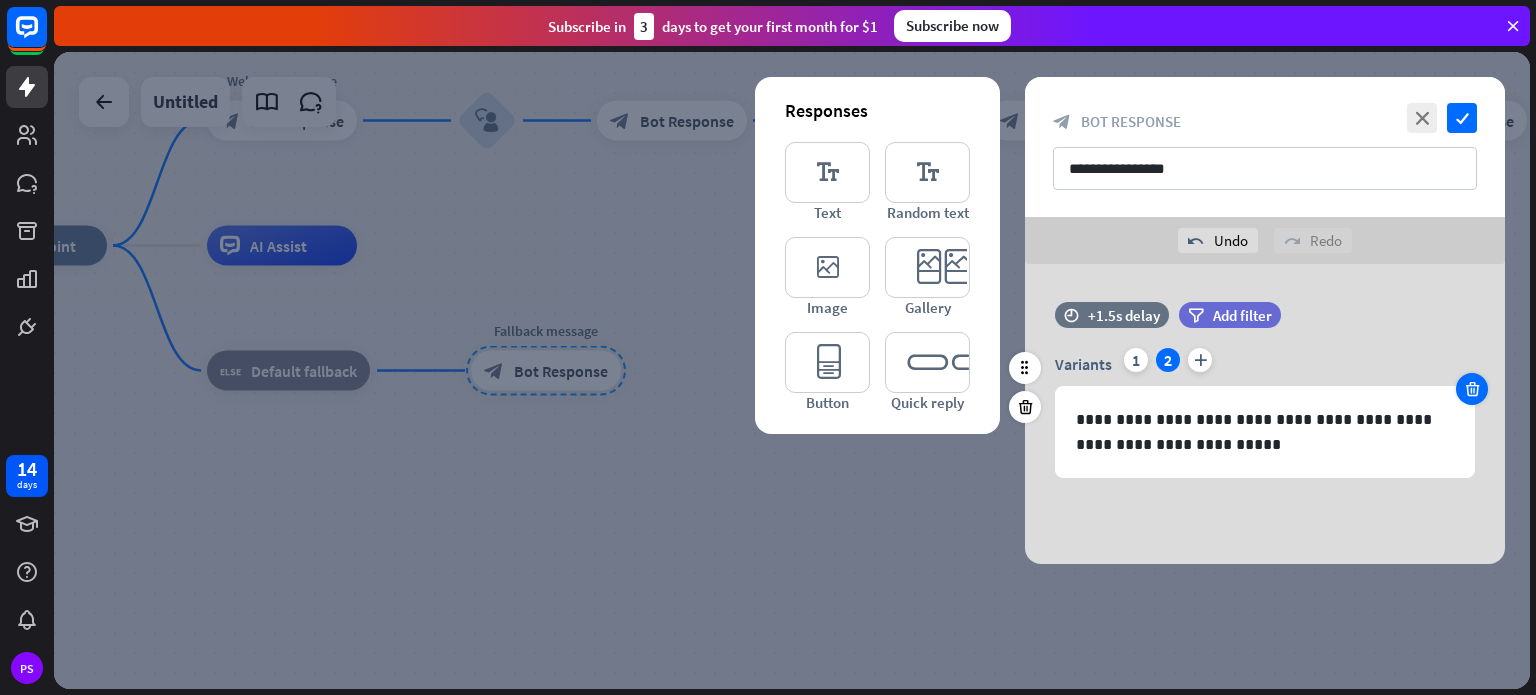 click at bounding box center (1472, 389) 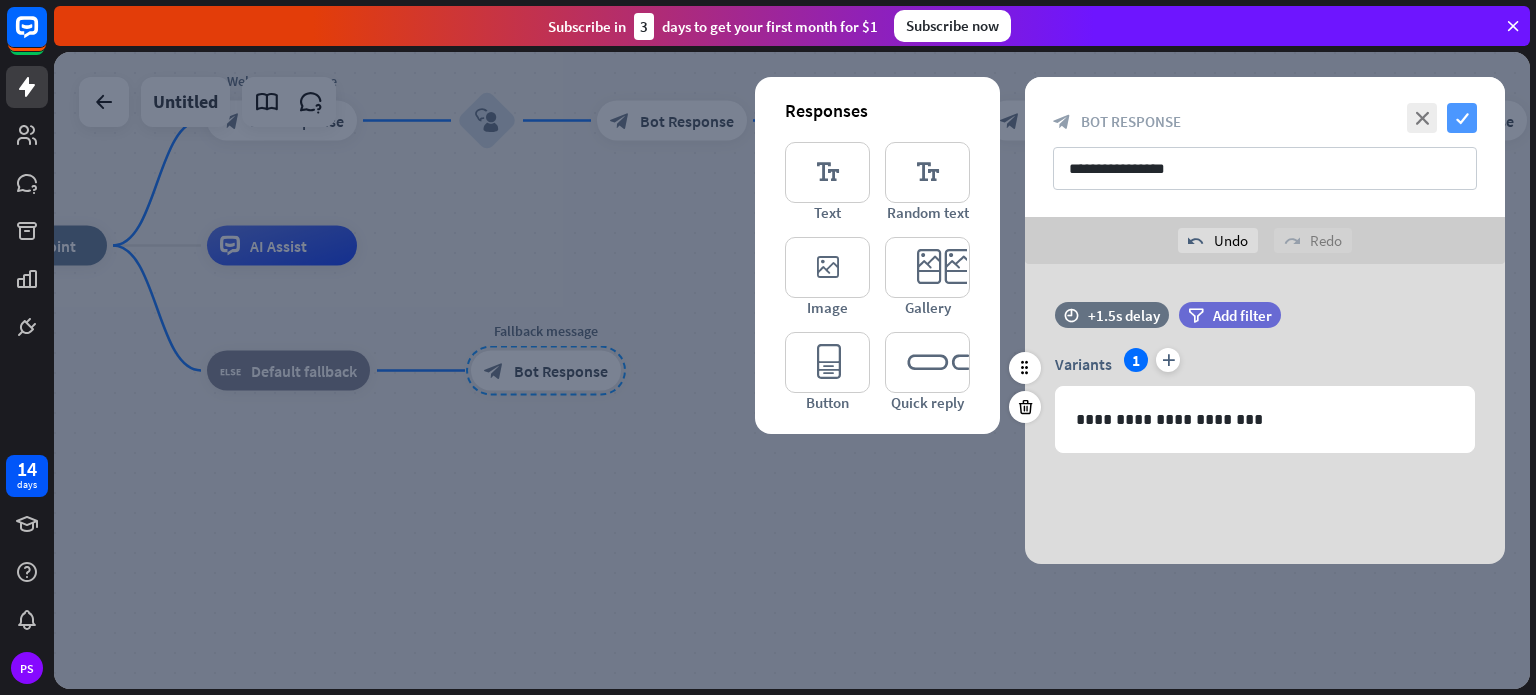 click on "check" at bounding box center [1462, 118] 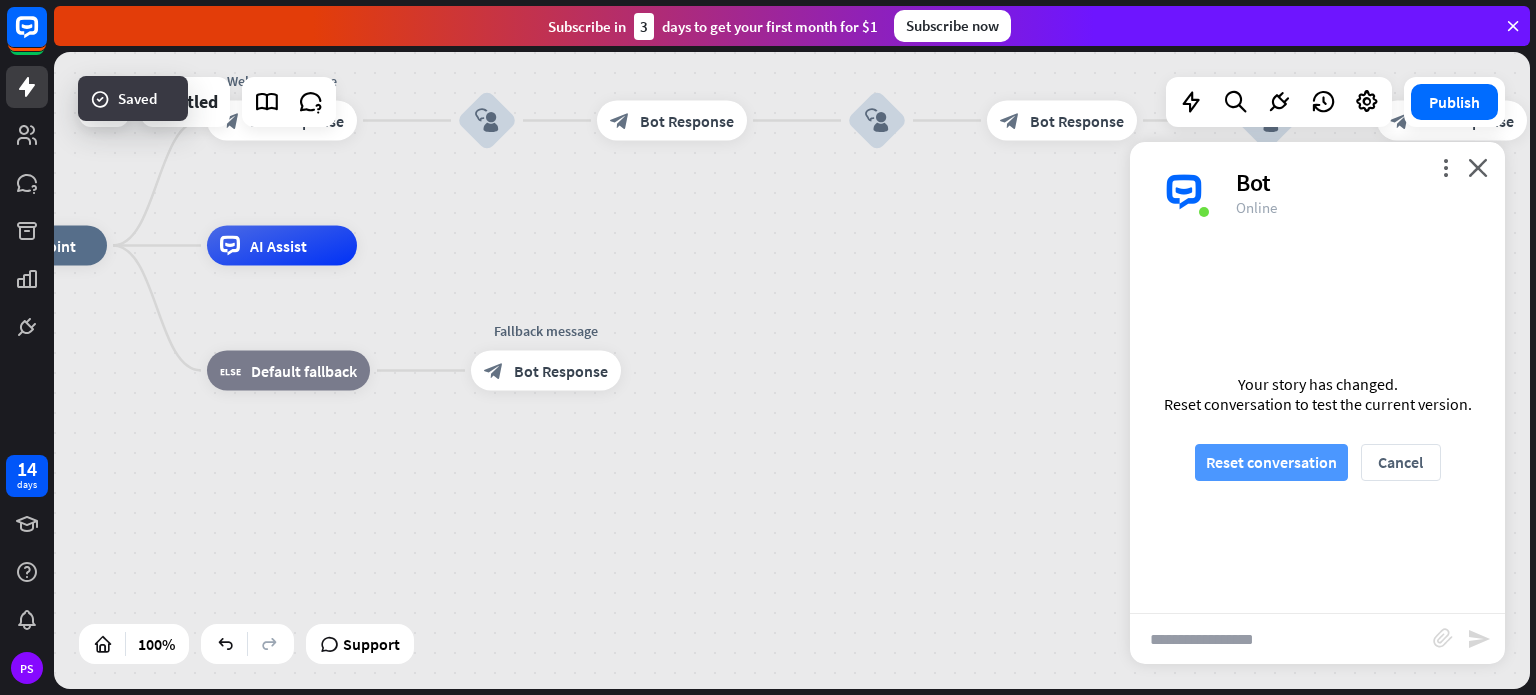click on "Reset conversation" at bounding box center (1271, 462) 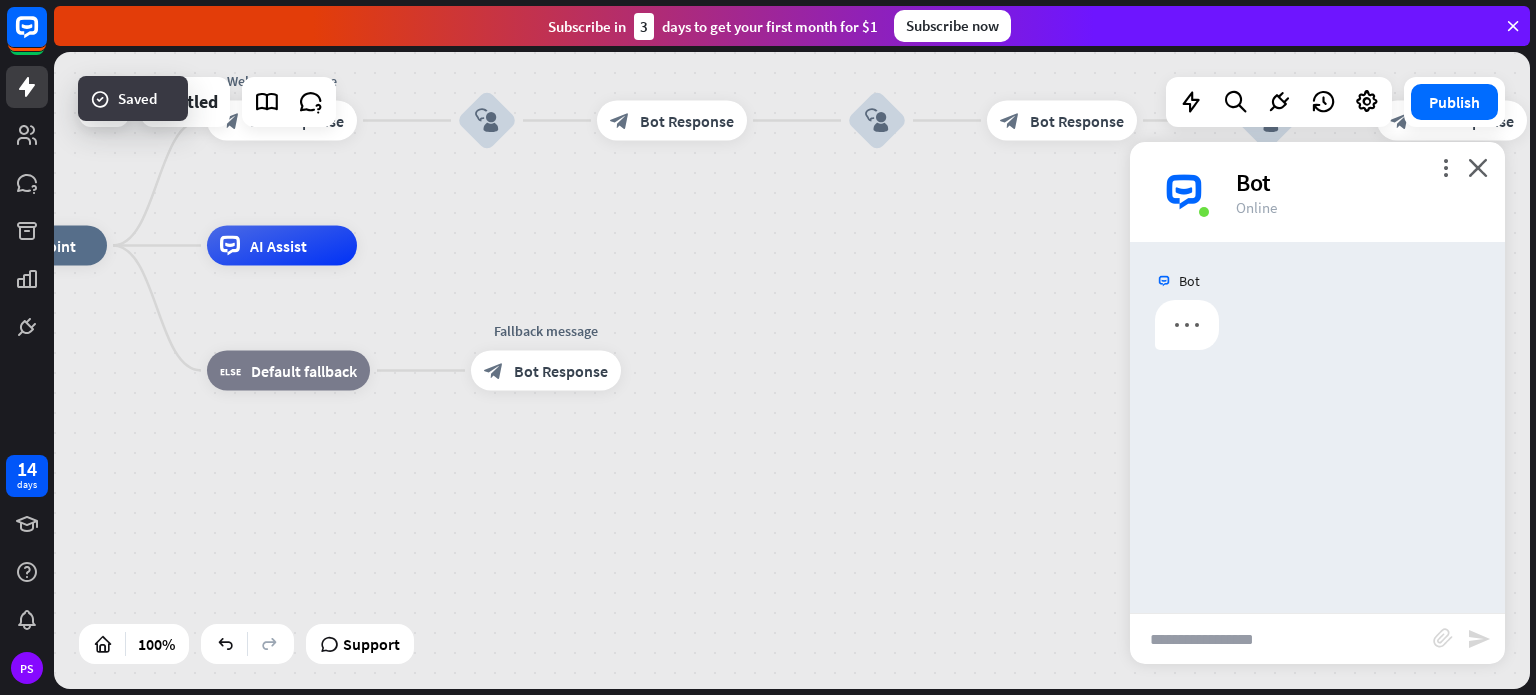 scroll, scrollTop: 0, scrollLeft: 0, axis: both 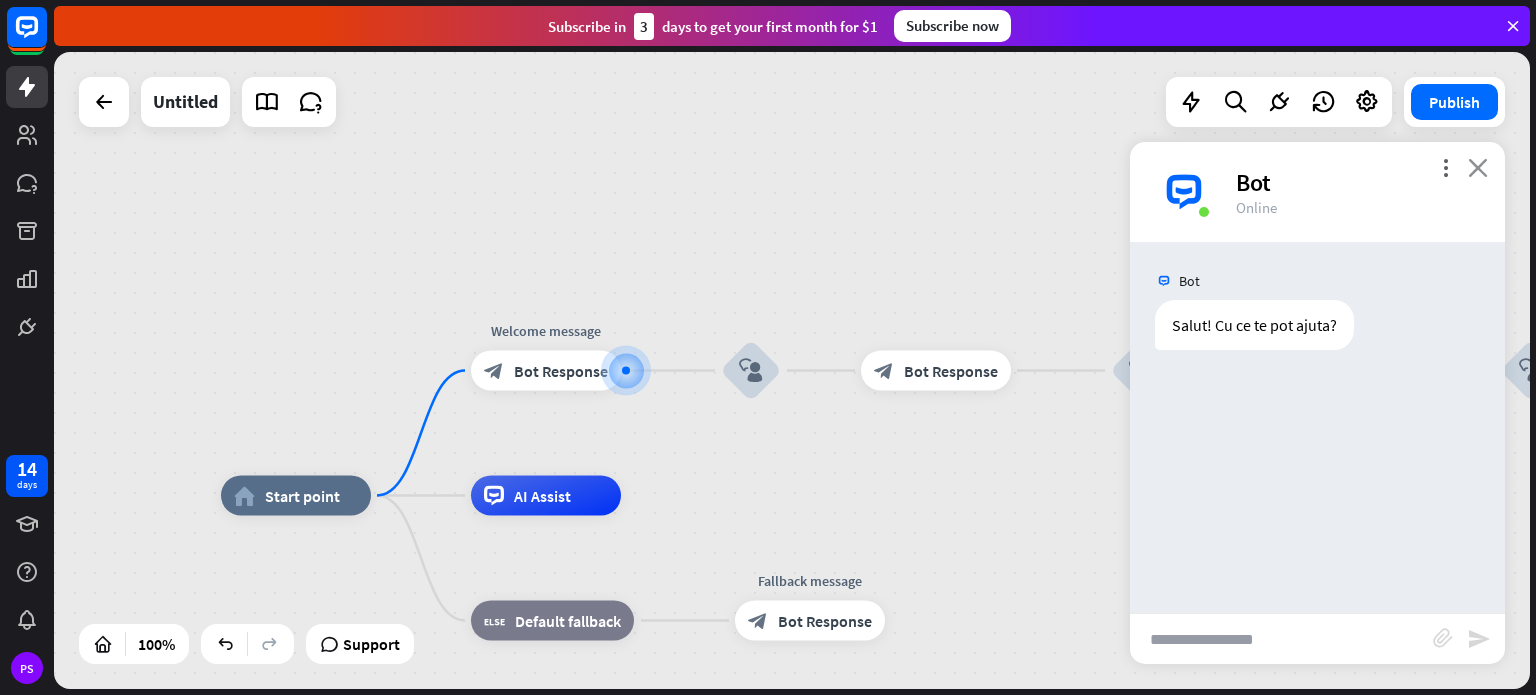 click on "close" at bounding box center [1478, 167] 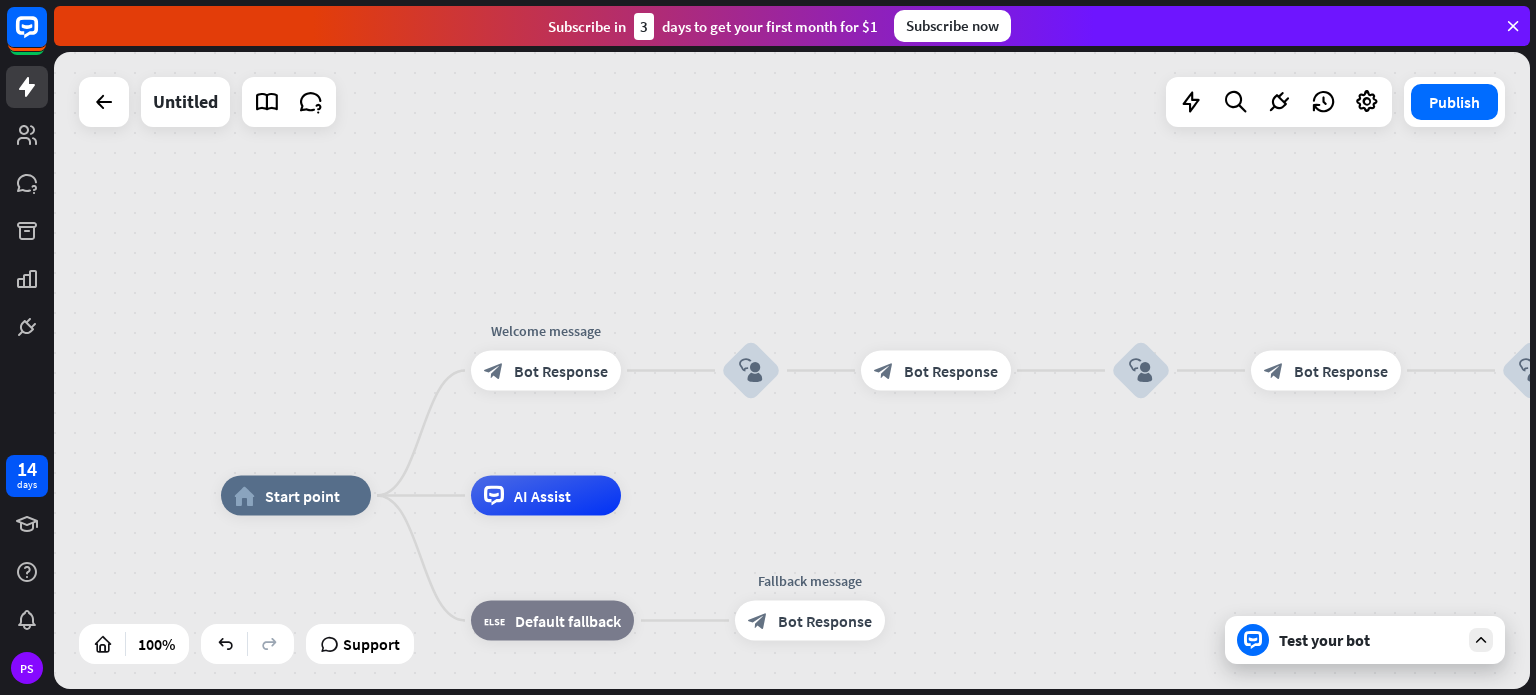 click on "Test your bot" at bounding box center [1369, 640] 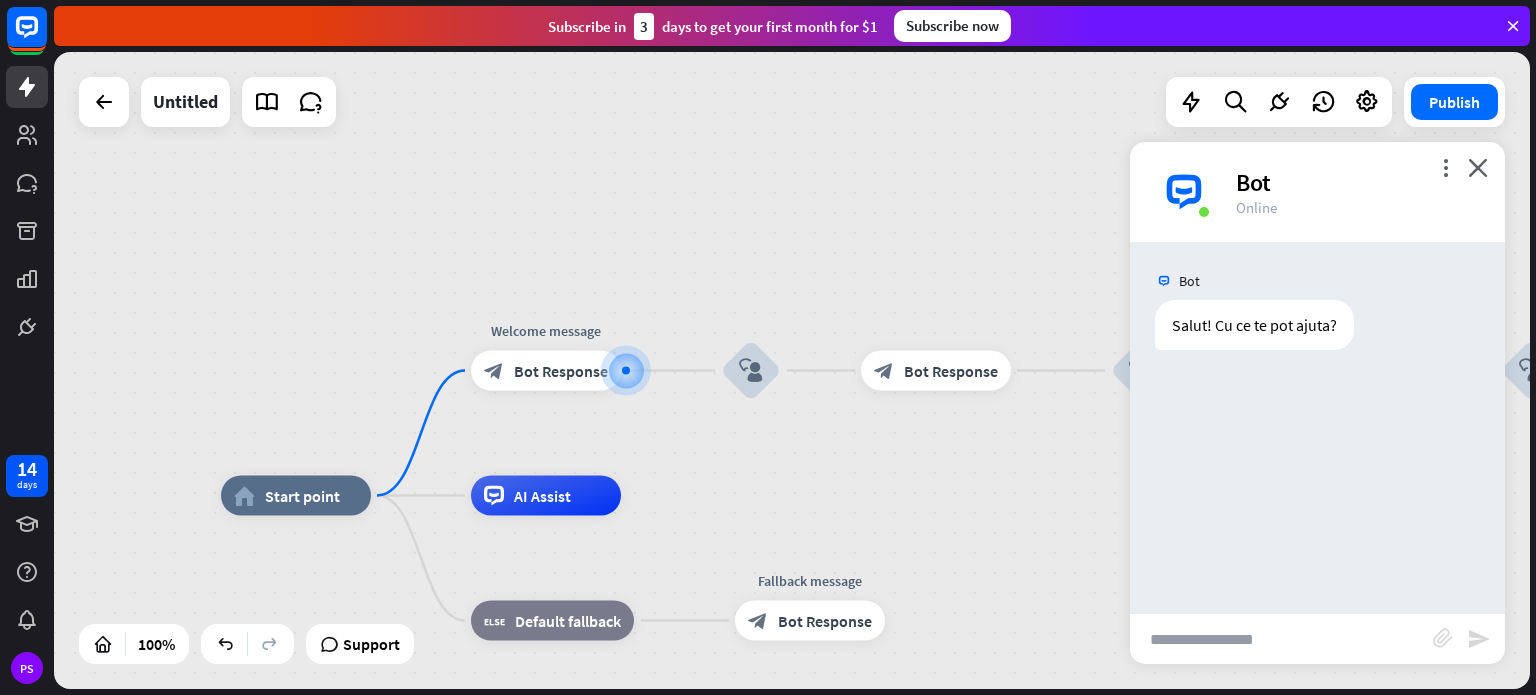click at bounding box center (1281, 639) 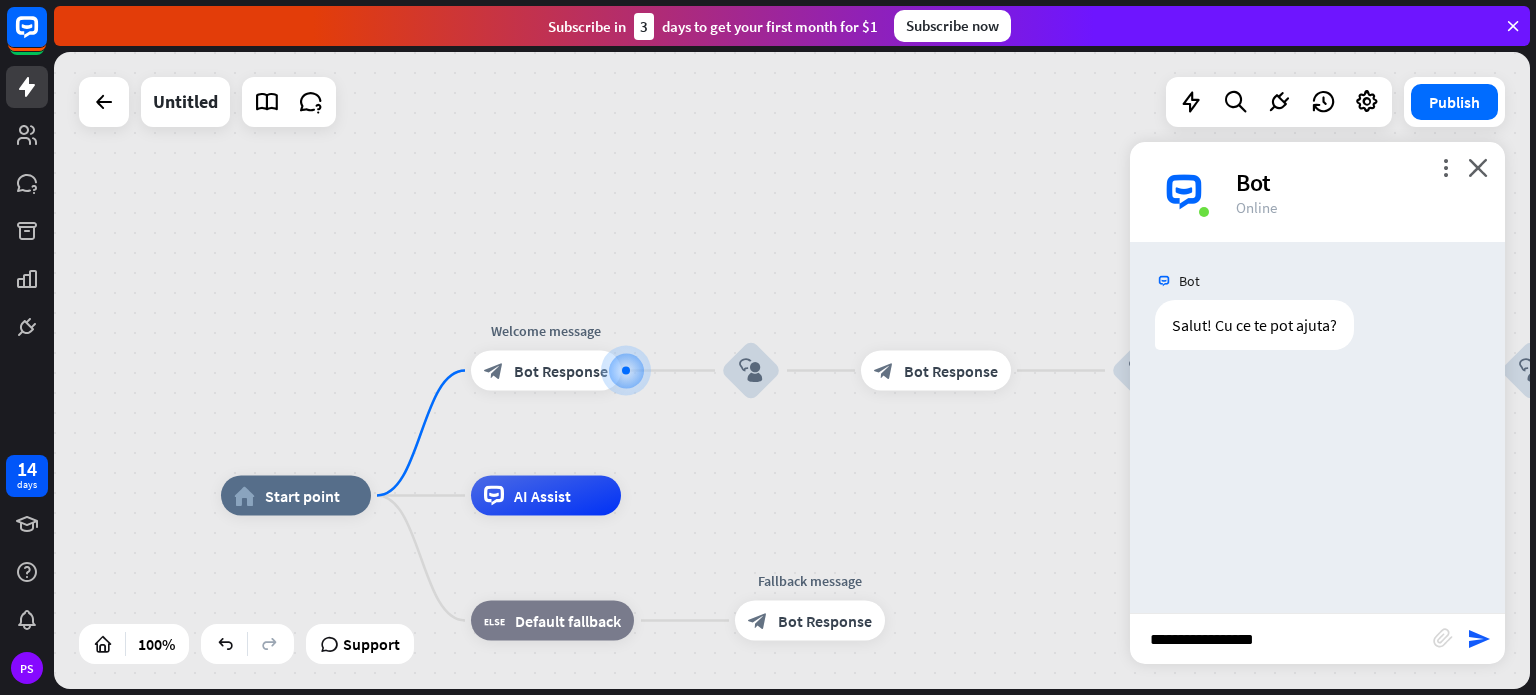 type on "**********" 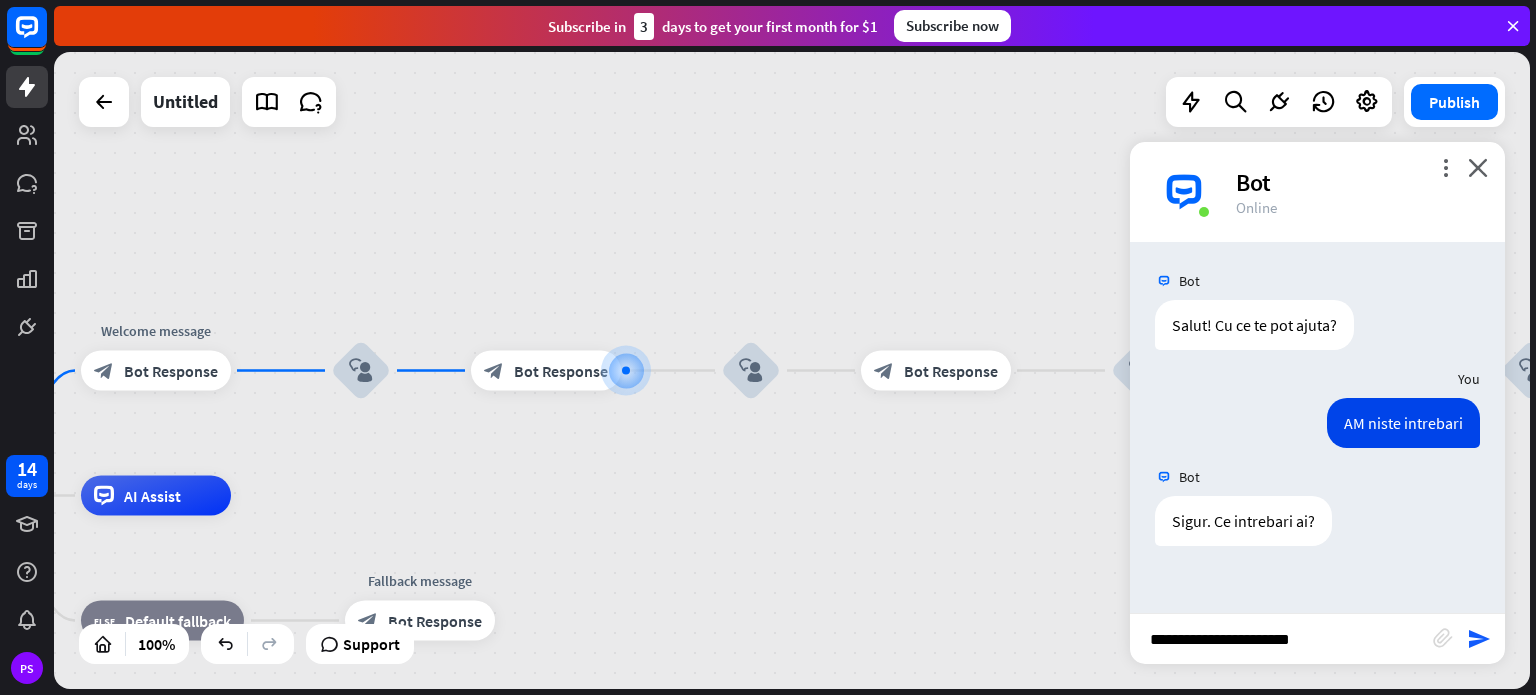 type on "**********" 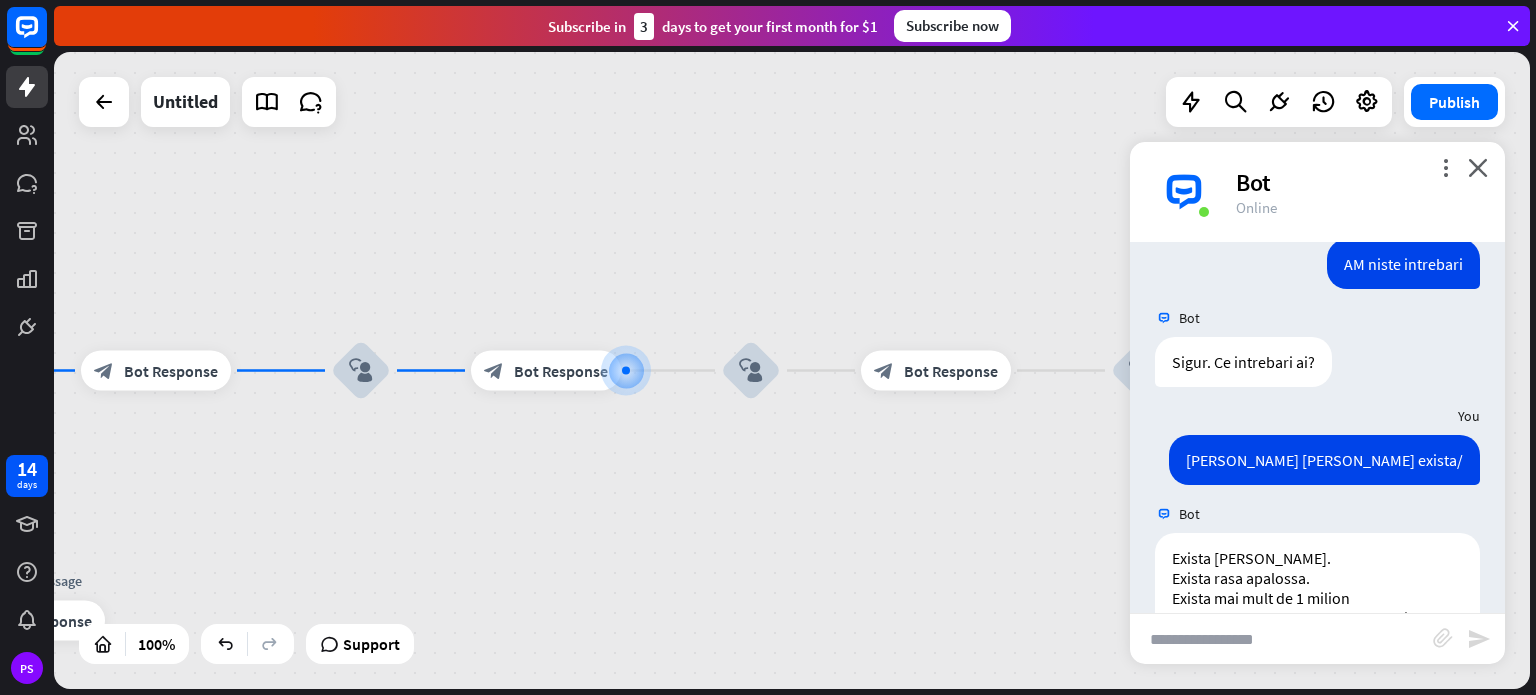 scroll, scrollTop: 239, scrollLeft: 0, axis: vertical 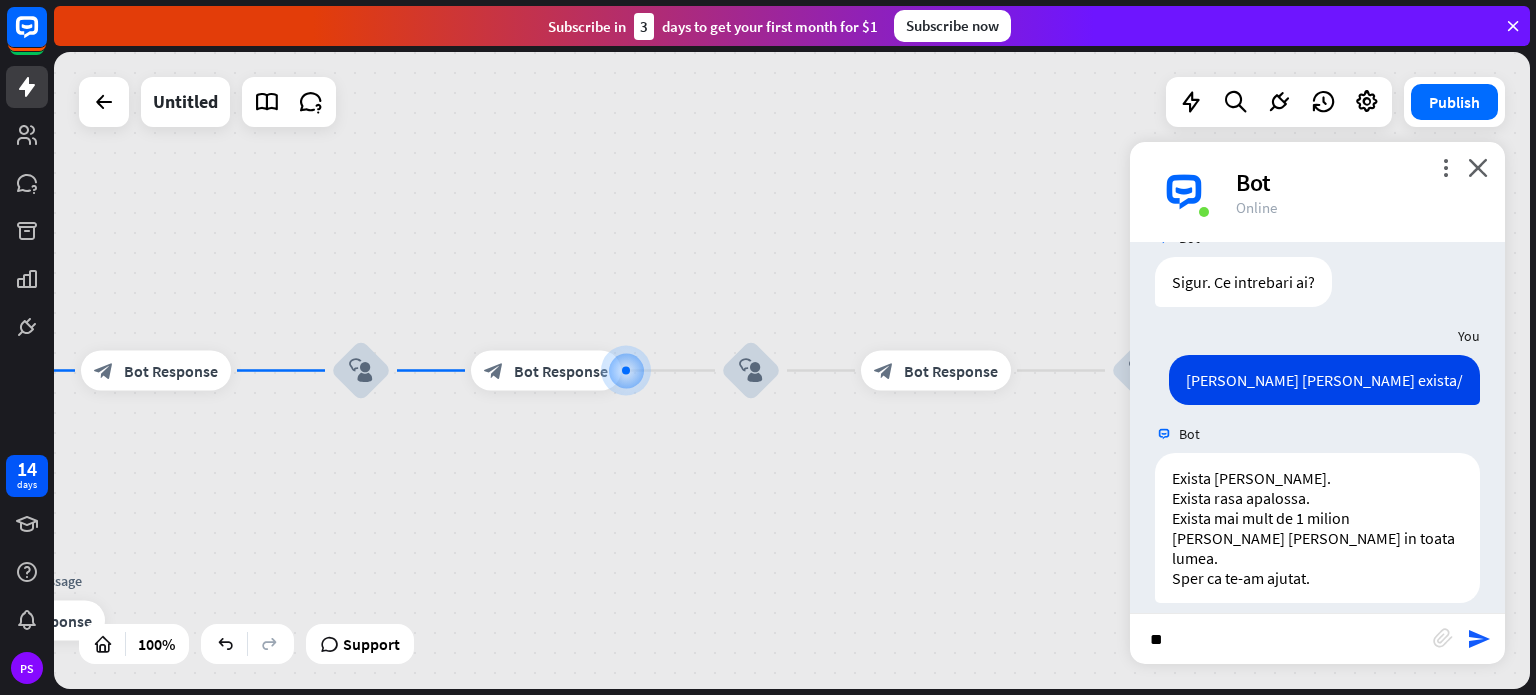 type on "*" 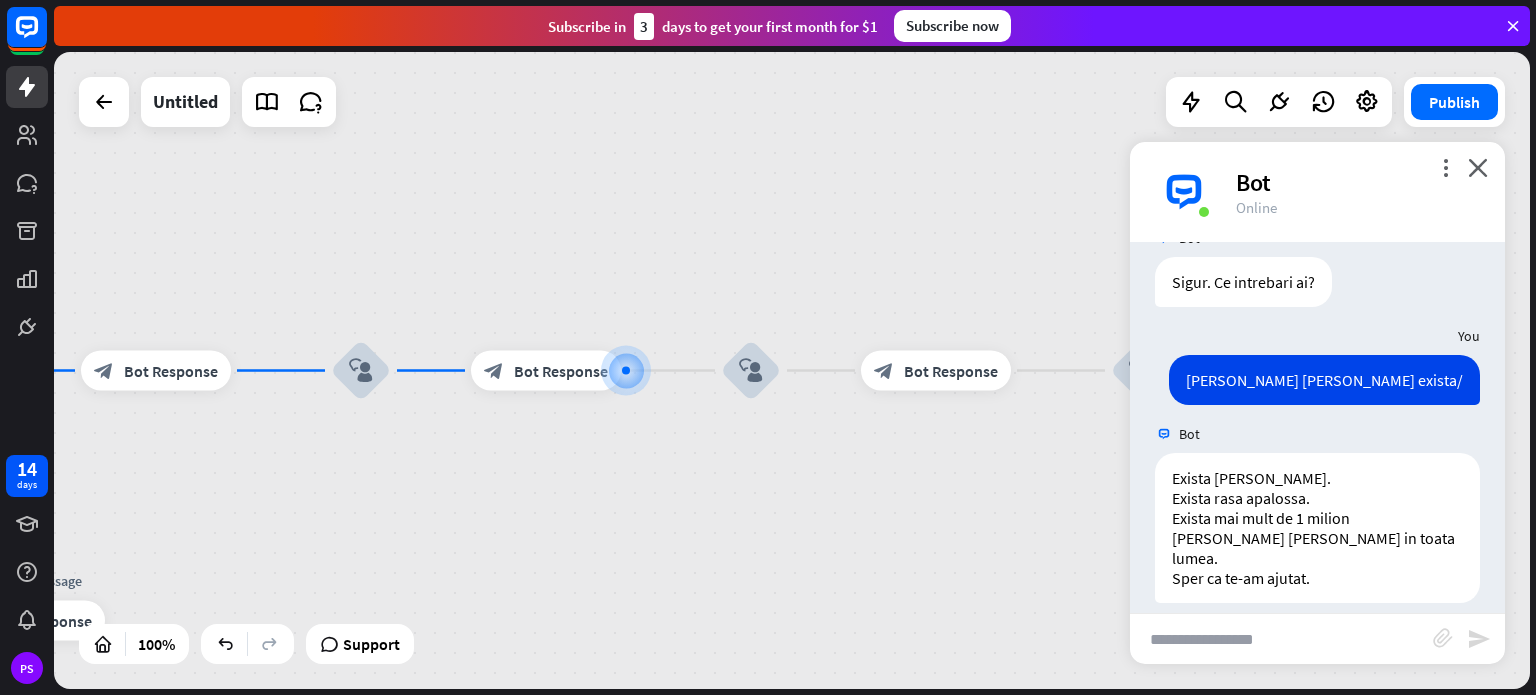click on "block_user_input" at bounding box center [751, 371] 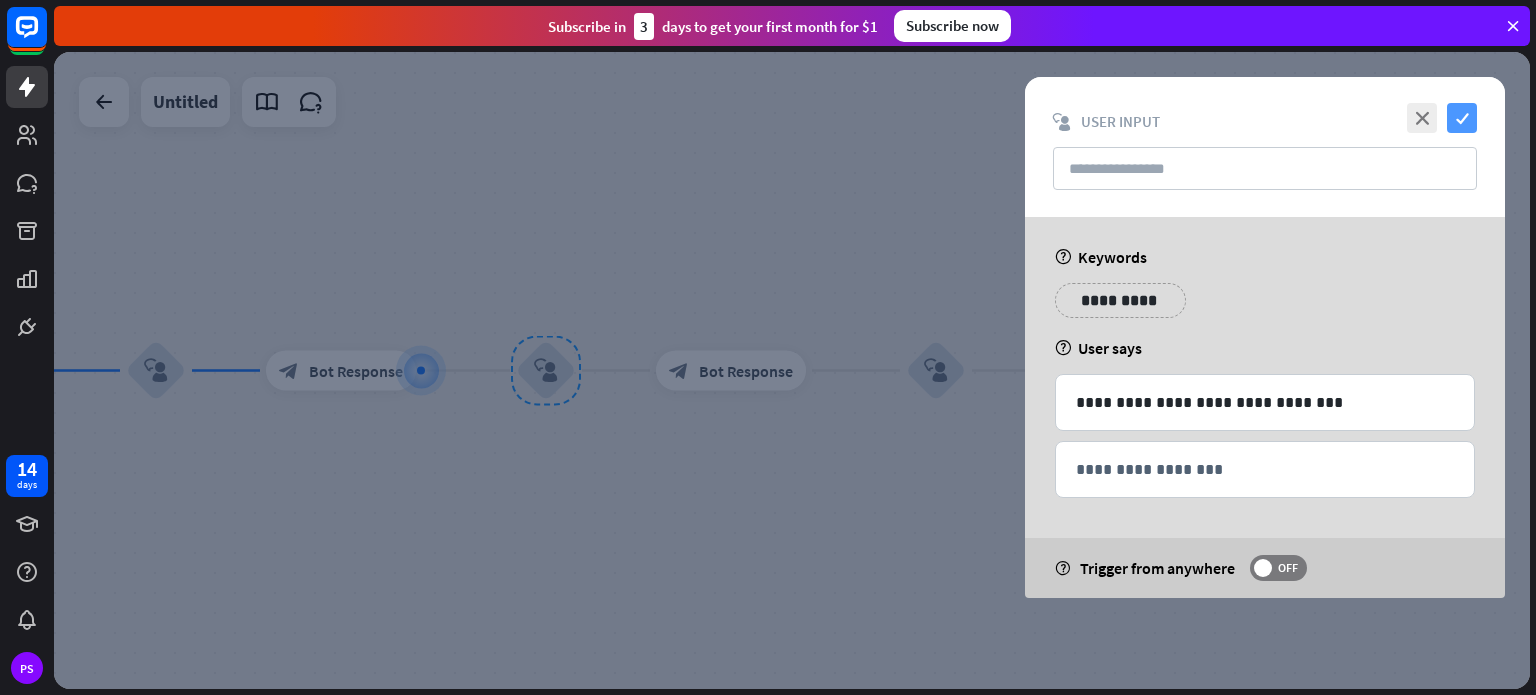 click on "check" at bounding box center [1462, 118] 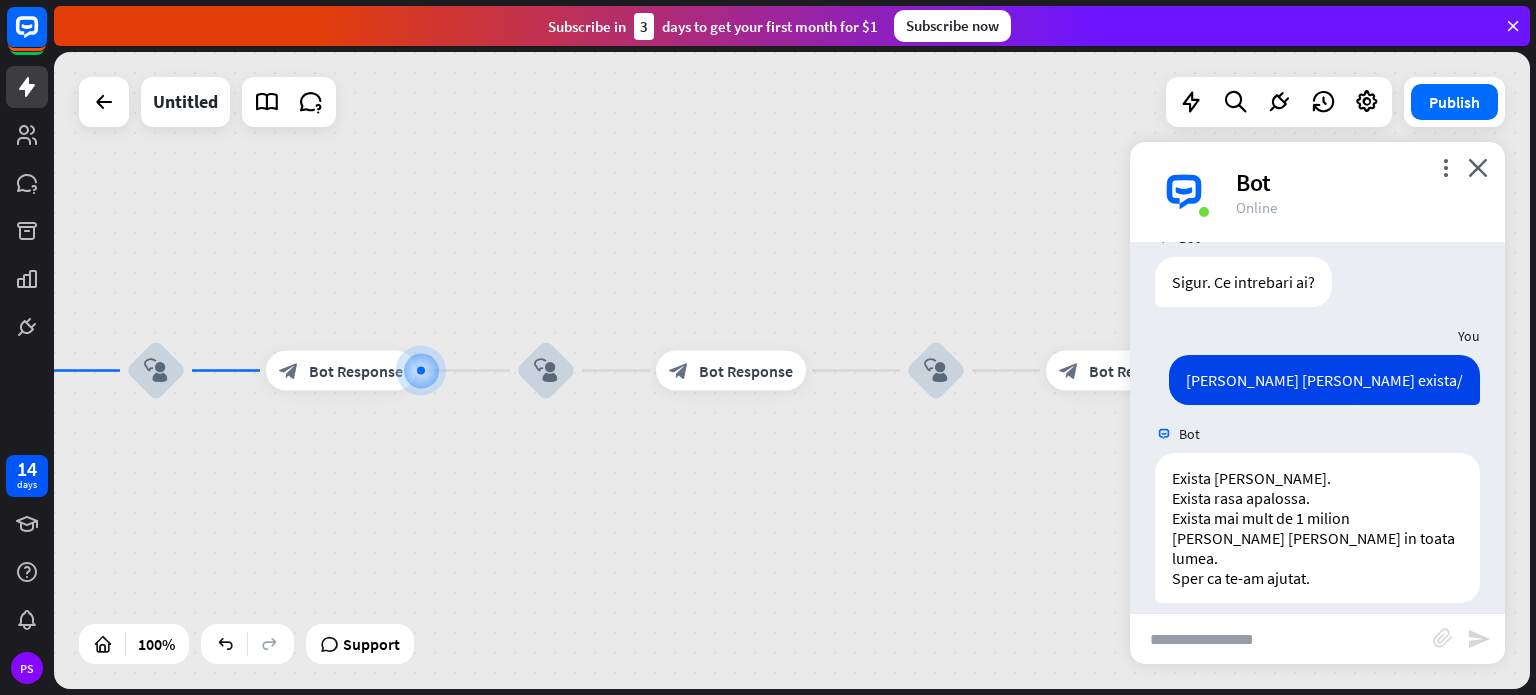 click at bounding box center [1281, 639] 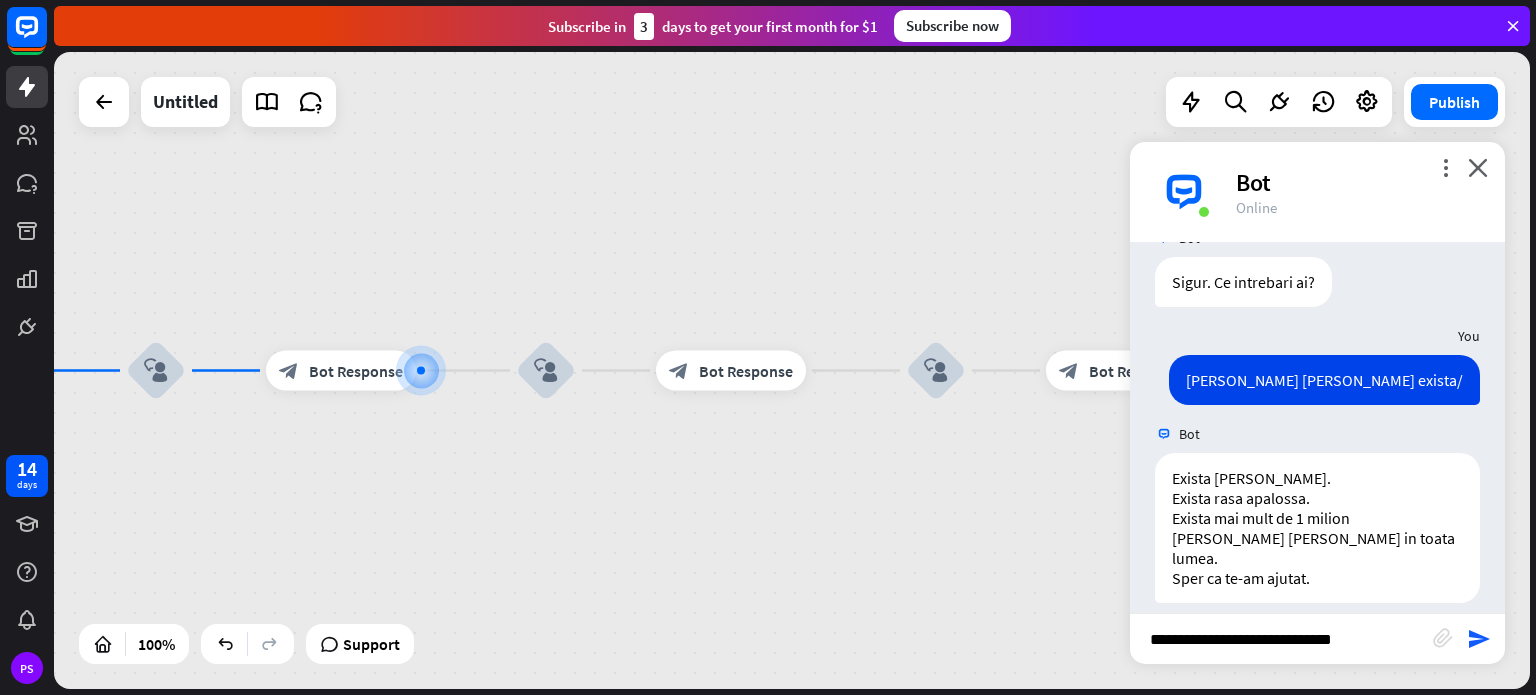 type on "**********" 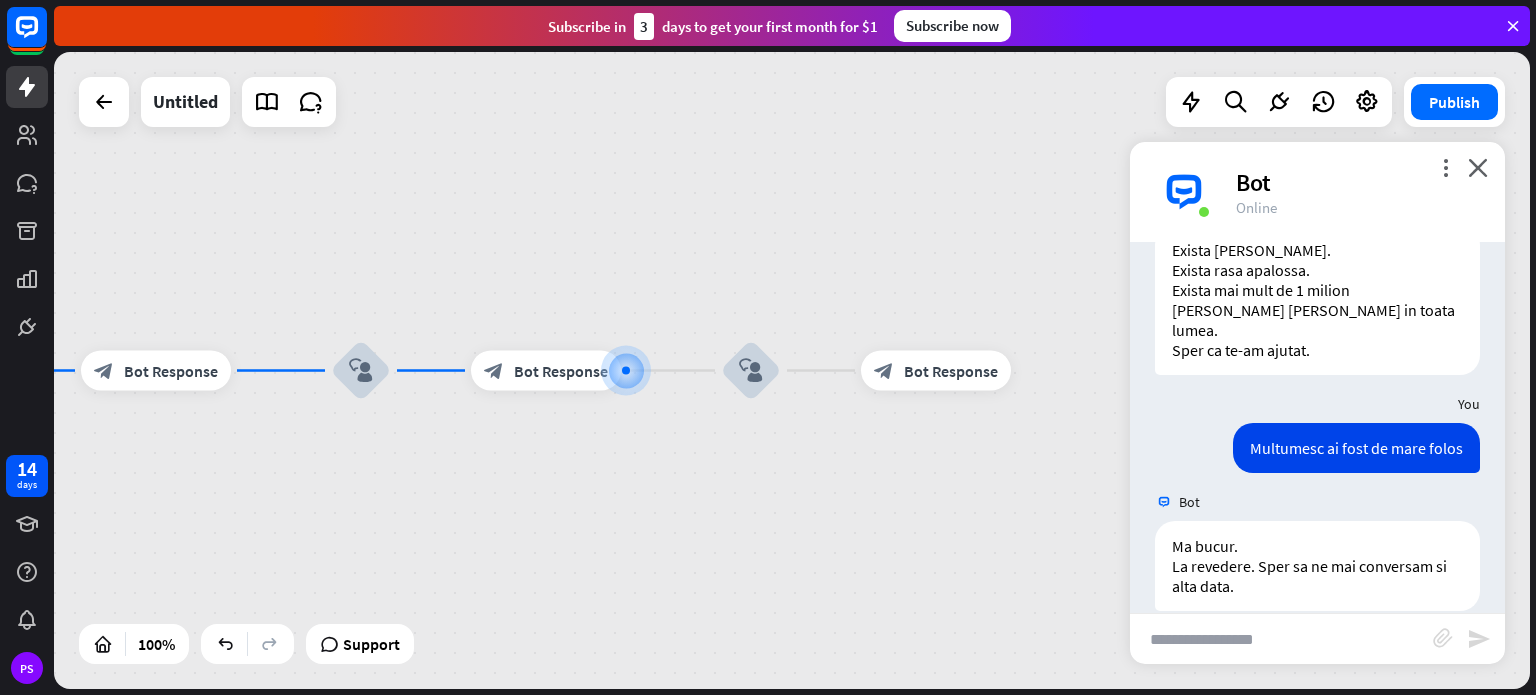scroll, scrollTop: 475, scrollLeft: 0, axis: vertical 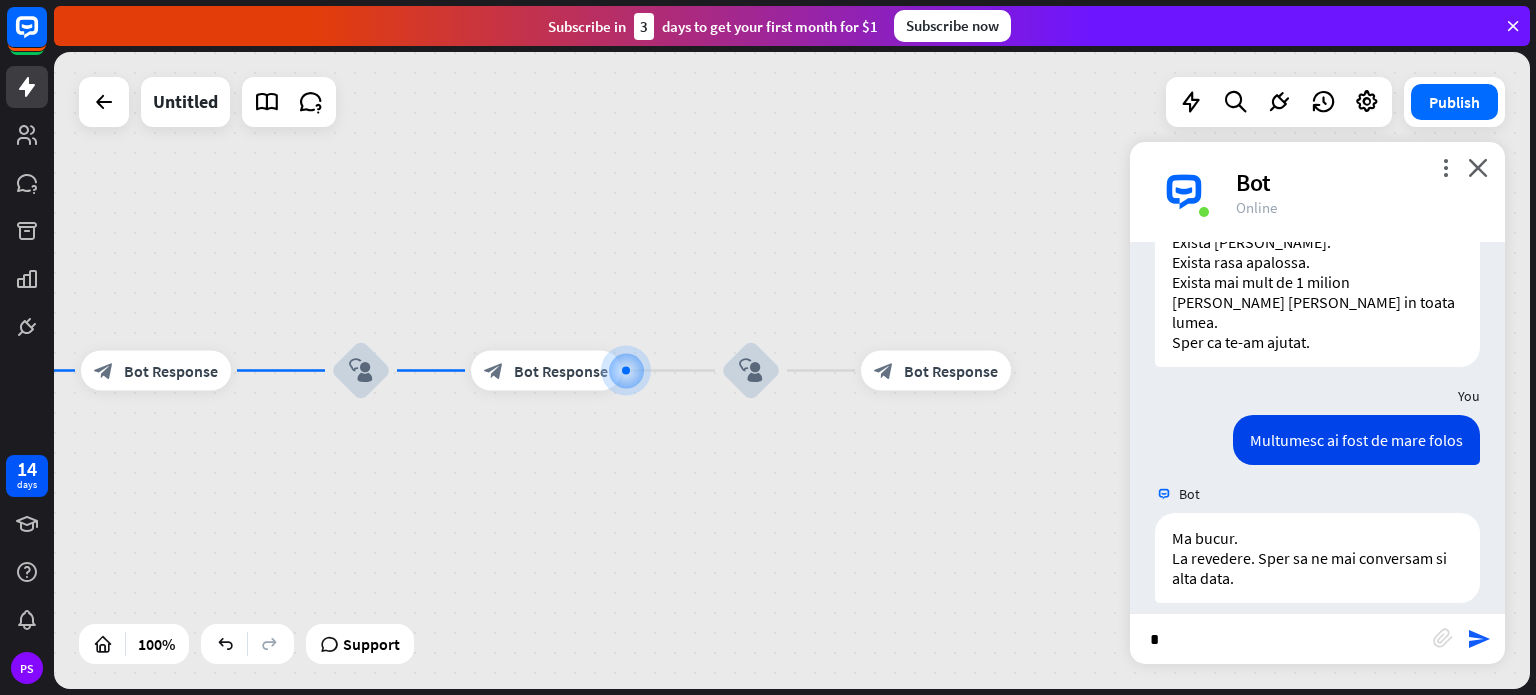 type on "**" 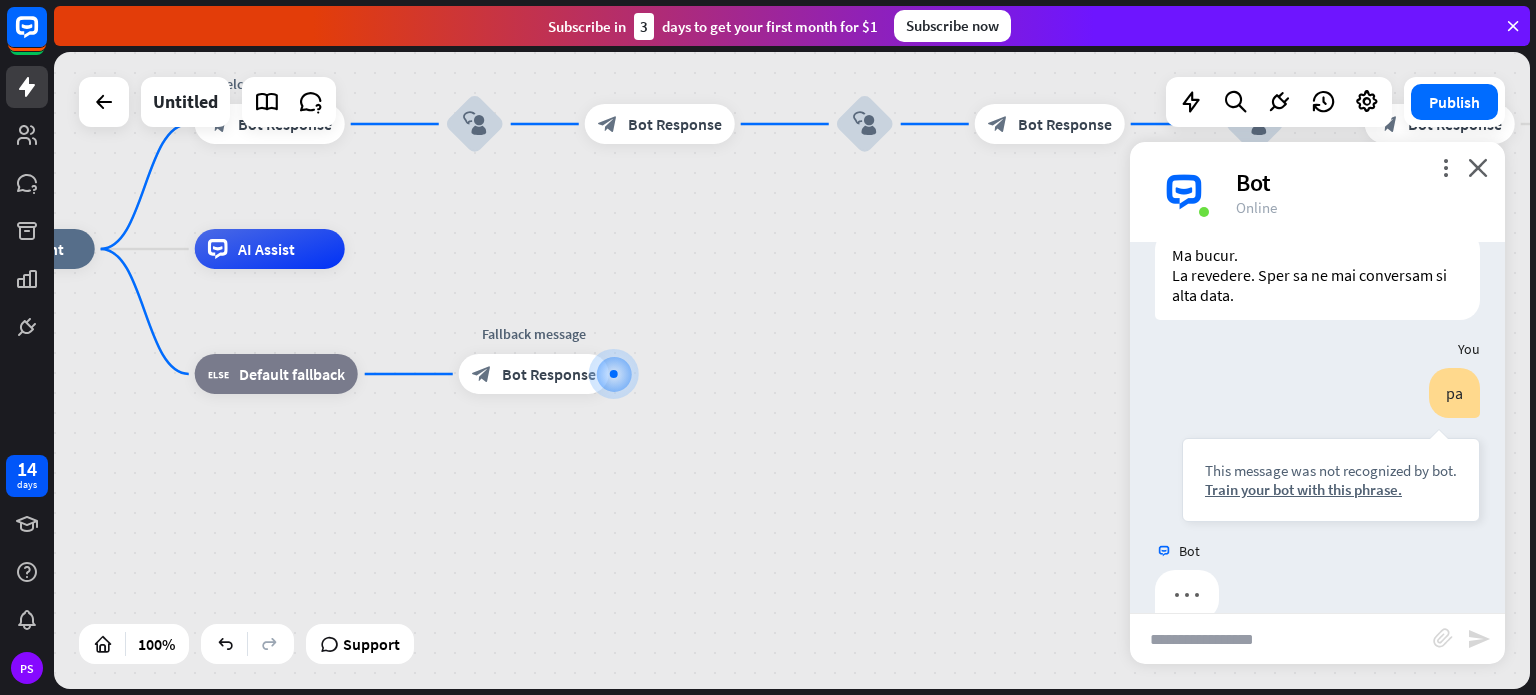 scroll, scrollTop: 774, scrollLeft: 0, axis: vertical 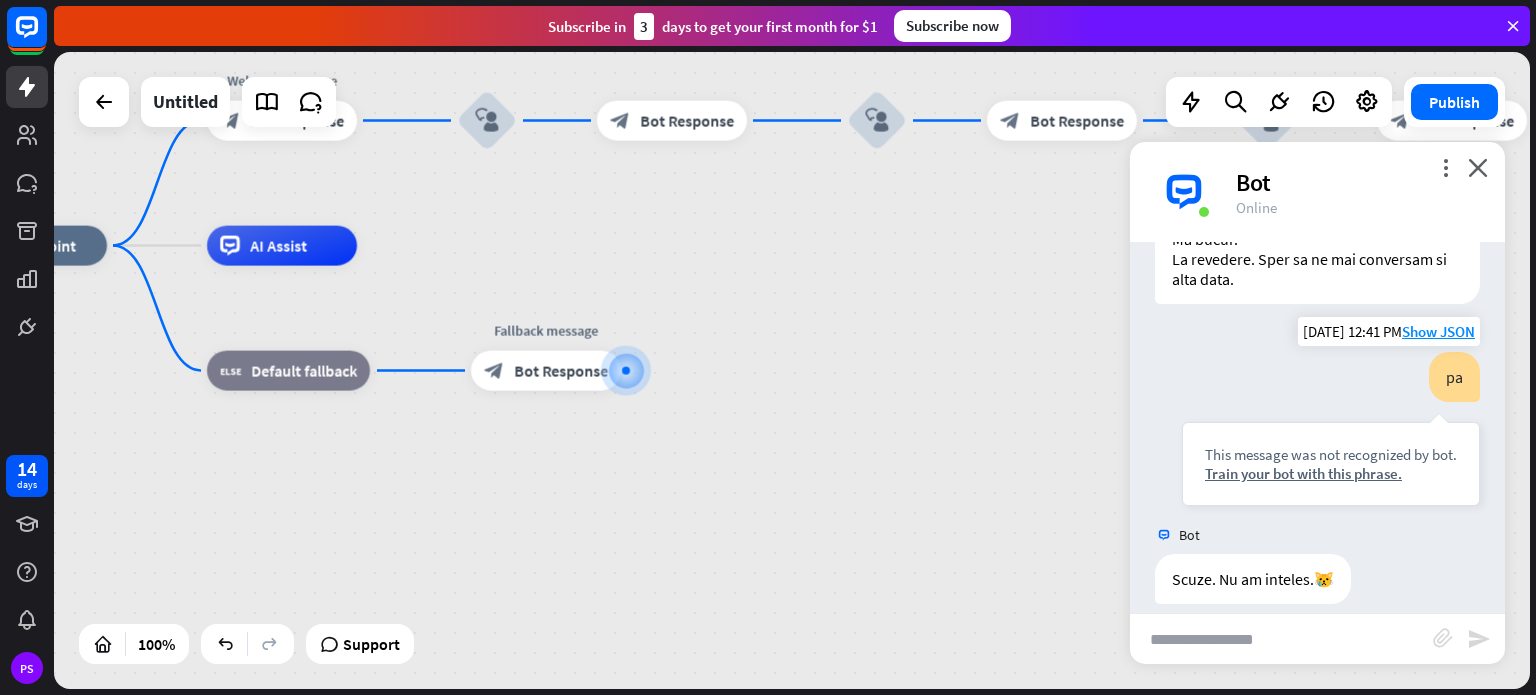 click on "pa" at bounding box center [1454, 377] 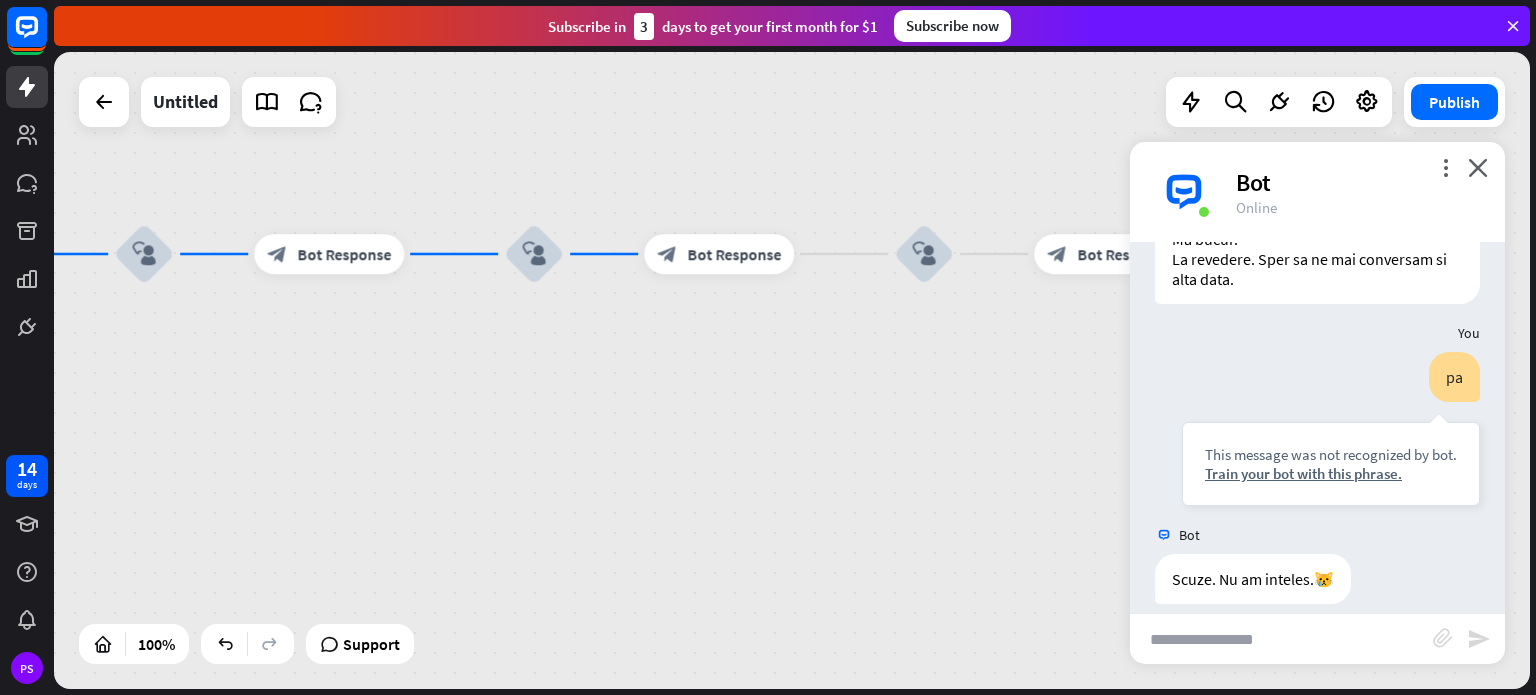 click on "block_user_input" at bounding box center (924, 254) 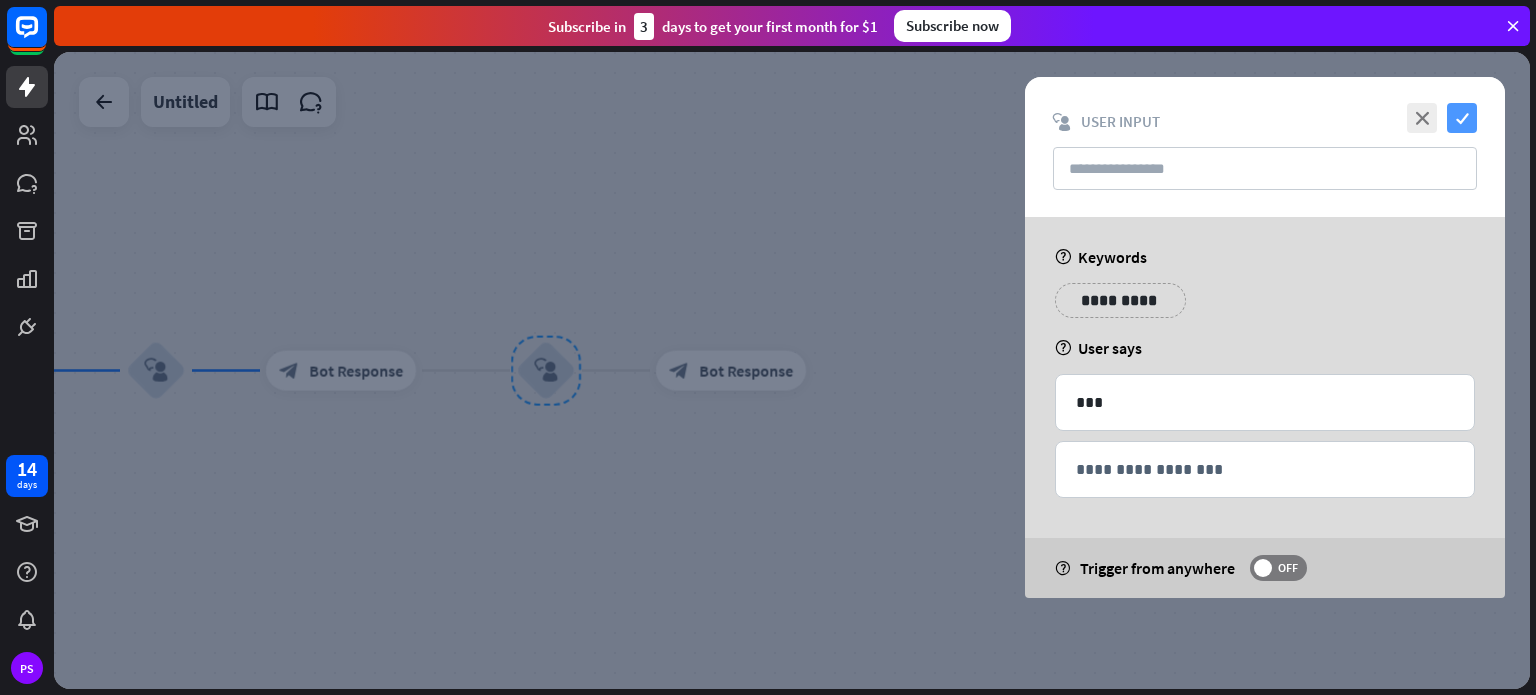 click on "check" at bounding box center [1462, 118] 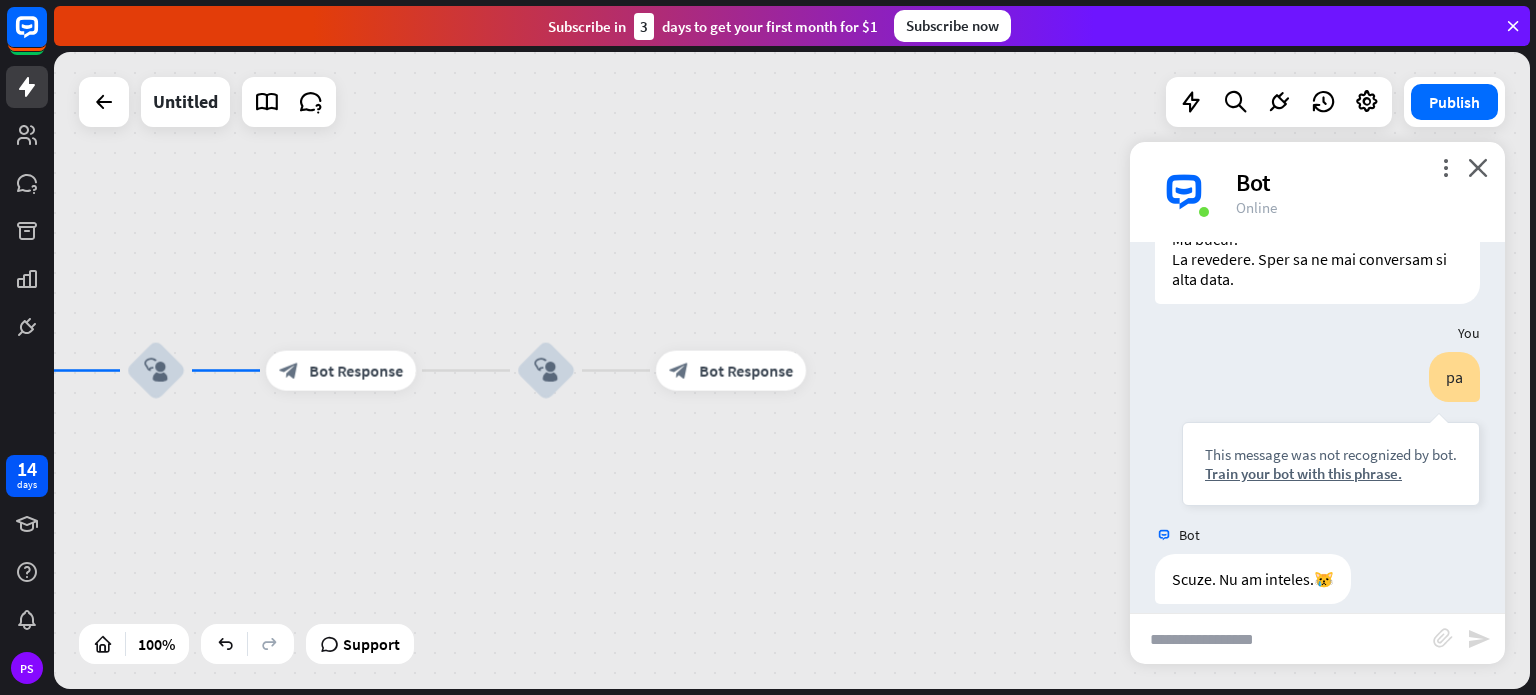 click at bounding box center [1281, 639] 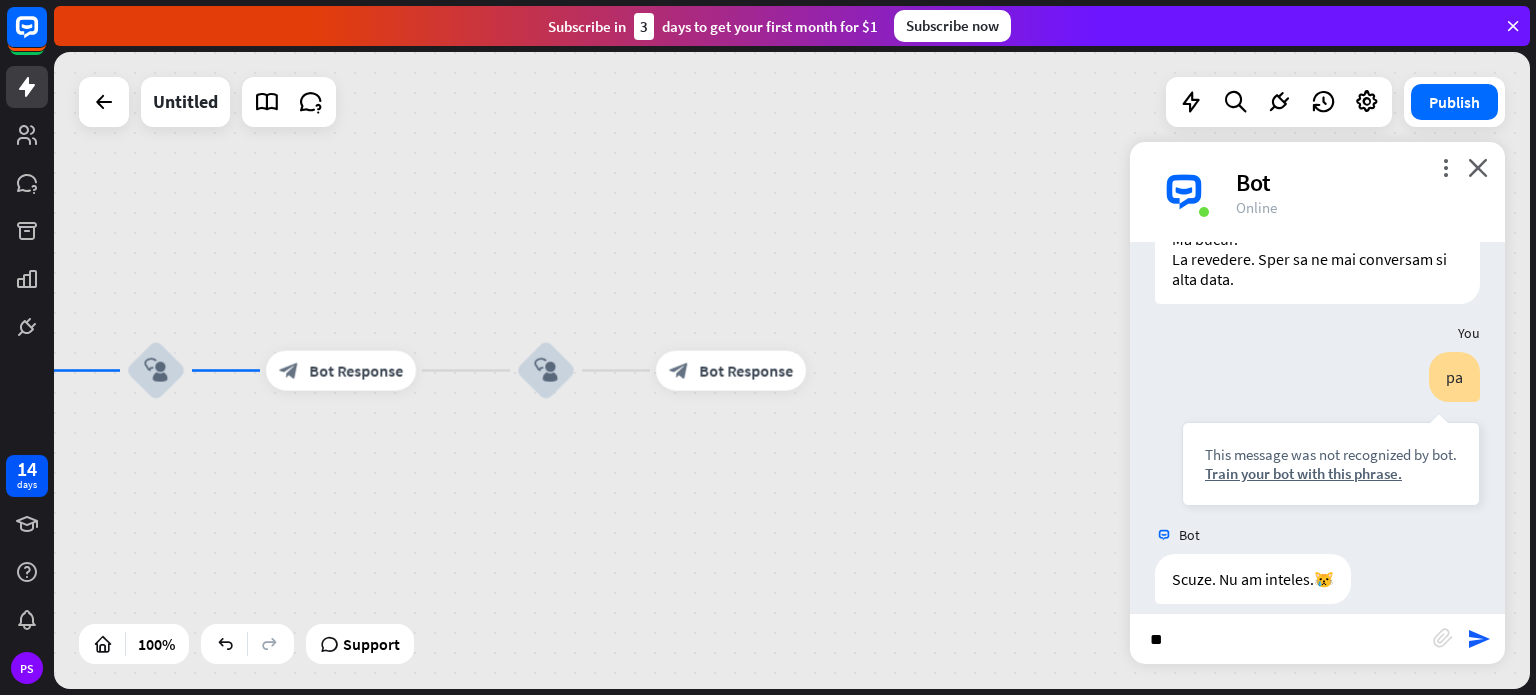 type on "***" 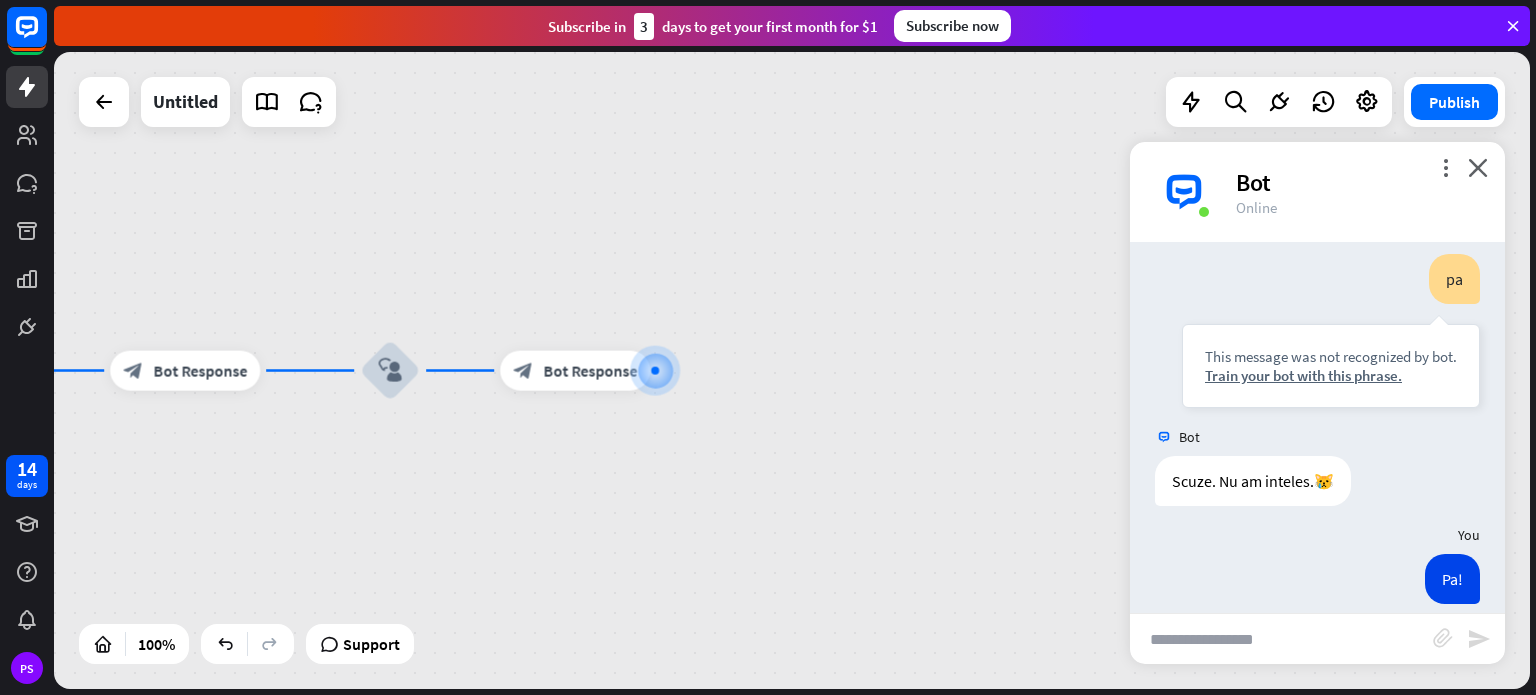 scroll, scrollTop: 970, scrollLeft: 0, axis: vertical 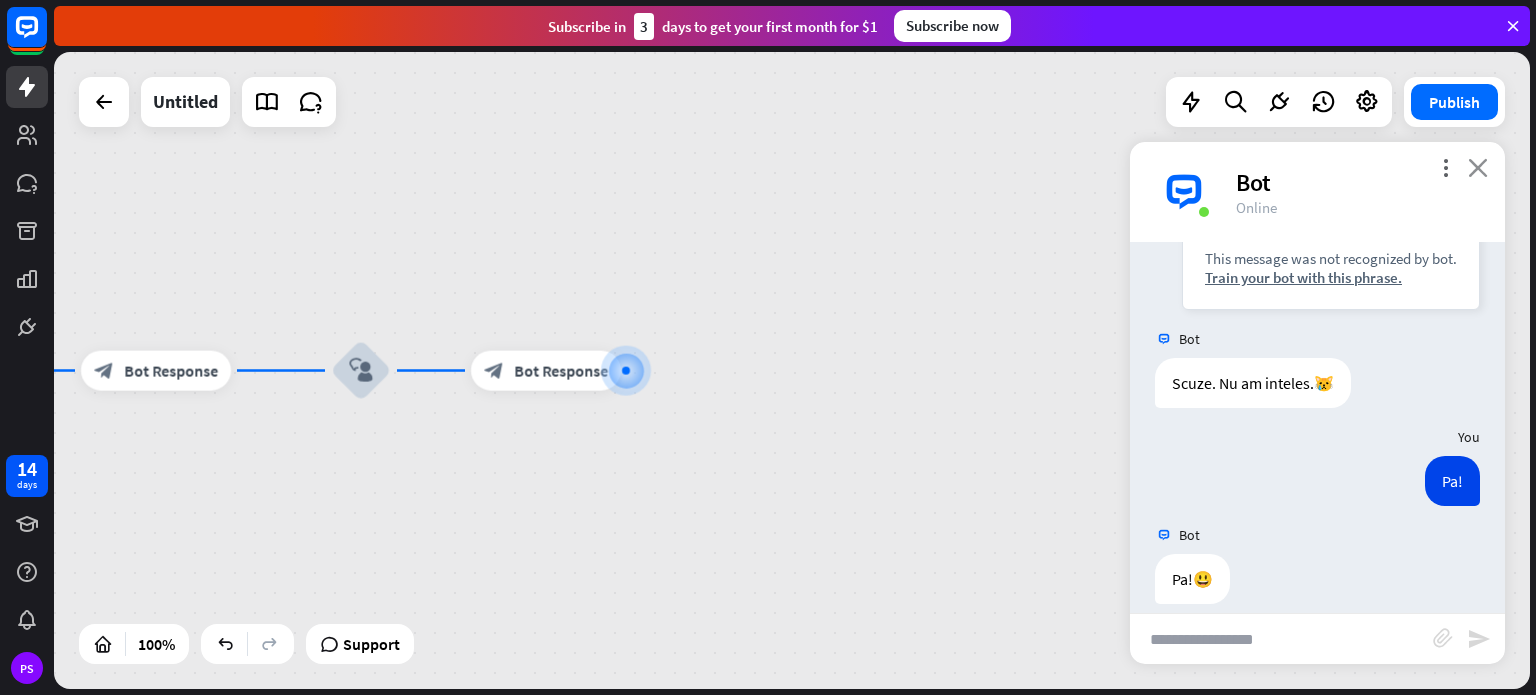 click on "close" at bounding box center (1478, 167) 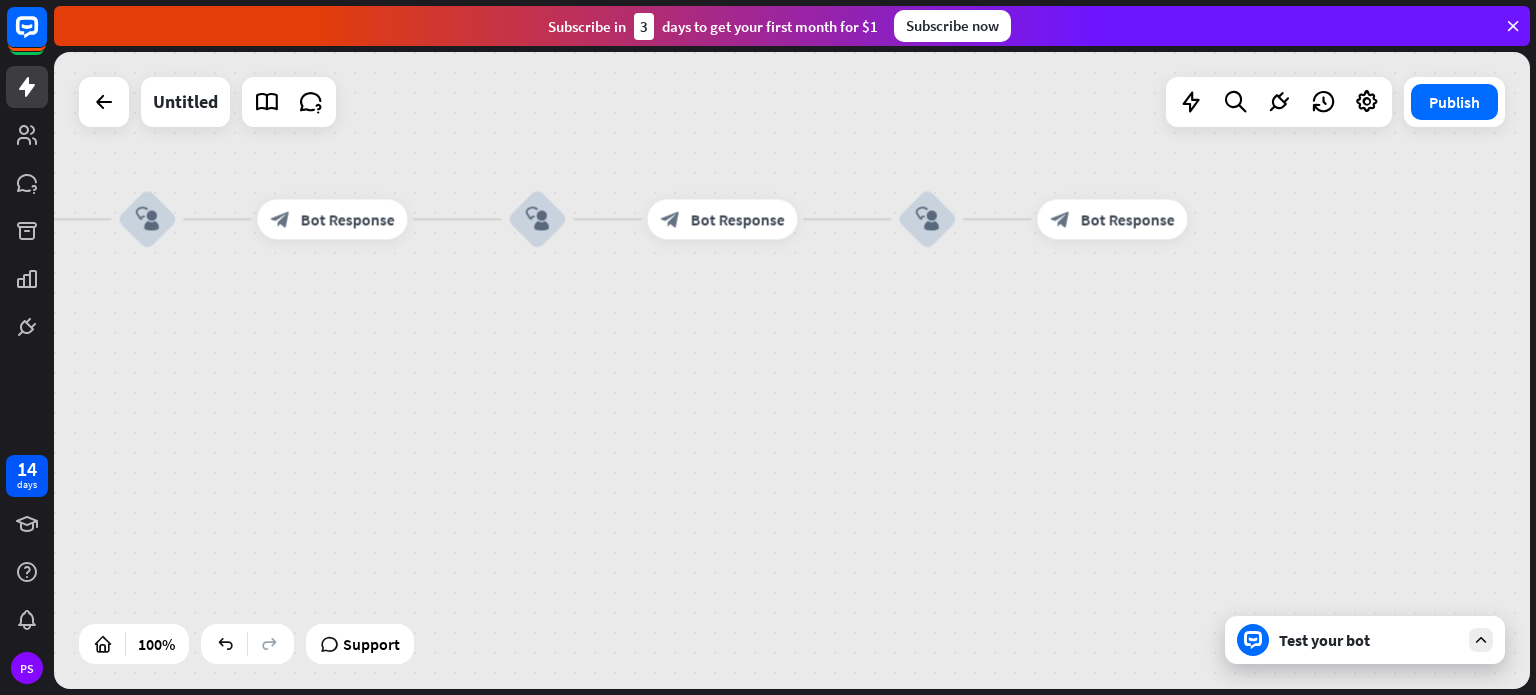 click on "home_2   Start point                 Welcome message   block_bot_response   Bot Response                   block_user_input                   block_bot_response   Bot Response                   block_user_input                   block_bot_response   Bot Response                   block_user_input                   block_bot_response   Bot Response                   block_user_input                   block_bot_response   Bot Response                     AI Assist                   block_fallback   Default fallback                 Fallback message   block_bot_response   Bot Response" at bounding box center [792, 370] 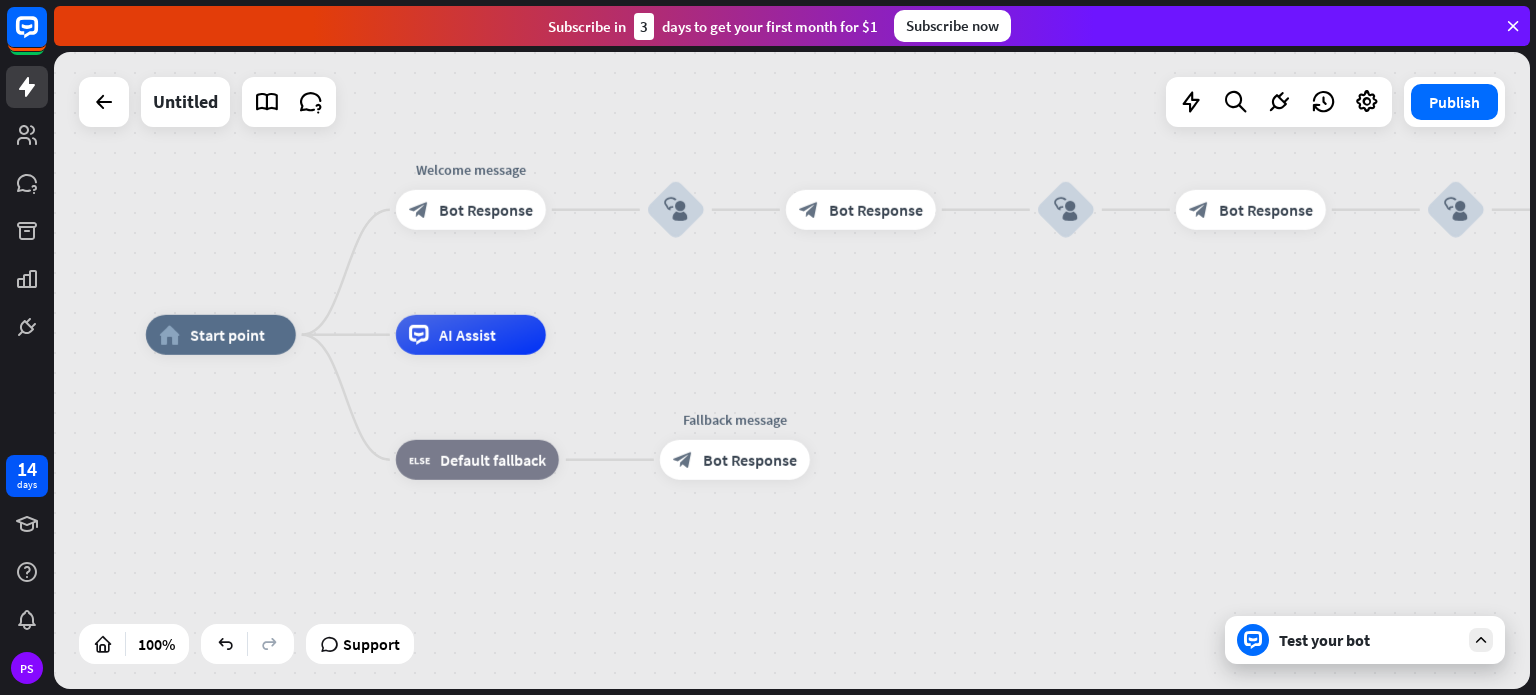 click on "Test your bot" at bounding box center [1365, 640] 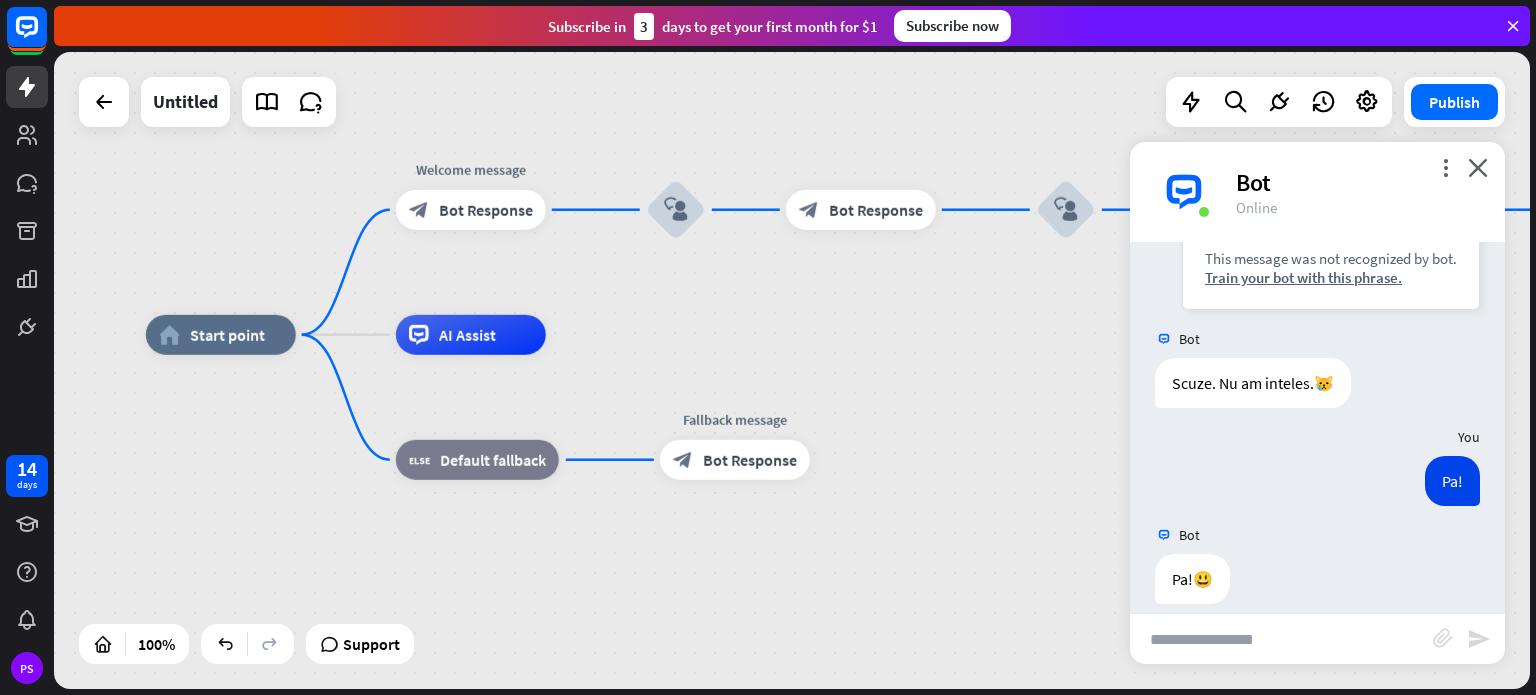 click at bounding box center [1184, 192] 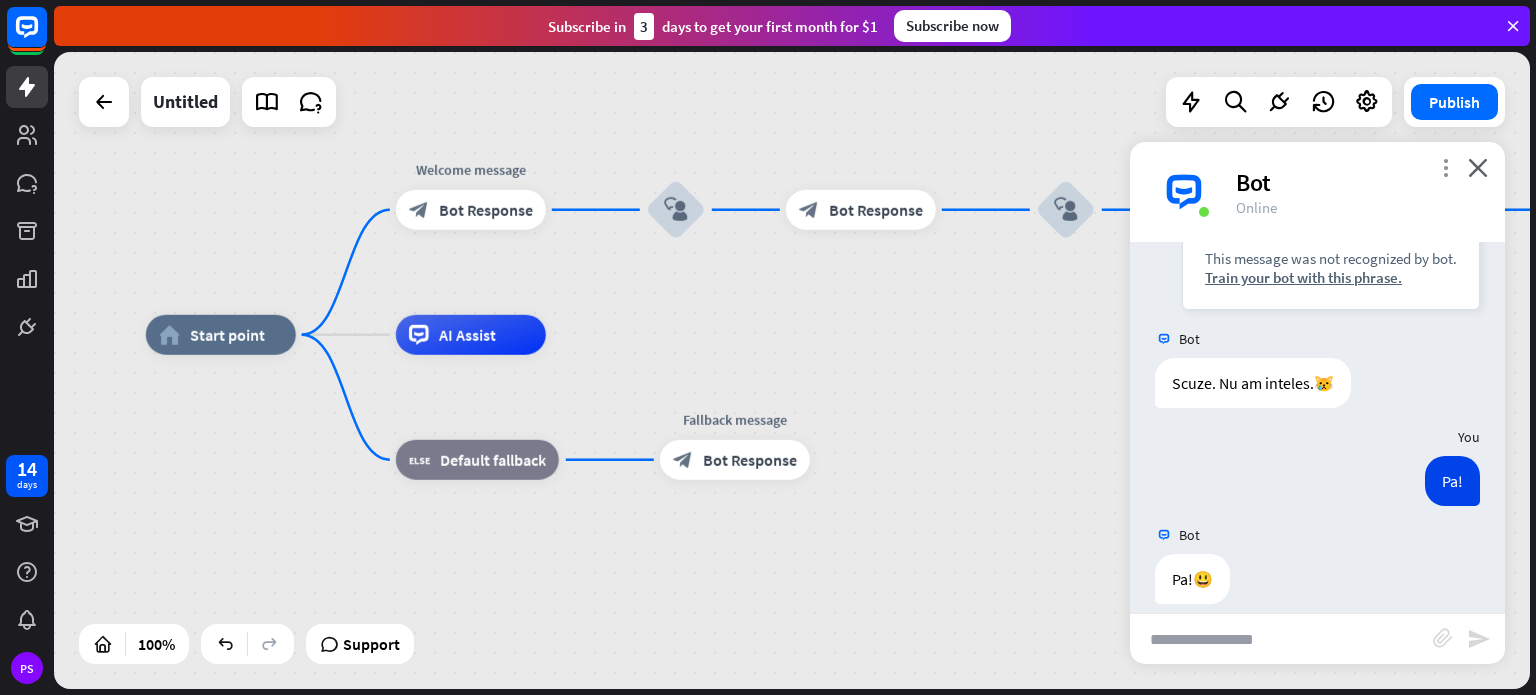 click on "more_vert" at bounding box center [1445, 167] 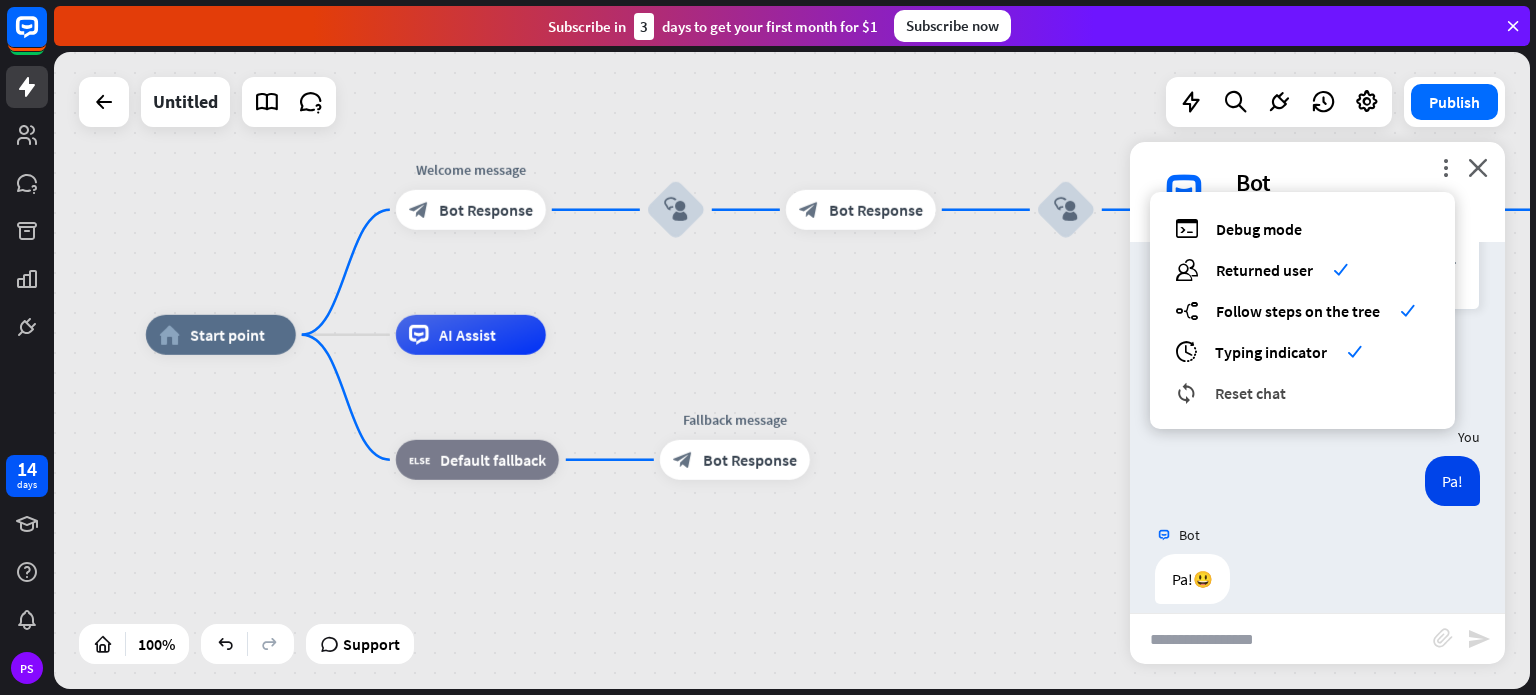 click on "reset_chat" at bounding box center [1186, 392] 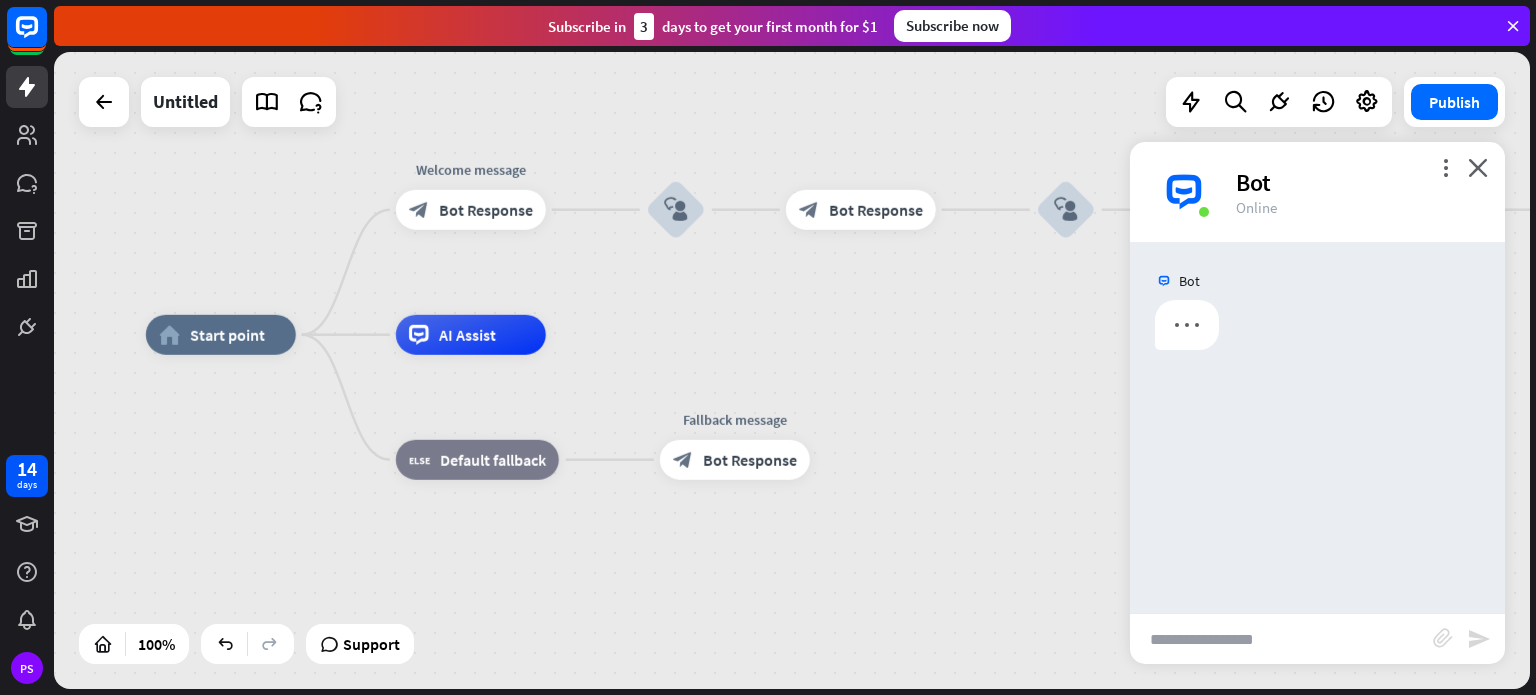 scroll, scrollTop: 0, scrollLeft: 0, axis: both 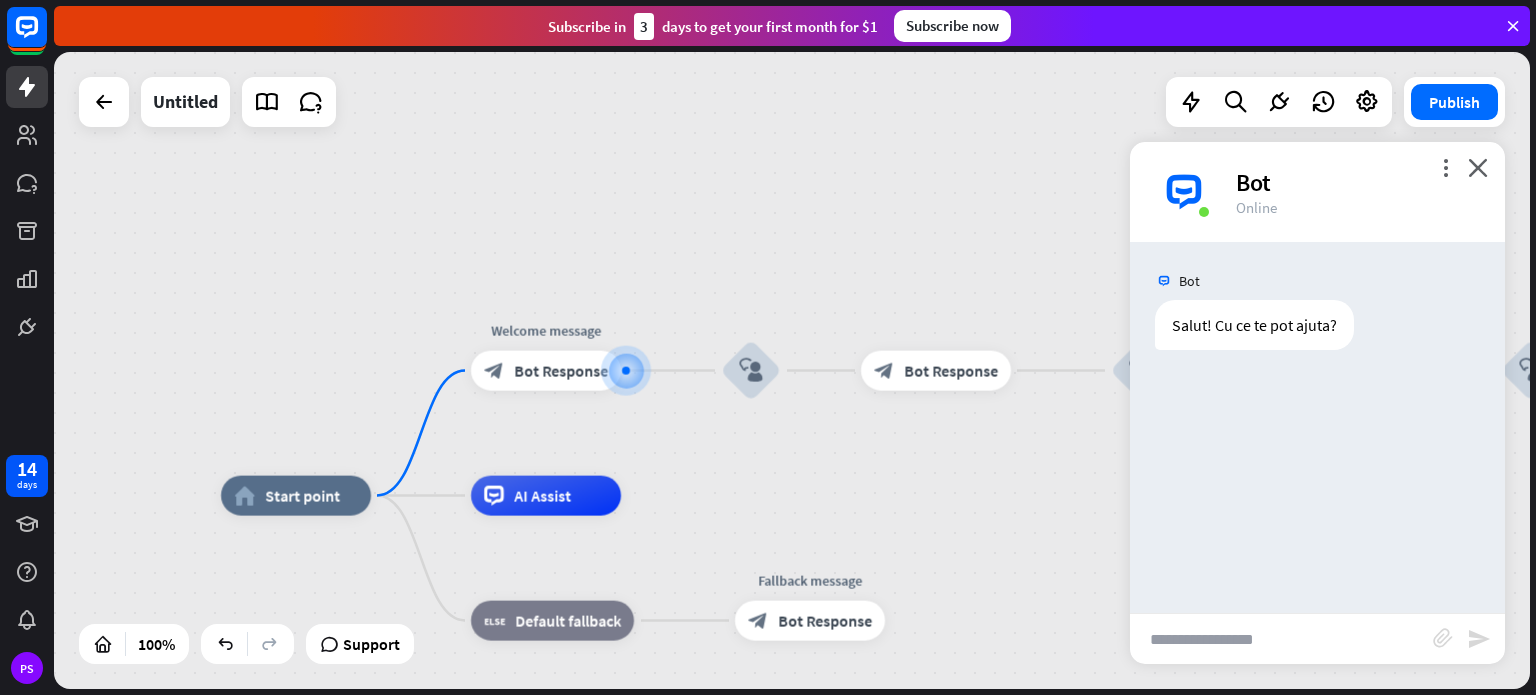 click at bounding box center [1281, 639] 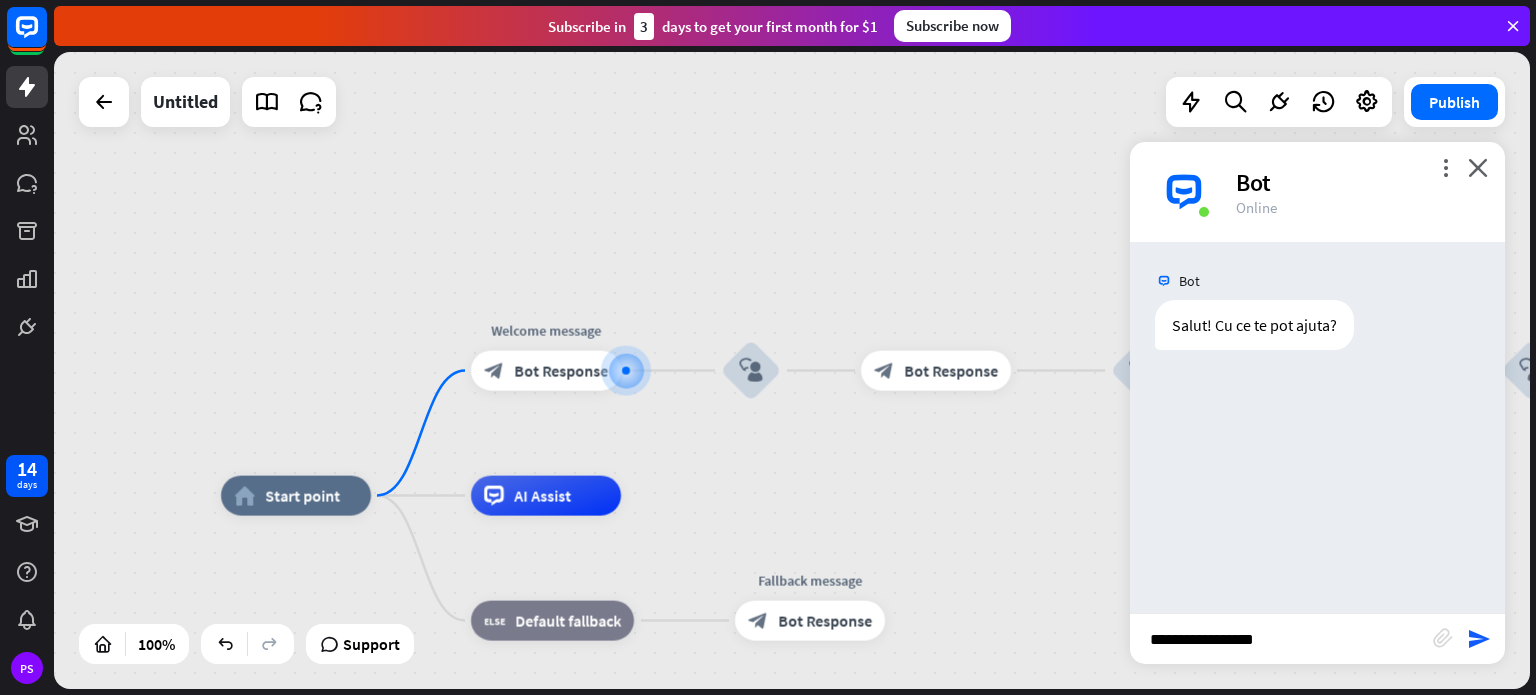 type on "**********" 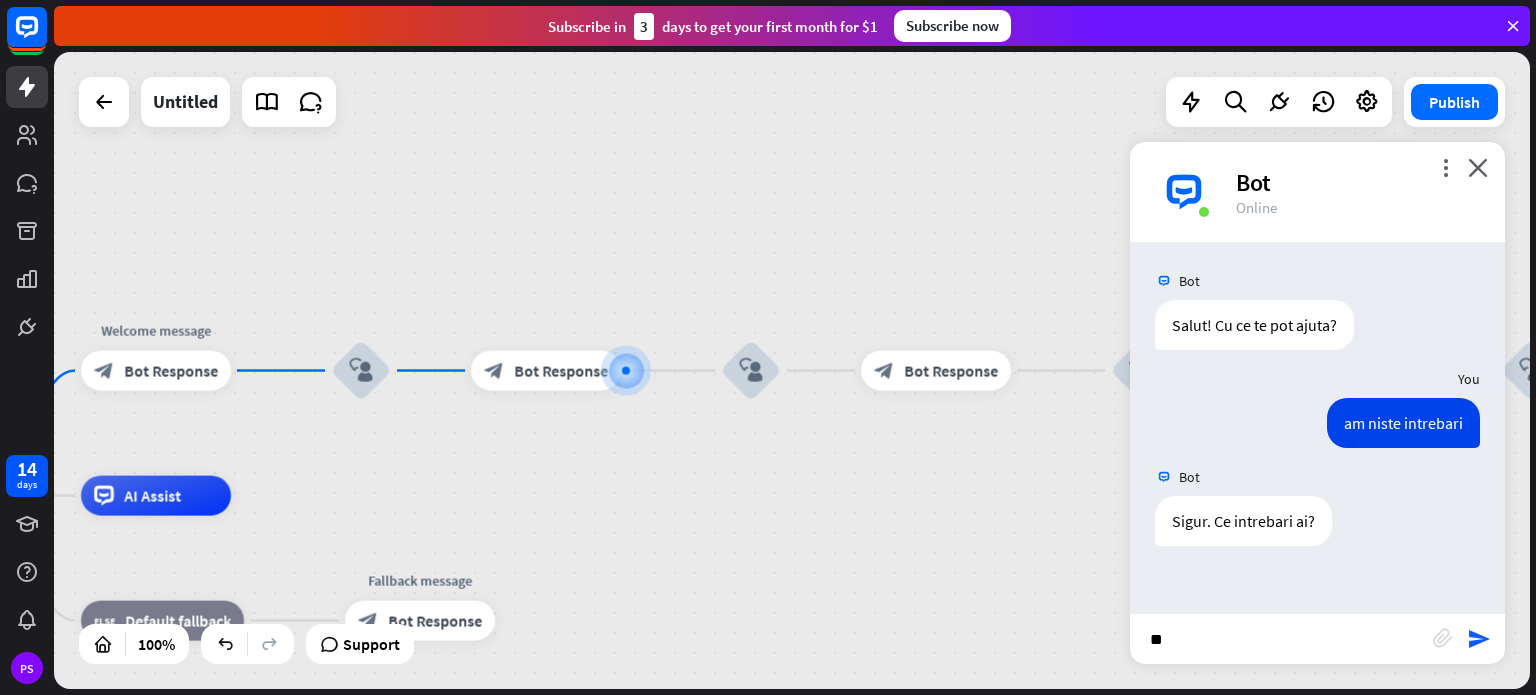 type on "*" 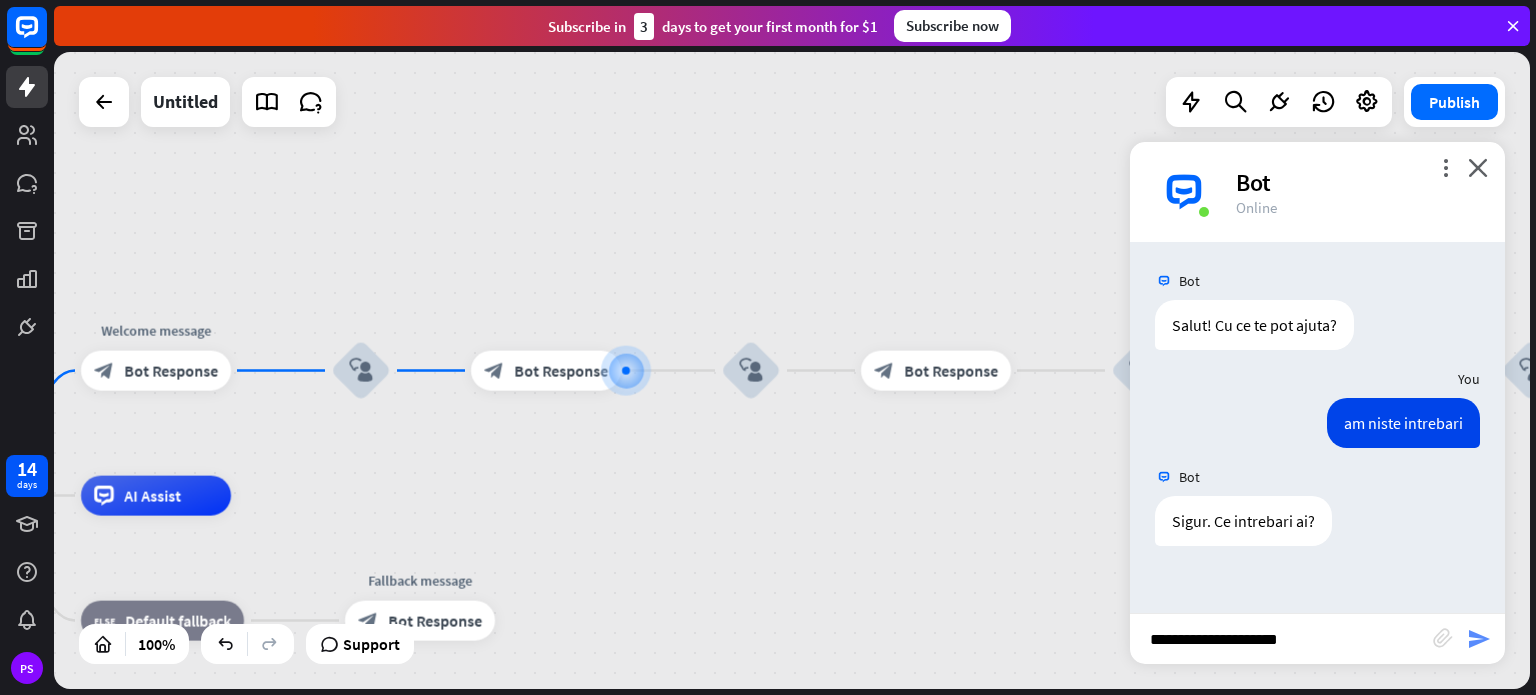 type on "**********" 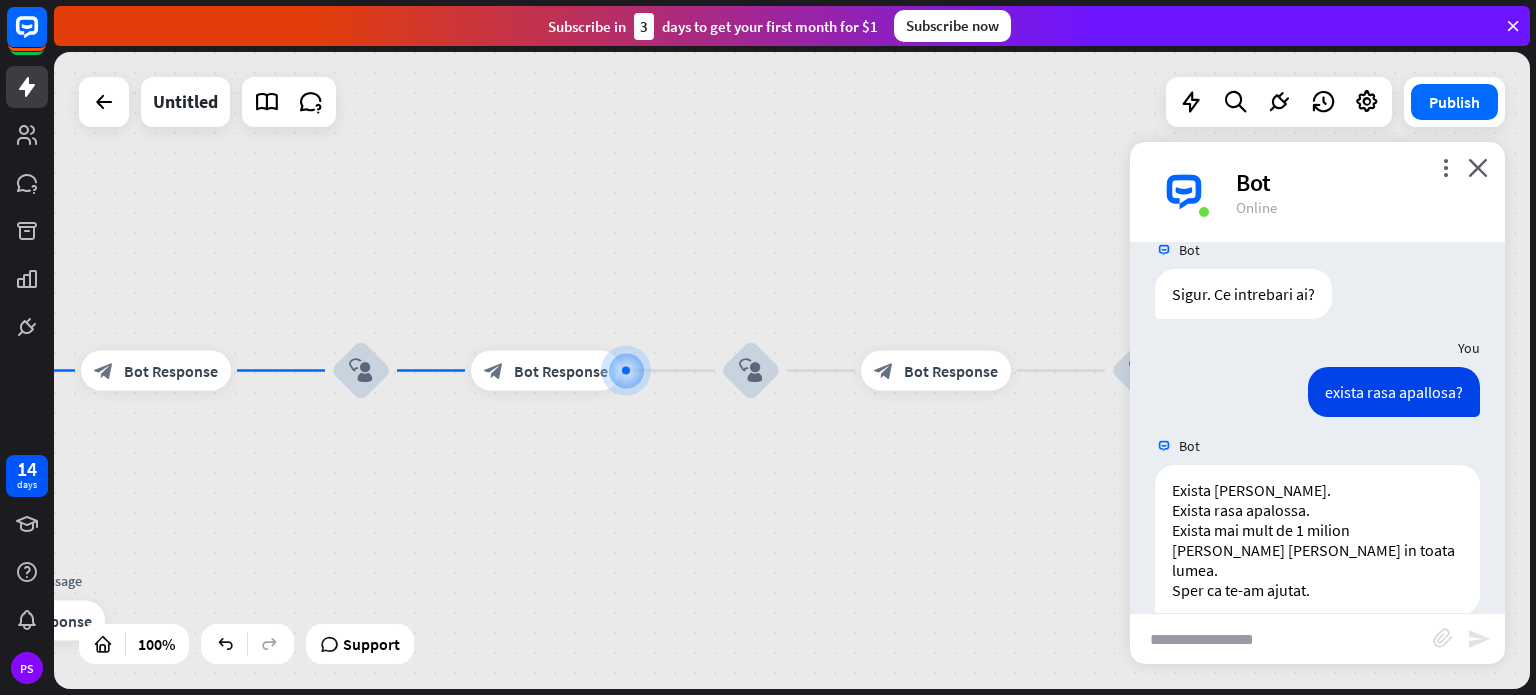 scroll, scrollTop: 239, scrollLeft: 0, axis: vertical 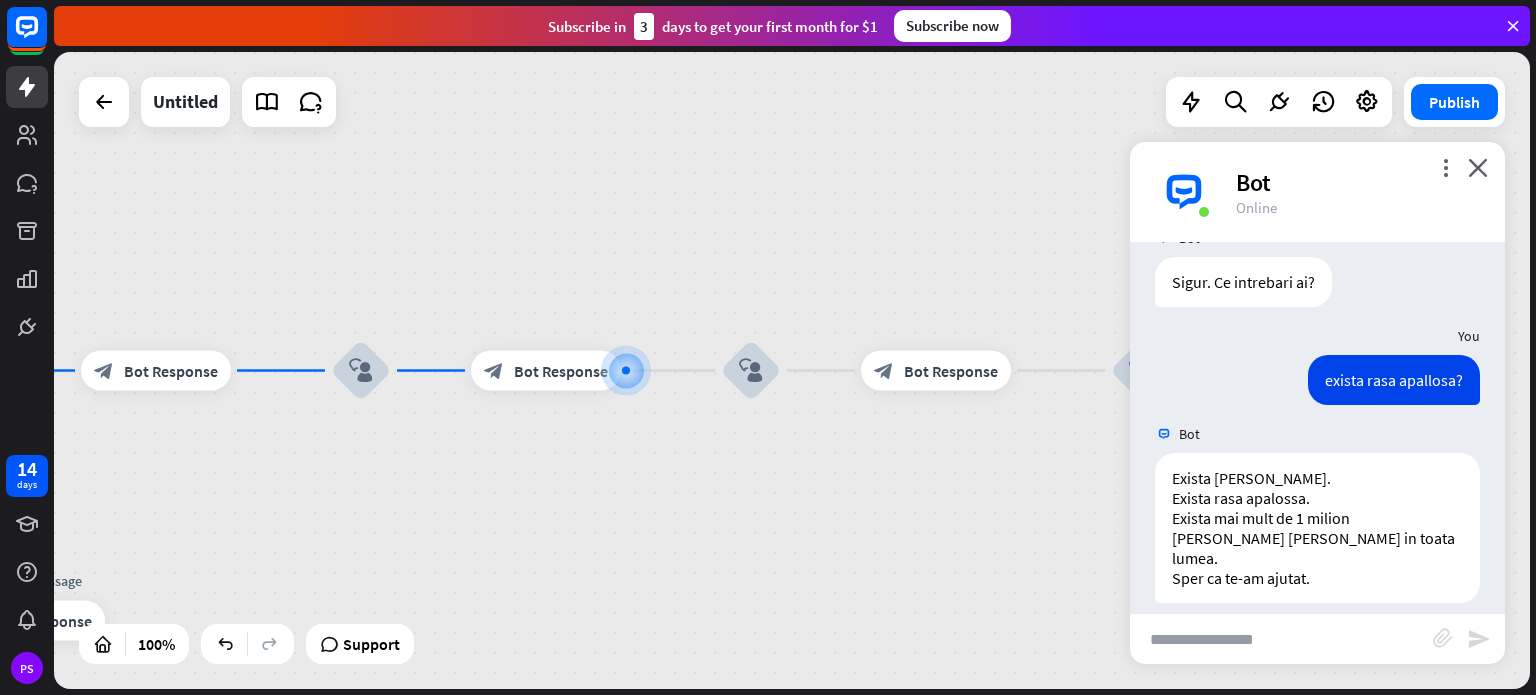 click at bounding box center (1281, 639) 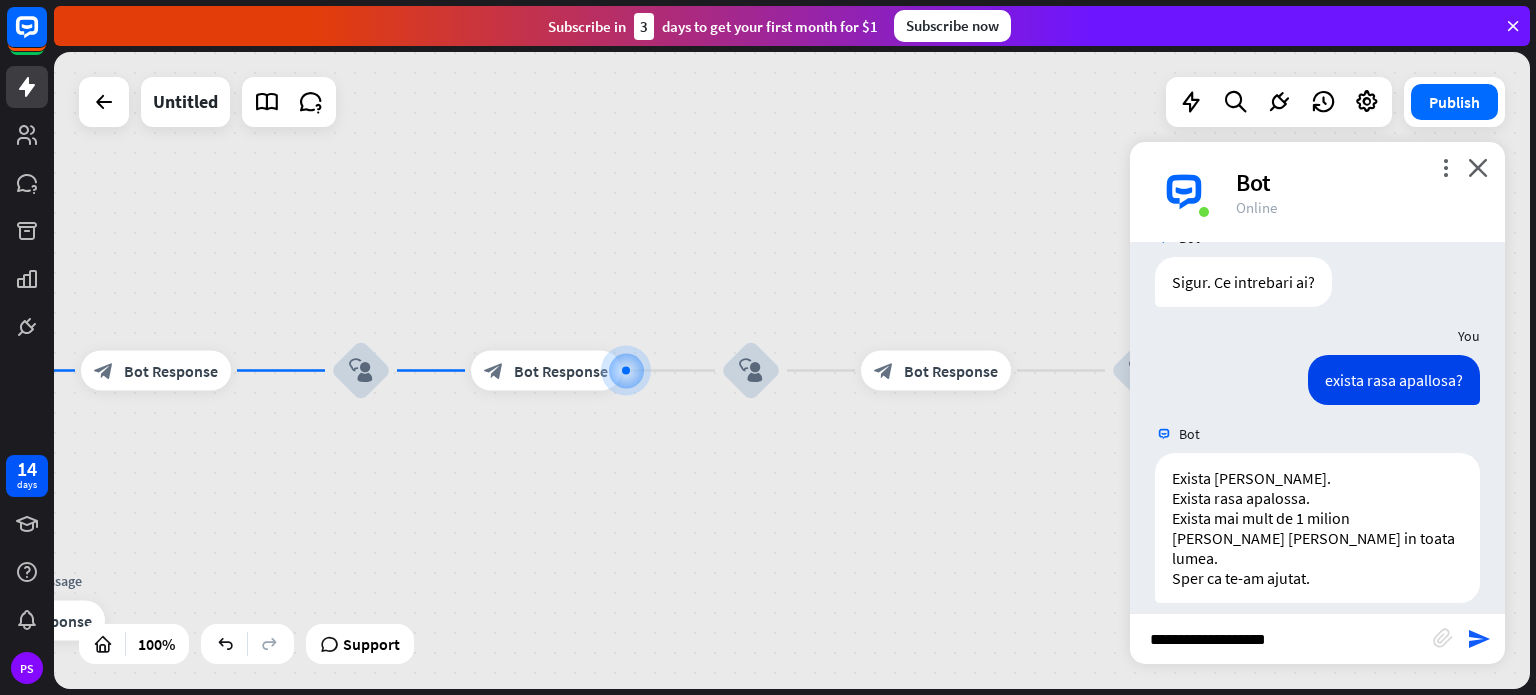 type on "**********" 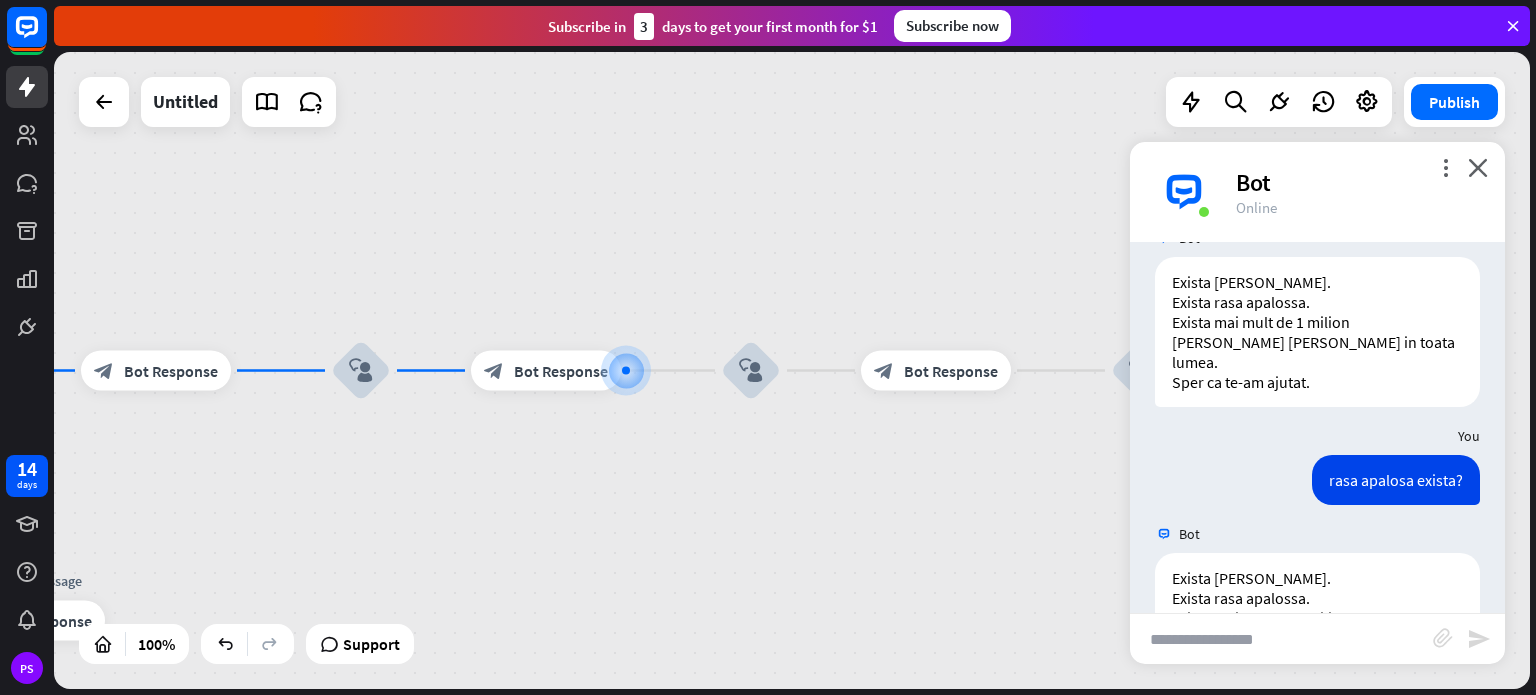 scroll, scrollTop: 515, scrollLeft: 0, axis: vertical 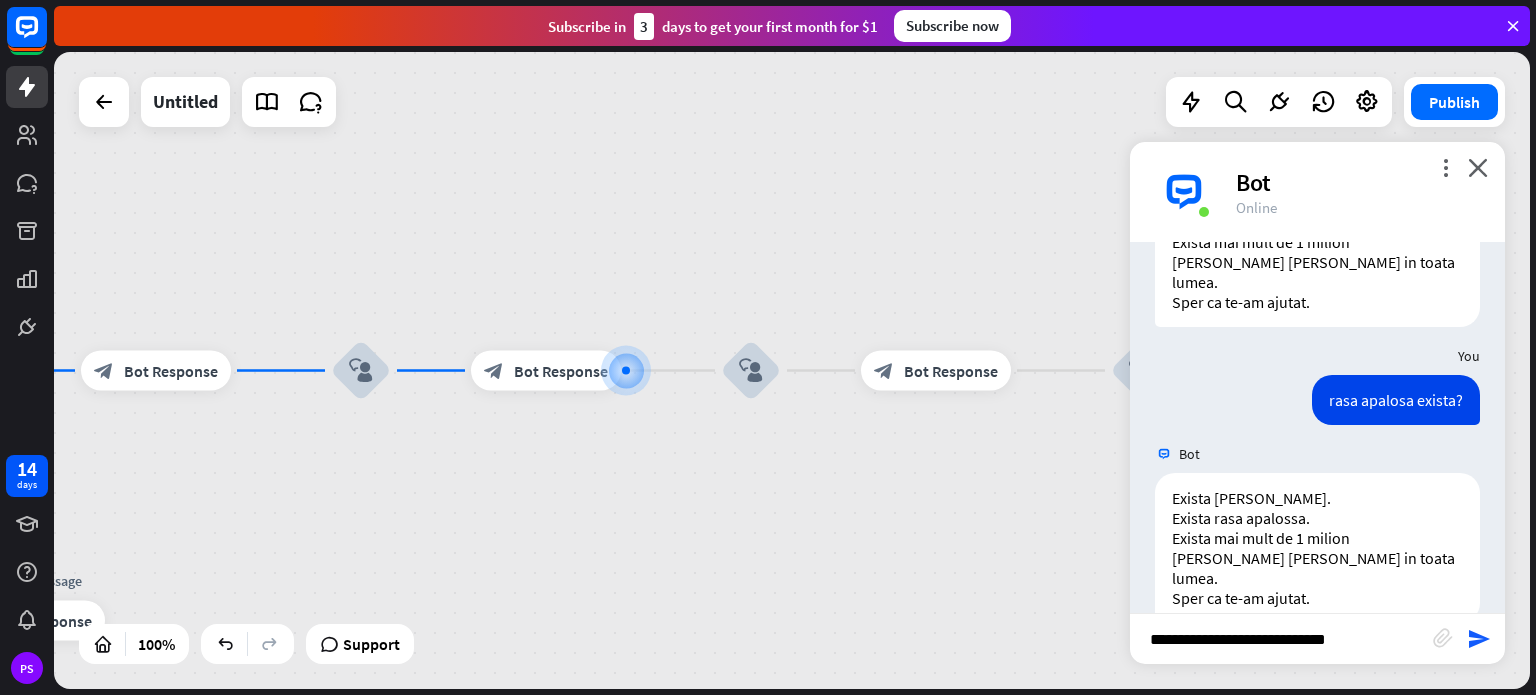 type on "**********" 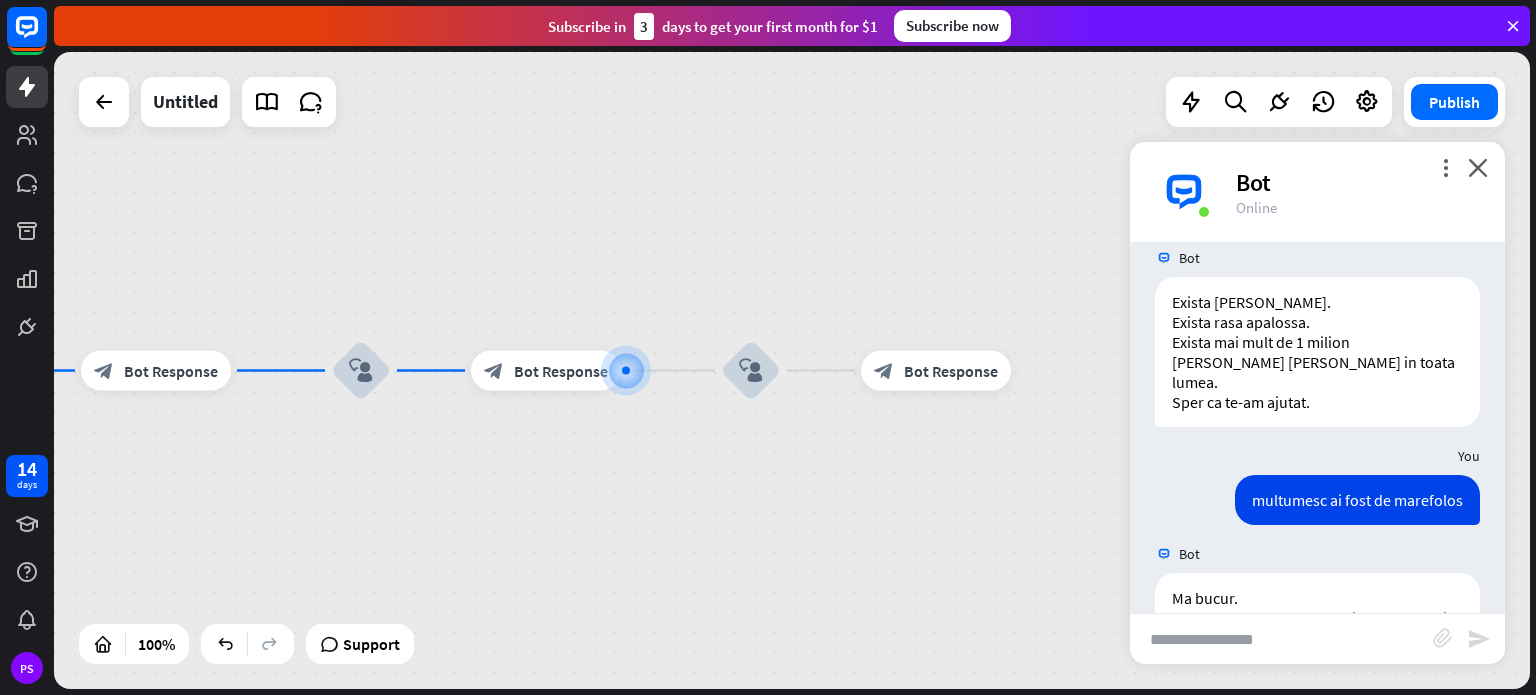 scroll, scrollTop: 751, scrollLeft: 0, axis: vertical 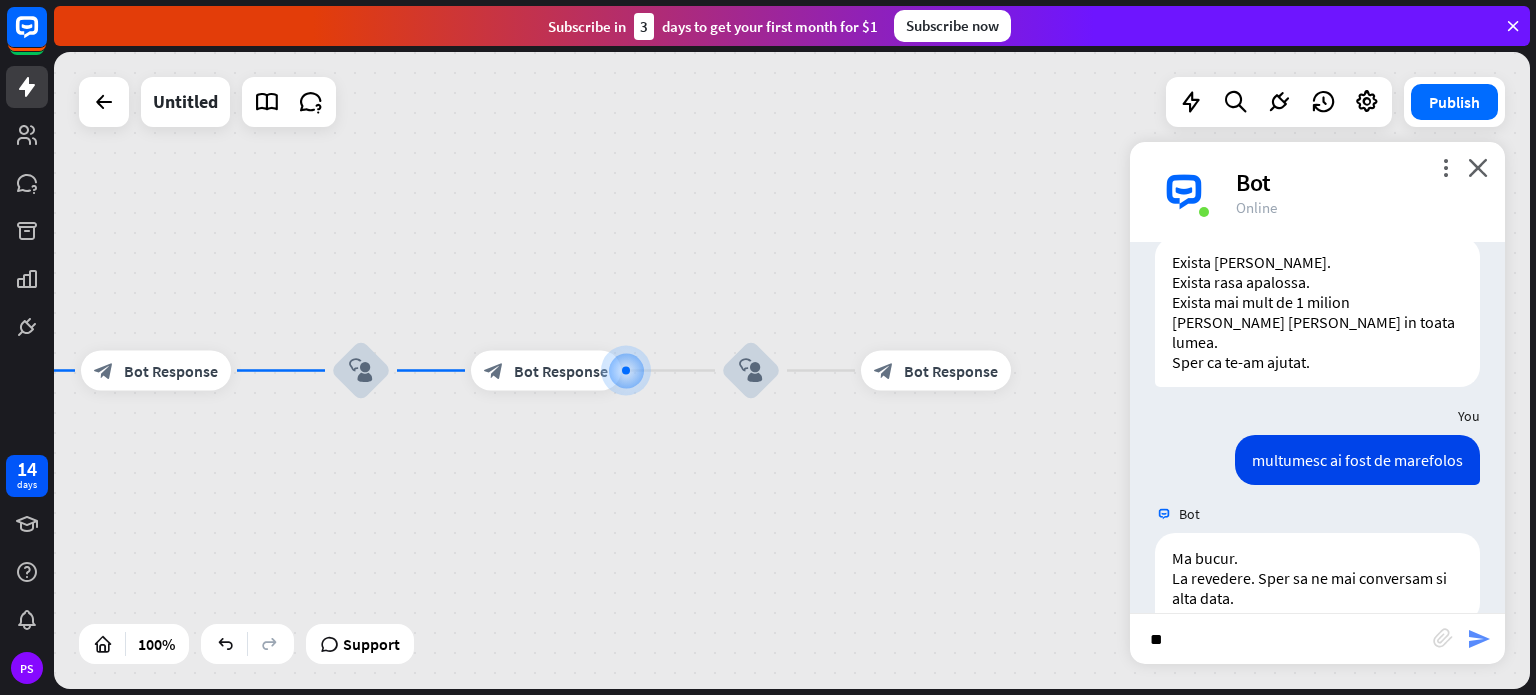 type on "**" 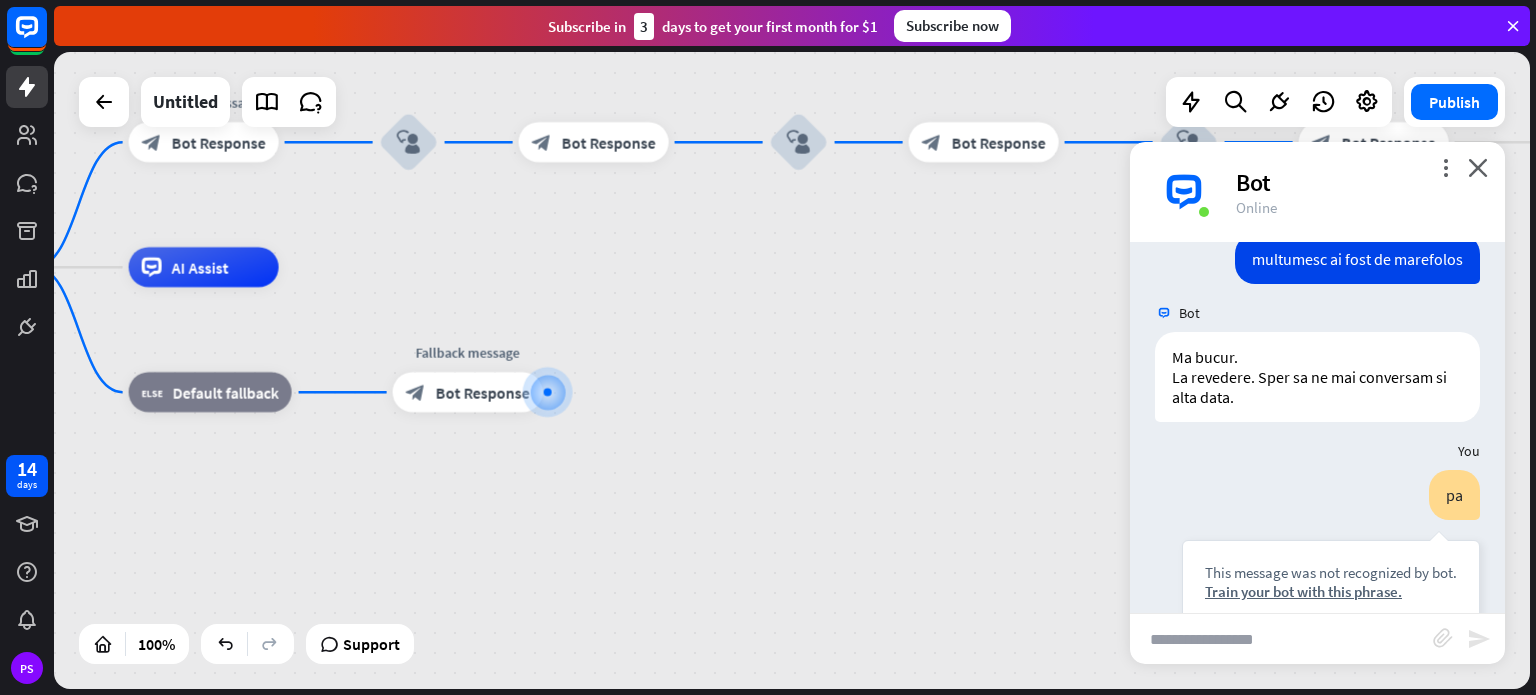 scroll, scrollTop: 1050, scrollLeft: 0, axis: vertical 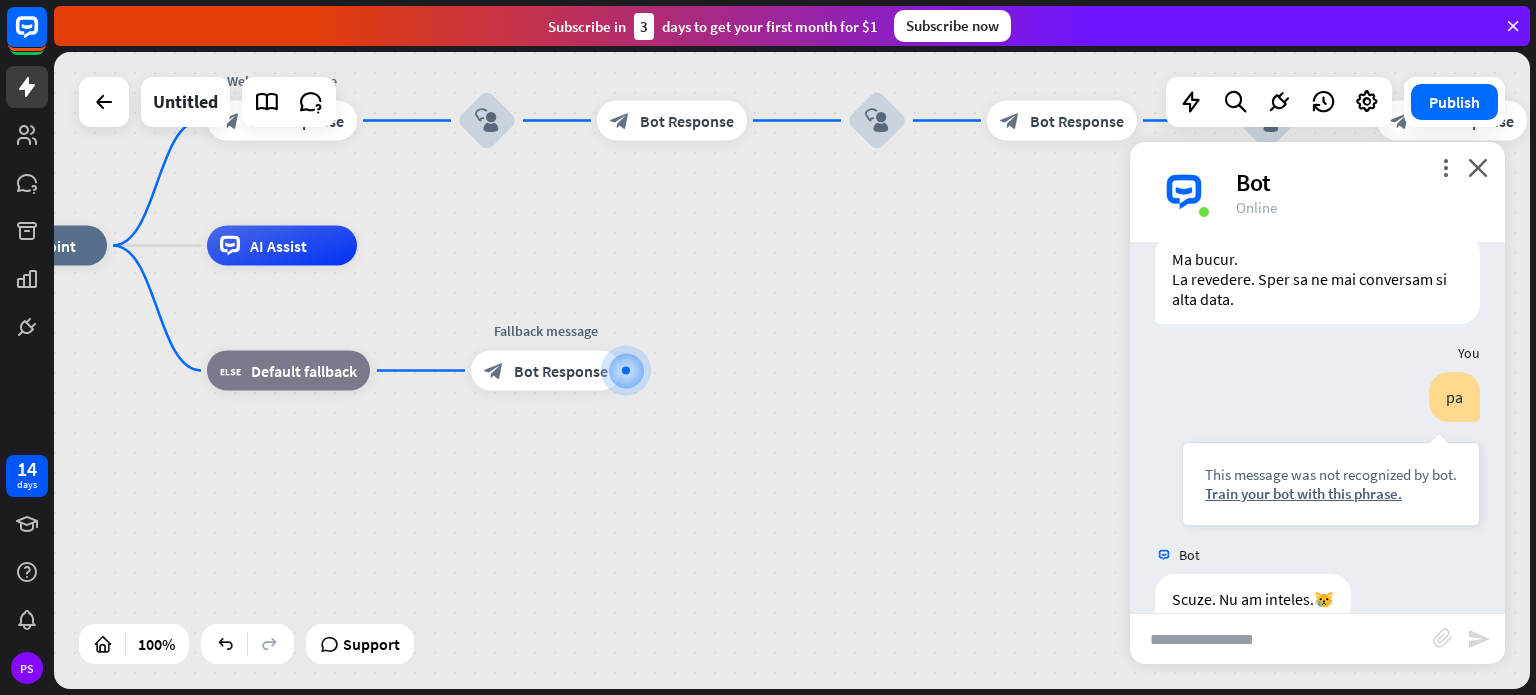 click at bounding box center (1281, 639) 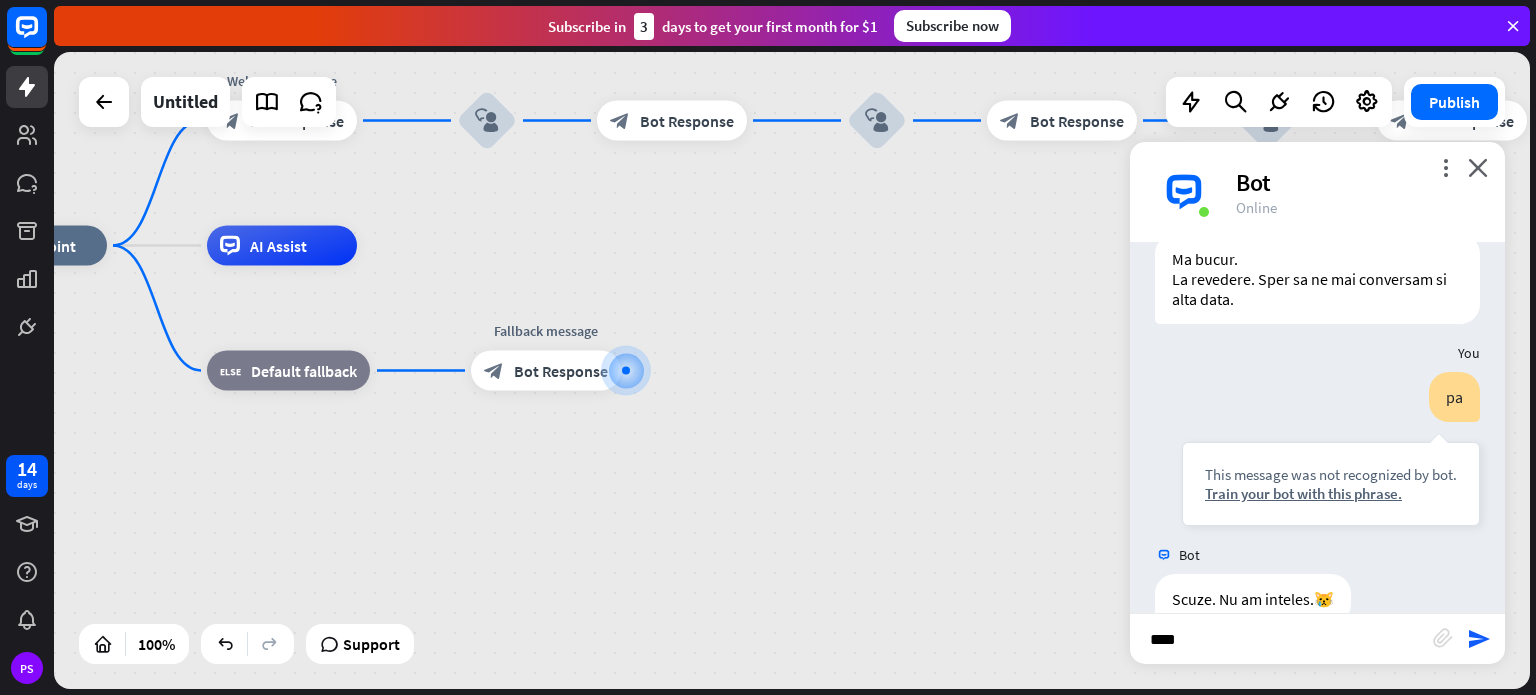 type on "***" 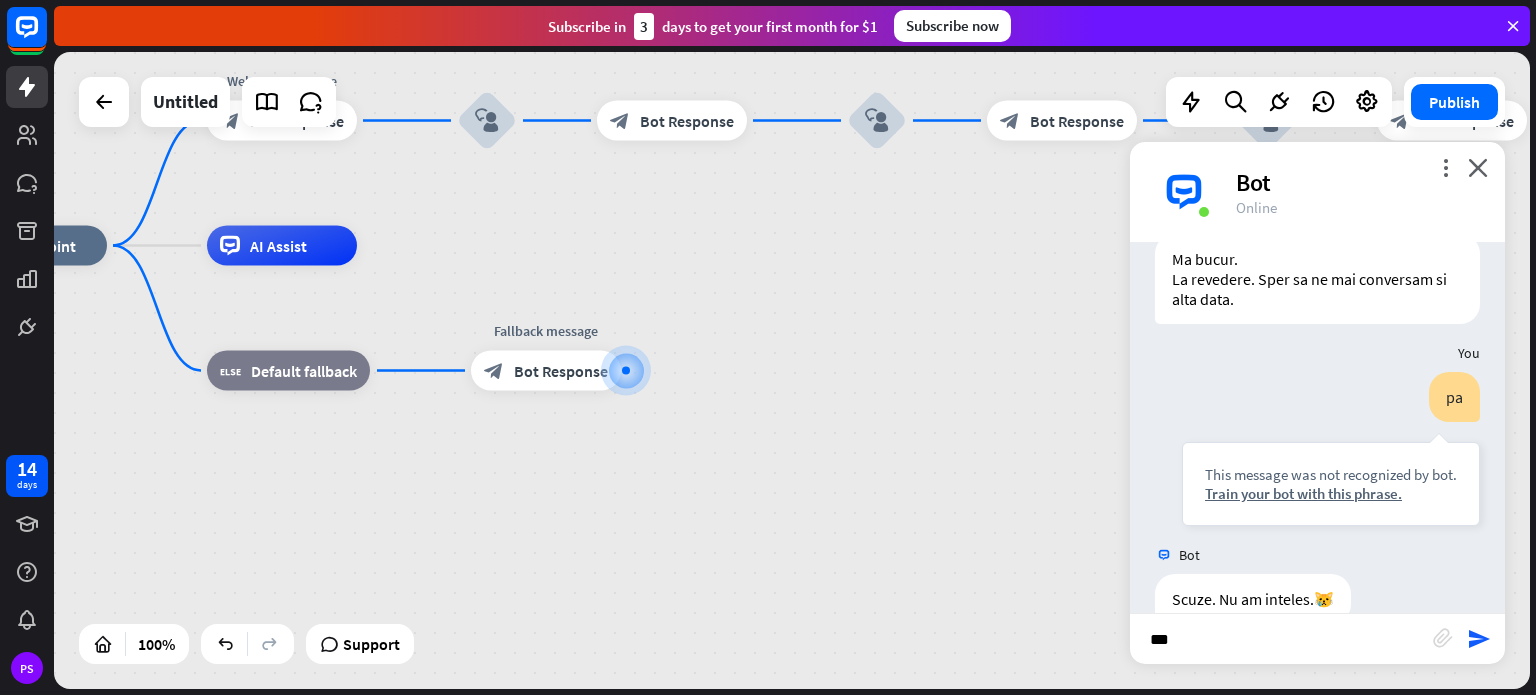 type 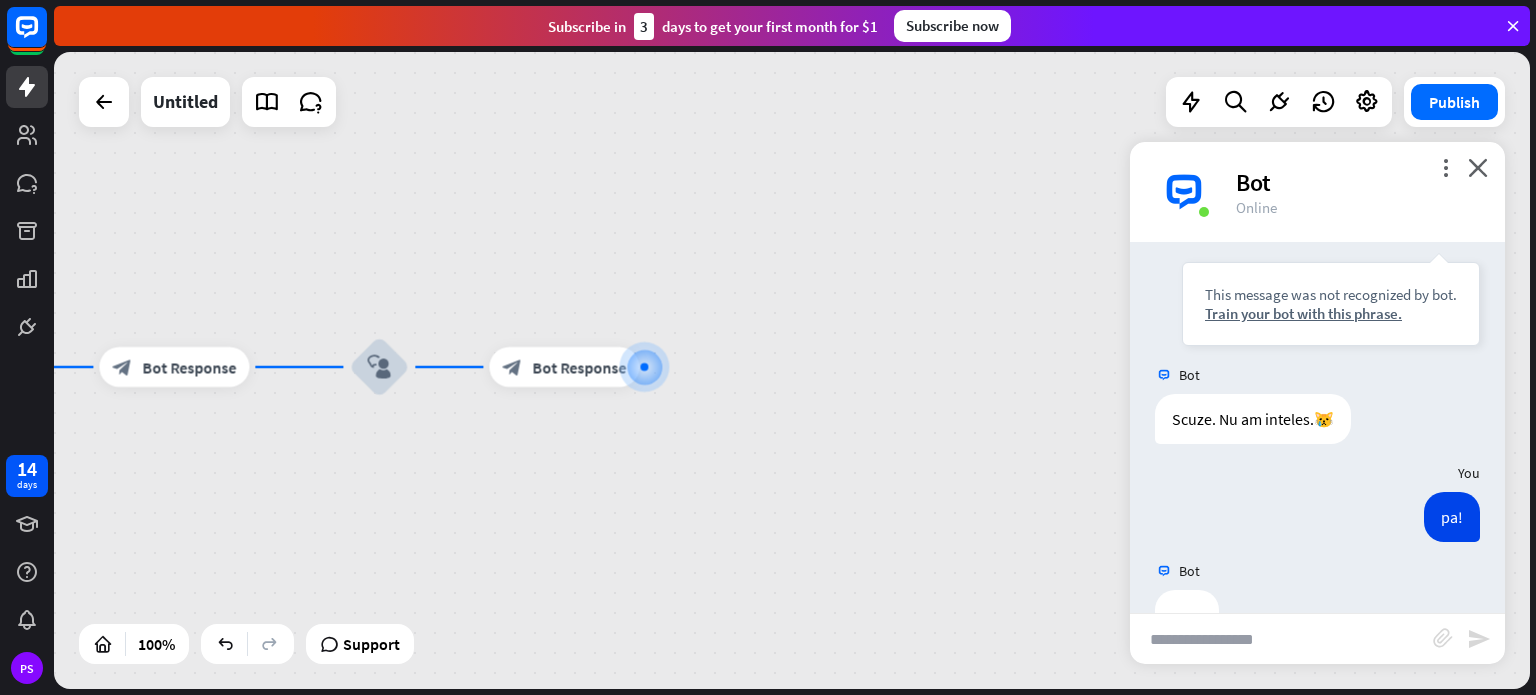 scroll, scrollTop: 1246, scrollLeft: 0, axis: vertical 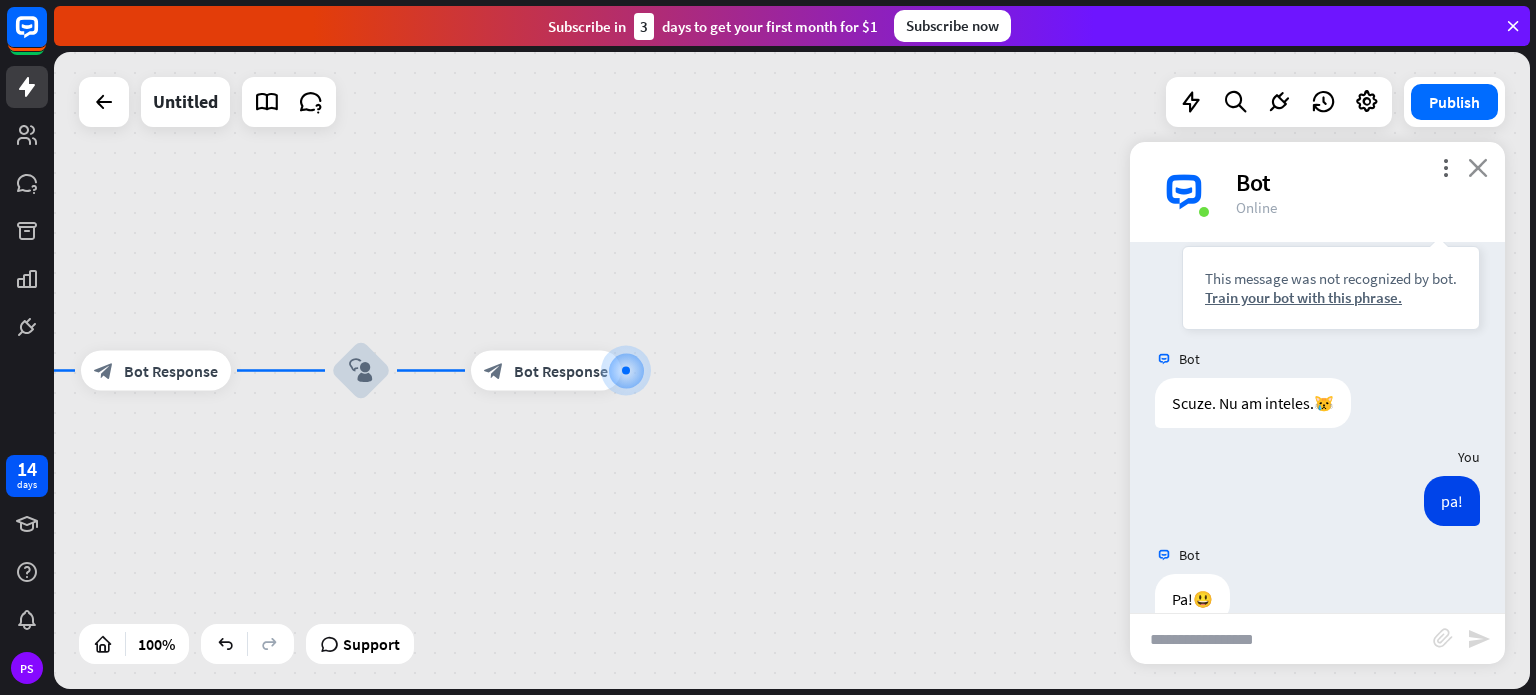 click on "close" at bounding box center [1478, 167] 